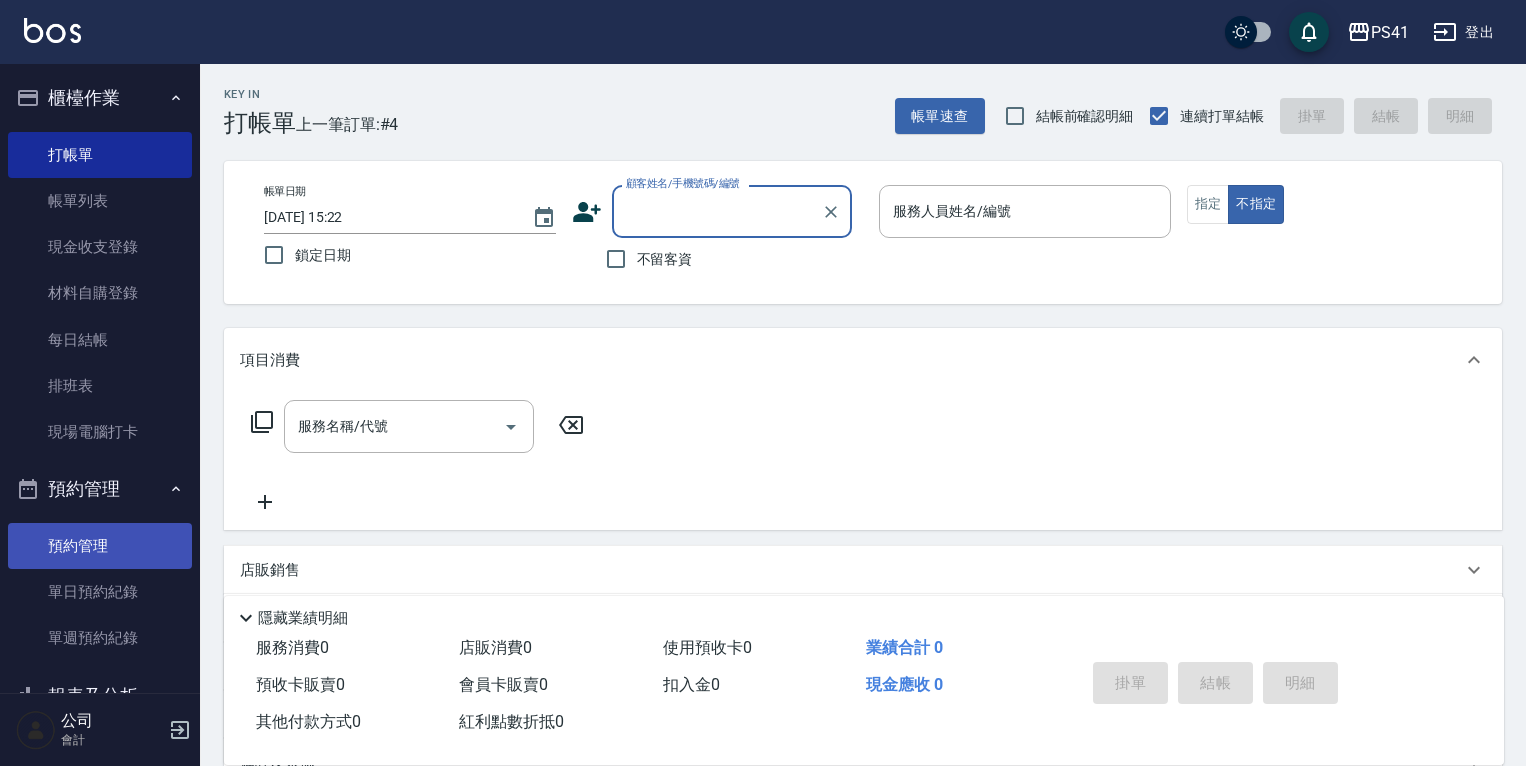 scroll, scrollTop: 0, scrollLeft: 0, axis: both 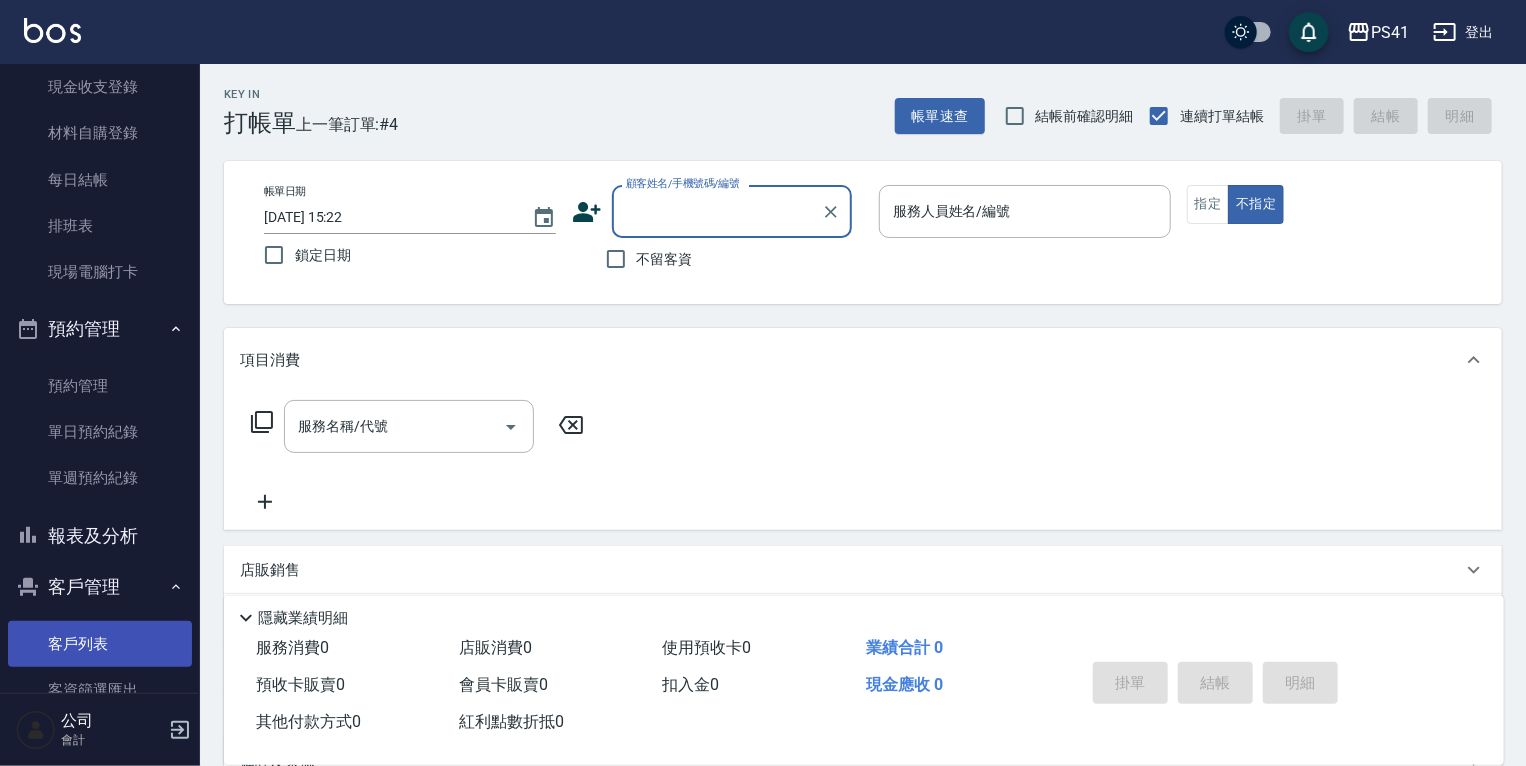 click on "客戶列表" at bounding box center (100, 644) 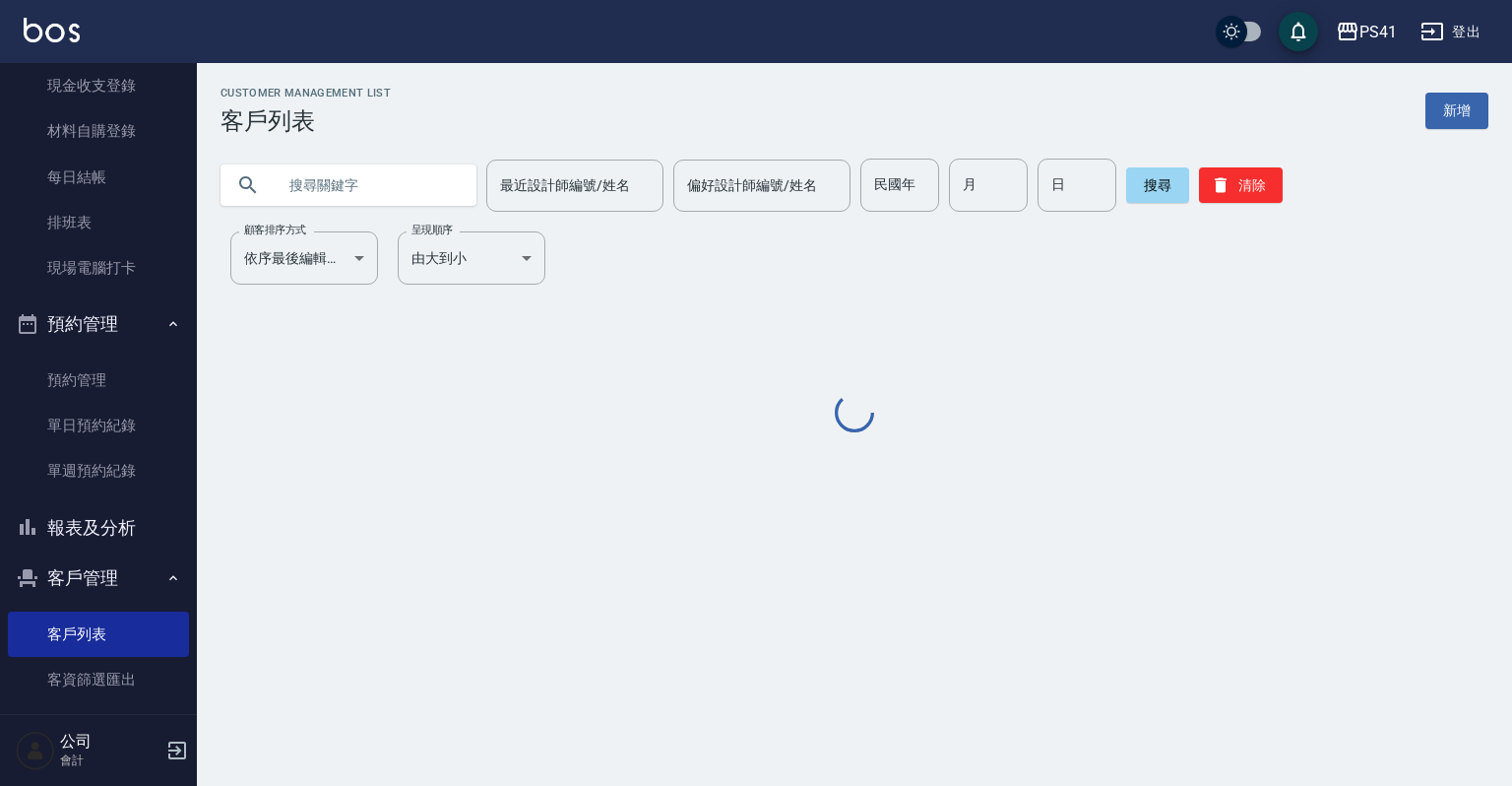 click at bounding box center [368, 185] 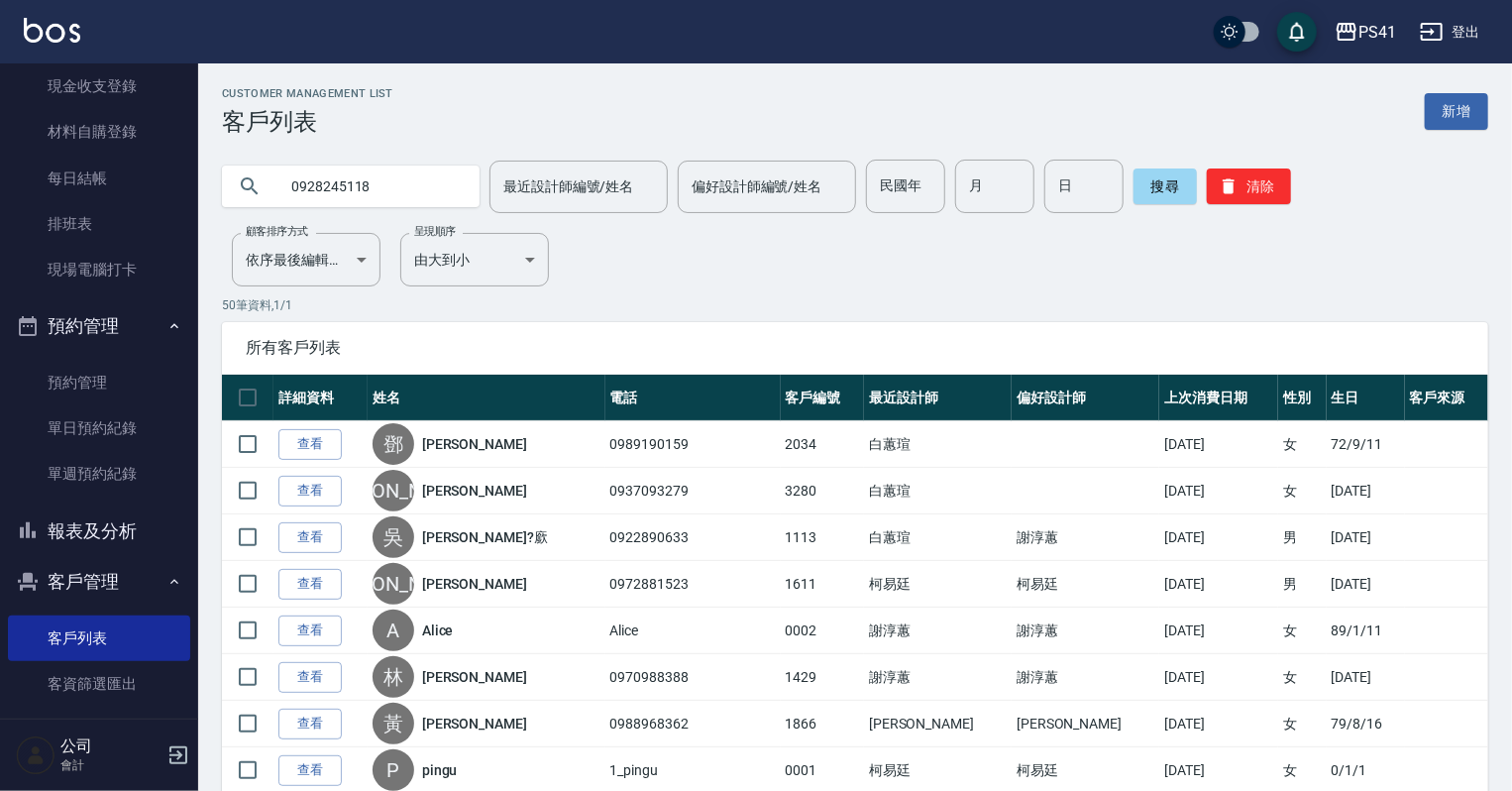 type on "0928245118" 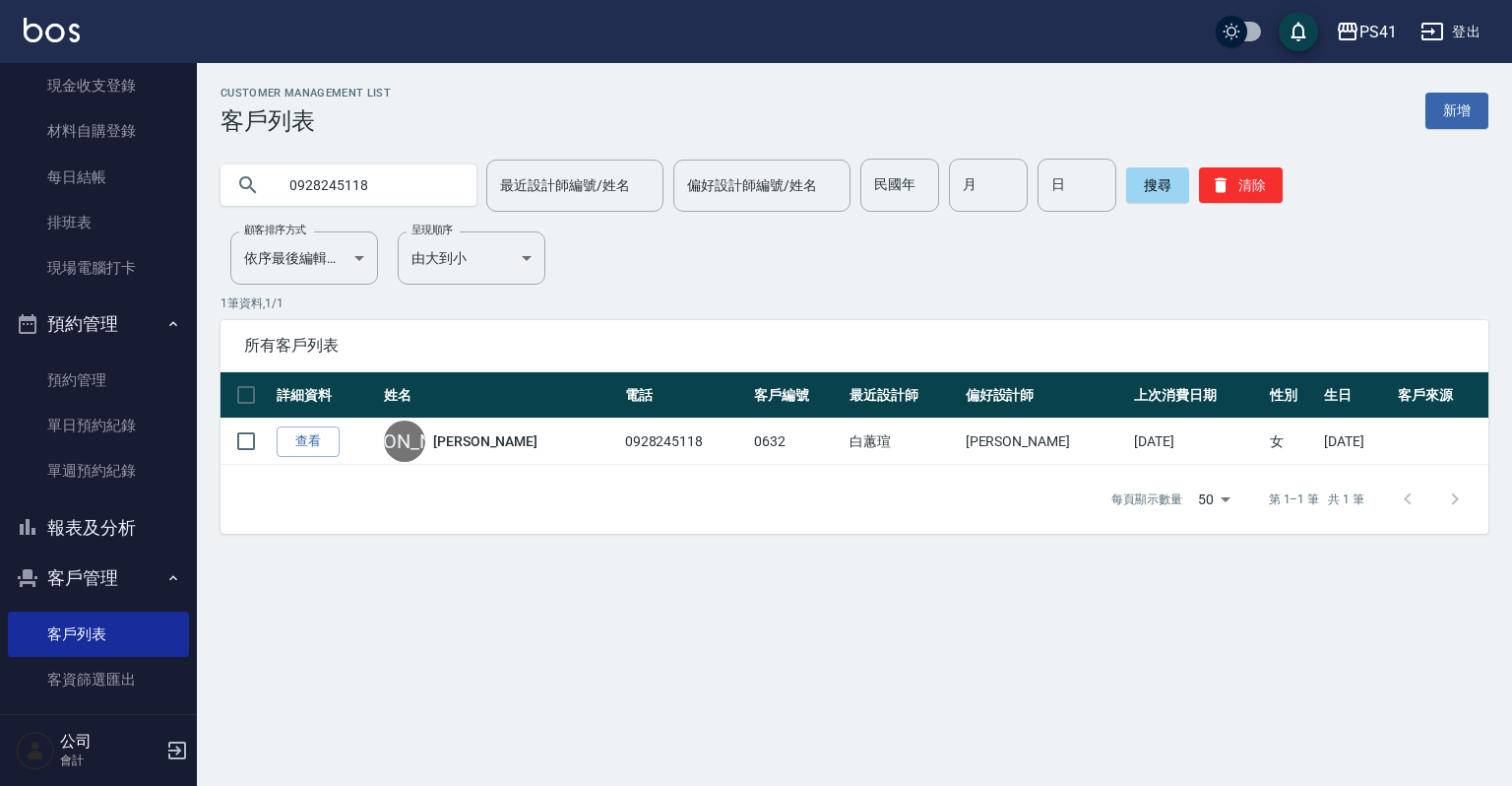 click on "查看" at bounding box center (308, 441) 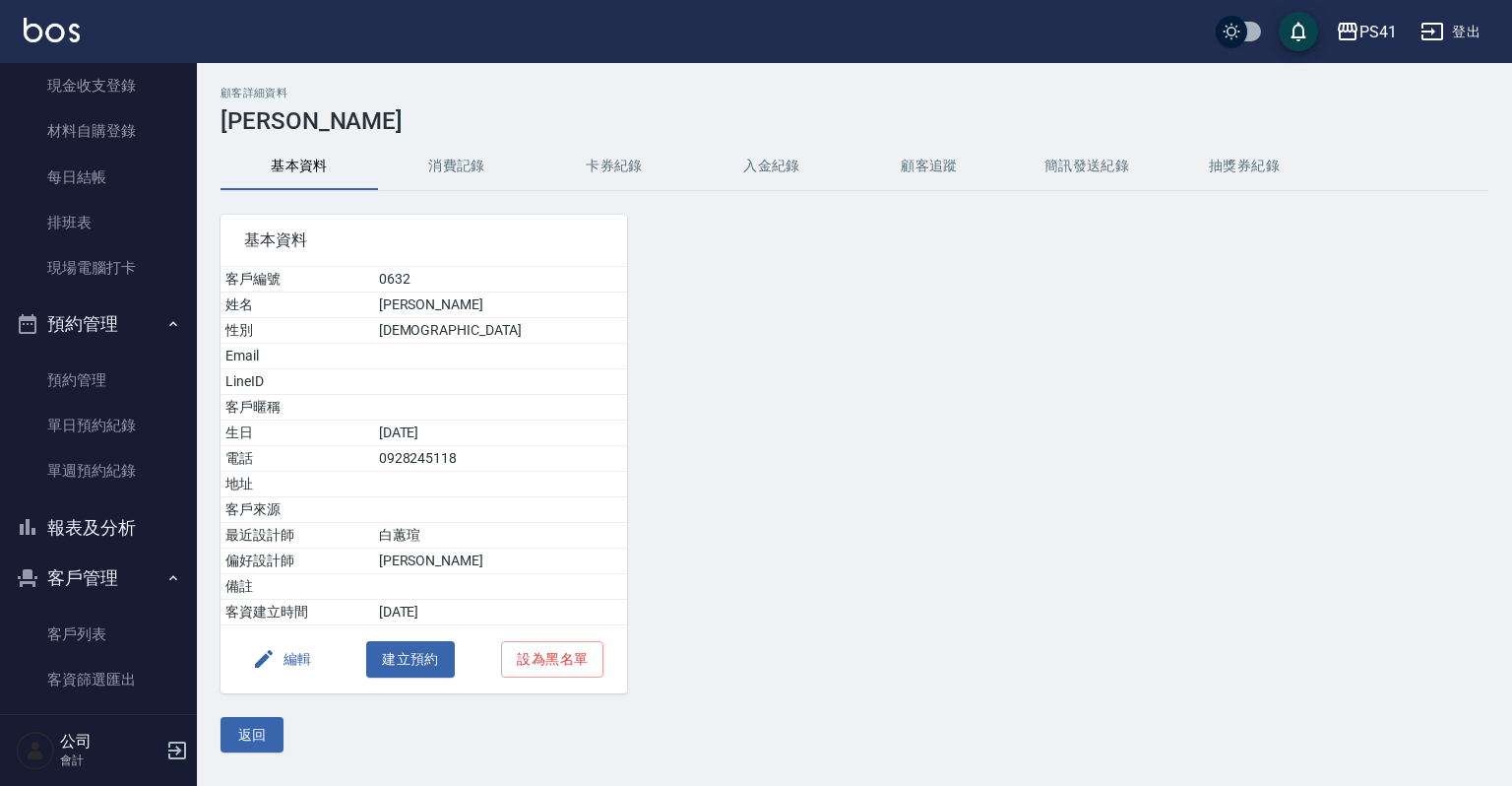 click on "消費記錄" at bounding box center (457, 166) 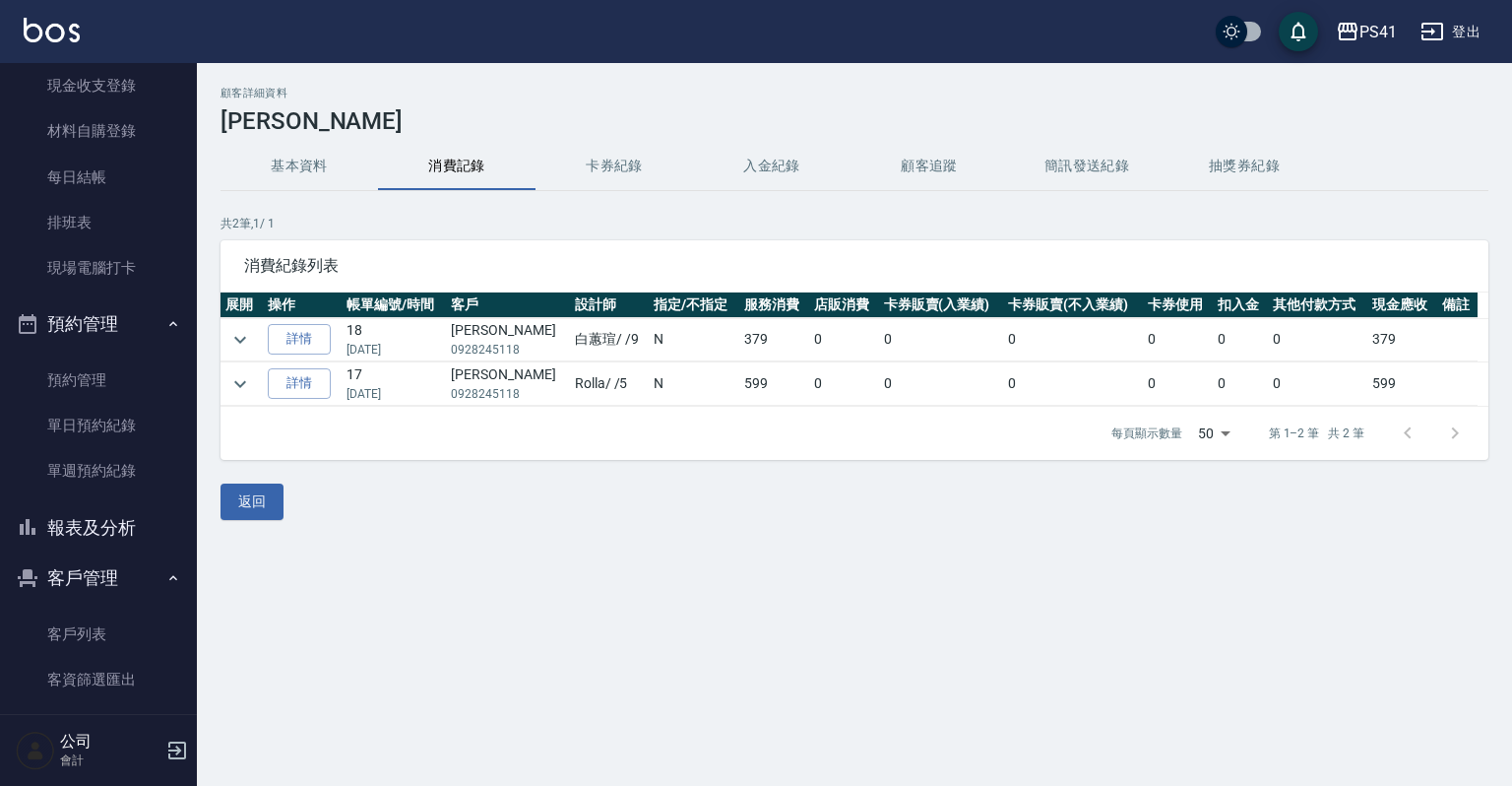 click on "基本資料" at bounding box center (299, 166) 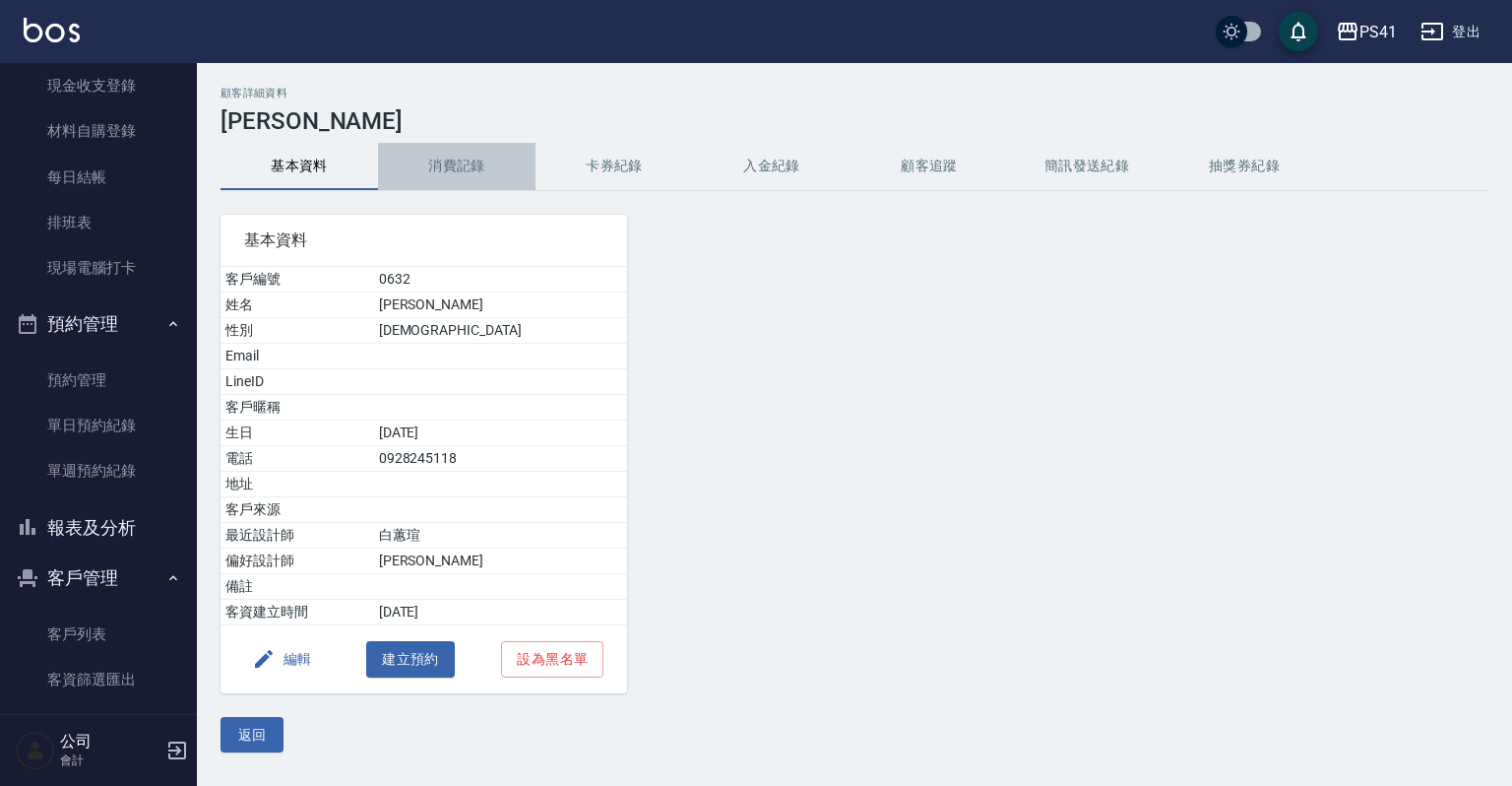 click on "消費記錄" at bounding box center (457, 166) 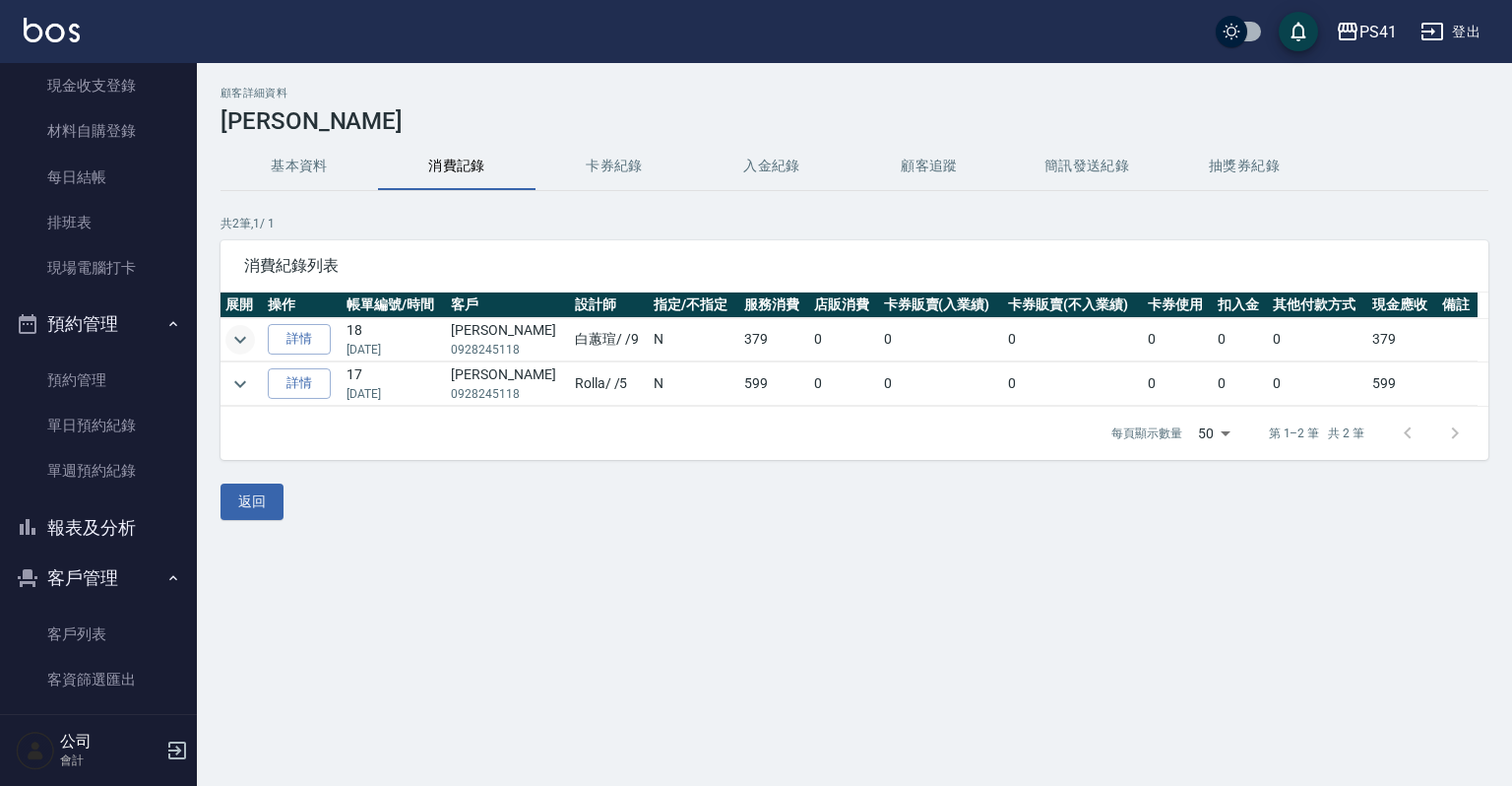 click 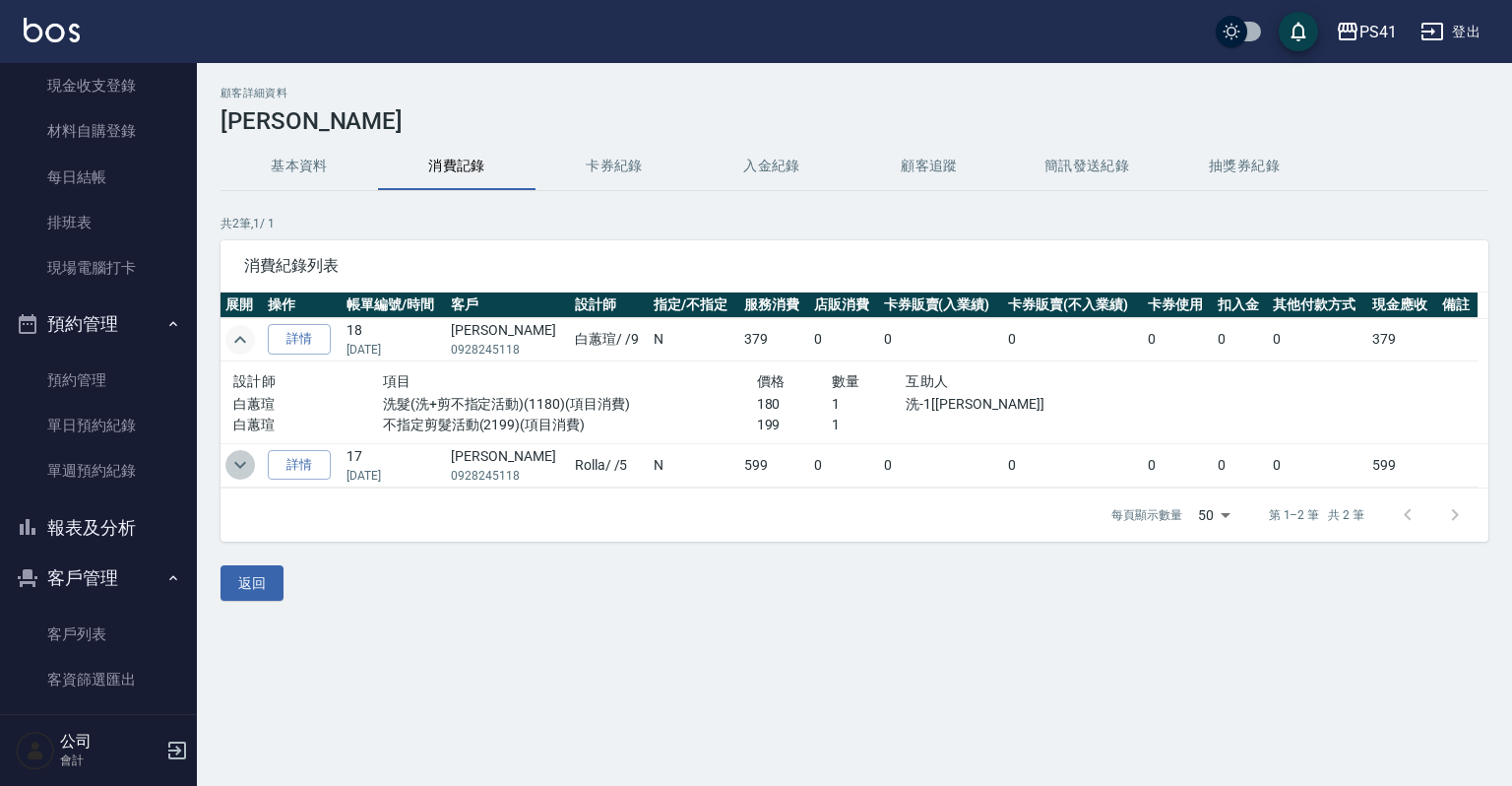 click 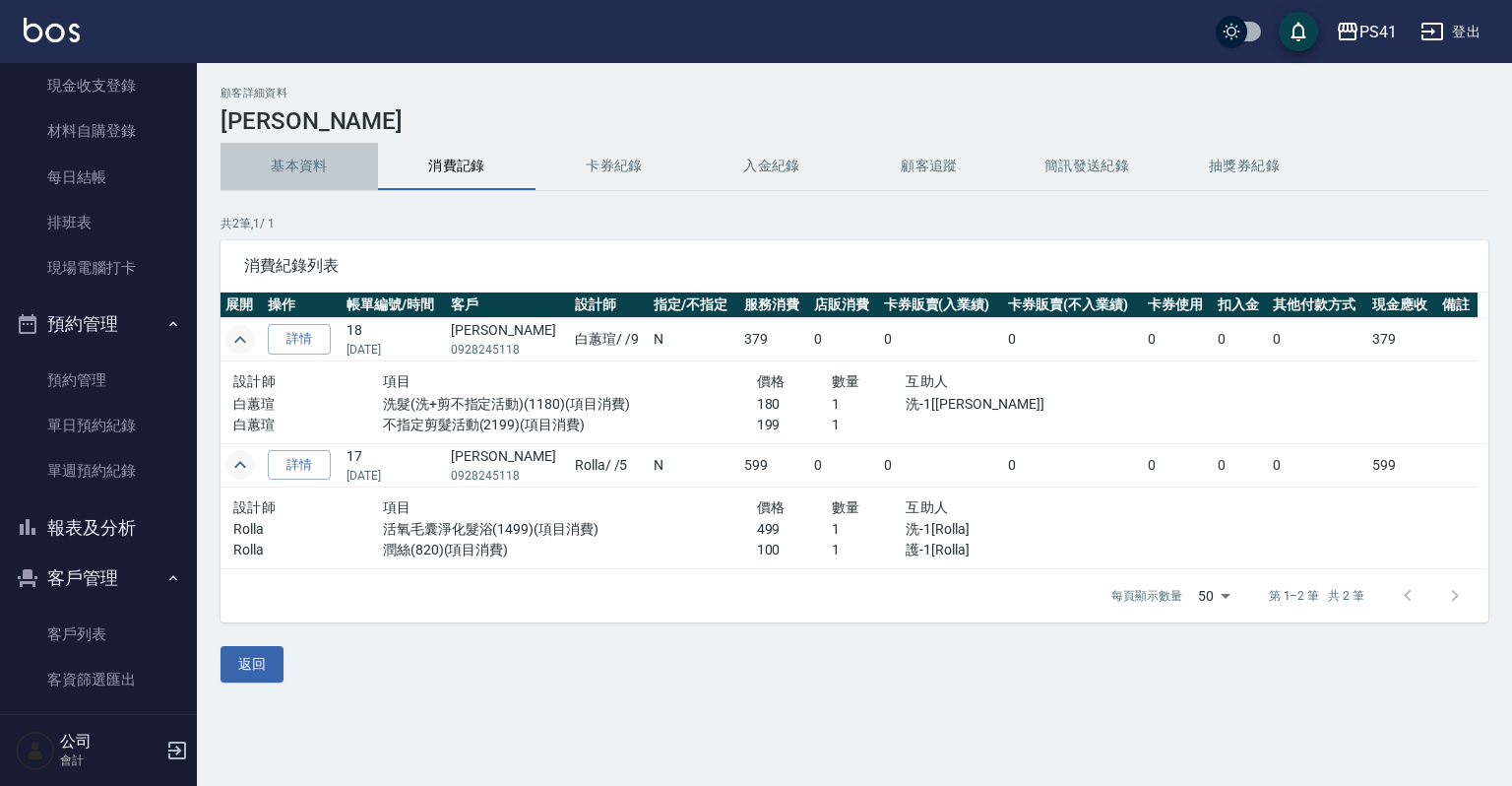 click on "基本資料" at bounding box center [299, 166] 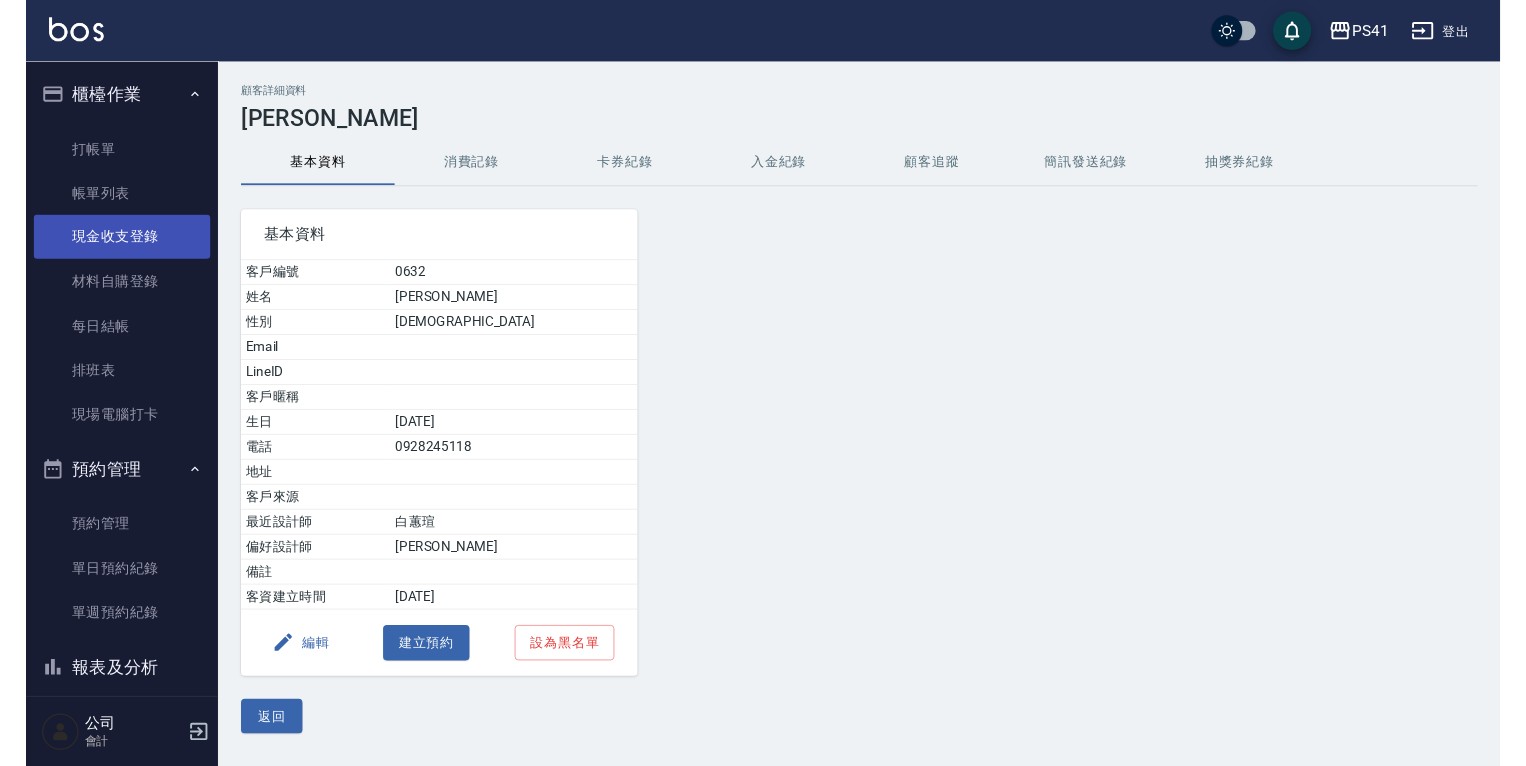 scroll, scrollTop: 0, scrollLeft: 0, axis: both 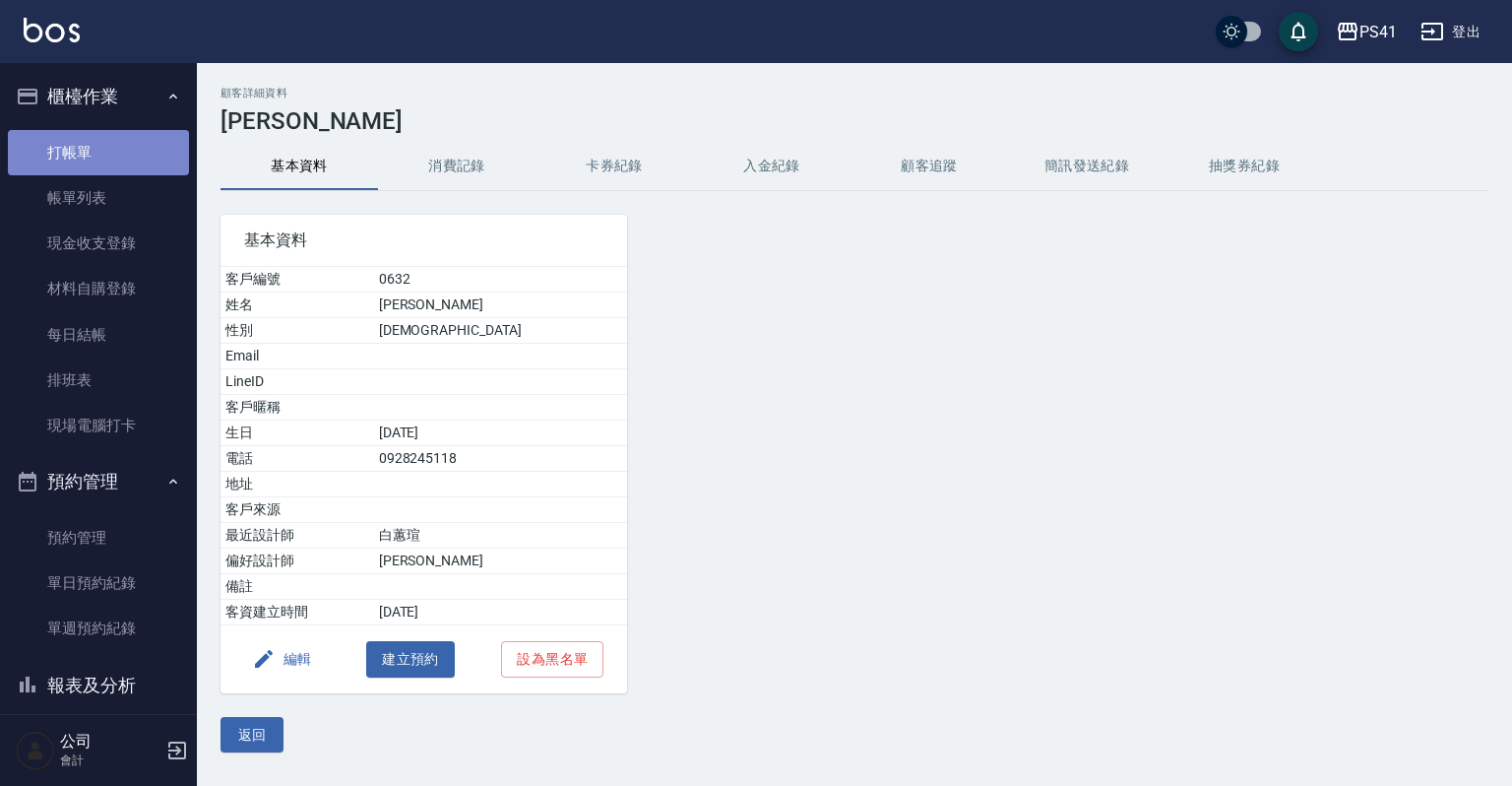 click on "打帳單" at bounding box center (98, 153) 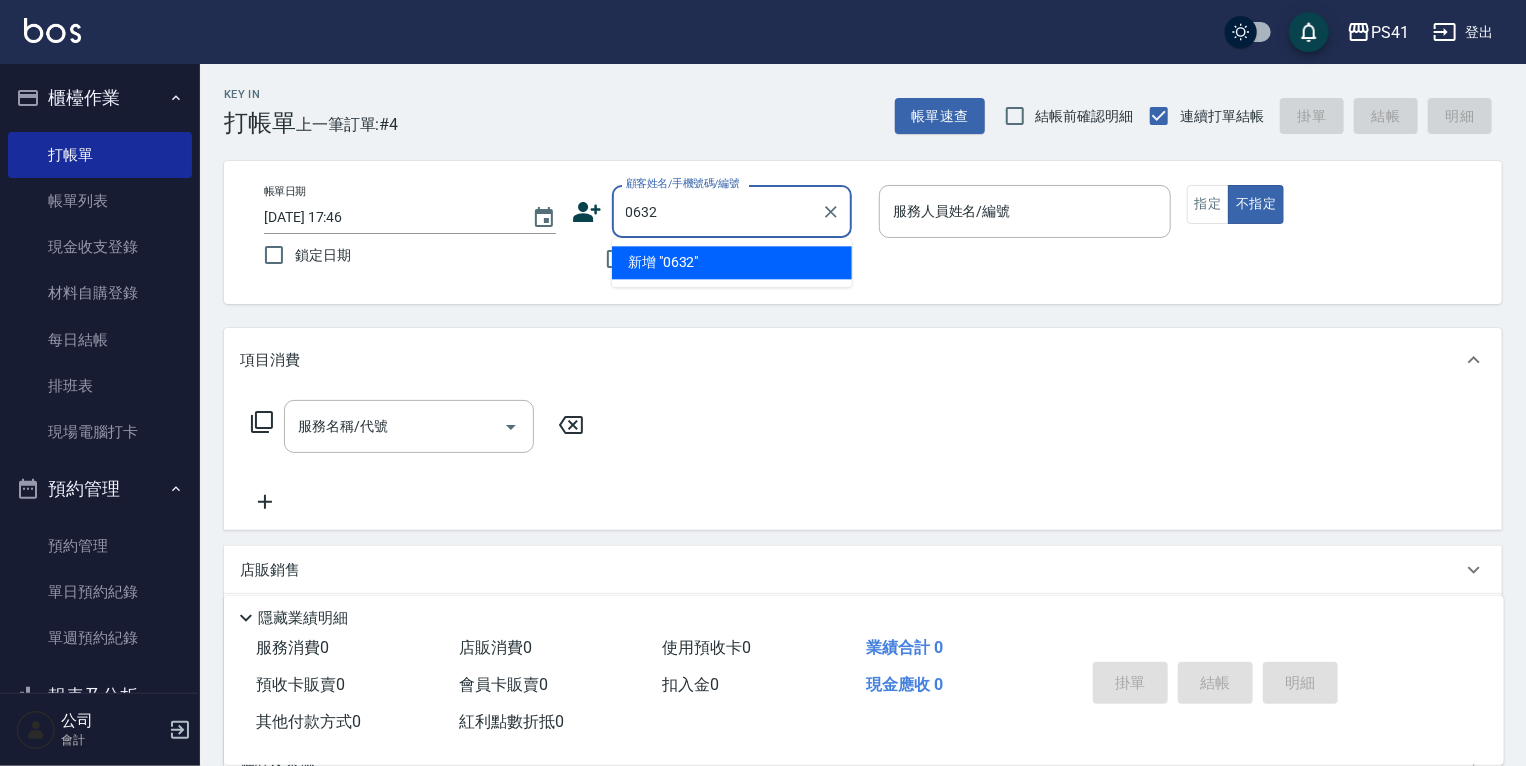 type on "0632" 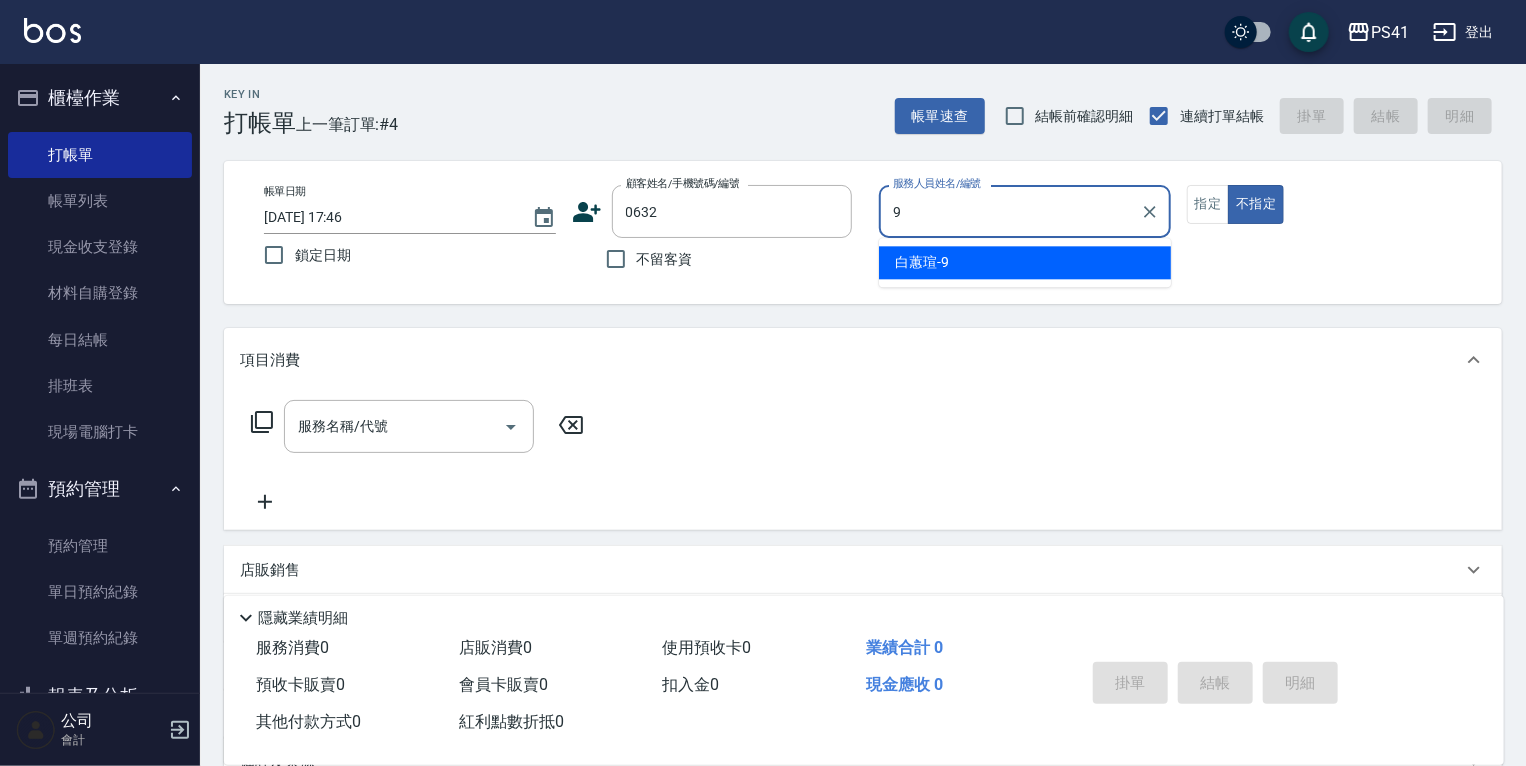 type on "白蕙瑄-9" 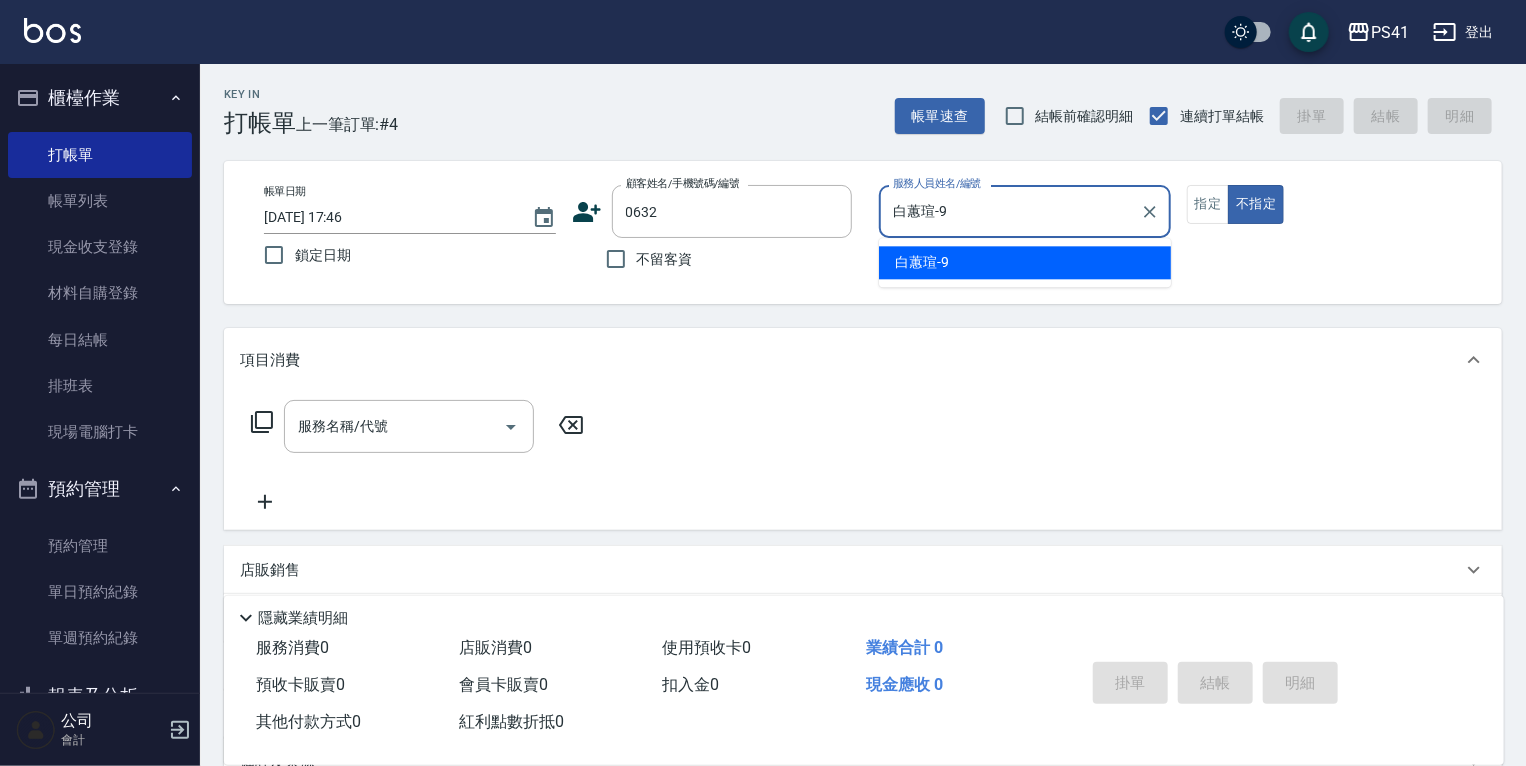 type on "false" 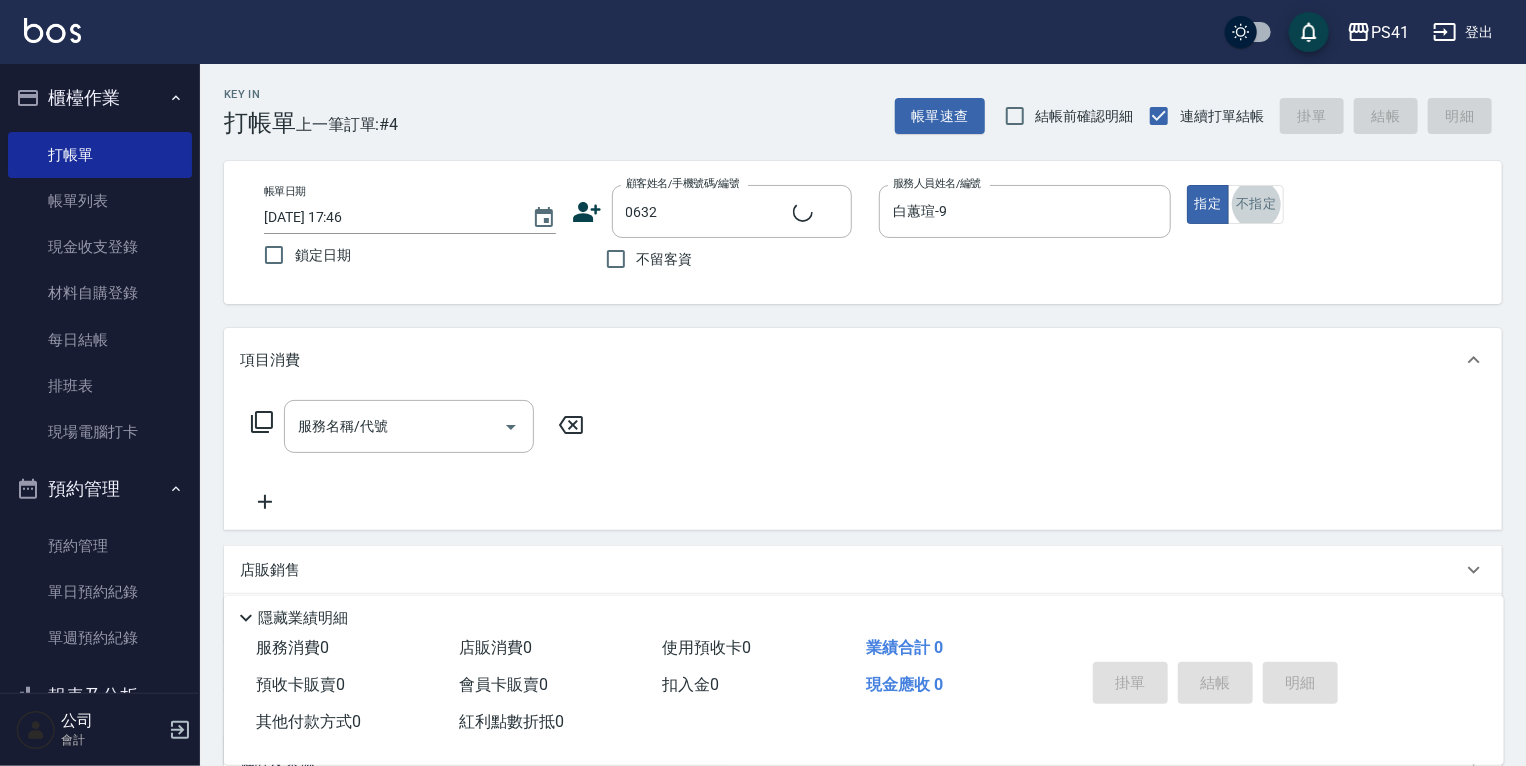type on "[PERSON_NAME]/0928245118/0632" 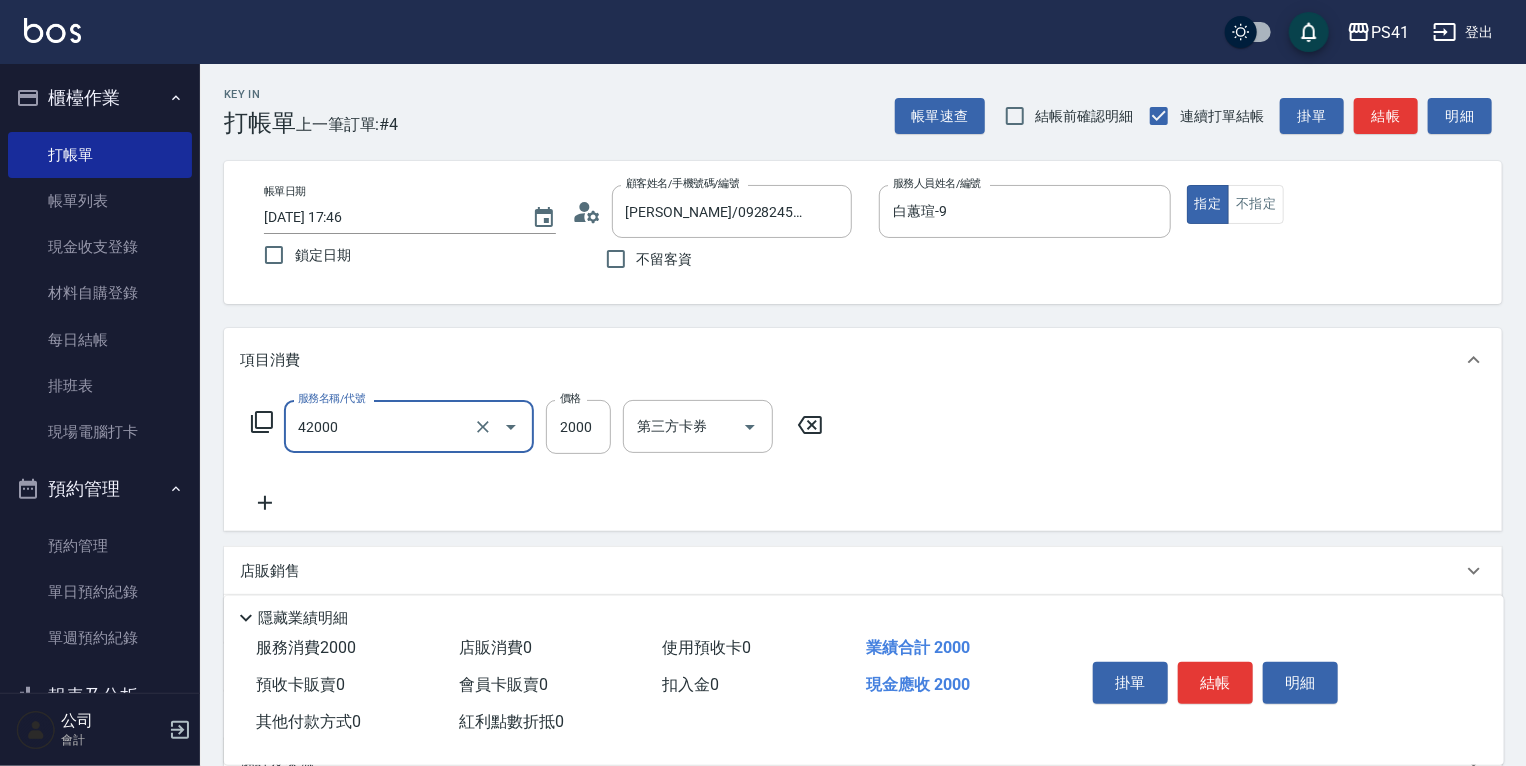 type on "2000以上染髮(42000)" 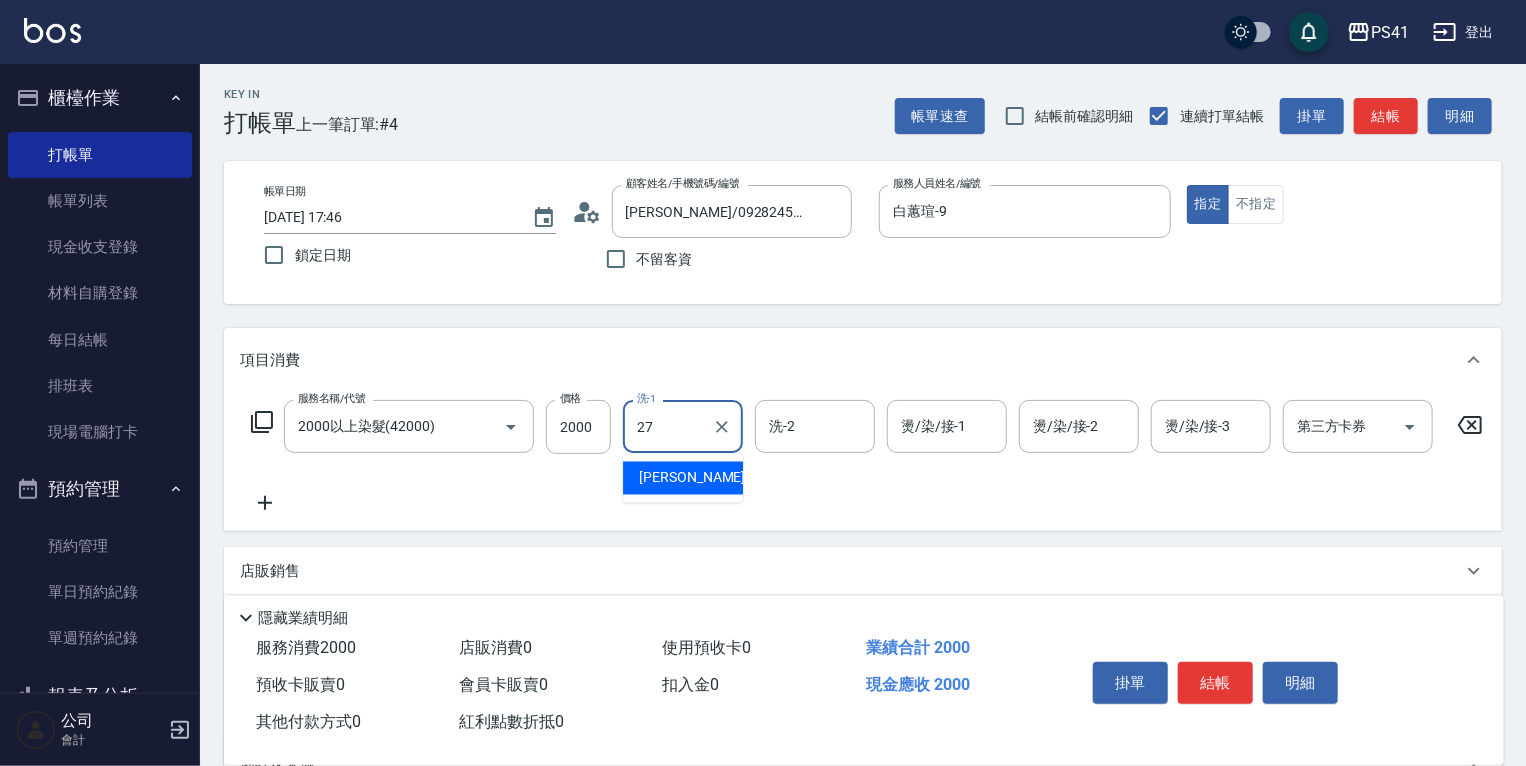 type on "佳佳-27" 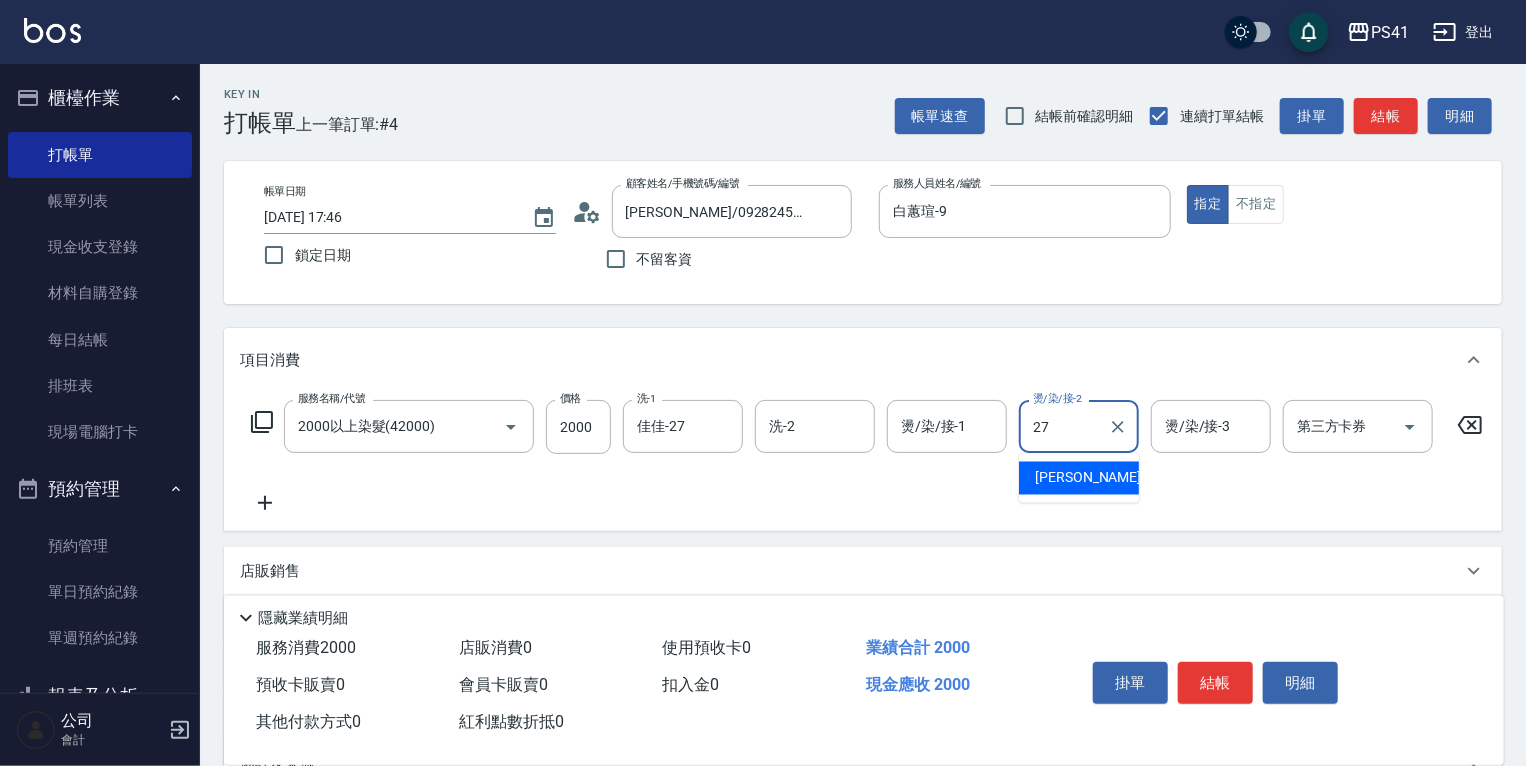type on "佳佳-27" 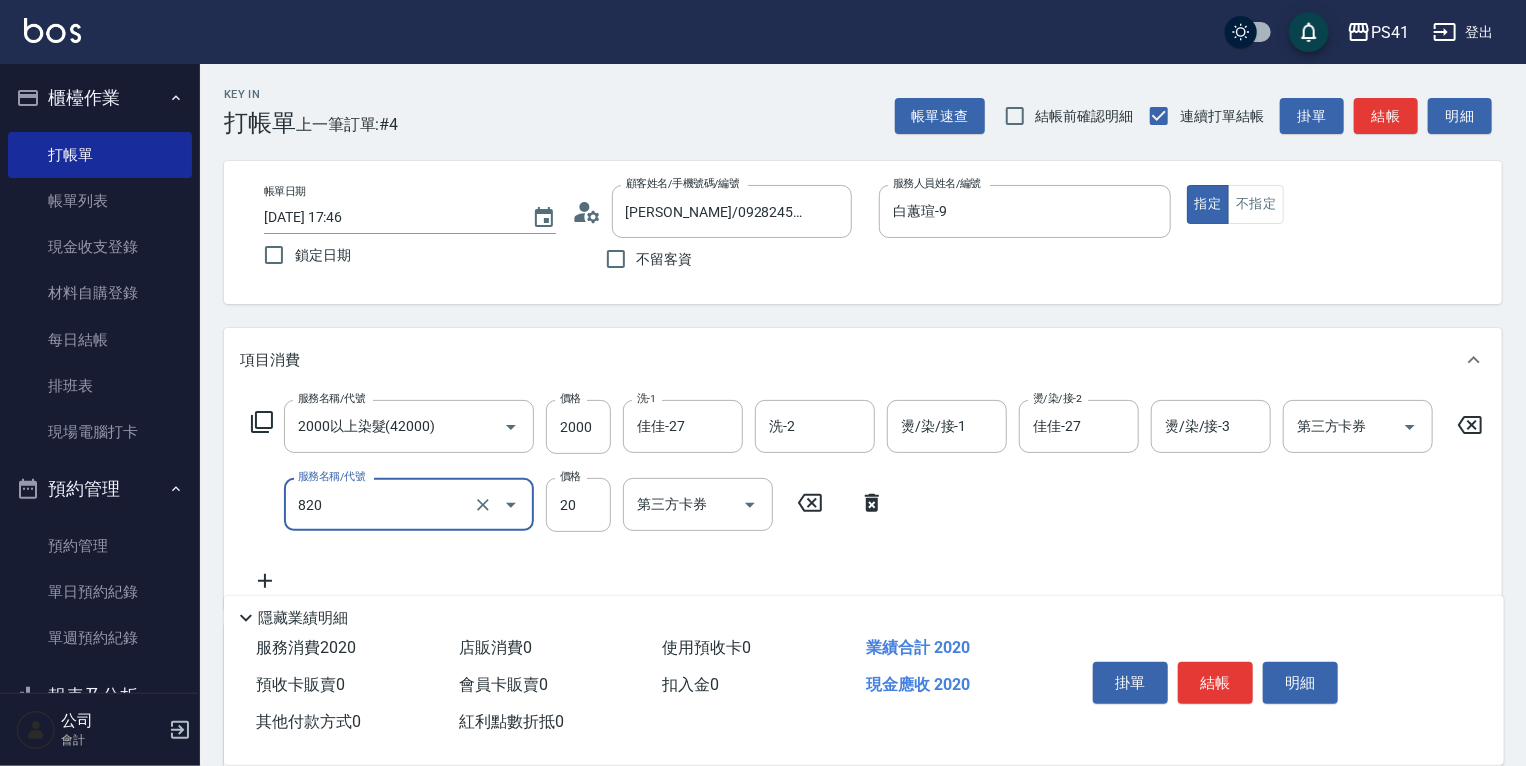 type on "潤絲(820)" 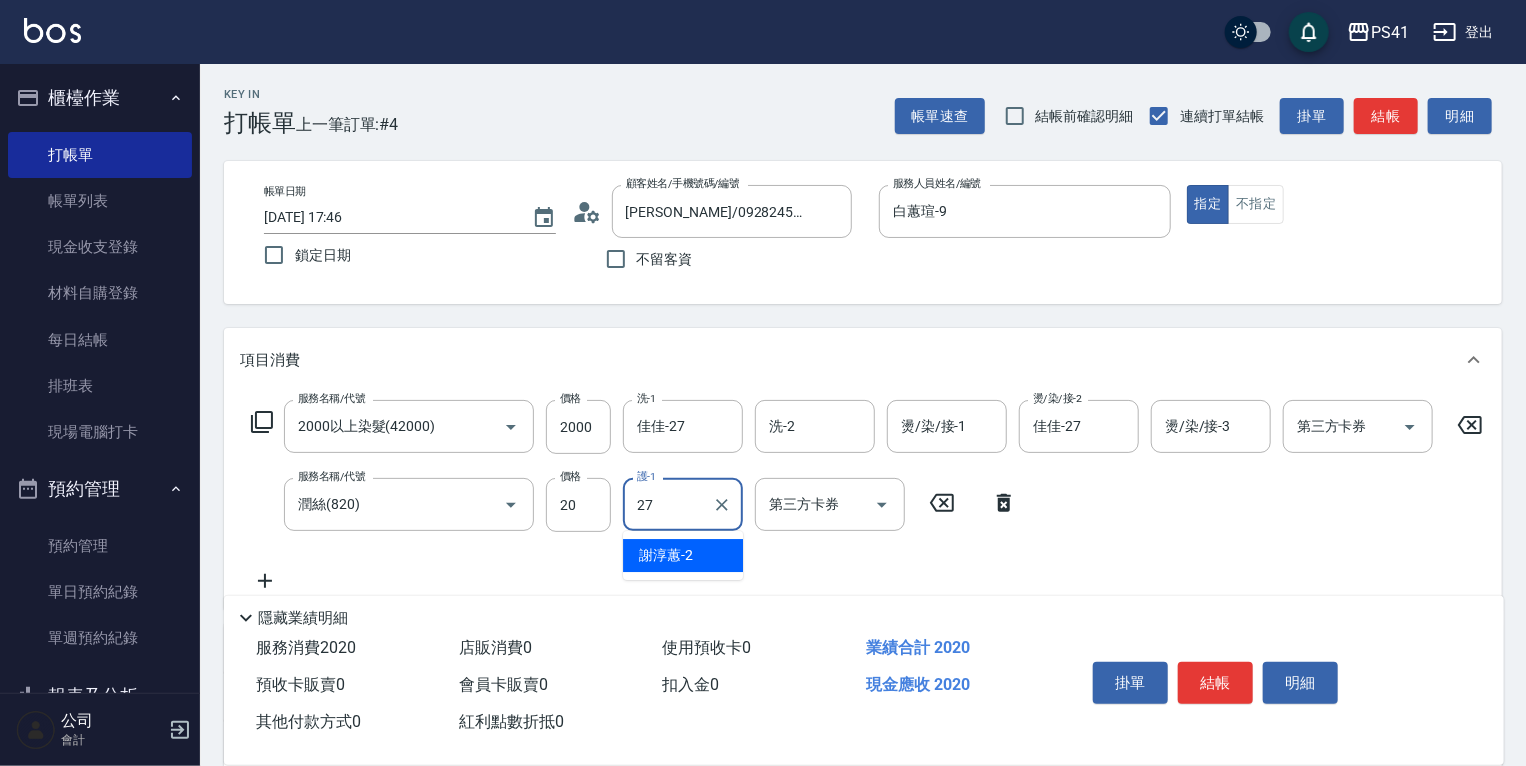 type on "佳佳-27" 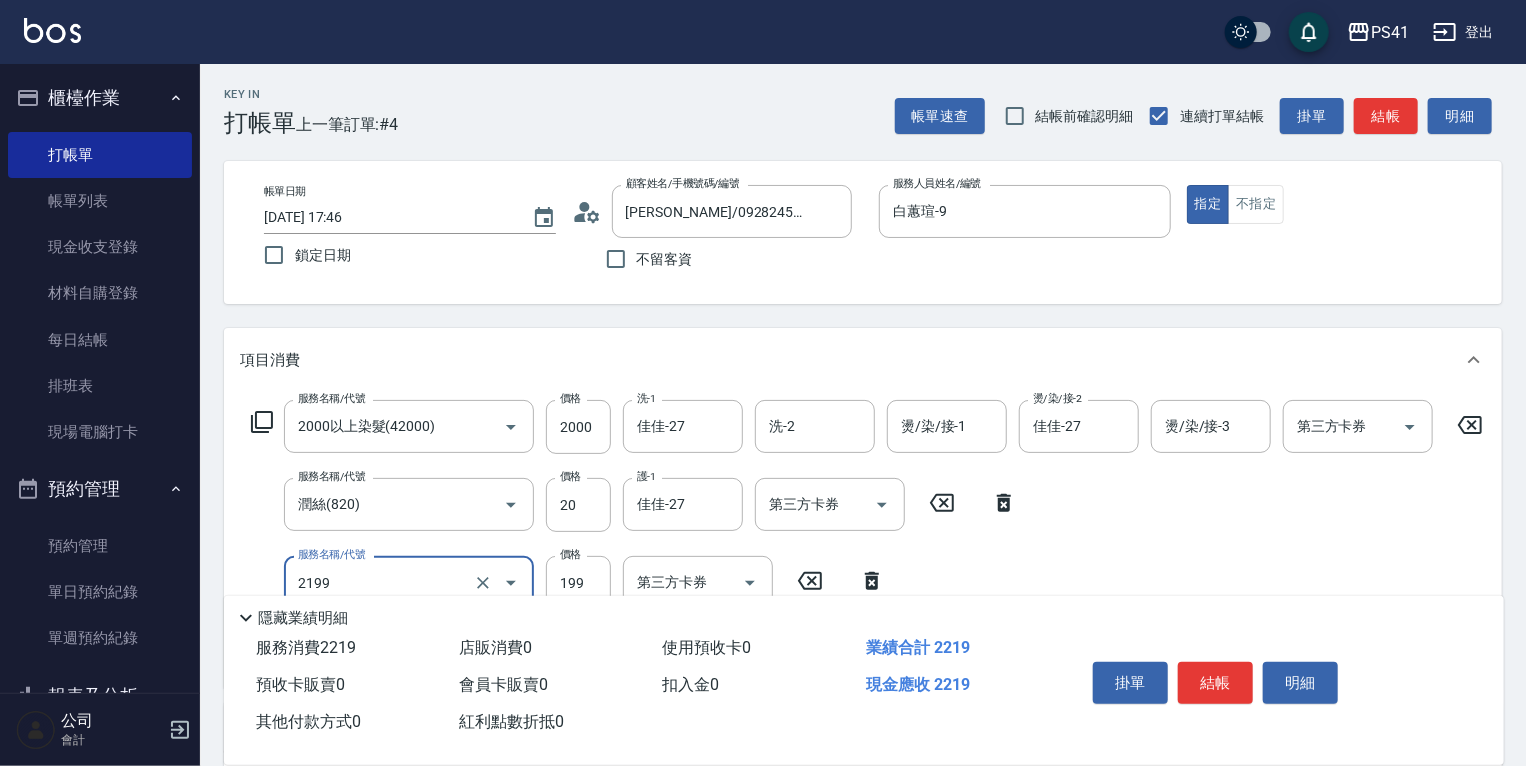 type on "不指定剪髮活動(2199)" 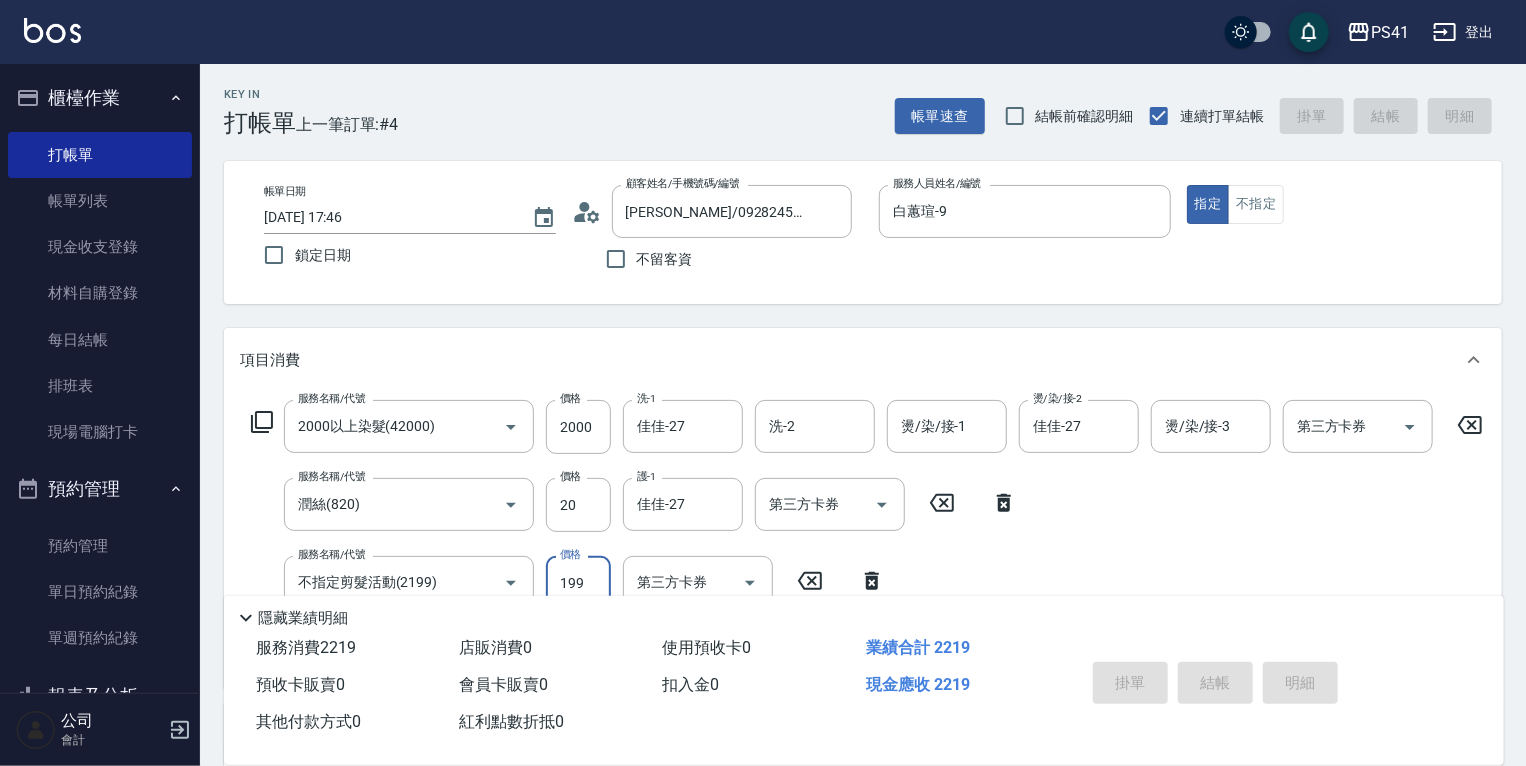 type 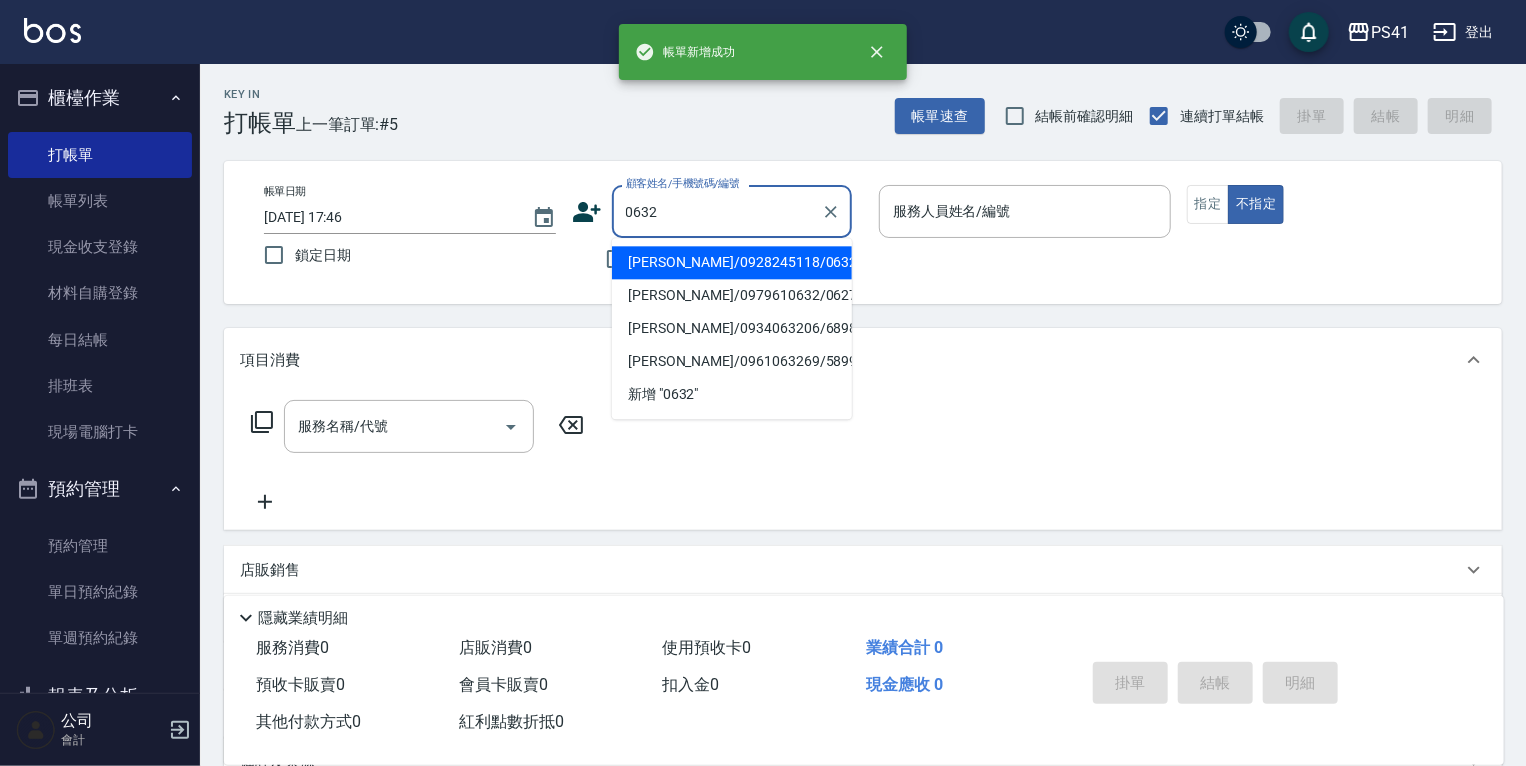 type on "[PERSON_NAME]/0928245118/0632" 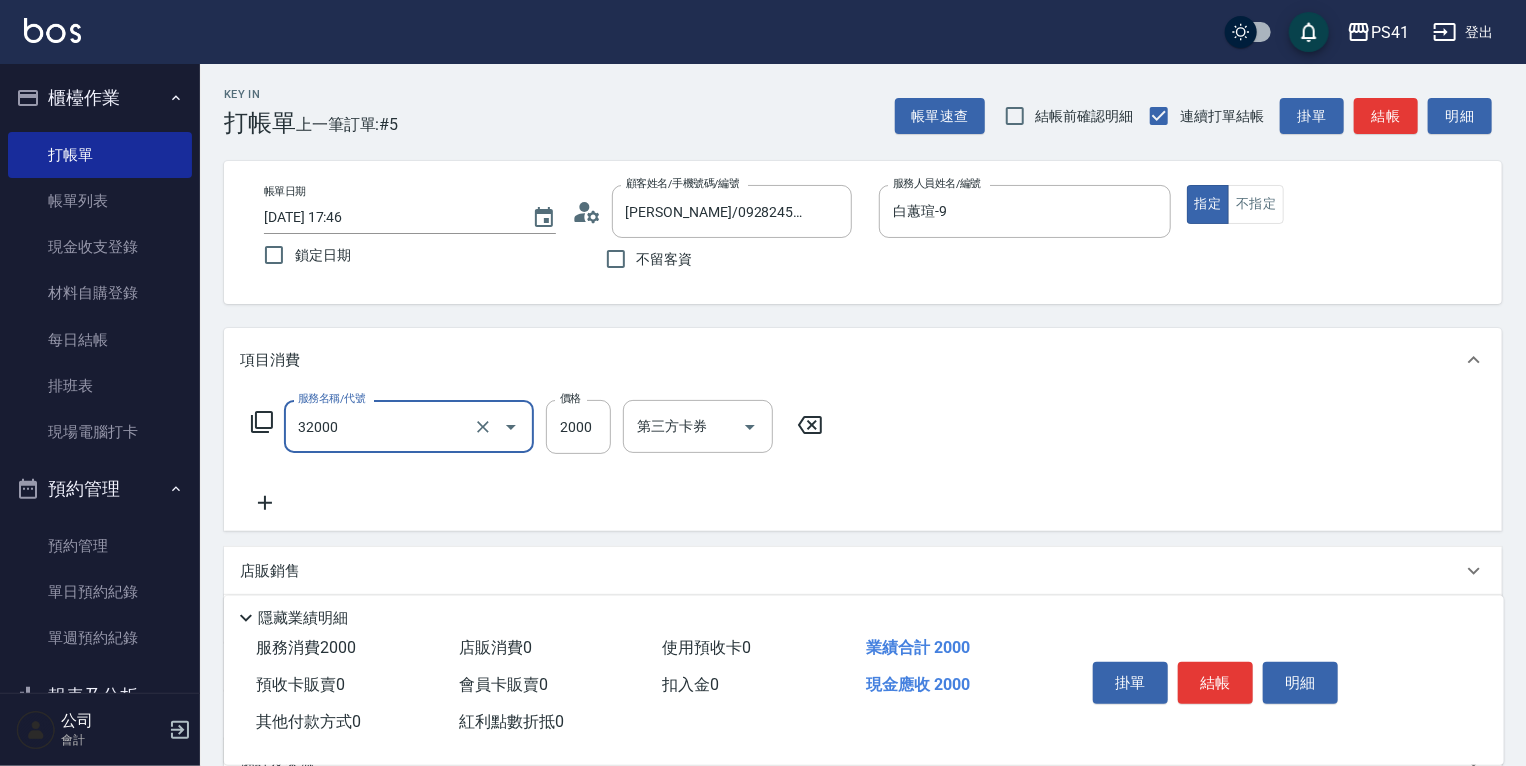 type on "2000以上燙髮(32000)" 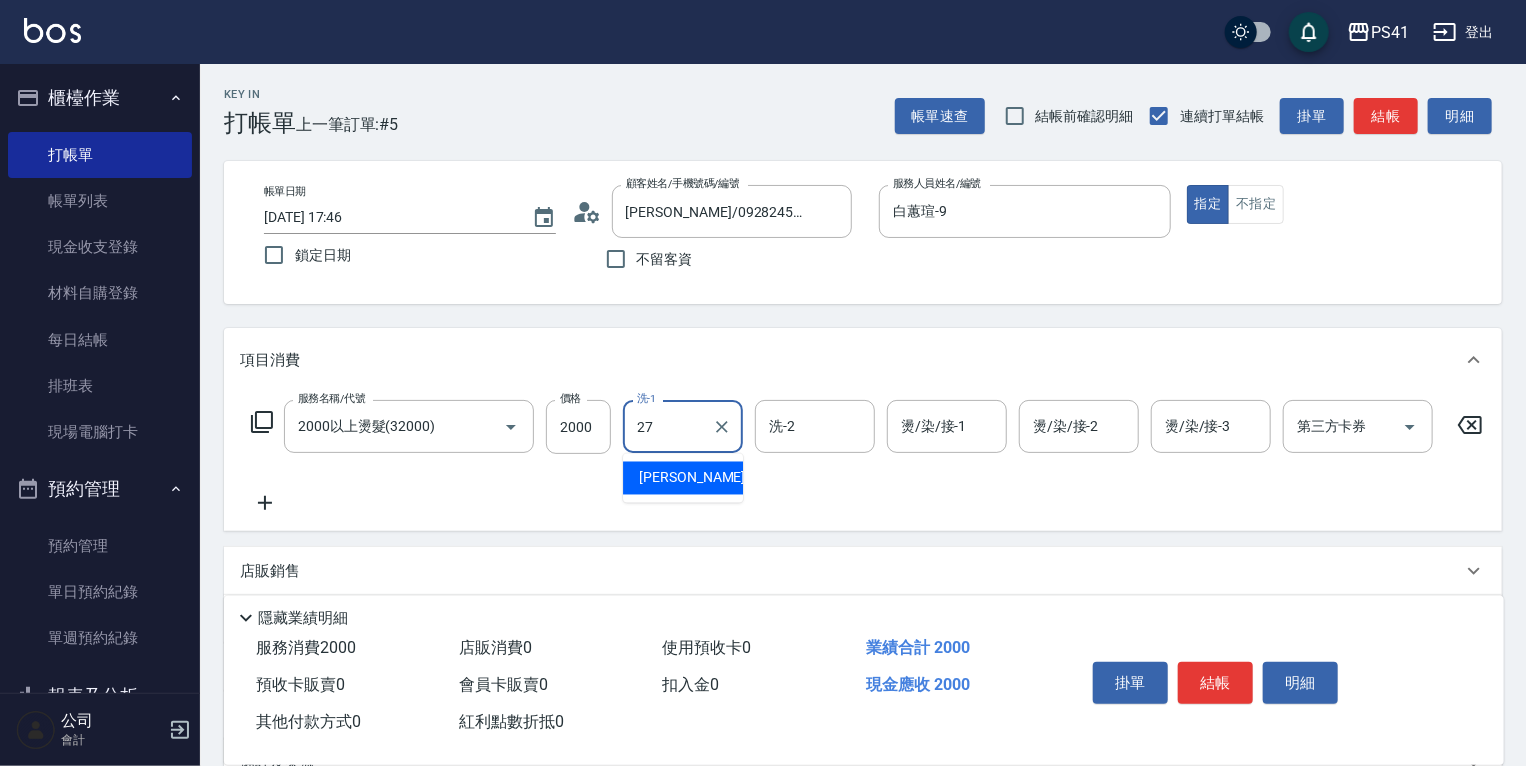 type on "佳佳-27" 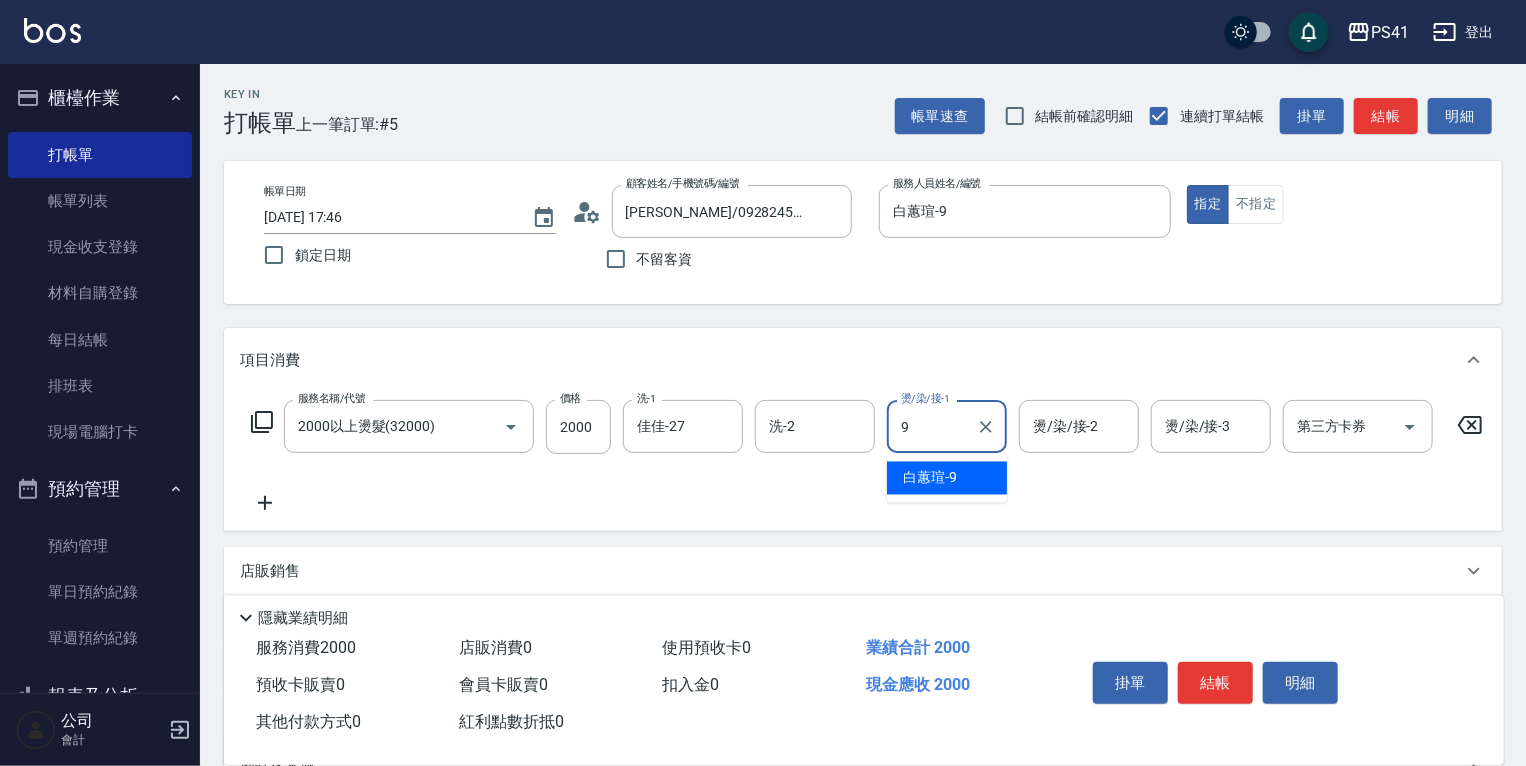 type on "白蕙瑄-9" 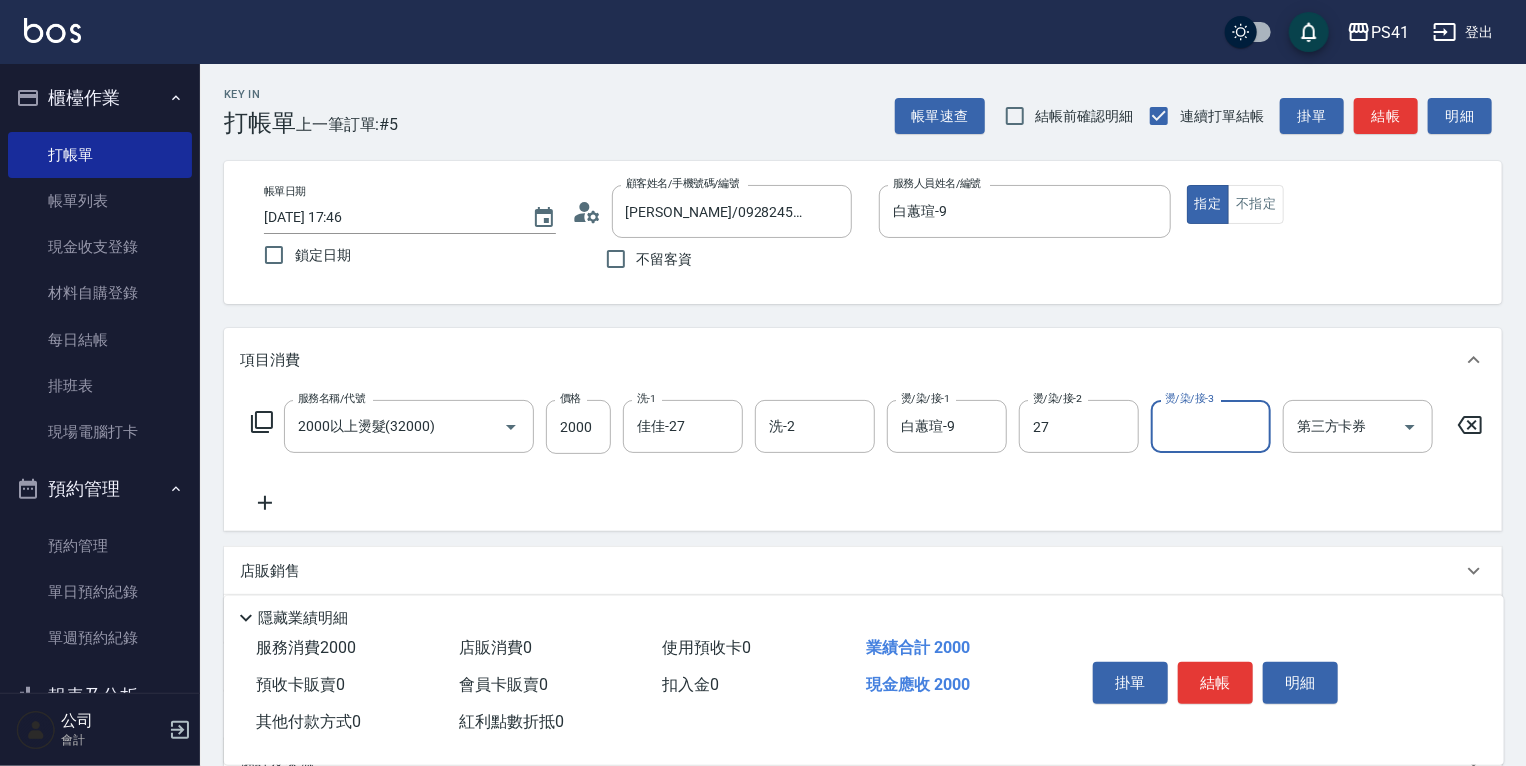 type on "佳佳-27" 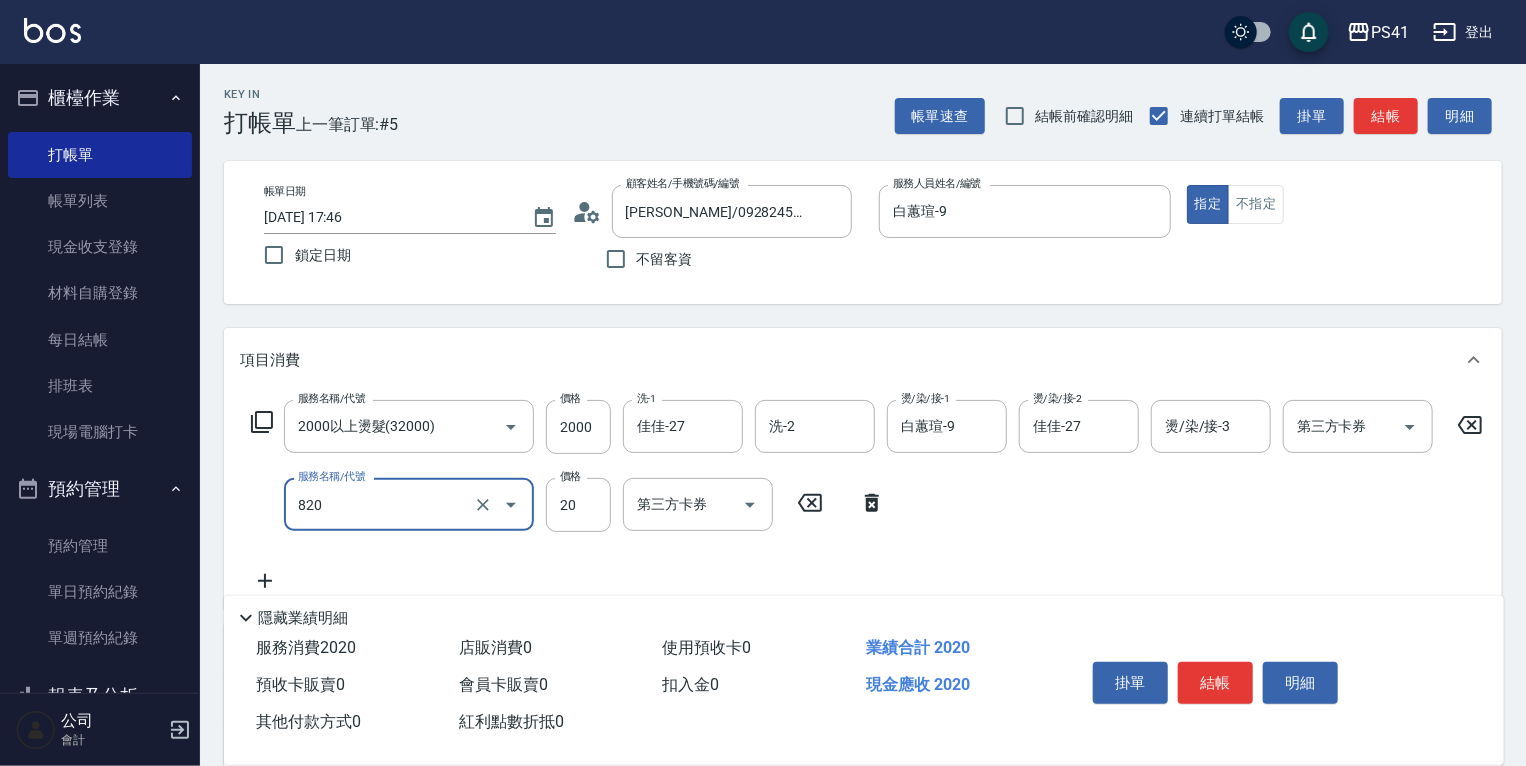 type on "潤絲(820)" 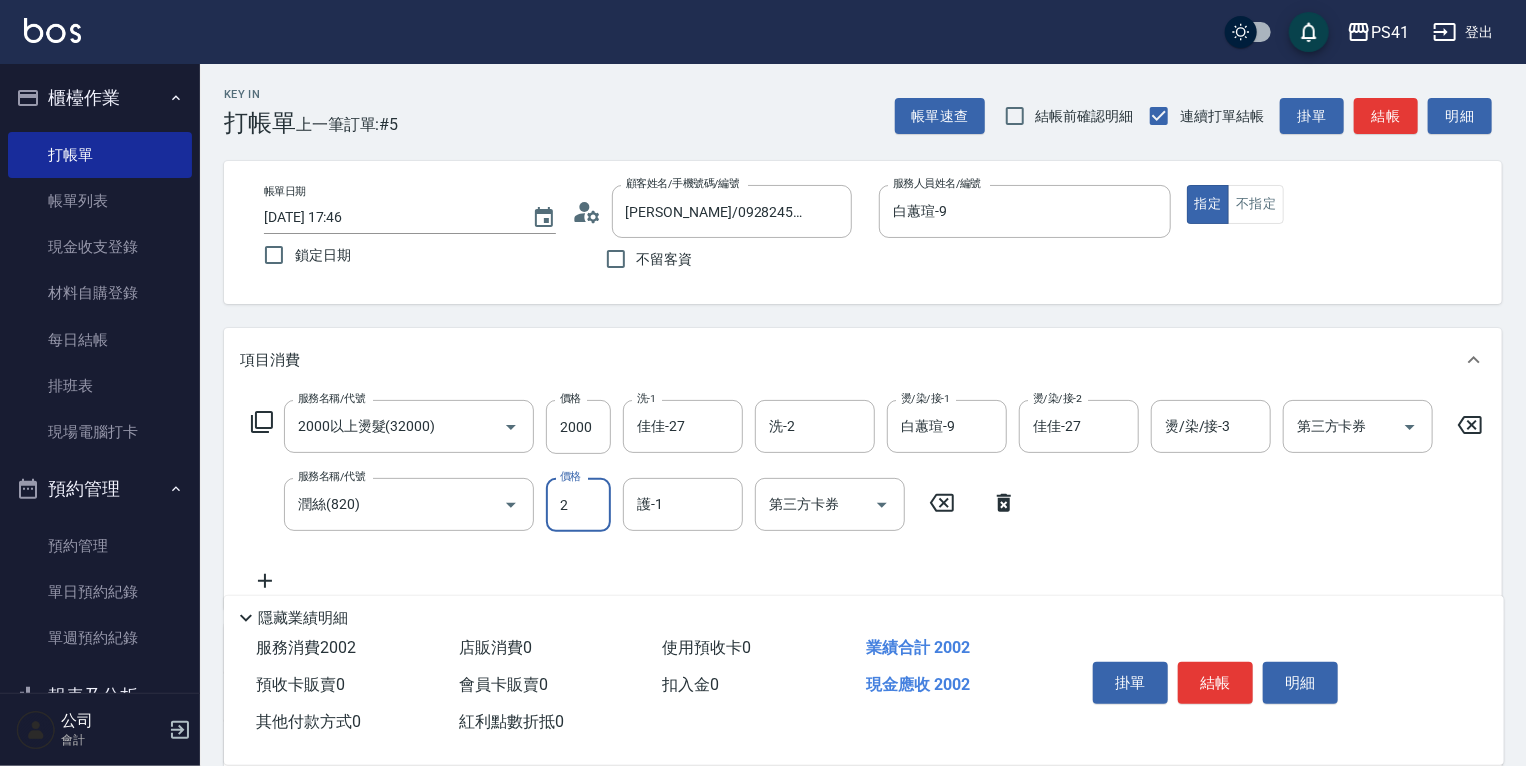 type on "20" 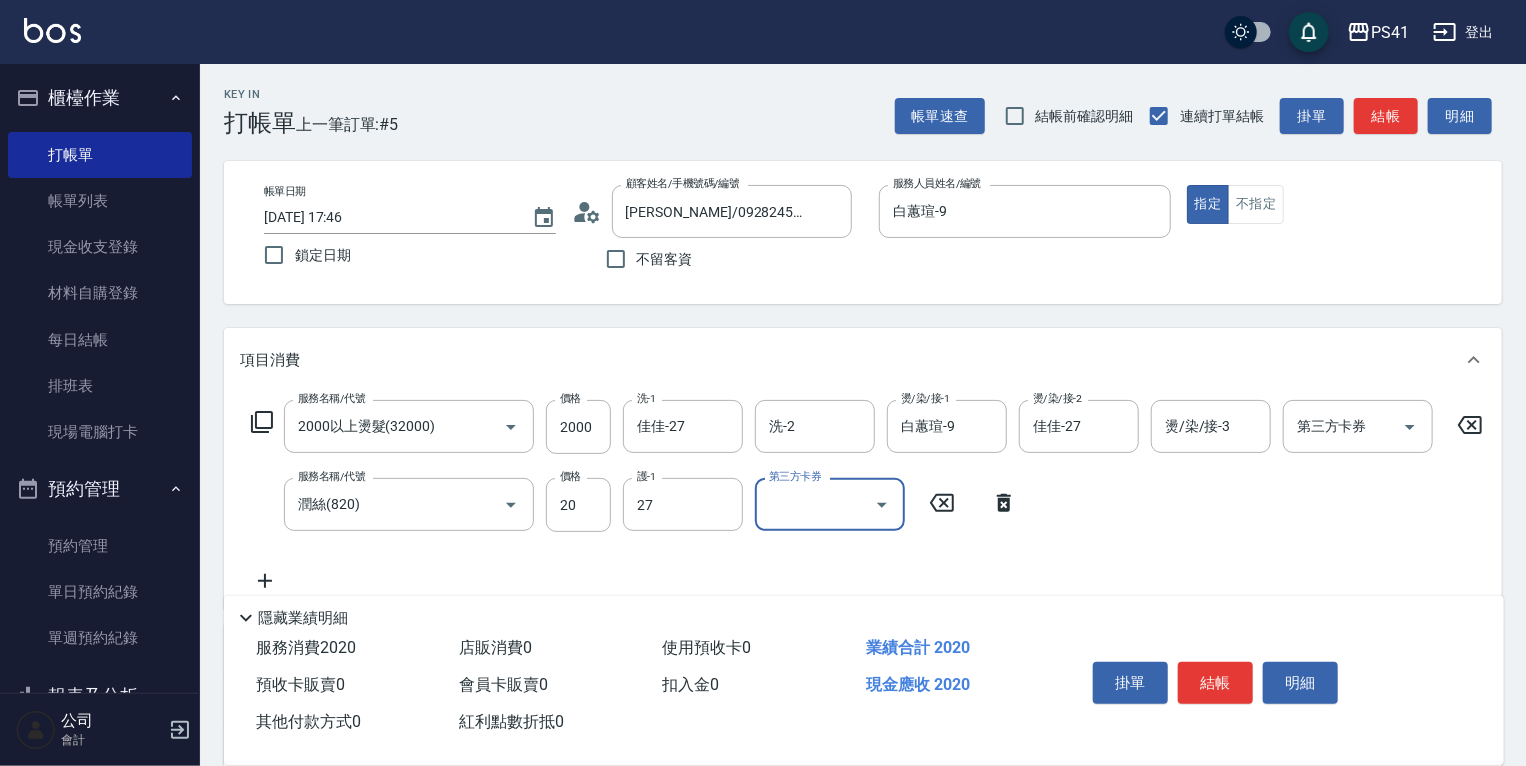 type on "佳佳-27" 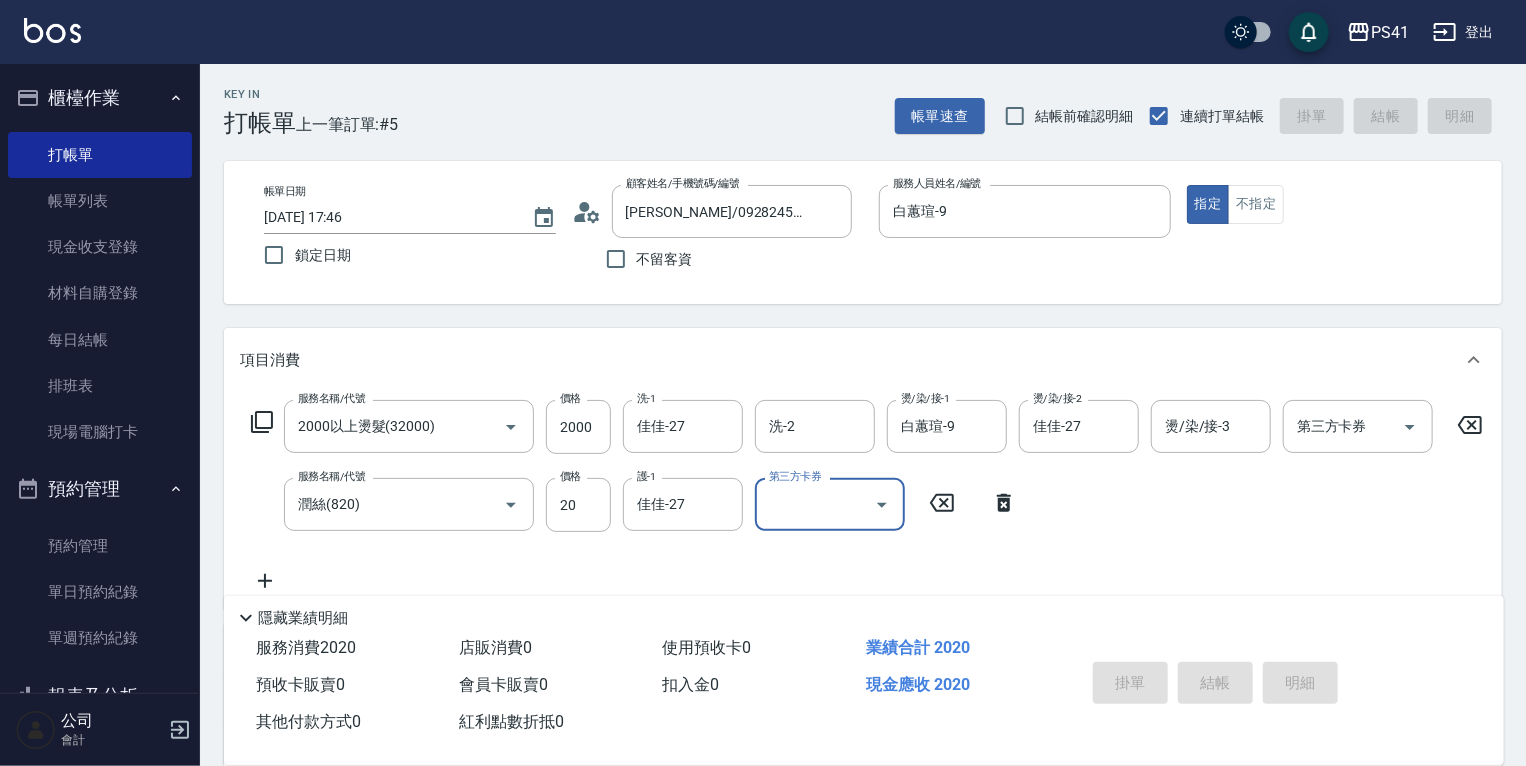 type 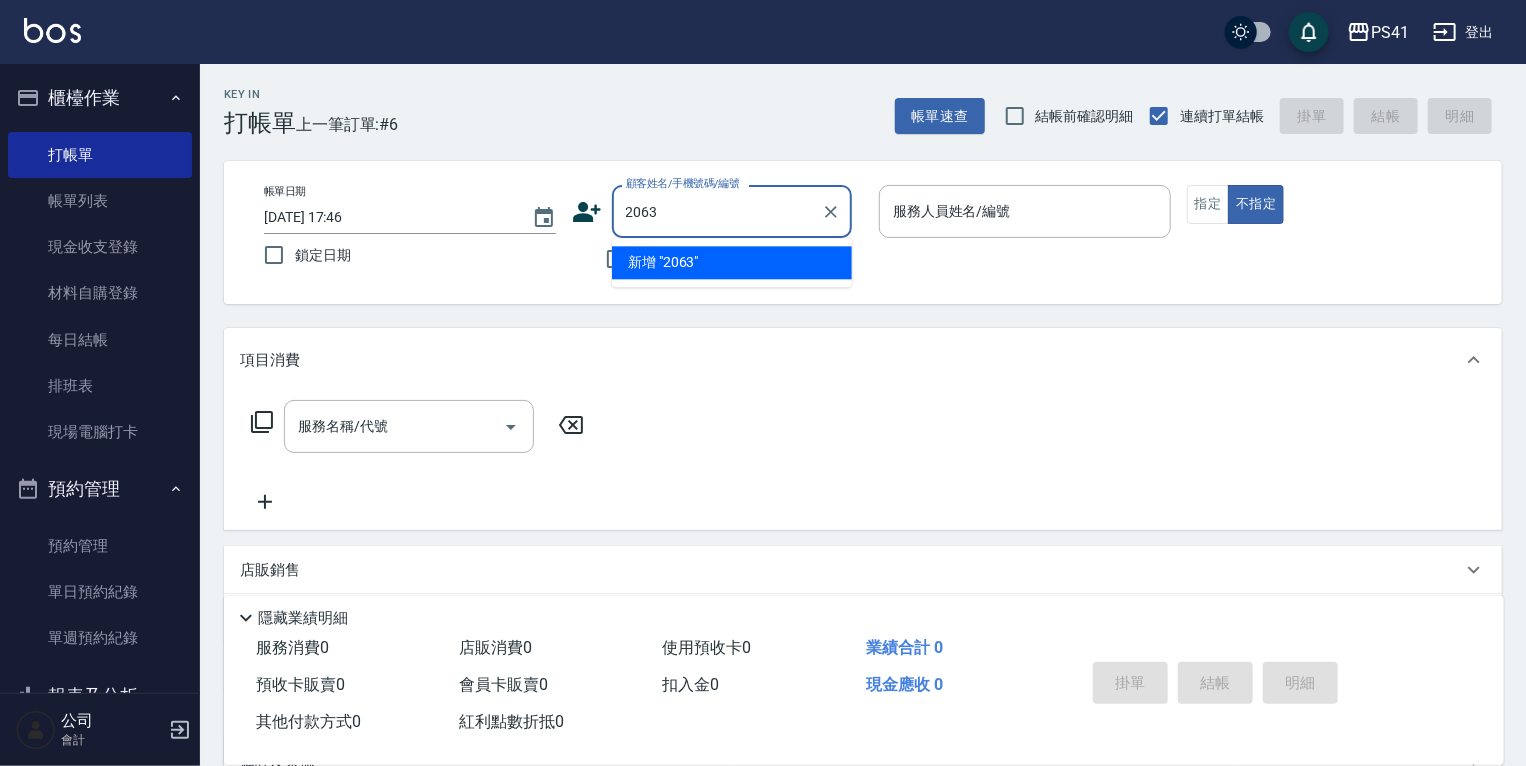 type on "2063" 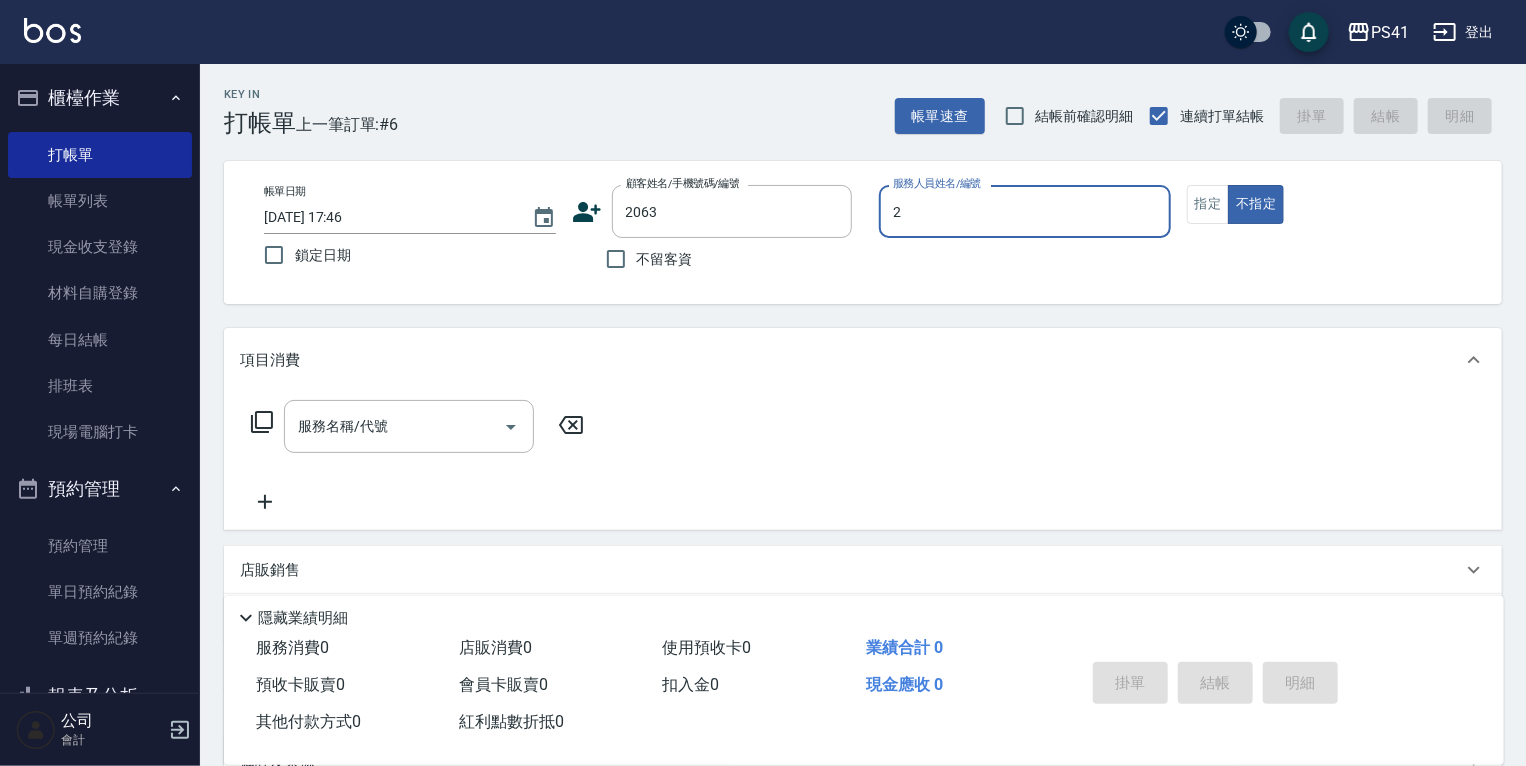 type on "謝淳蕙-2" 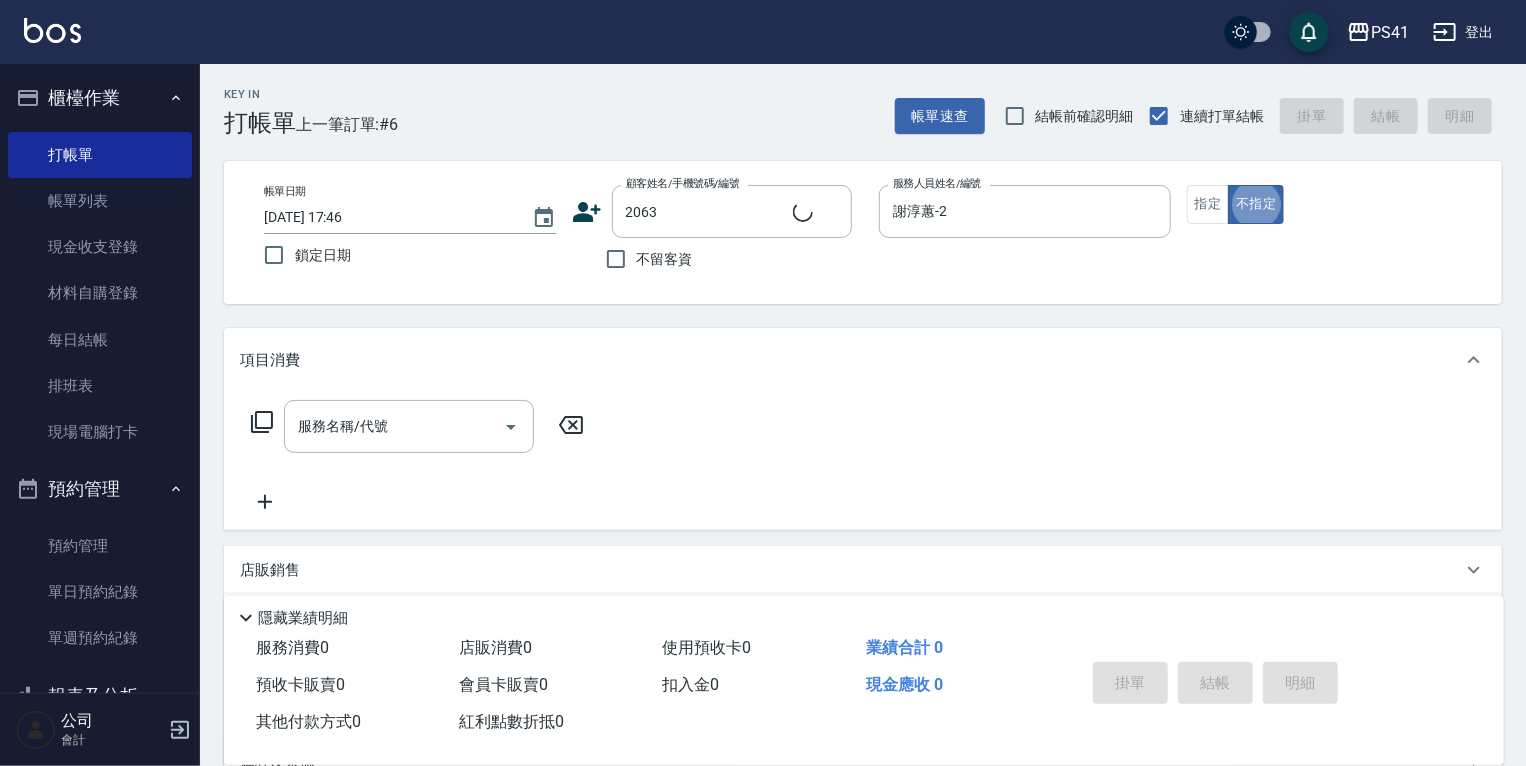 type on "[PERSON_NAME]/0958523977/2063" 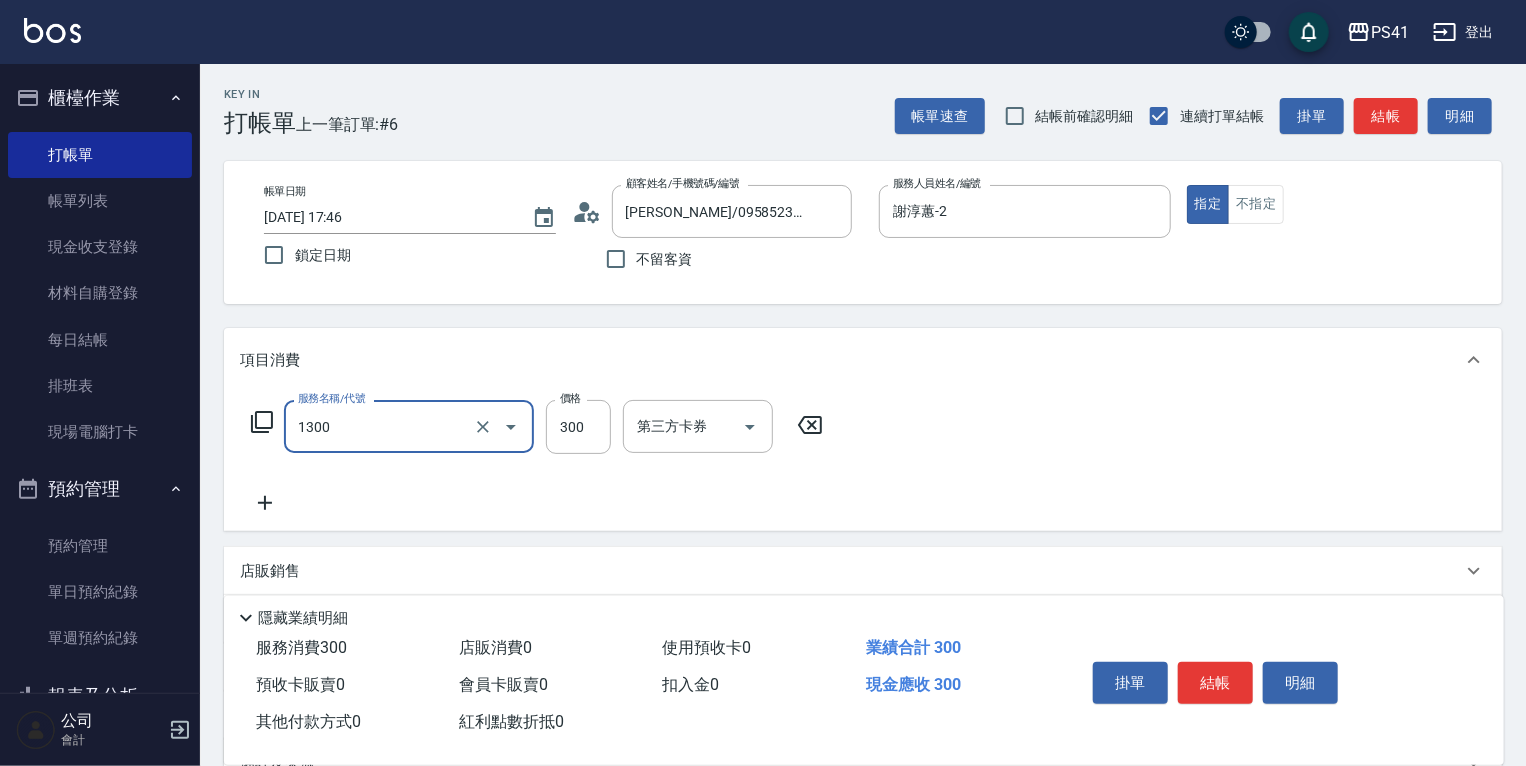 type on "洗髮300(1300)" 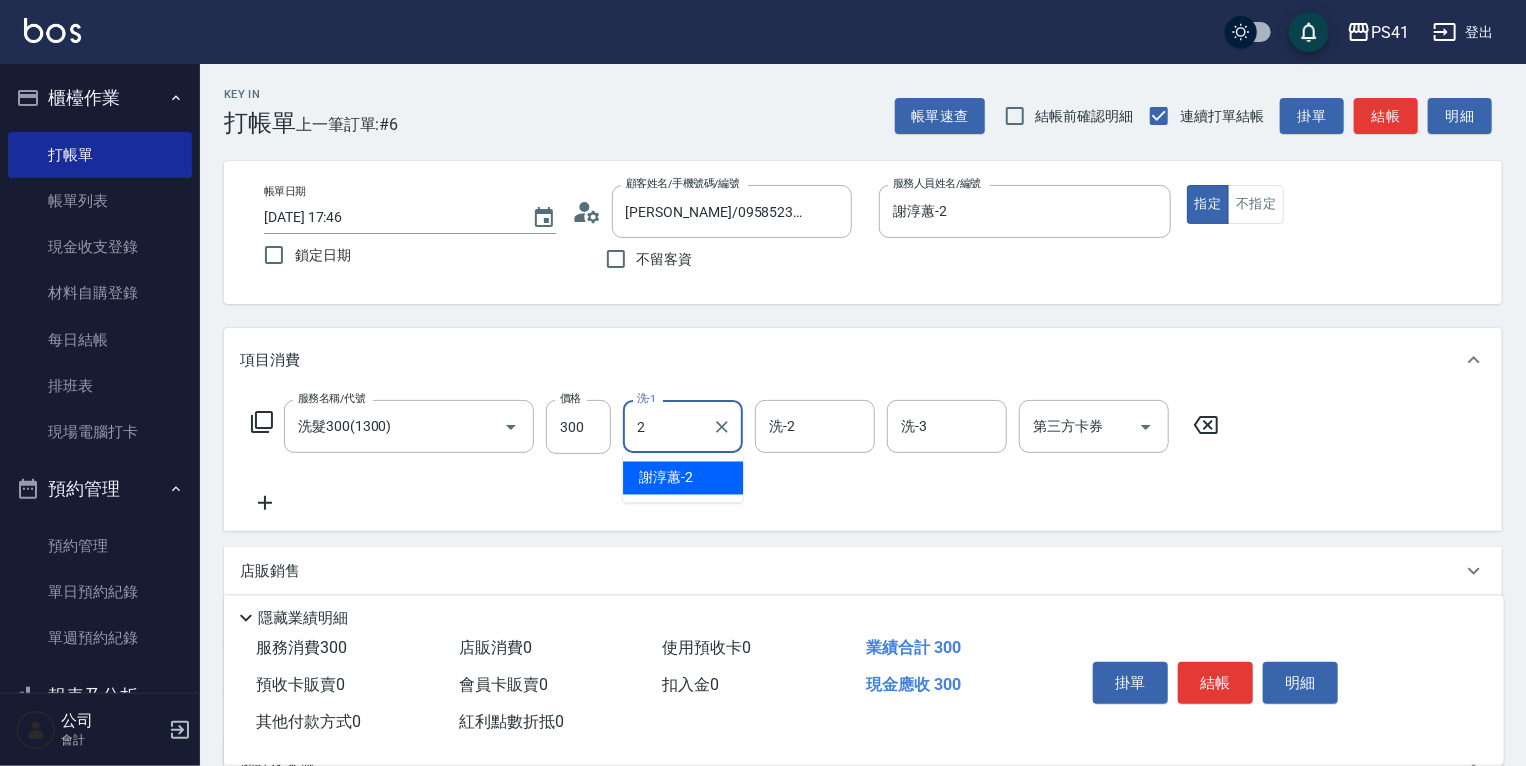 type on "謝淳蕙-2" 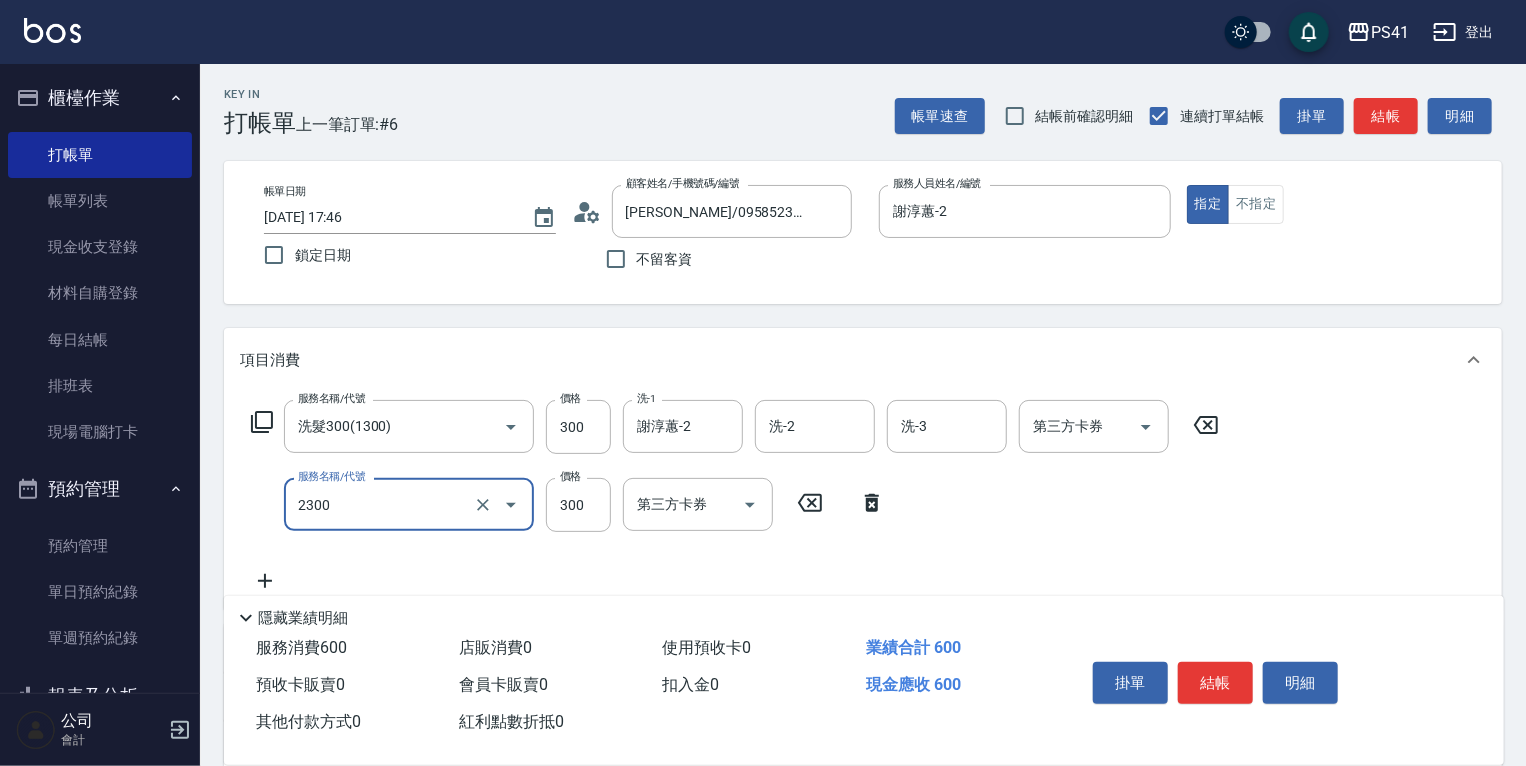 type on "剪髮(2300)" 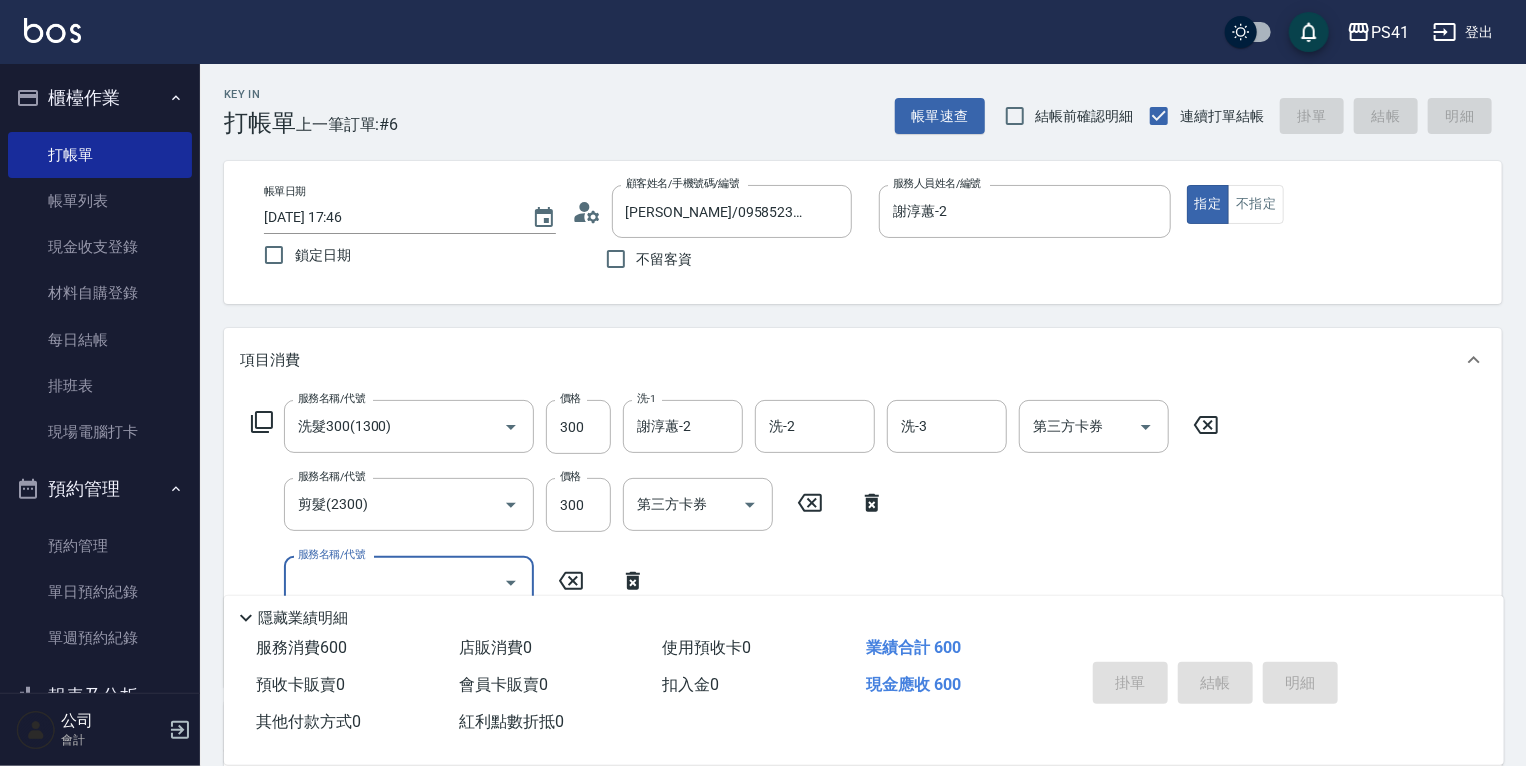 type on "[DATE] 17:47" 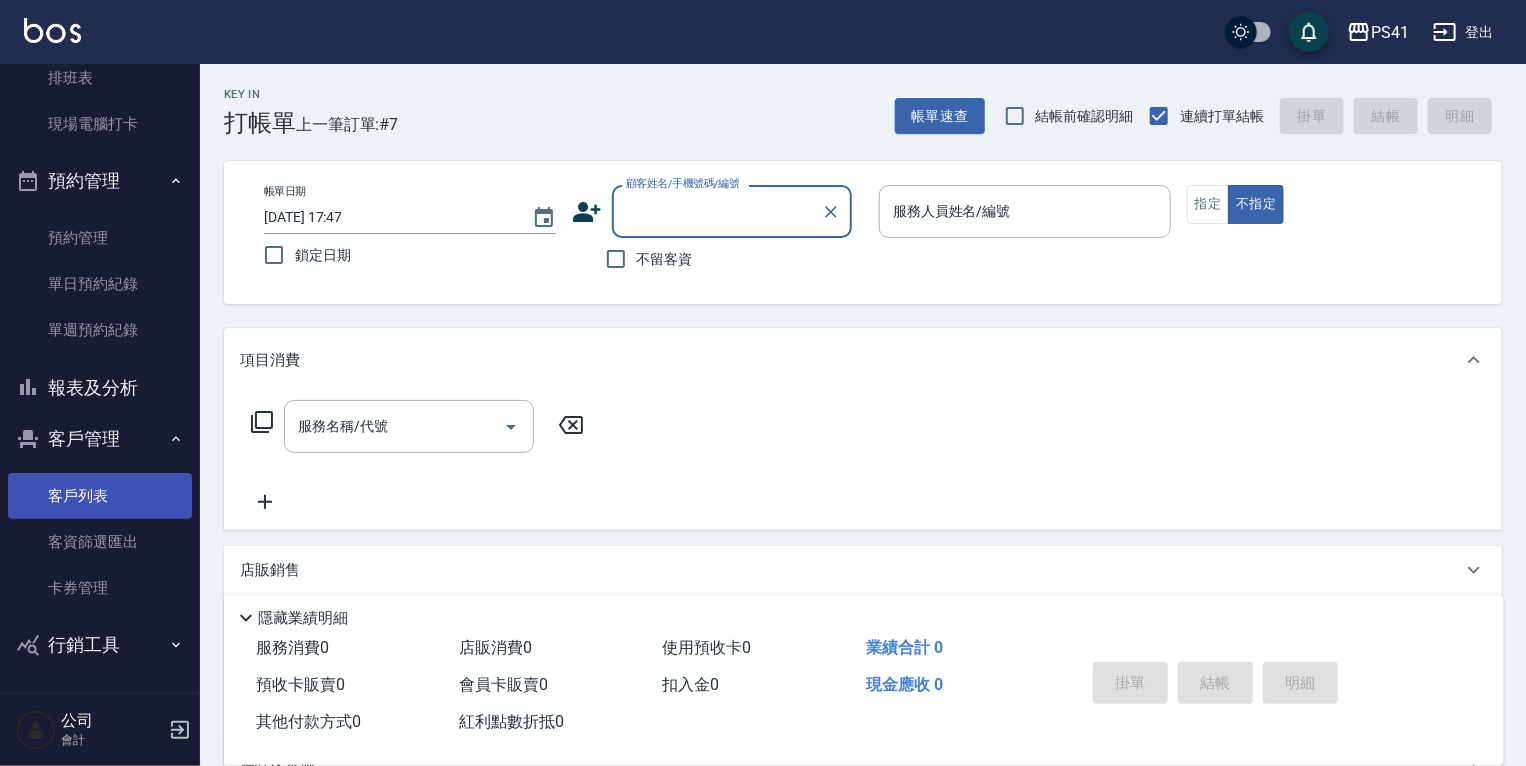 click on "客戶列表" at bounding box center [100, 496] 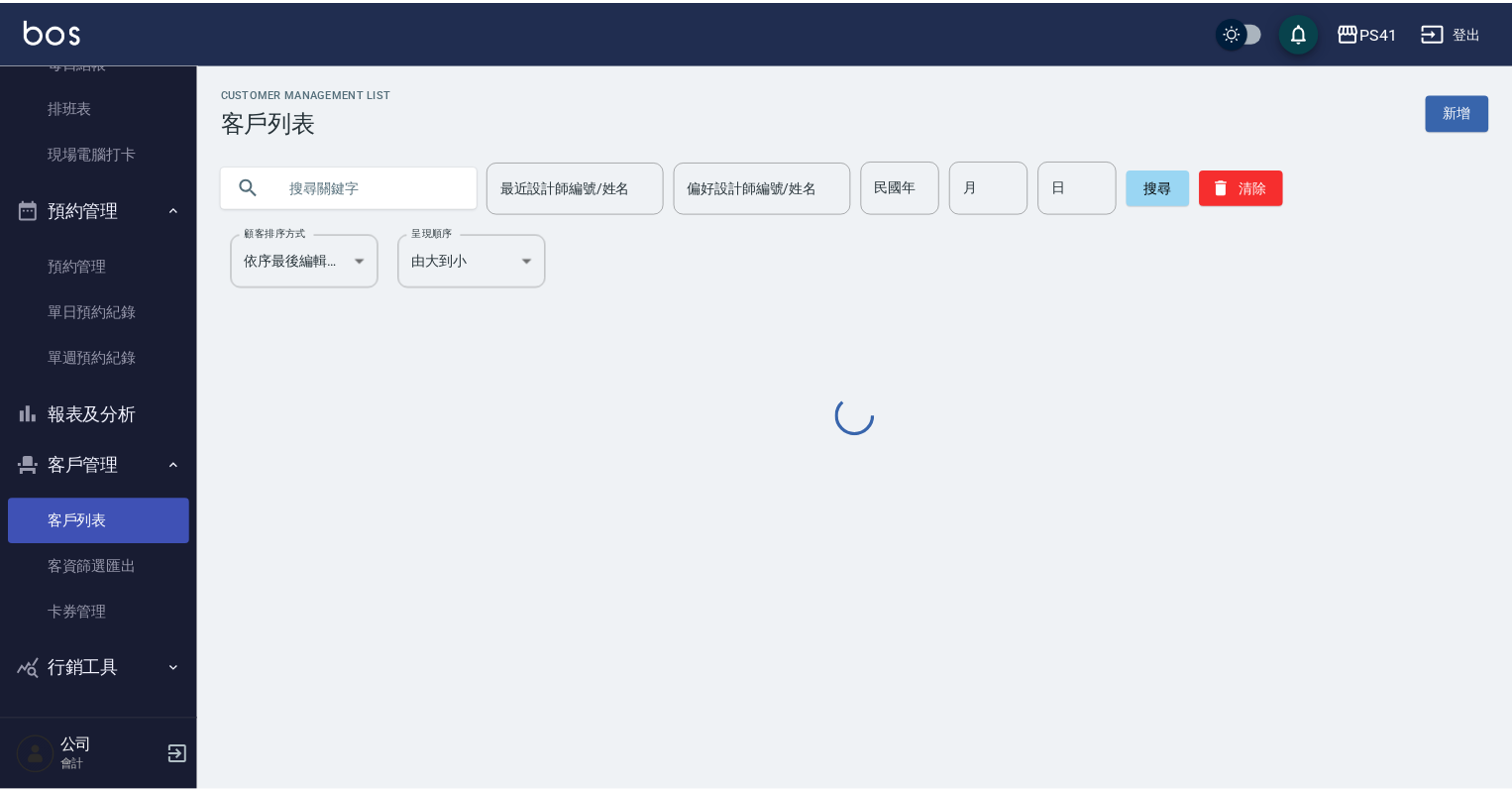 scroll, scrollTop: 274, scrollLeft: 0, axis: vertical 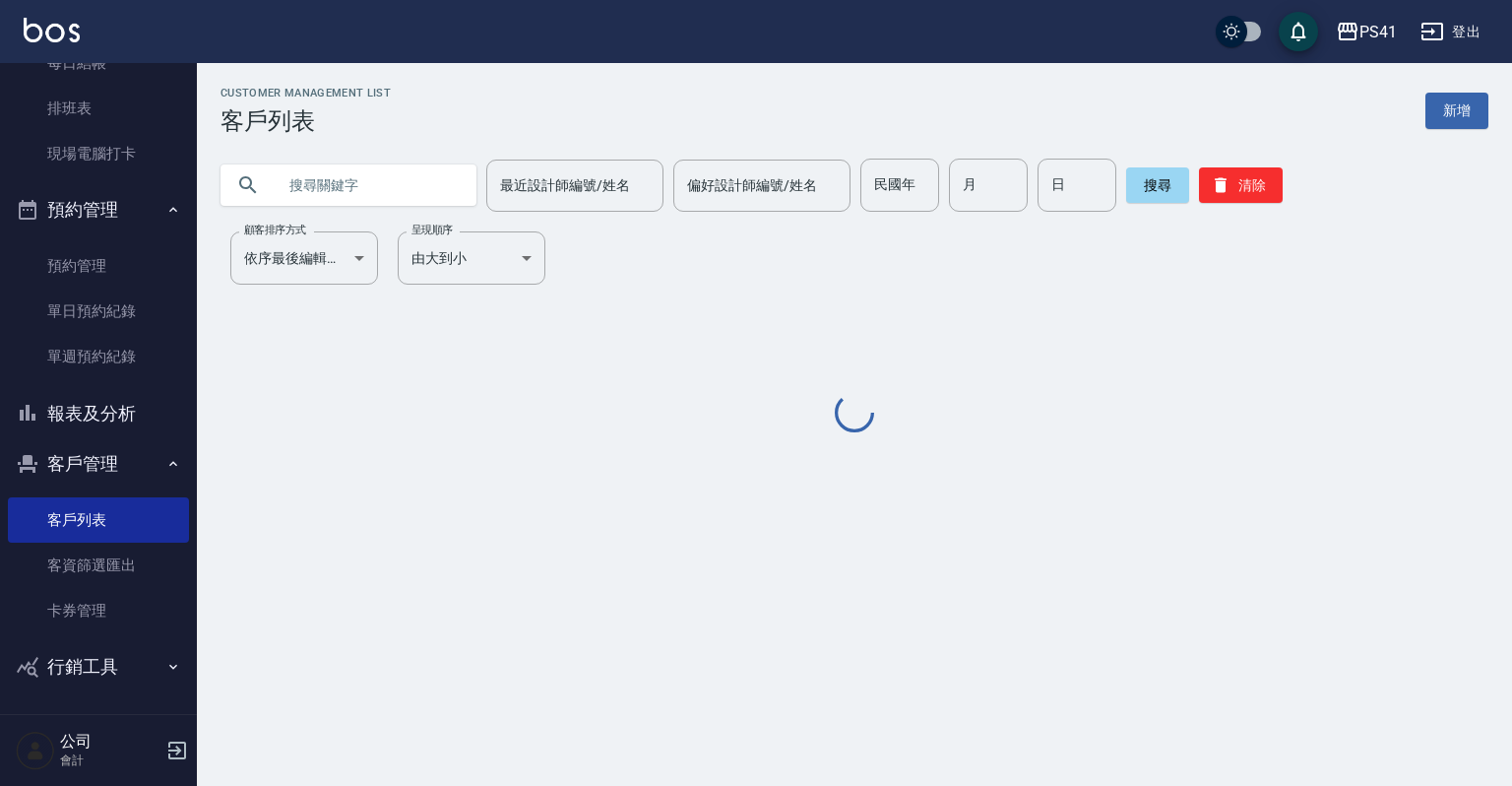 click at bounding box center (368, 185) 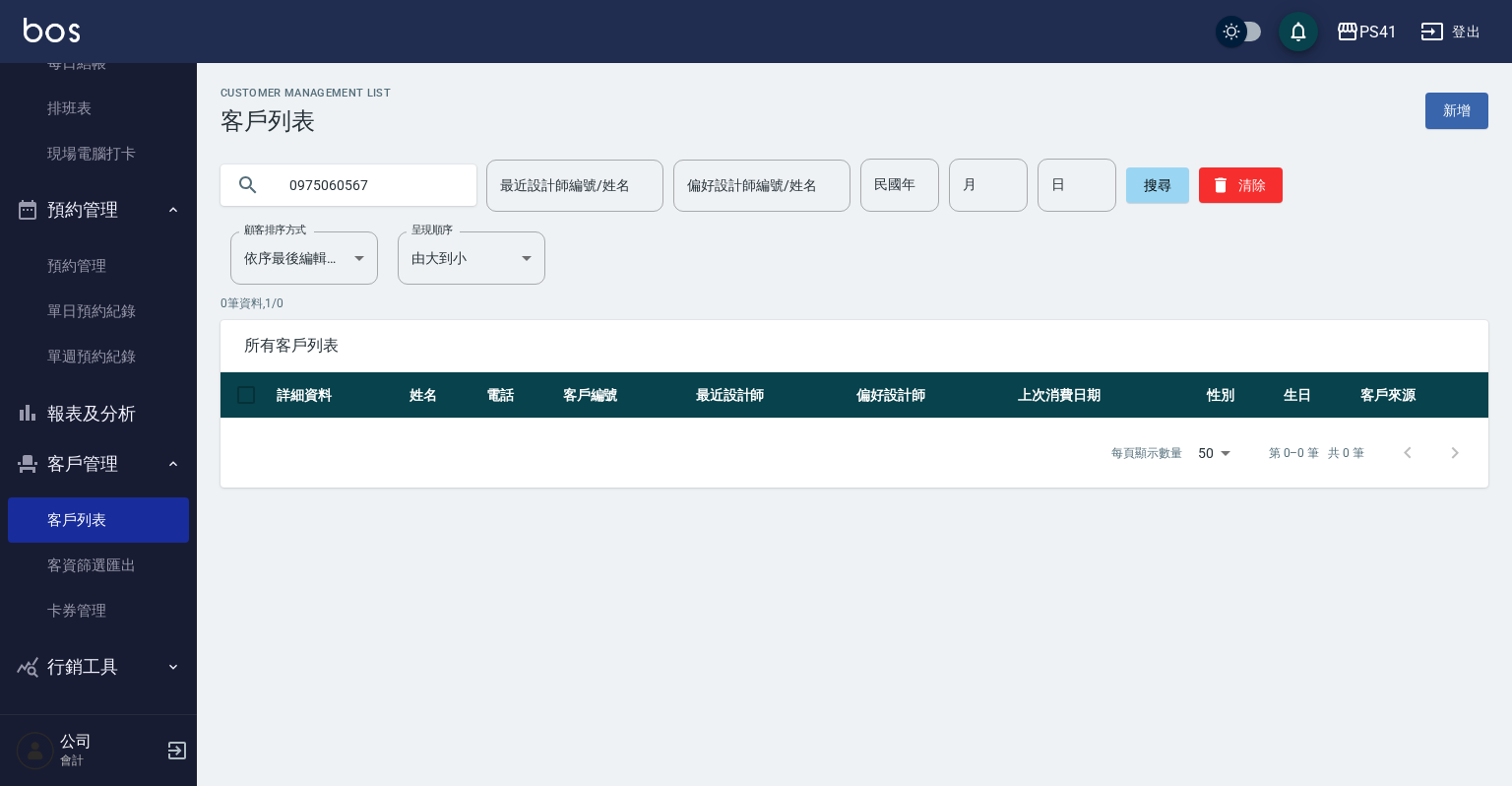 drag, startPoint x: 398, startPoint y: 190, endPoint x: 0, endPoint y: 98, distance: 408.4948 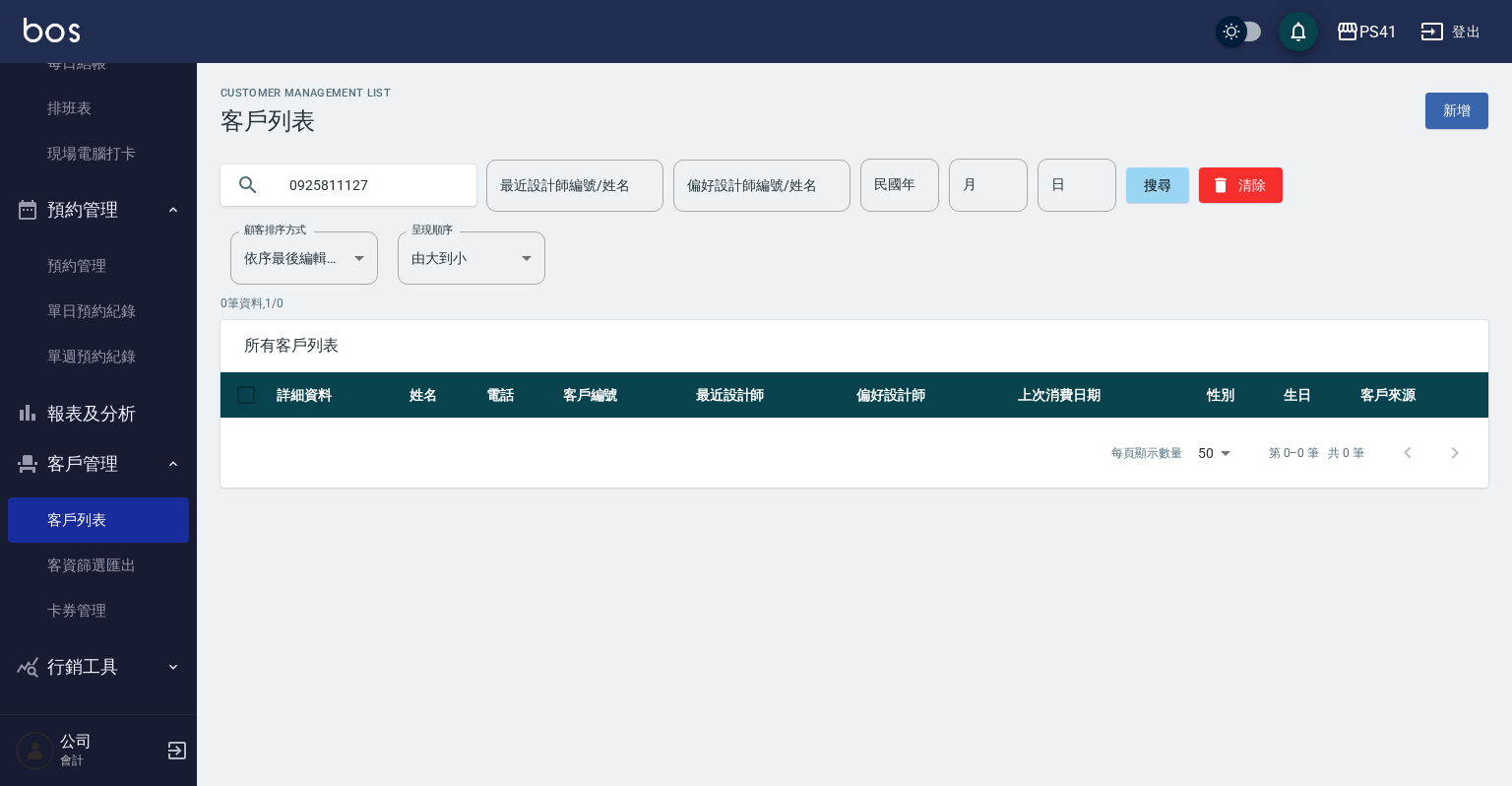 type on "0925811127" 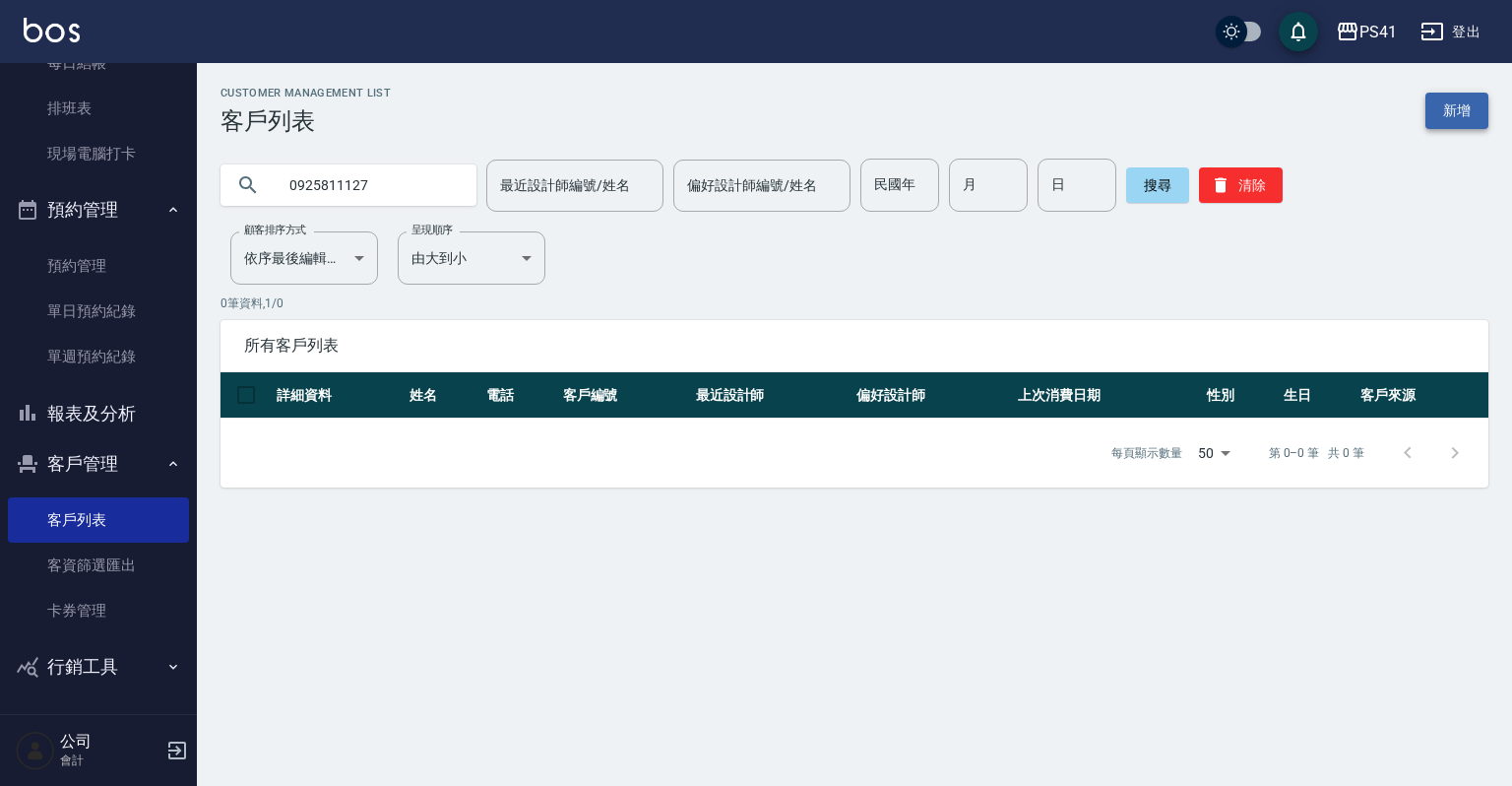 click on "新增" at bounding box center [1457, 110] 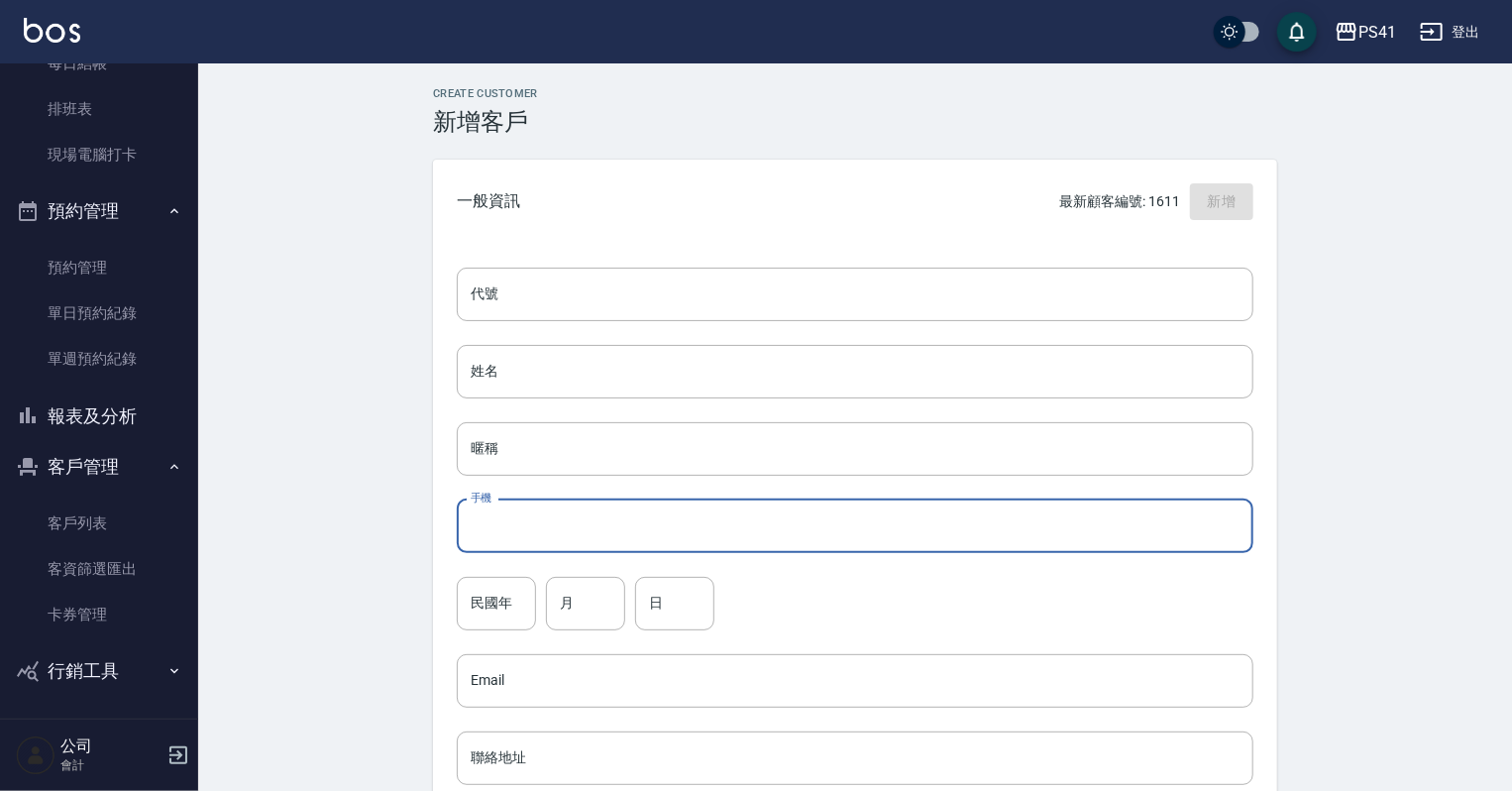 click on "手機" at bounding box center [855, 526] 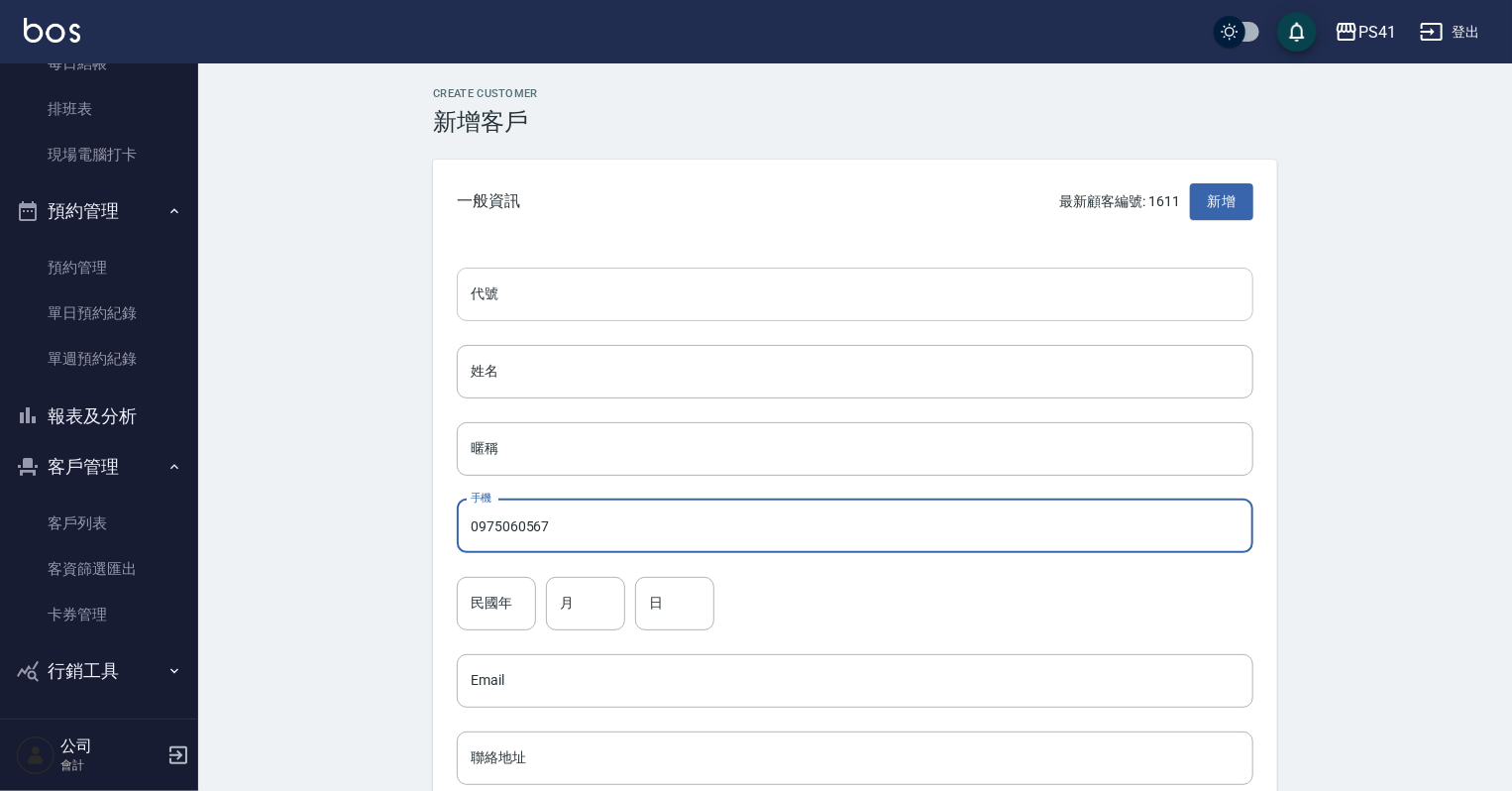 type on "0975060567" 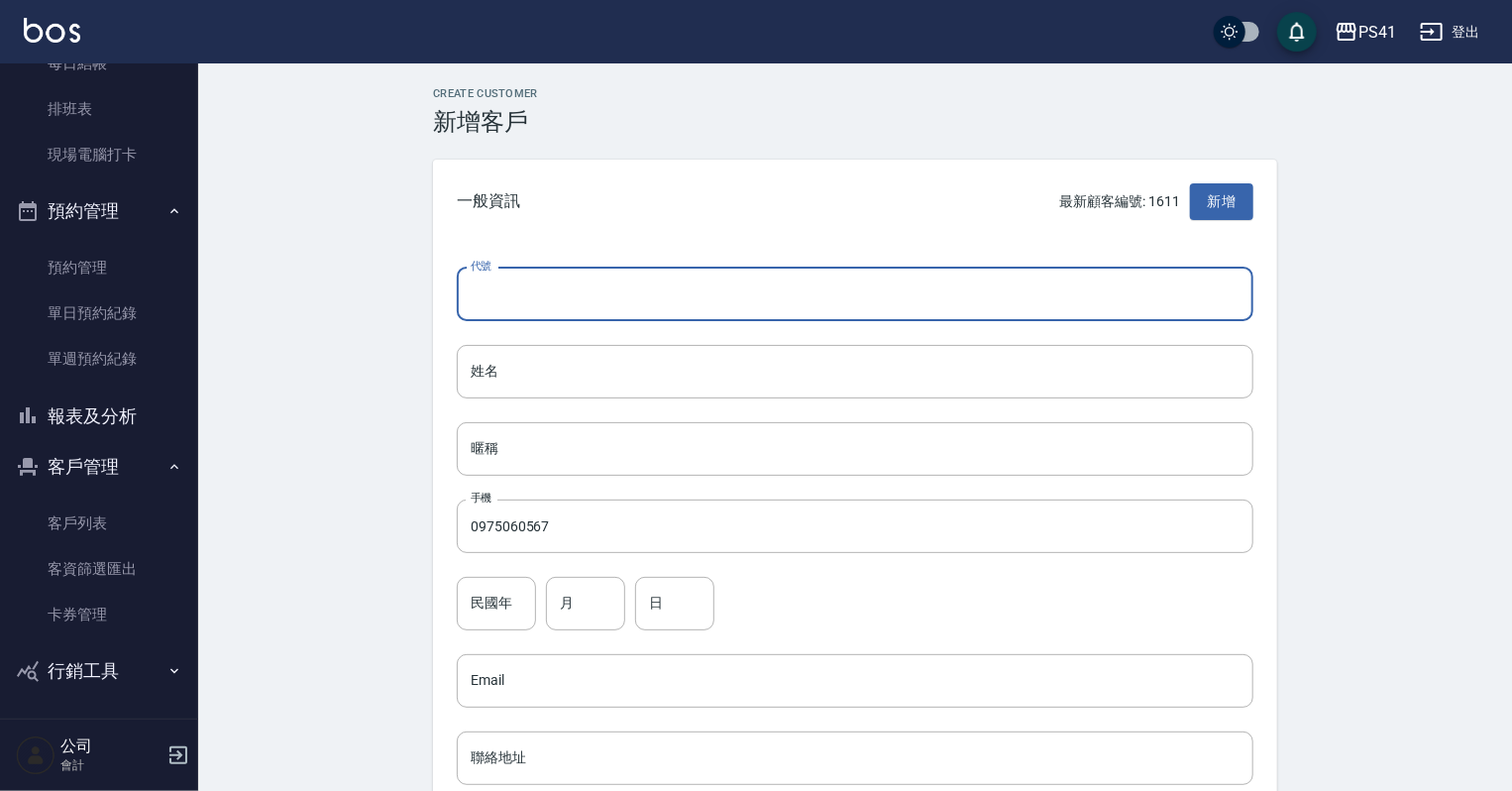click on "代號" at bounding box center [855, 294] 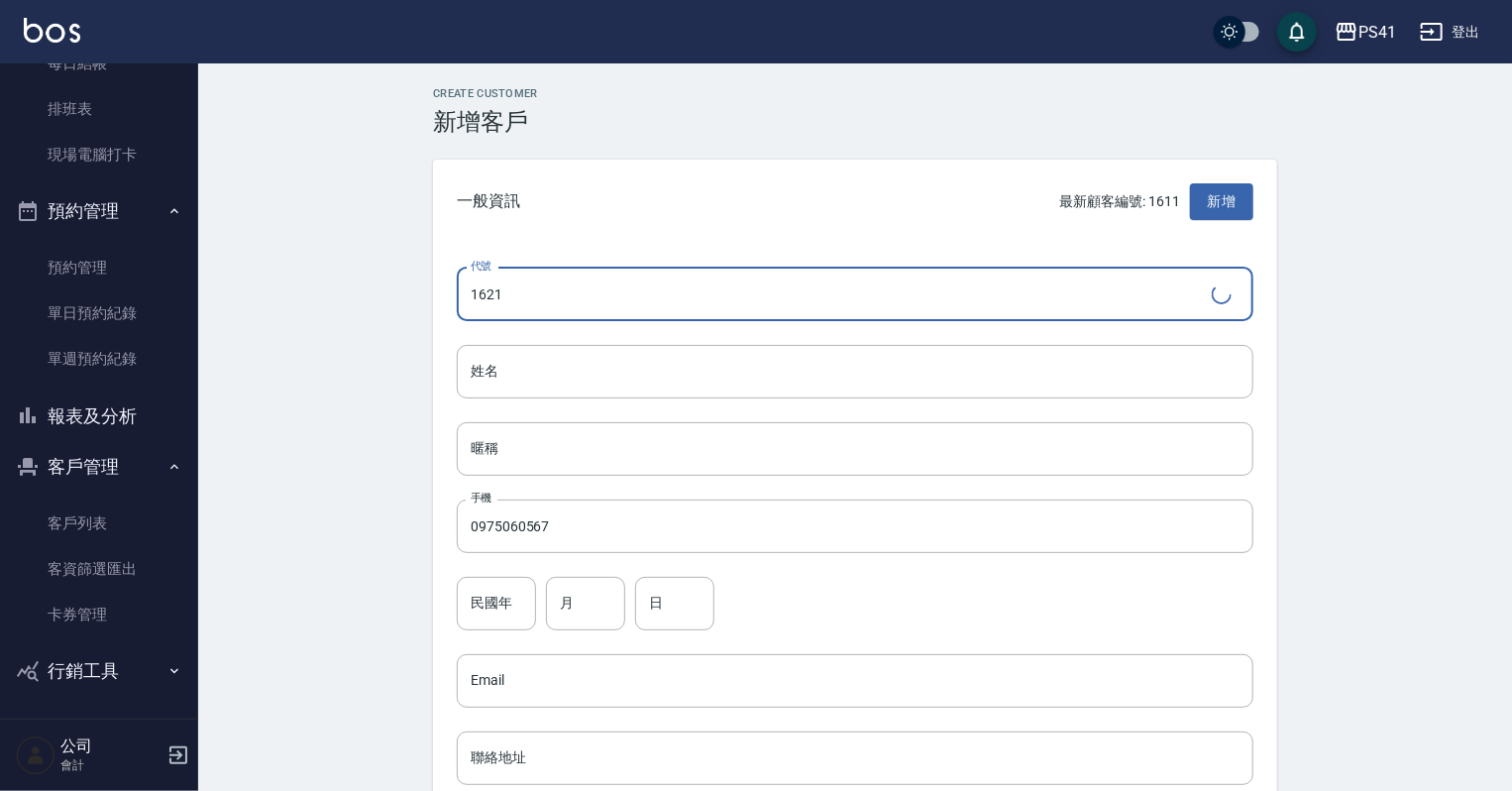 type on "1621" 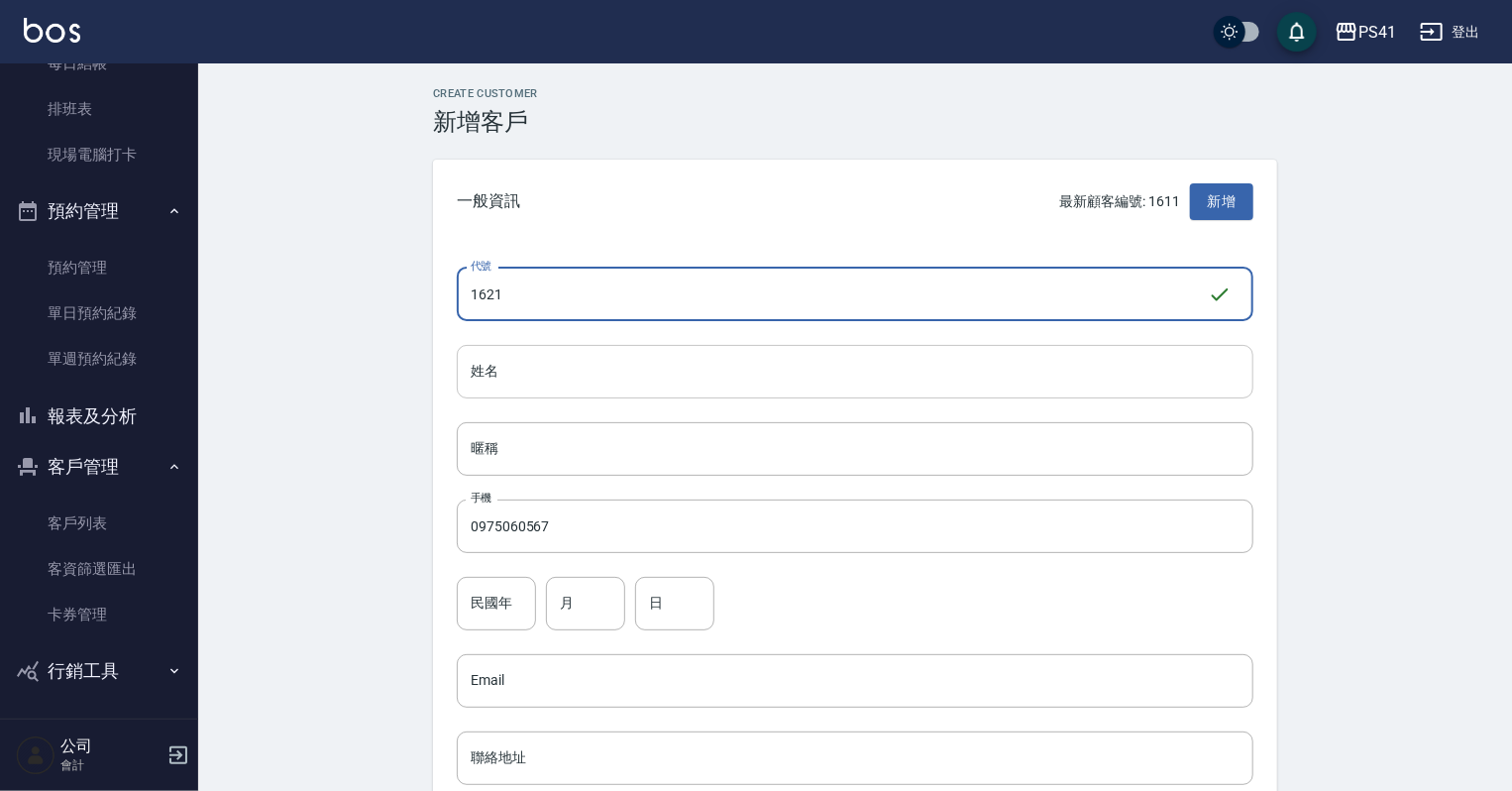click on "姓名" at bounding box center [855, 372] 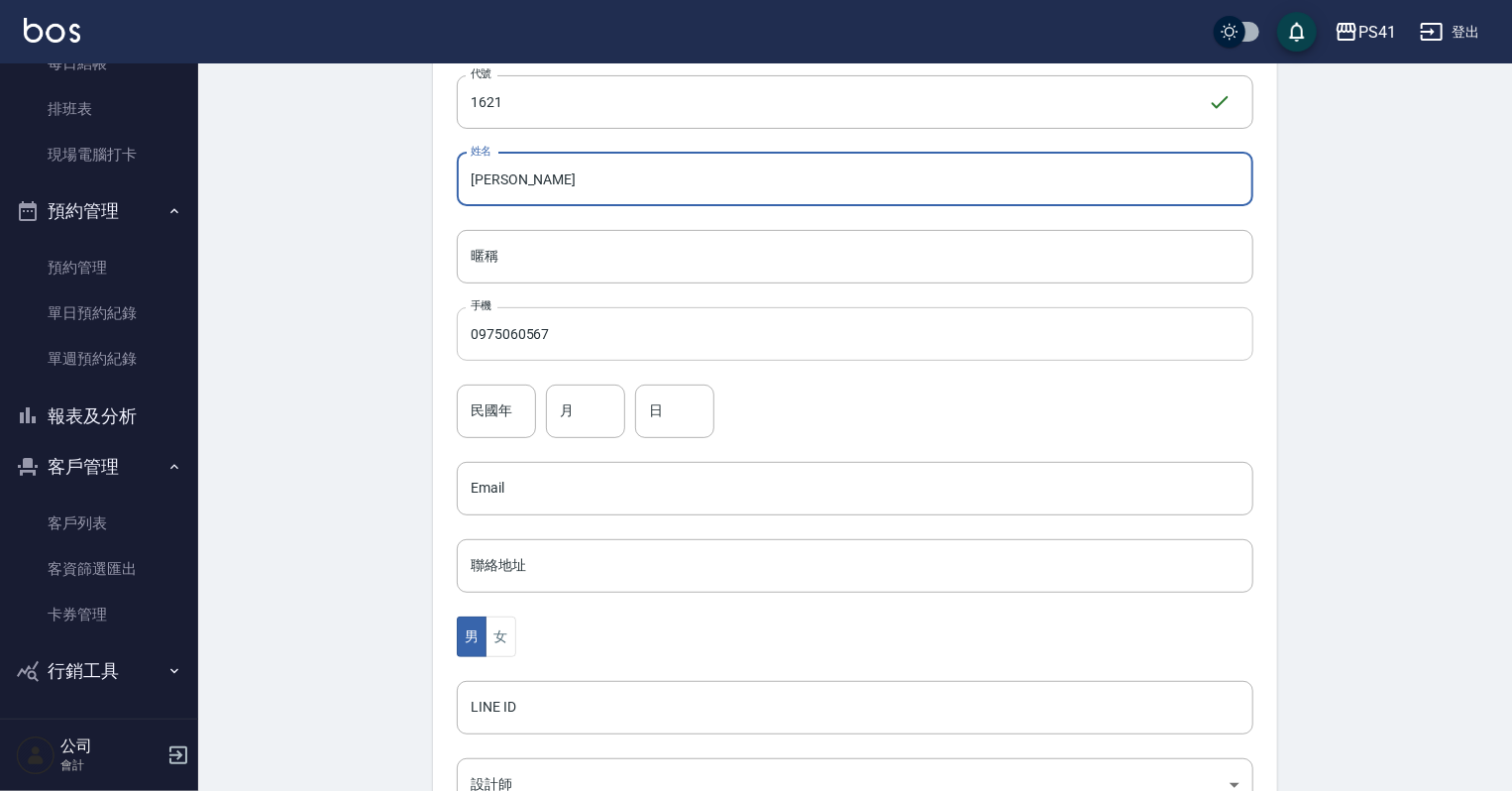 scroll, scrollTop: 238, scrollLeft: 0, axis: vertical 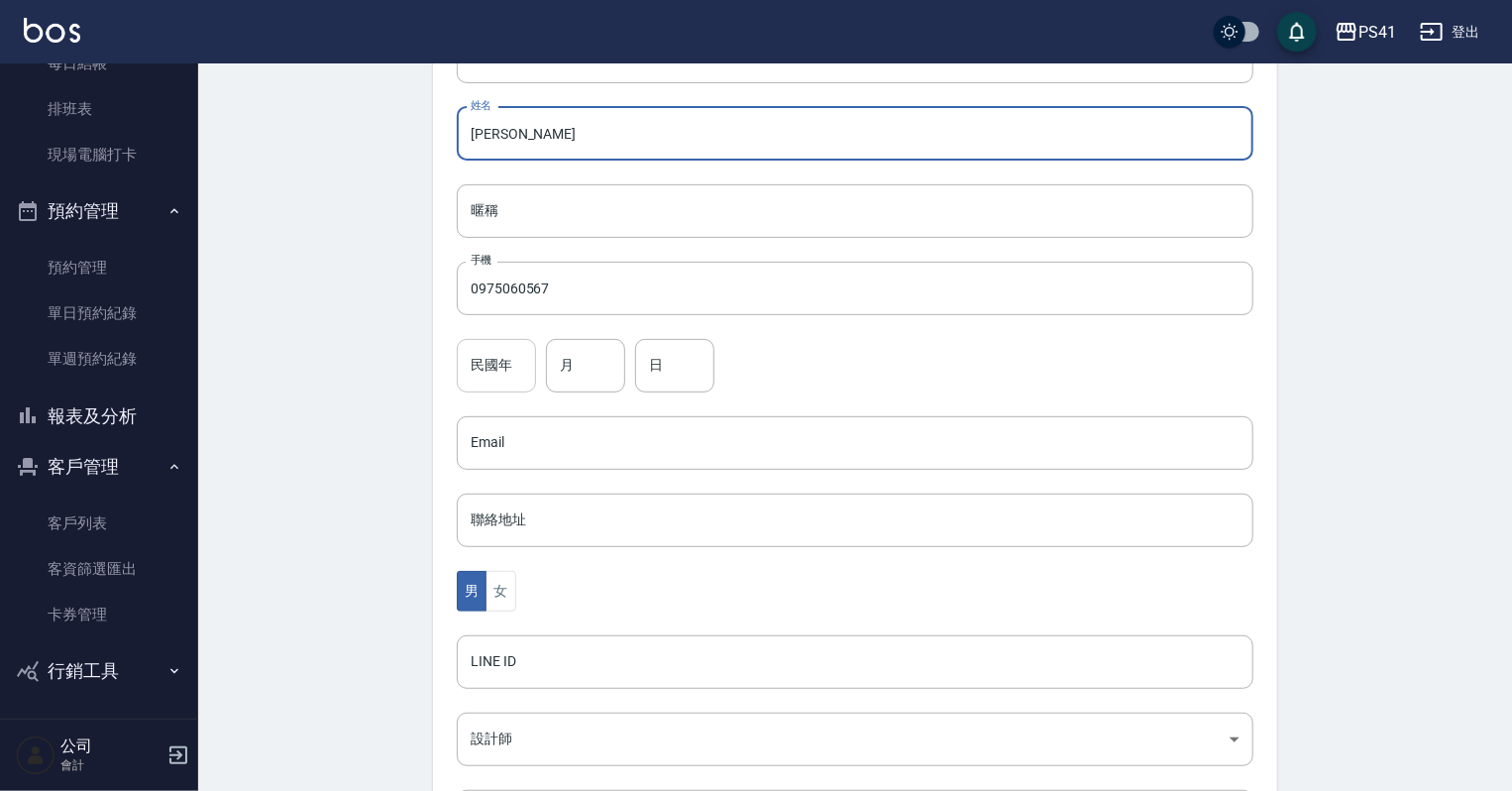 type on "[PERSON_NAME]" 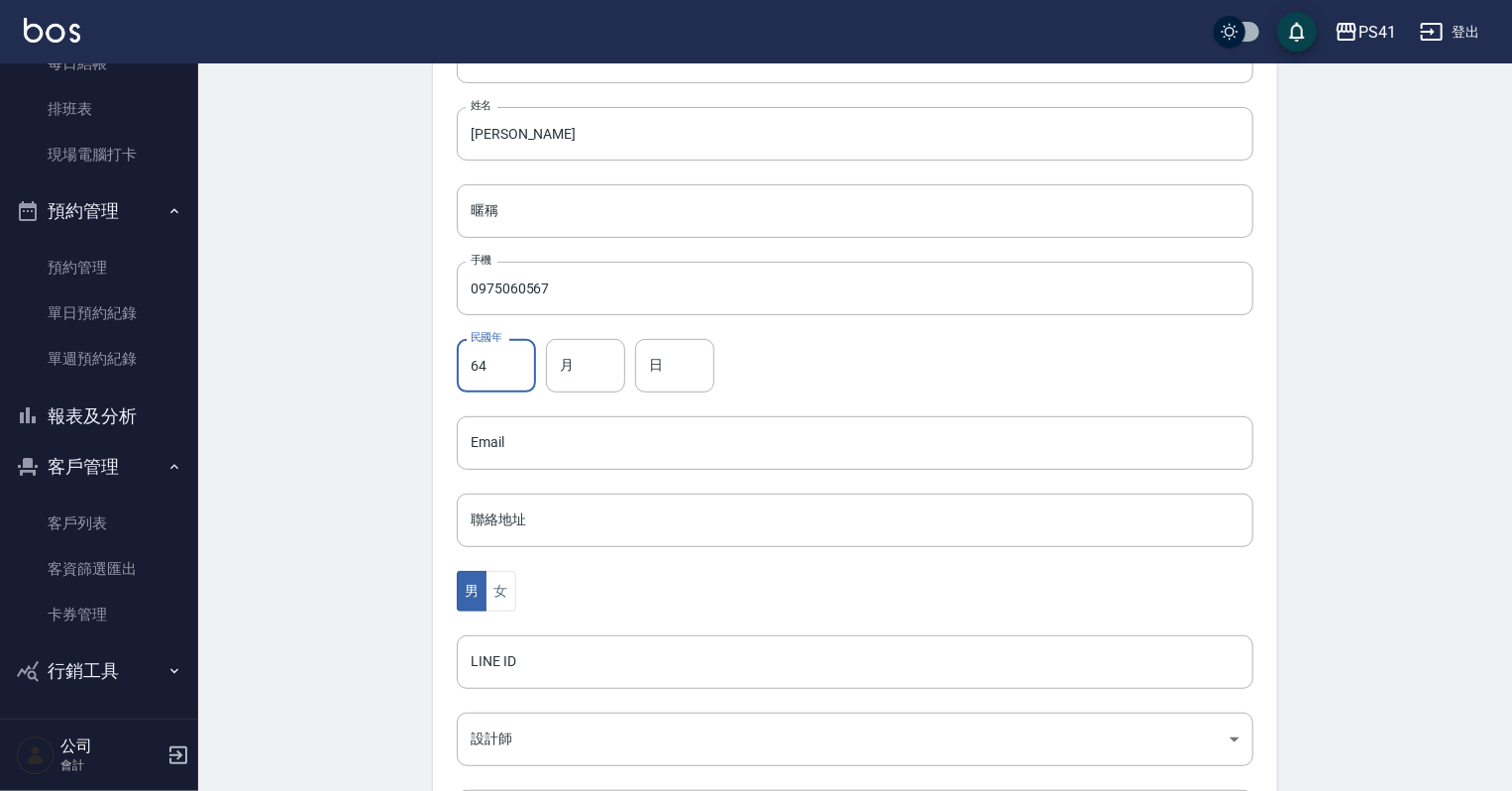 type on "64" 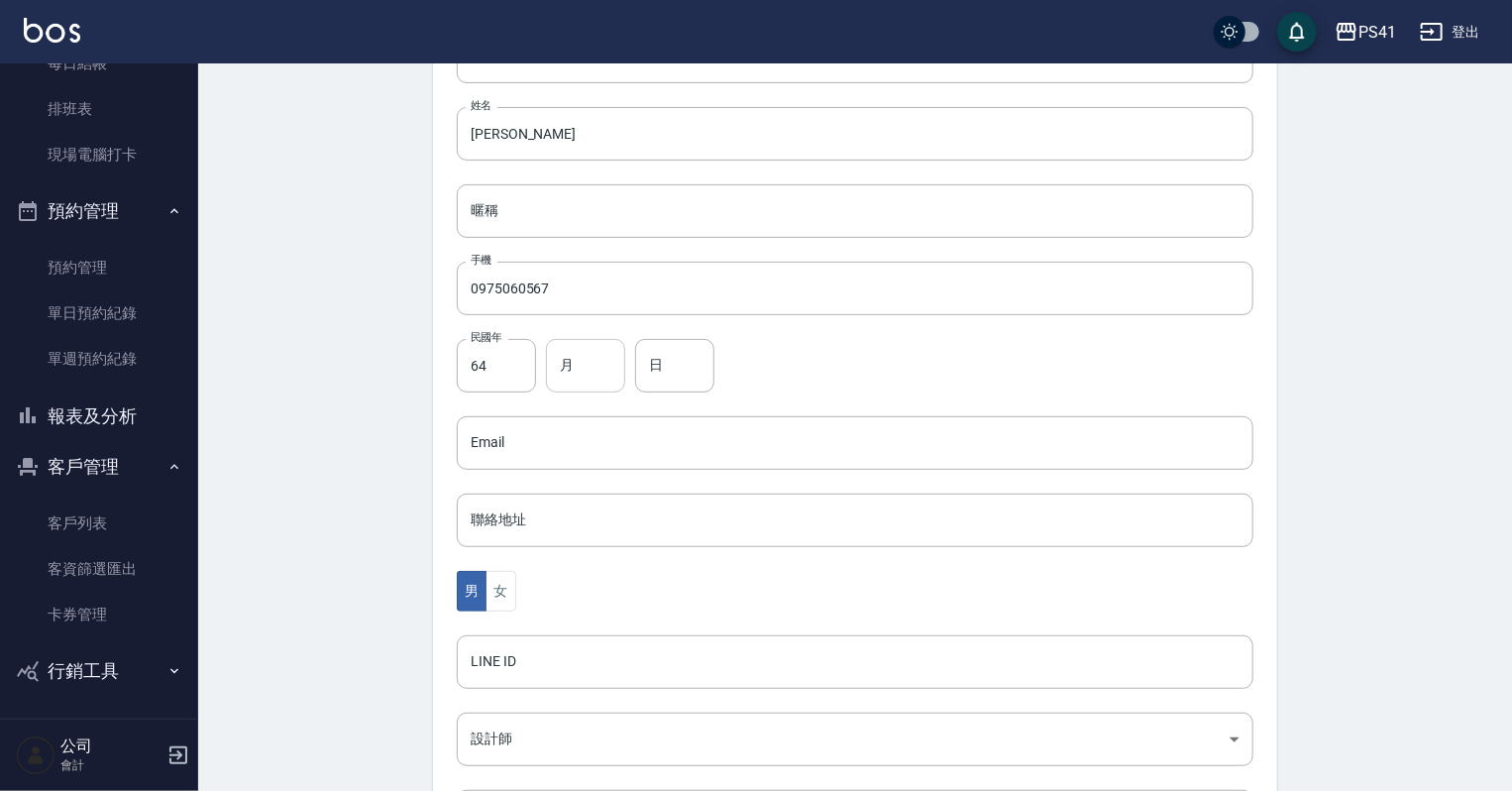 click on "月" at bounding box center (586, 366) 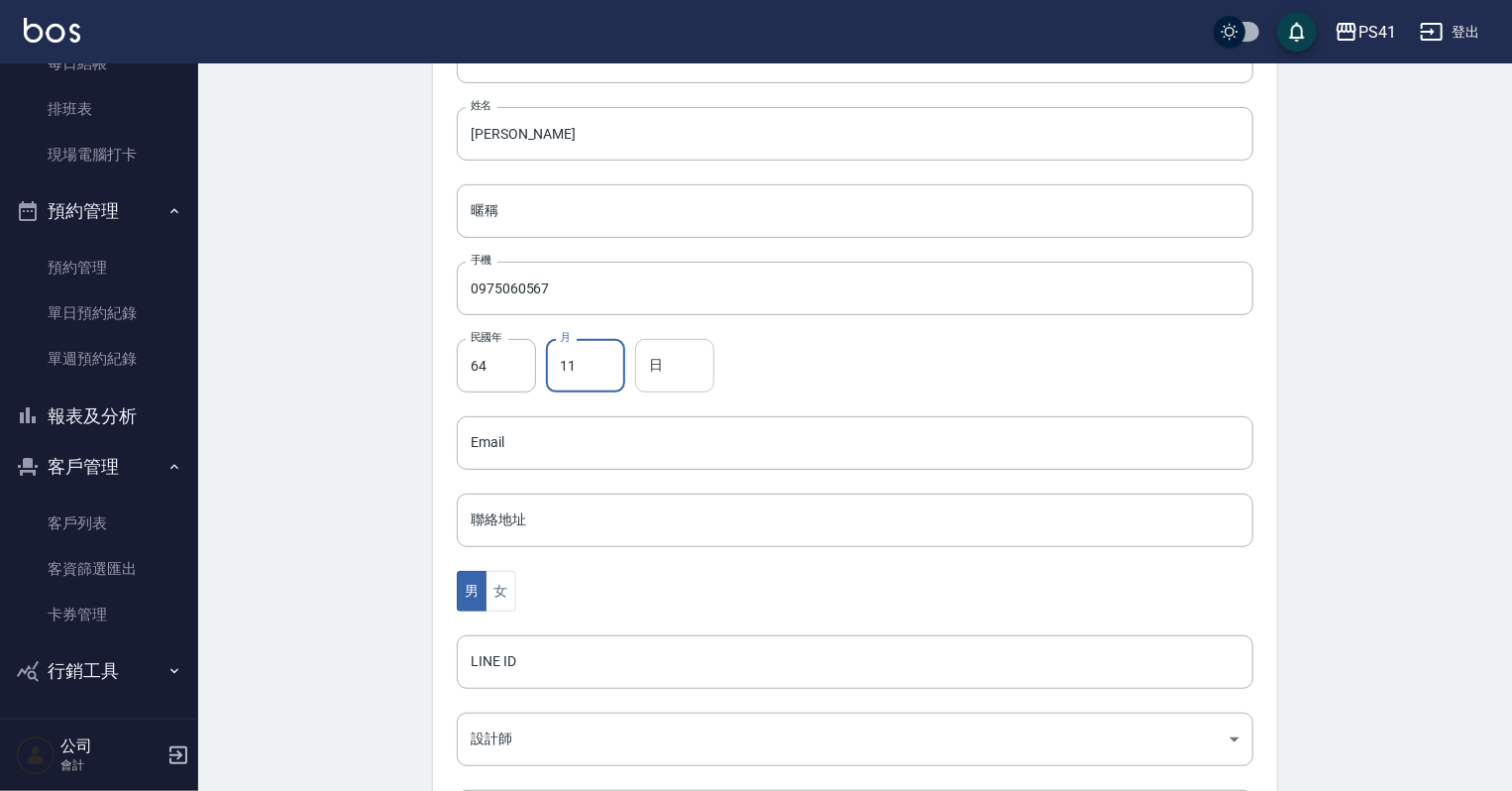 type on "11" 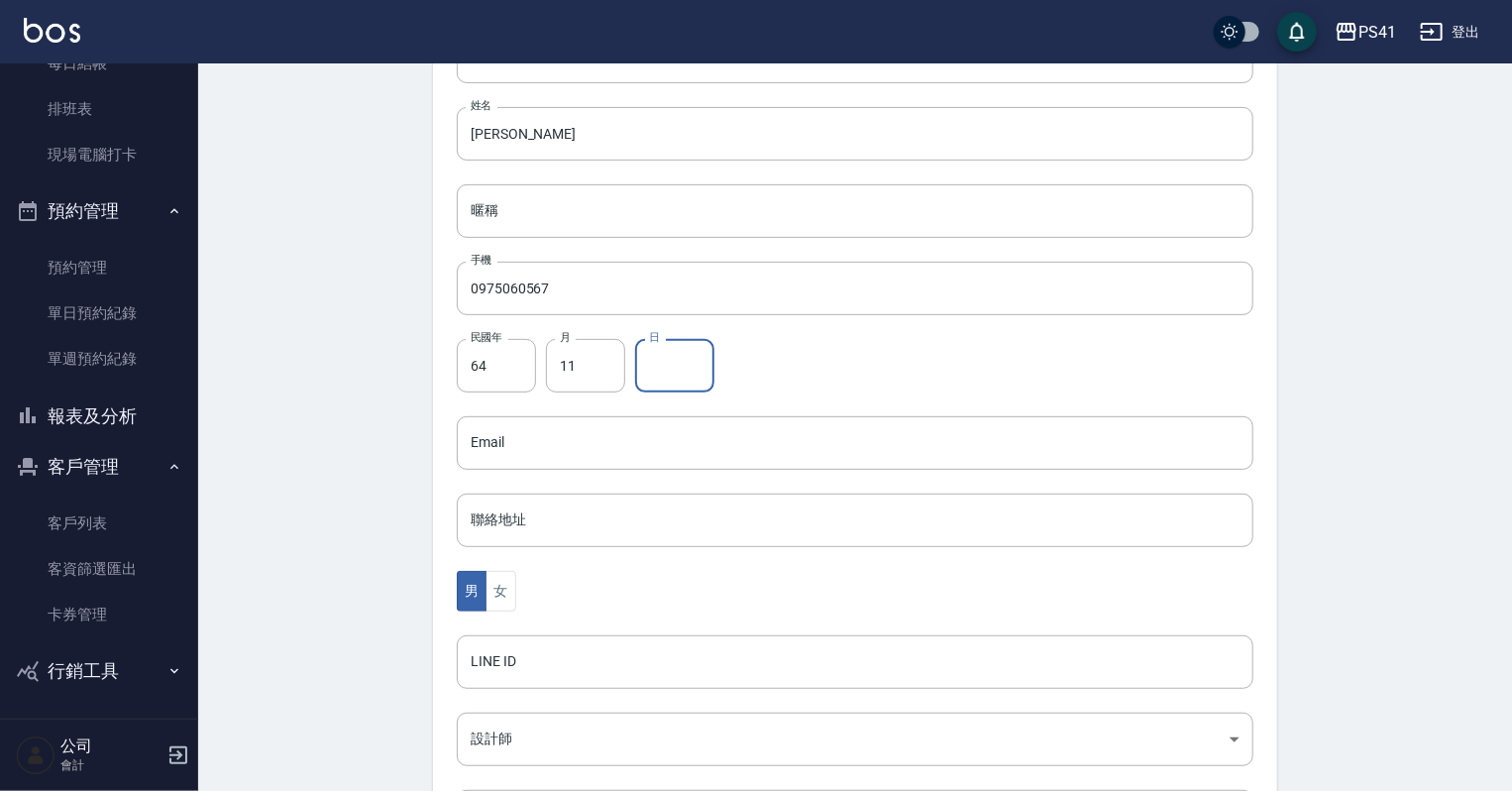 drag, startPoint x: 645, startPoint y: 373, endPoint x: 626, endPoint y: 364, distance: 21.023796 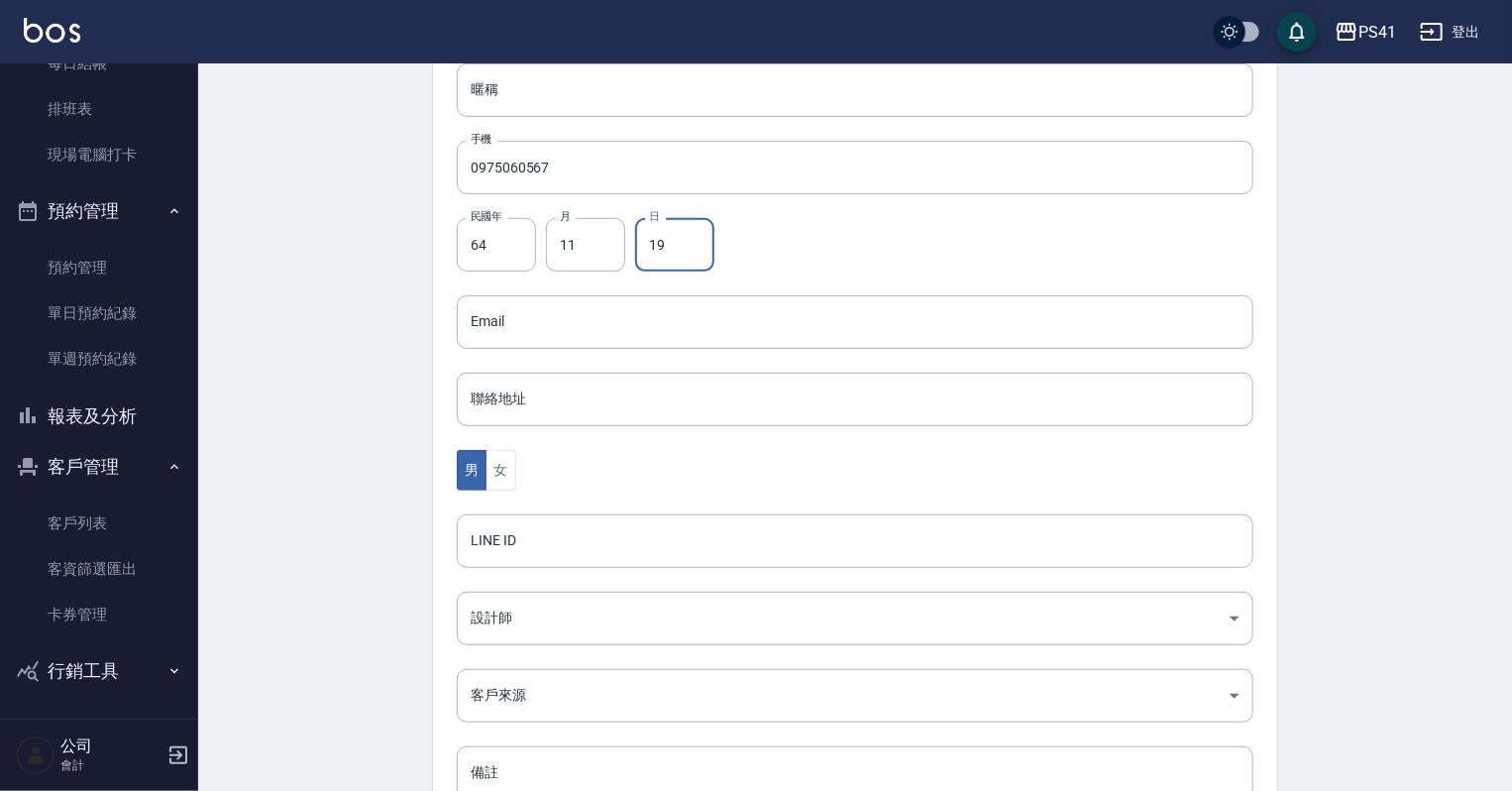 scroll, scrollTop: 476, scrollLeft: 0, axis: vertical 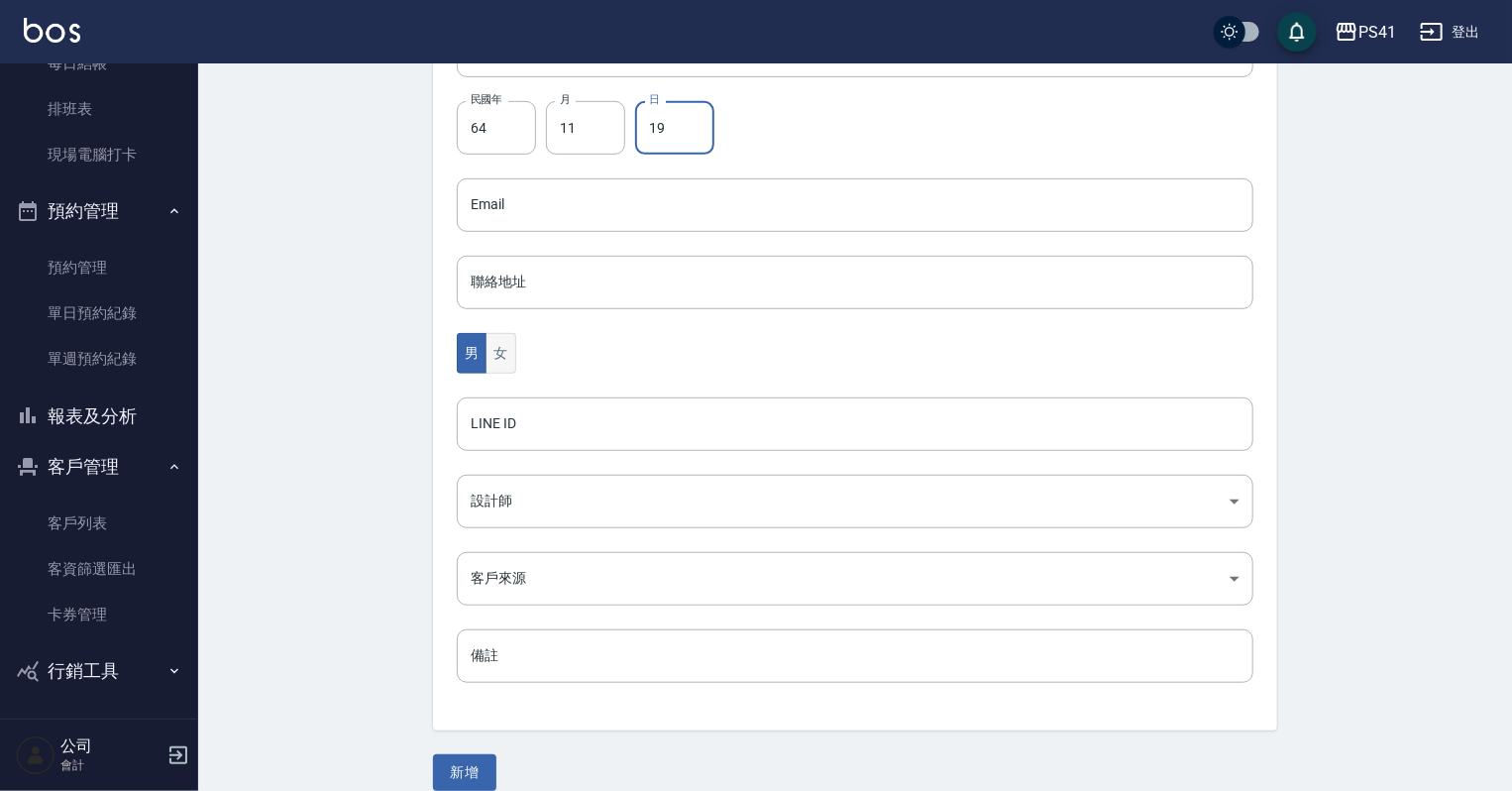 type on "19" 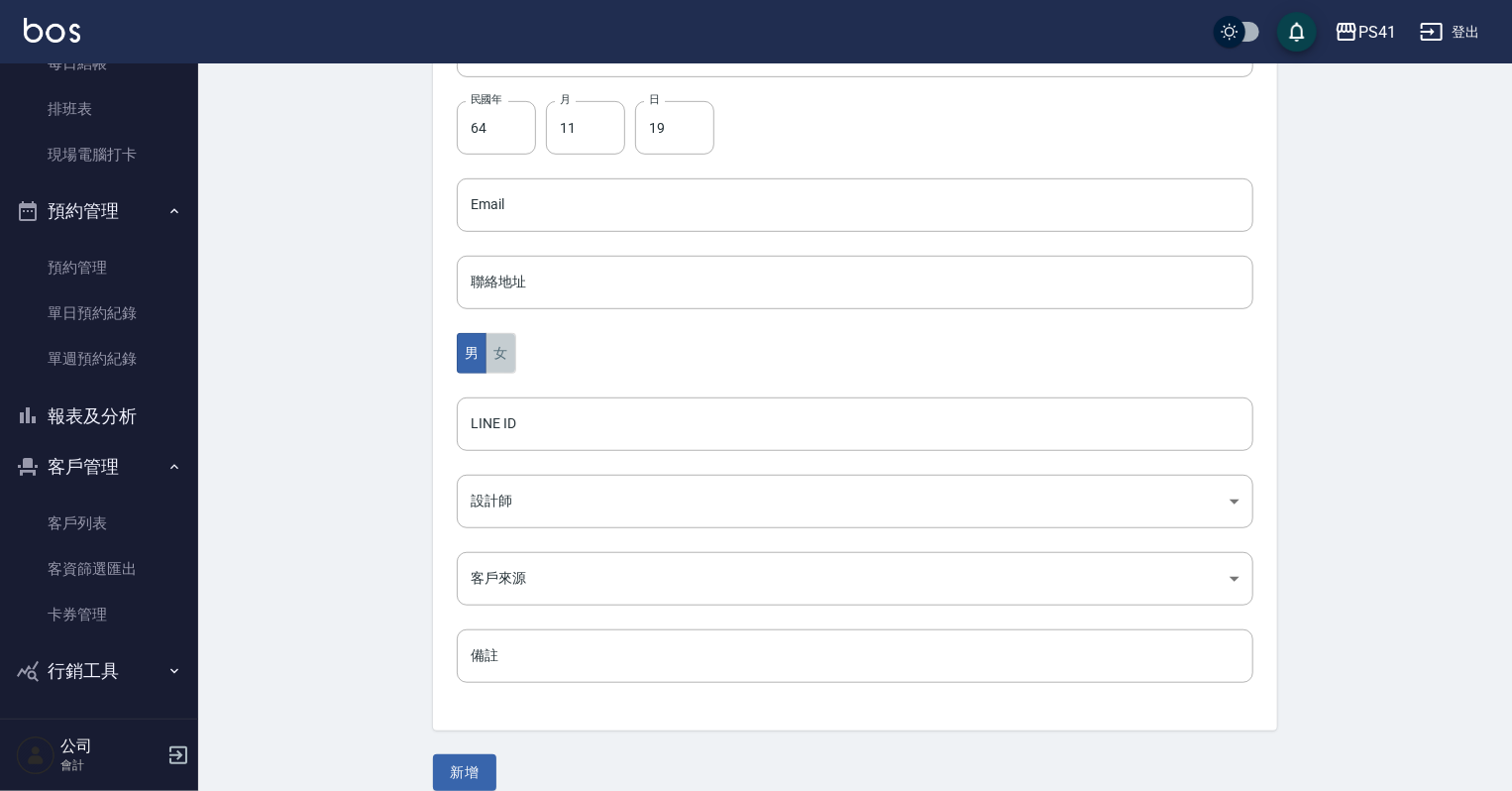 drag, startPoint x: 505, startPoint y: 363, endPoint x: 516, endPoint y: 396, distance: 34.785054 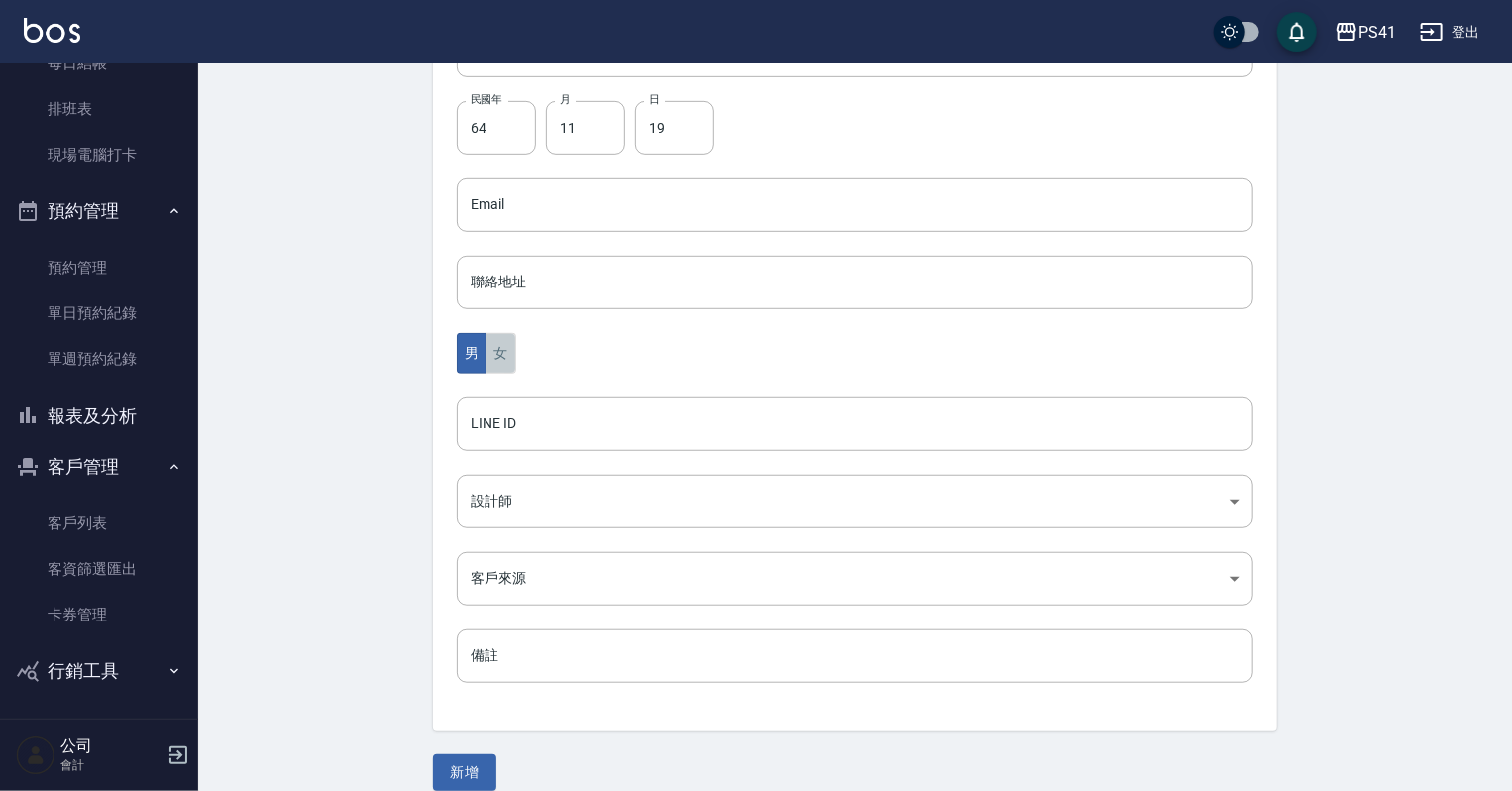 click on "女" at bounding box center (500, 353) 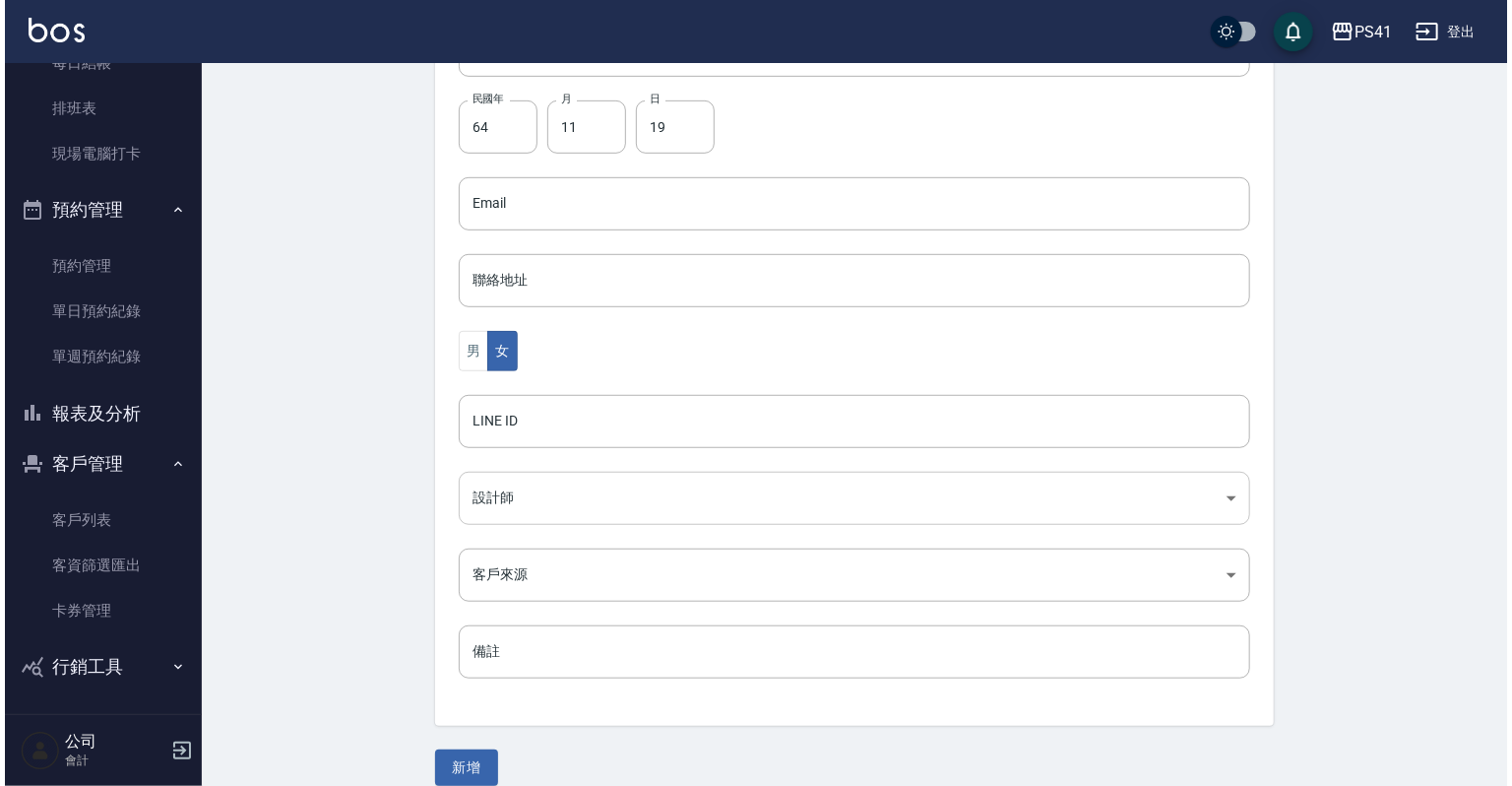 click on "PS41 登出 櫃檯作業 打帳單 帳單列表 現金收支登錄 材料自購登錄 每日結帳 排班表 現場電腦打卡 預約管理 預約管理 單日預約紀錄 單週預約紀錄 報表及分析 報表目錄 店家日報表 互助日報表 互助月報表 設計師日報表 設計師業績月報表 商品銷售排行榜 客戶管理 客戶列表 客資篩選匯出 卡券管理 行銷工具 活動發券明細 公司 會計 Create Customer 新增客戶 一般資訊 最新顧客編號: 1611 新增 代號 1621 ​ 代號 姓名 [PERSON_NAME] 姓名 暱稱 暱稱 手機 0975060567 手機 民國年 64 民國年 月 11 月 日 19 日 Email Email 聯絡地址 聯絡地址 男 女 LINE ID LINE ID 設計師 ​ 設計師 客戶來源 ​ 客戶來源 備註 備註 新增" at bounding box center (751, 168) 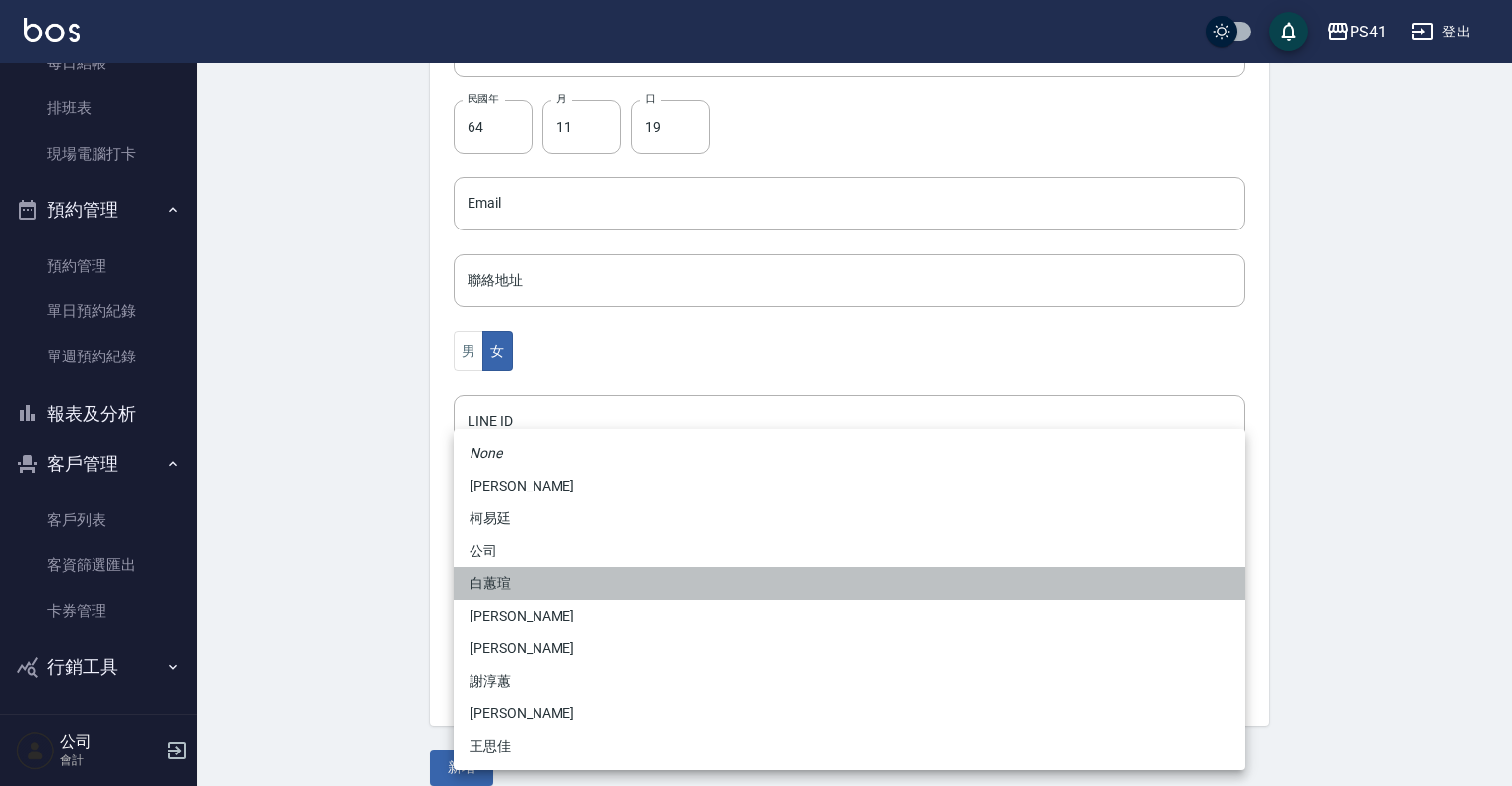 click on "白蕙瑄" at bounding box center [850, 583] 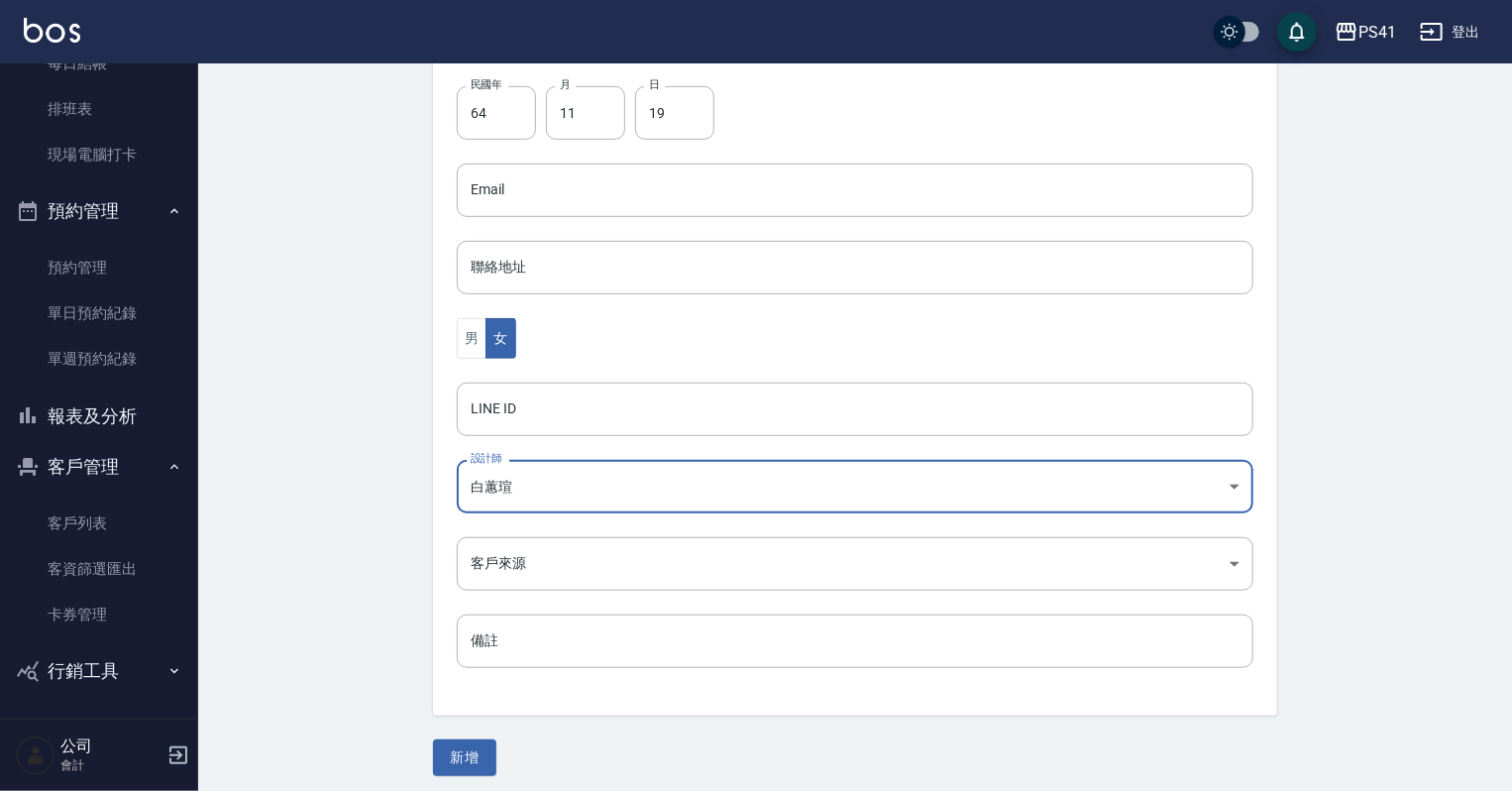scroll, scrollTop: 499, scrollLeft: 0, axis: vertical 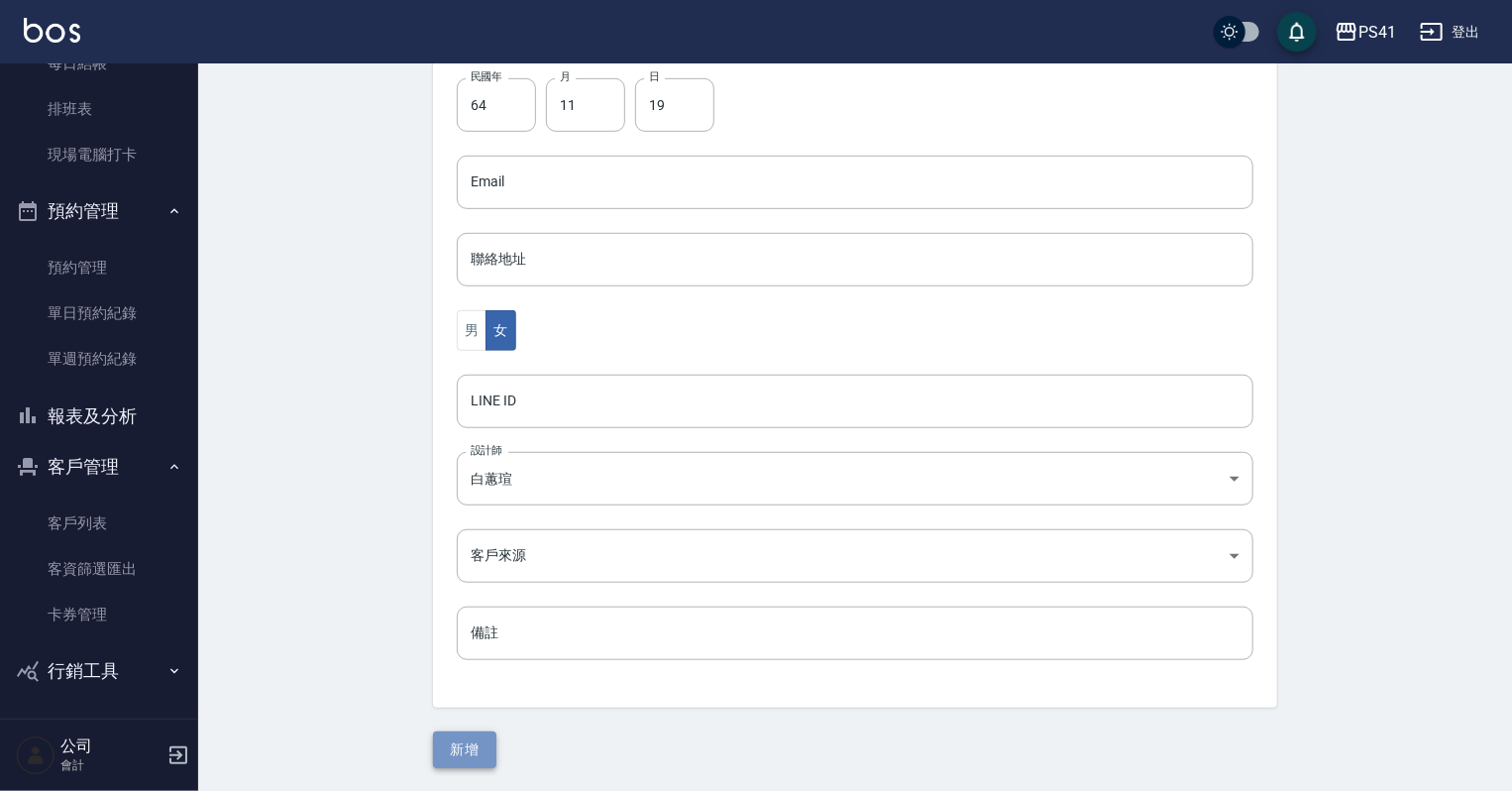 click on "新增" at bounding box center [465, 749] 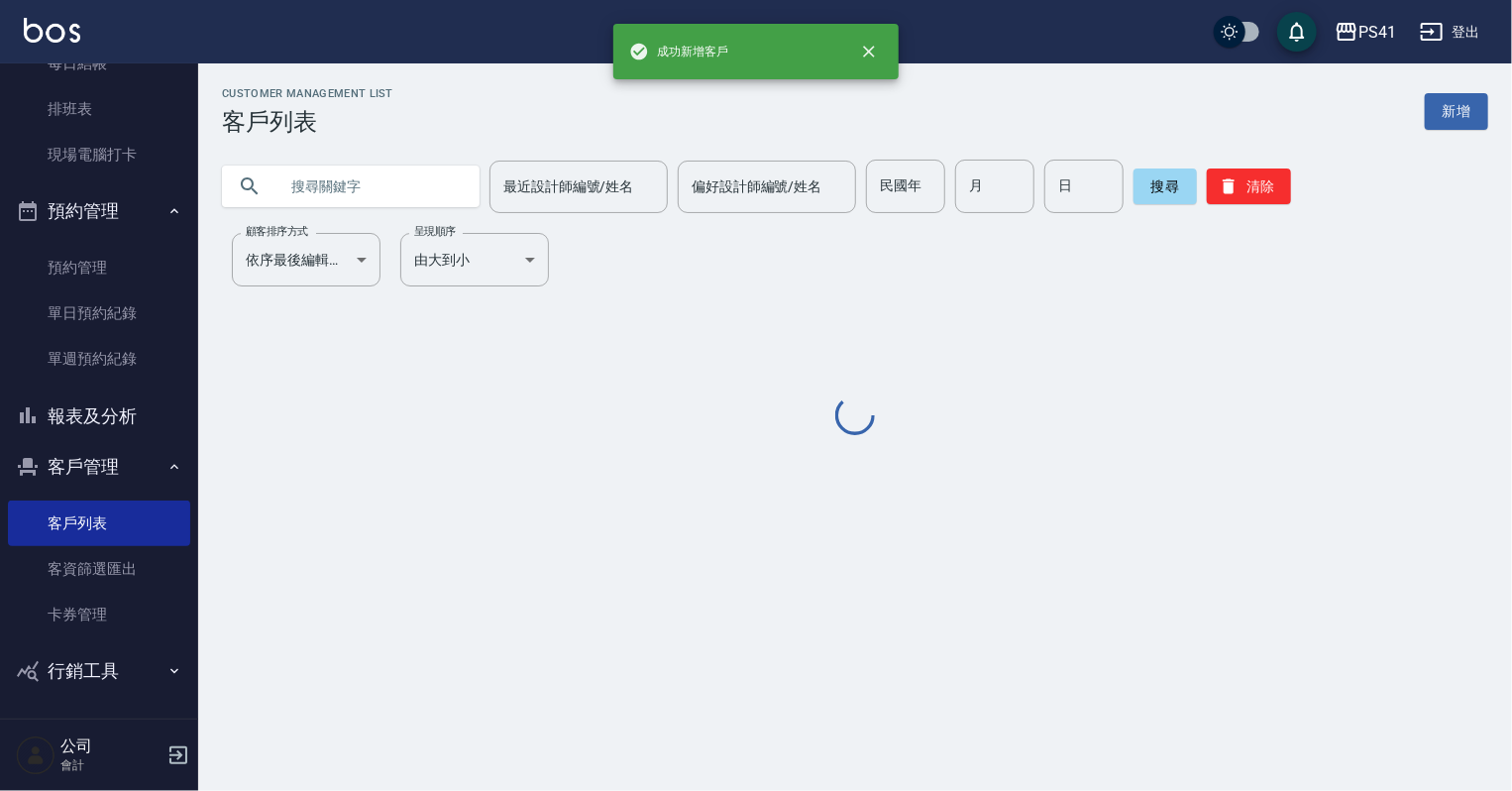 scroll, scrollTop: 0, scrollLeft: 0, axis: both 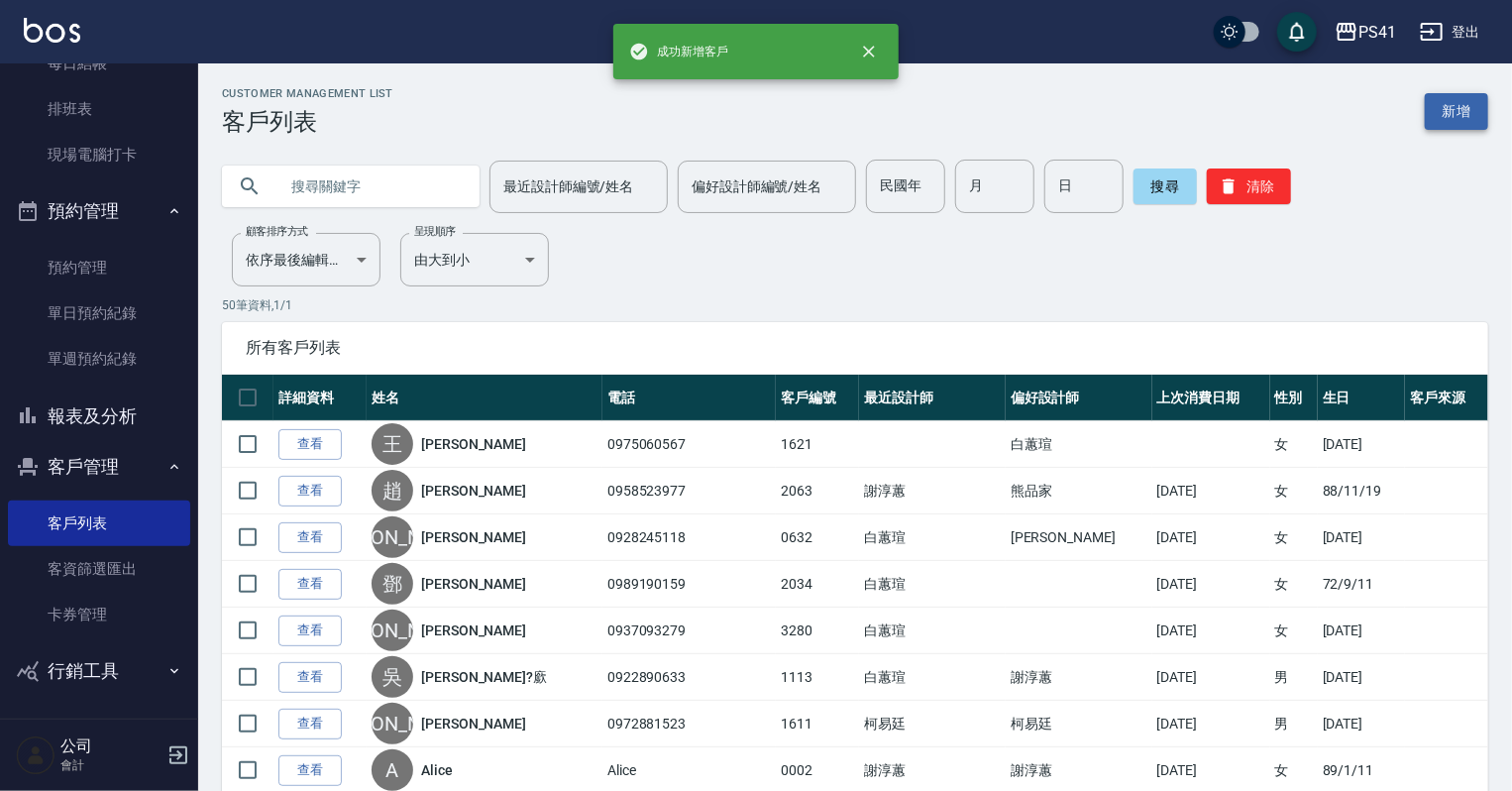 click on "新增" at bounding box center [1457, 111] 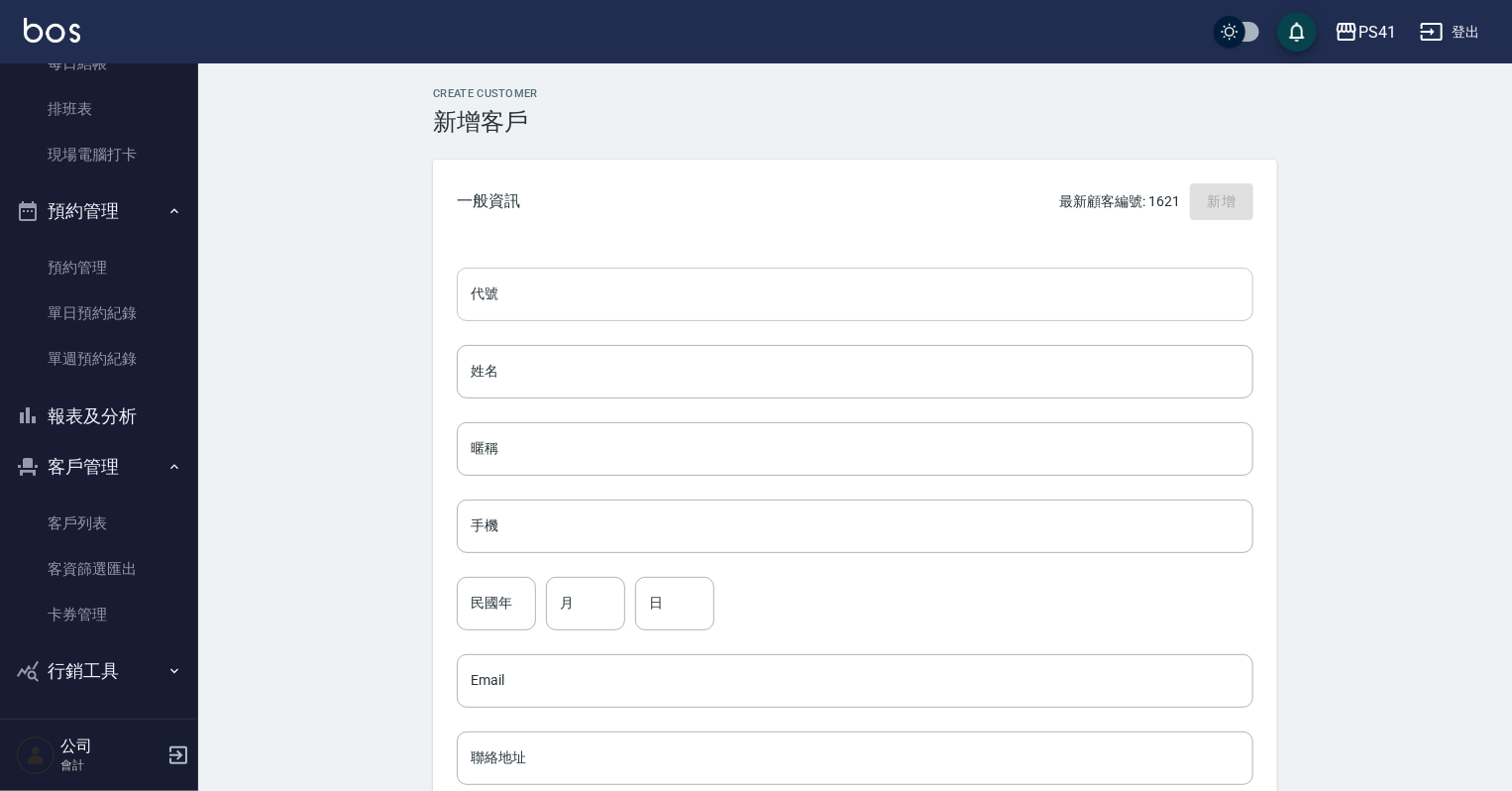drag, startPoint x: 741, startPoint y: 284, endPoint x: 753, endPoint y: 285, distance: 12.0415946 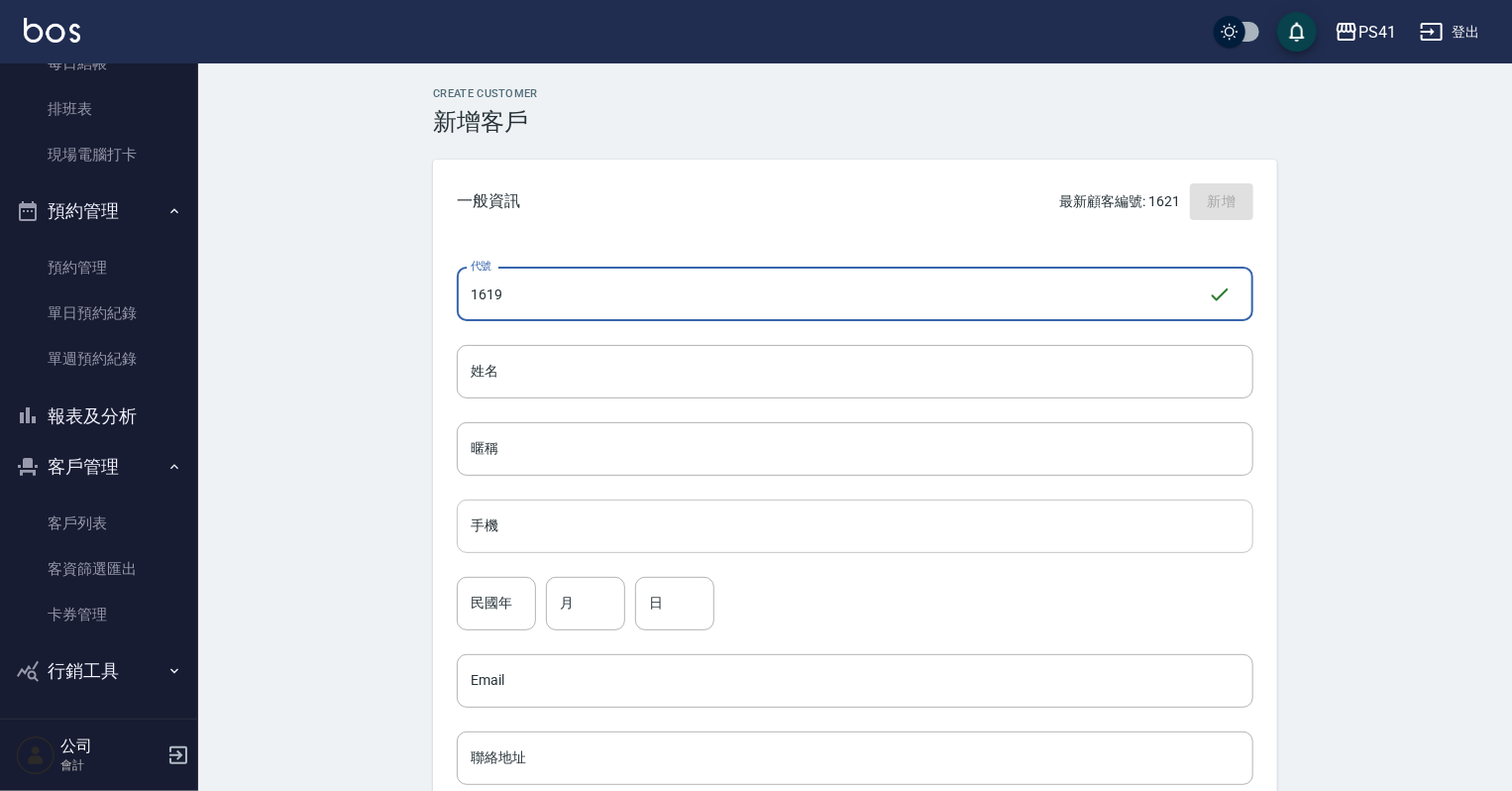 type on "1619" 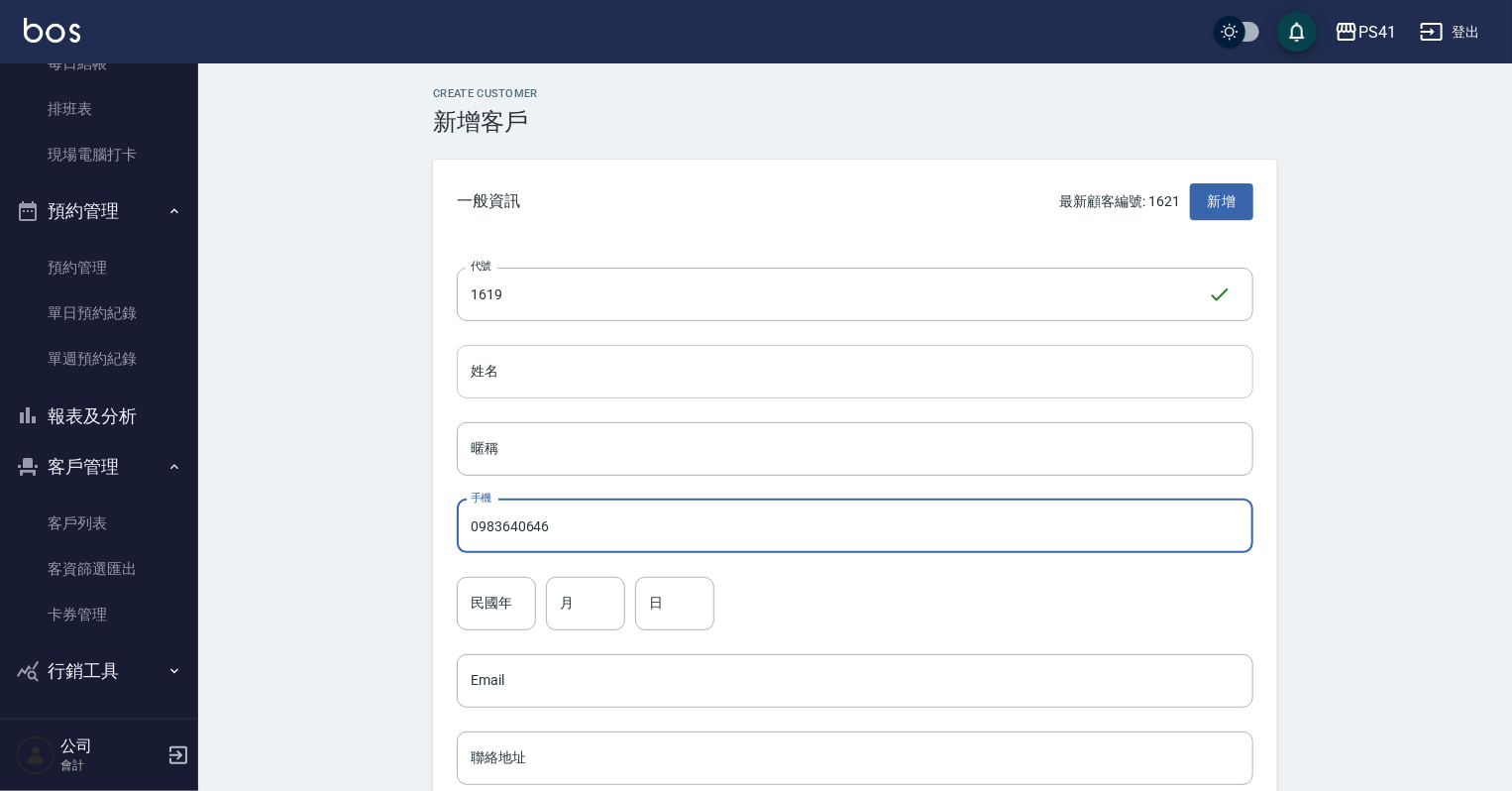 type on "0983640646" 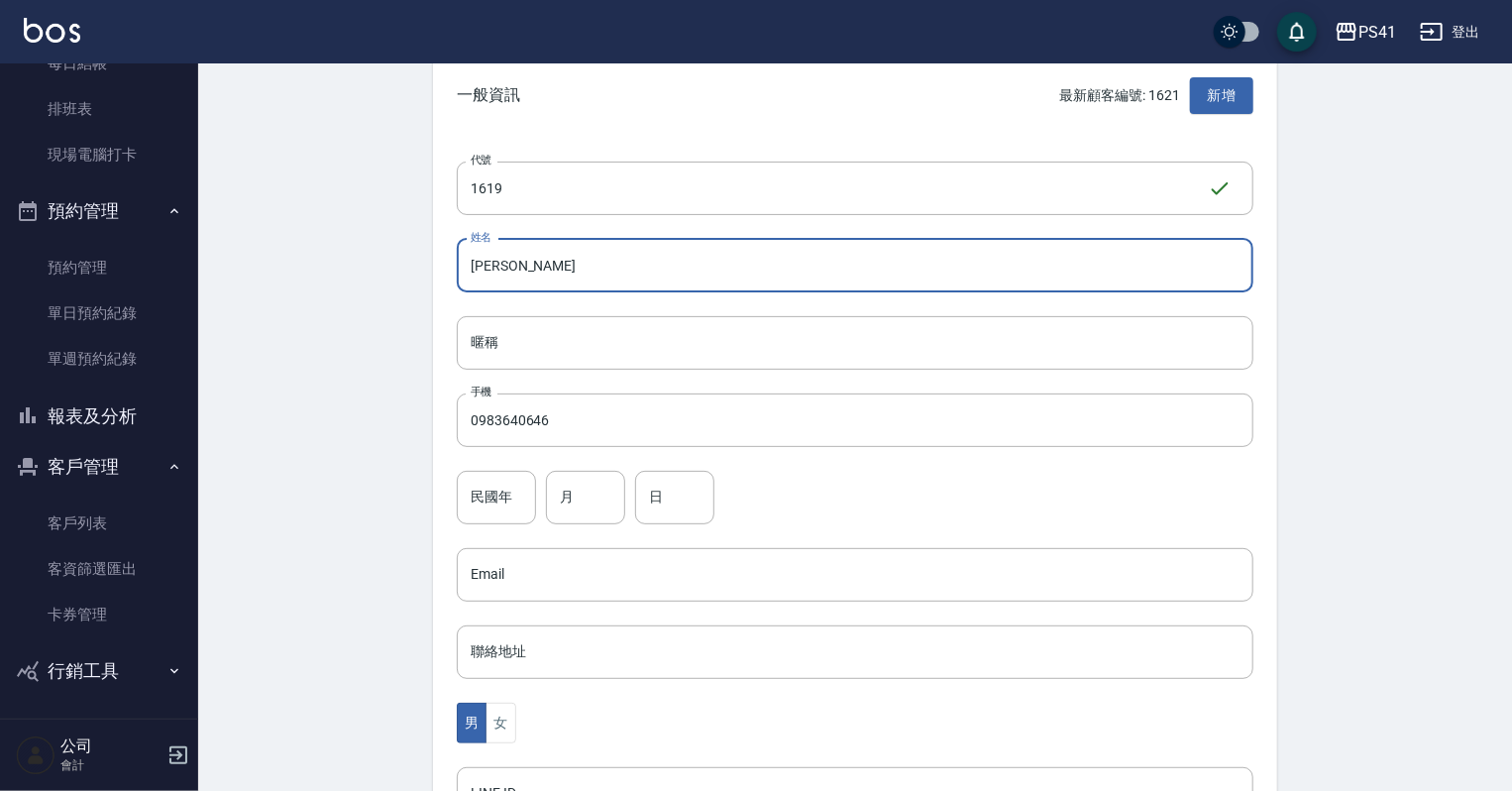 scroll, scrollTop: 317, scrollLeft: 0, axis: vertical 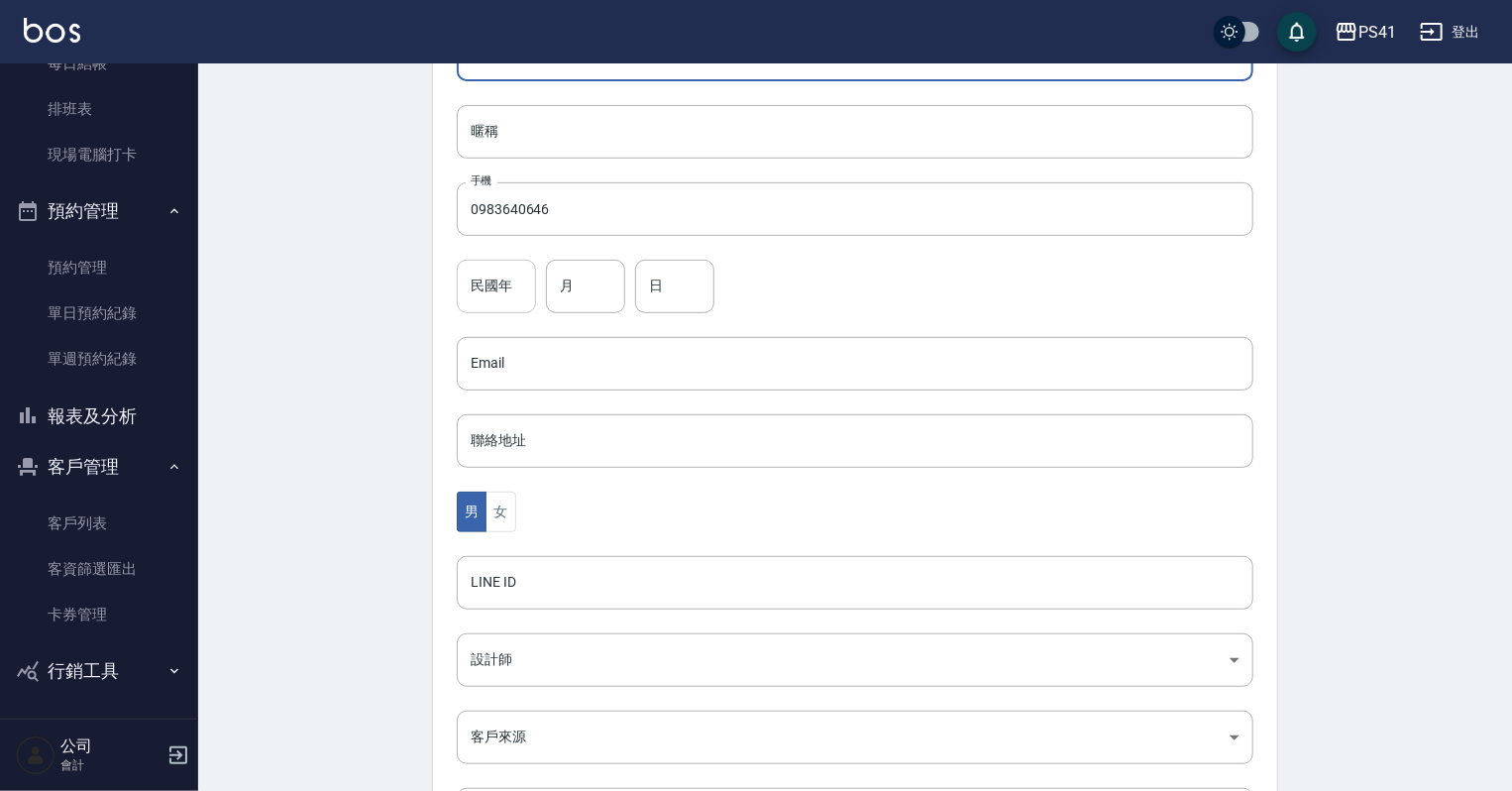type on "[PERSON_NAME]" 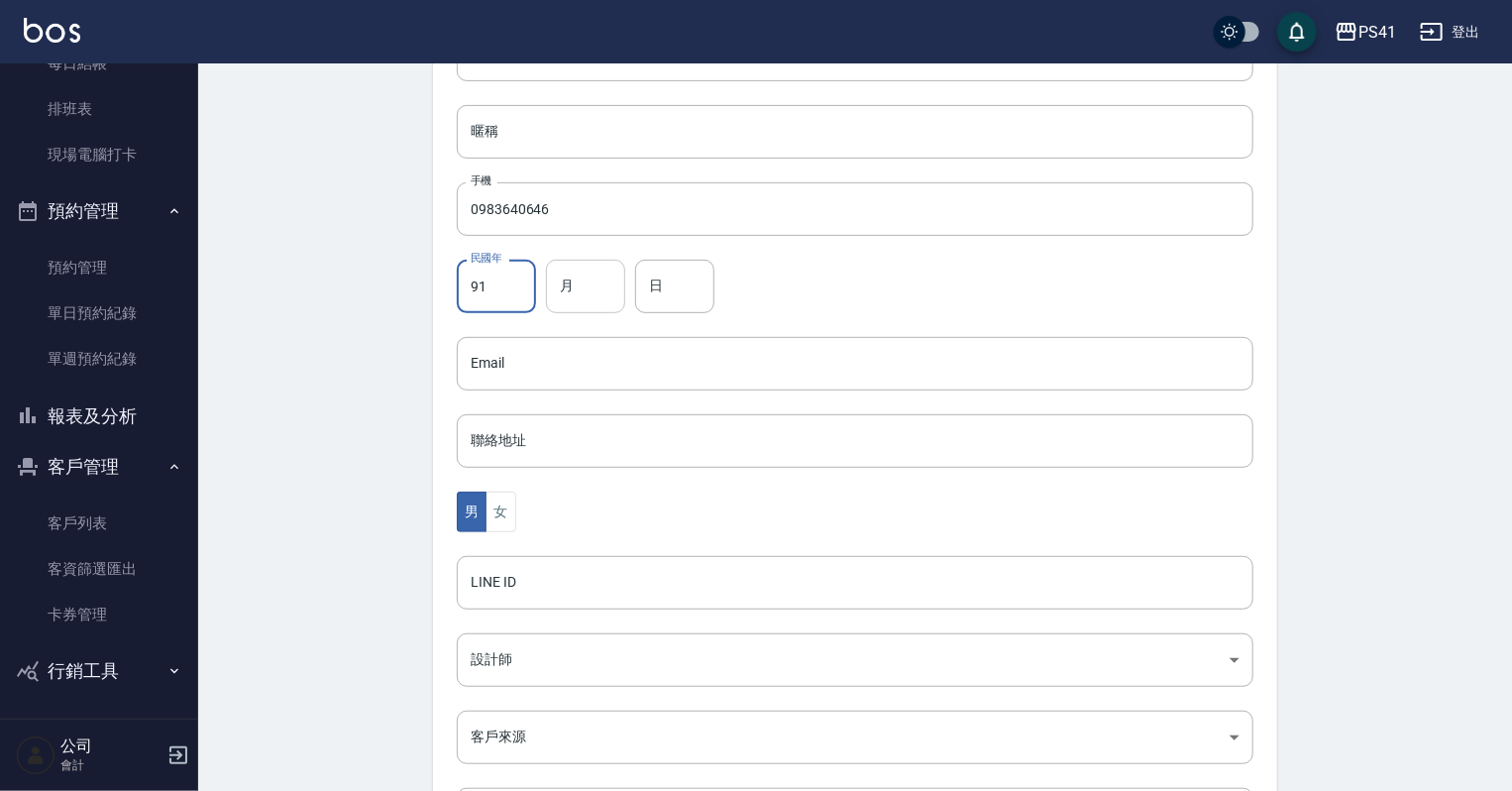 type on "91" 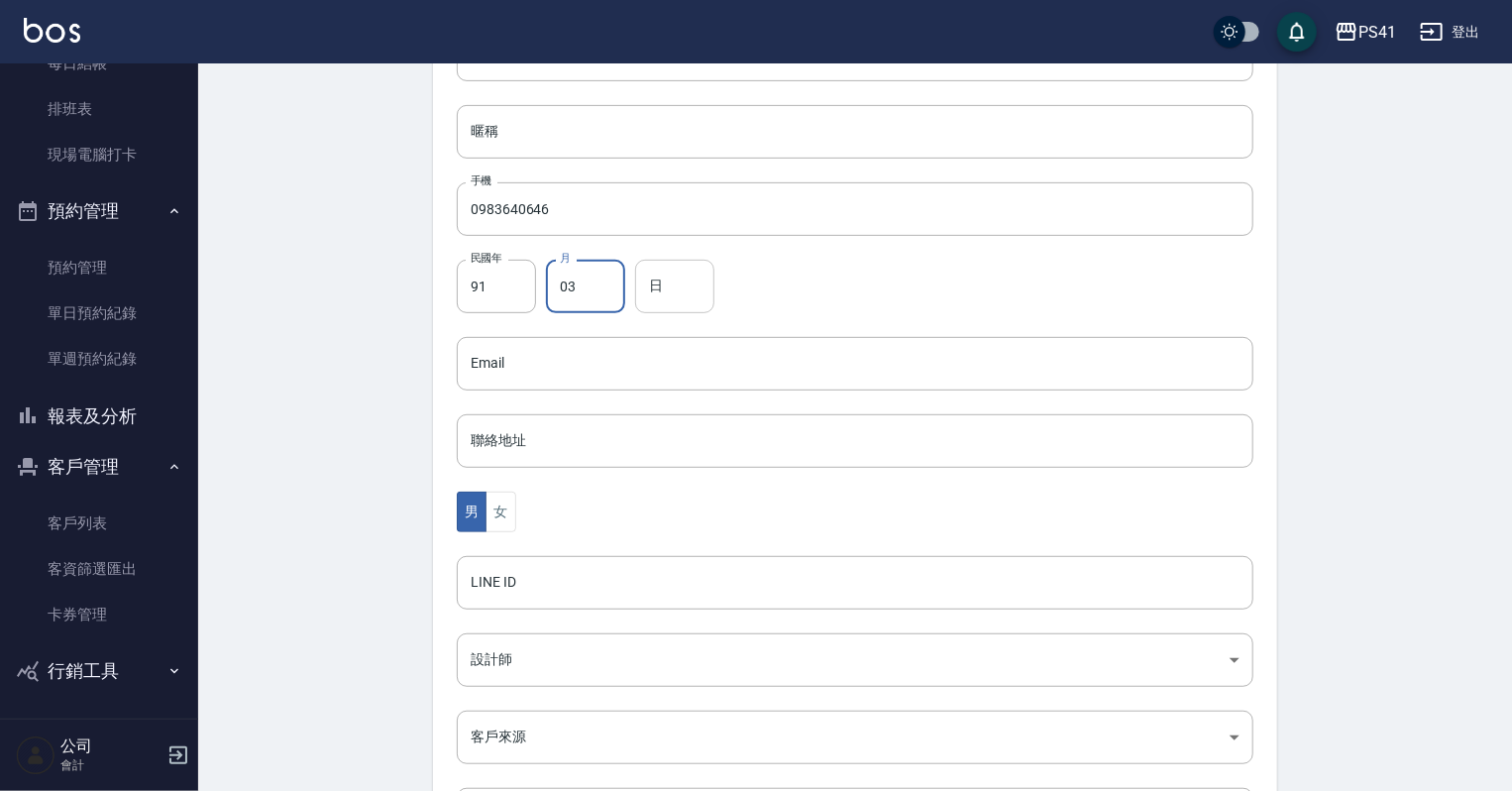 type on "03" 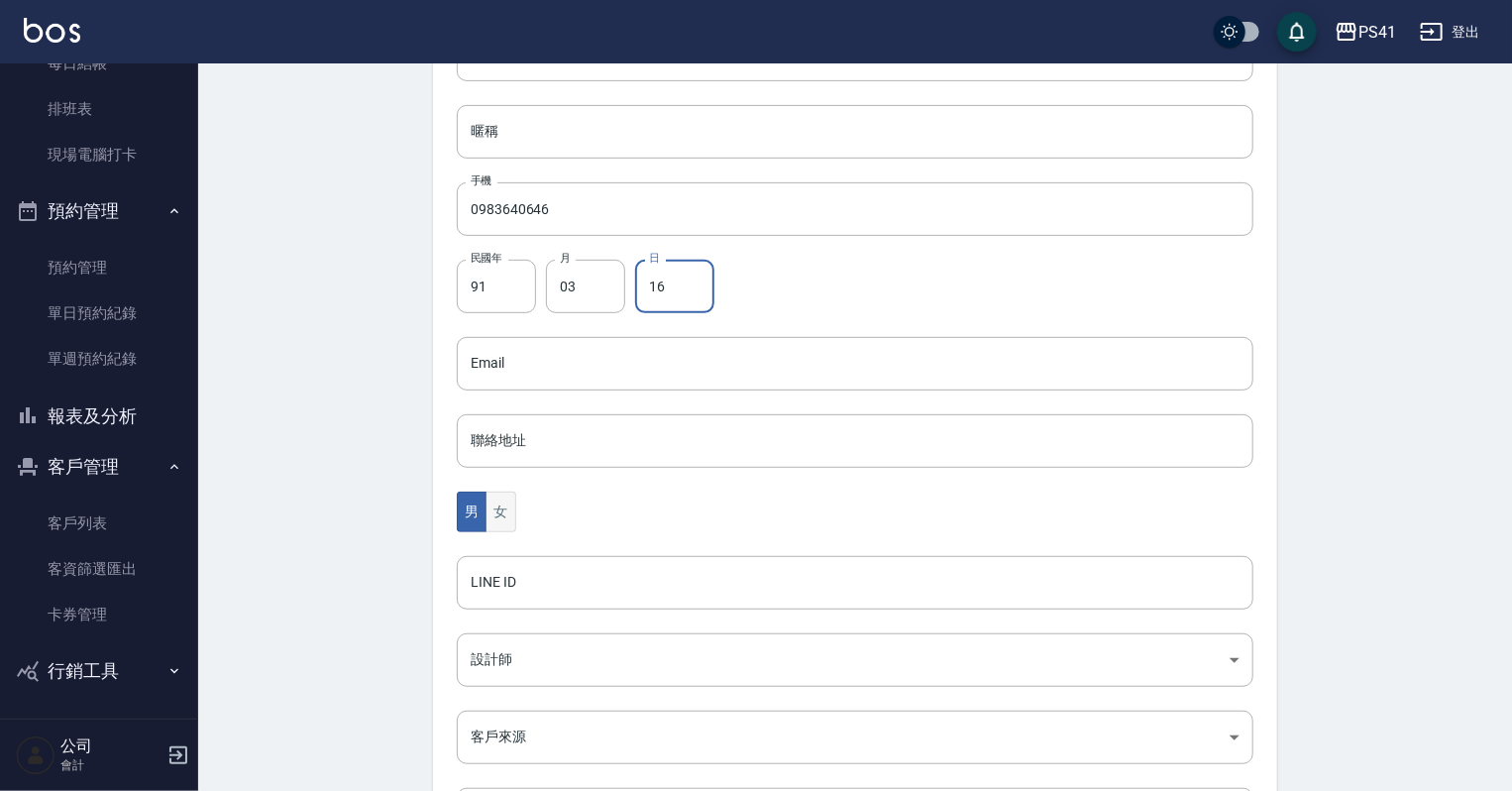 type on "16" 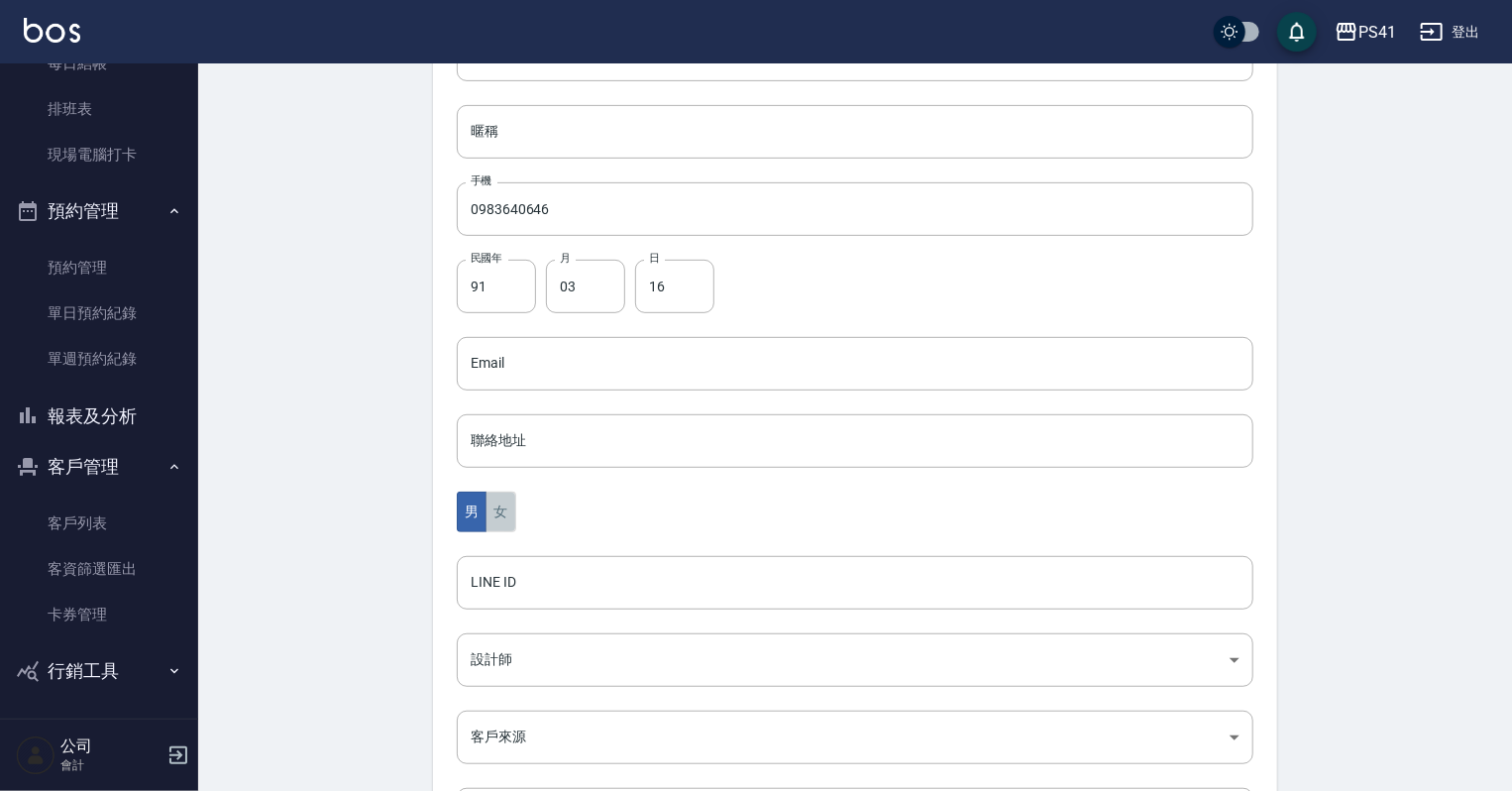 click on "女" at bounding box center (500, 511) 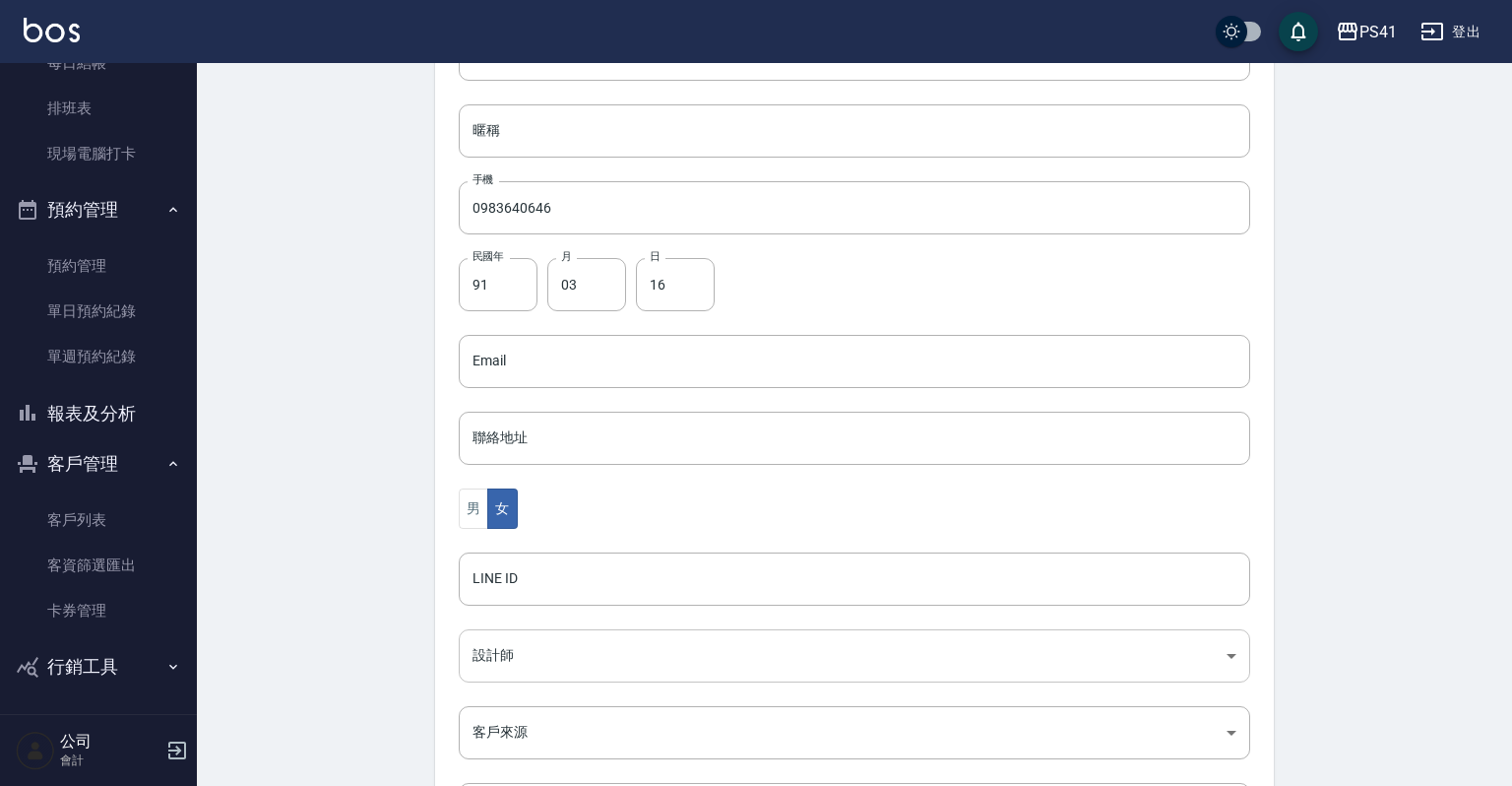 click on "PS41 登出 櫃檯作業 打帳單 帳單列表 現金收支登錄 材料自購登錄 每日結帳 排班表 現場電腦打卡 預約管理 預約管理 單日預約紀錄 單週預約紀錄 報表及分析 報表目錄 店家日報表 互助日報表 互助月報表 設計師日報表 設計師業績月報表 商品銷售排行榜 客戶管理 客戶列表 客資篩選匯出 卡券管理 行銷工具 活動發券明細 公司 會計 Create Customer 新增客戶 一般資訊 最新顧客編號: 1621 新增 代號 1619 ​ 代號 姓名 [PERSON_NAME] 姓名 暱稱 暱稱 手機 0983640646 手機 民國年 91 民國年 月 03 月 日 16 日 Email Email 聯絡地址 聯絡地址 男 女 LINE ID LINE ID 設計師 ​ 設計師 客戶來源 ​ 客戶來源 備註 備註 新增" at bounding box center [756, 326] 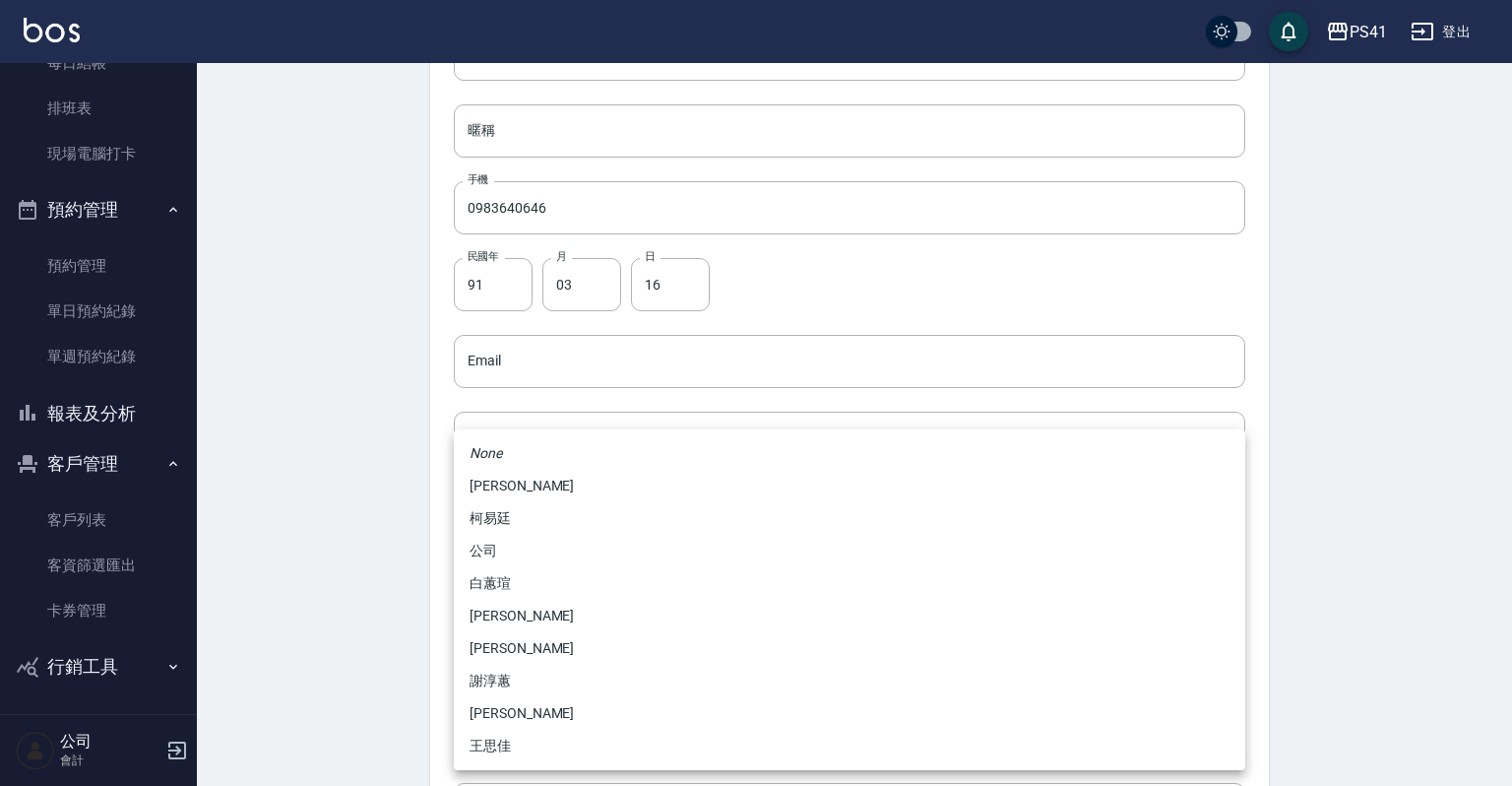 drag, startPoint x: 524, startPoint y: 584, endPoint x: 542, endPoint y: 680, distance: 97.67292 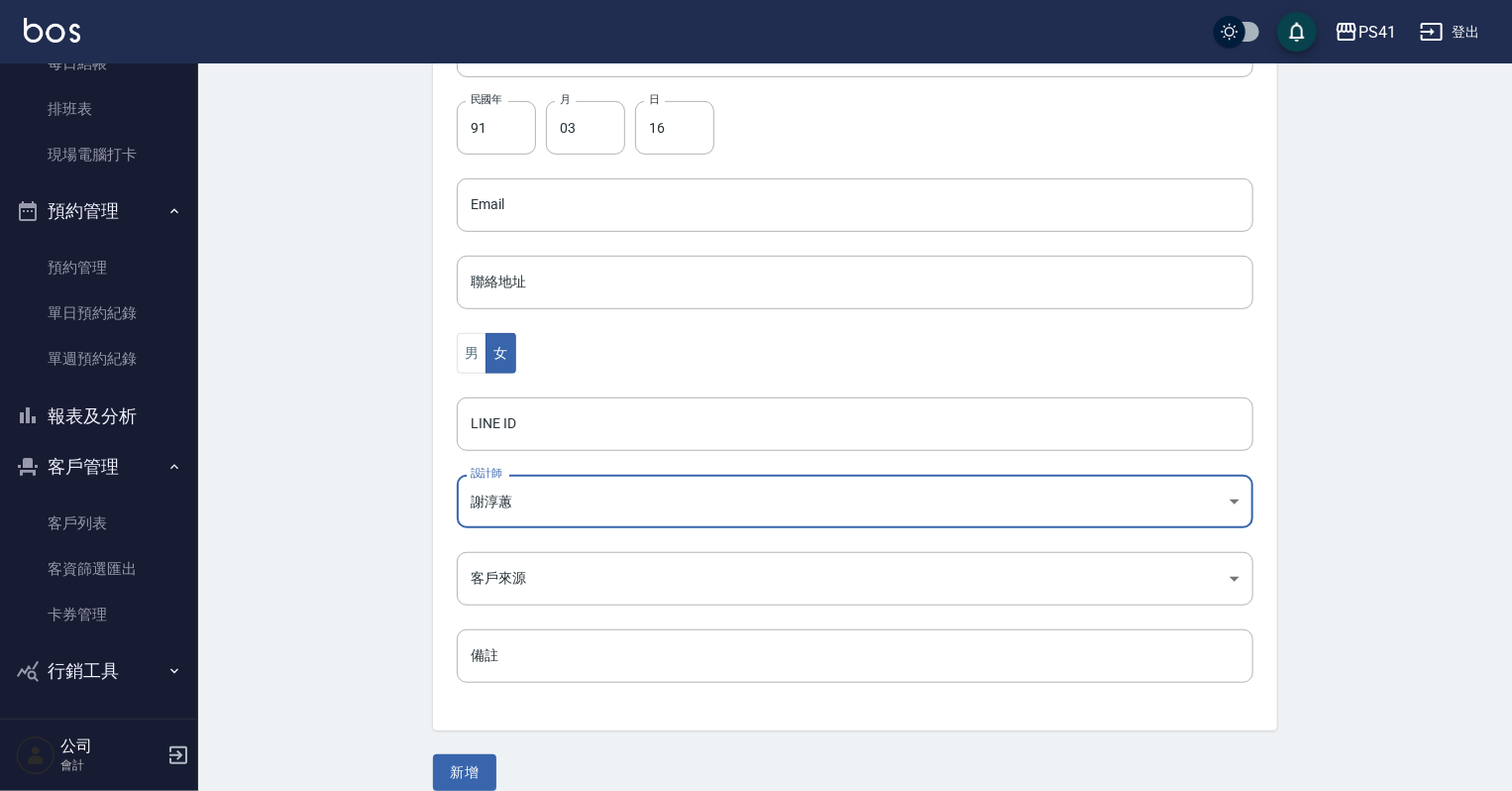 scroll, scrollTop: 499, scrollLeft: 0, axis: vertical 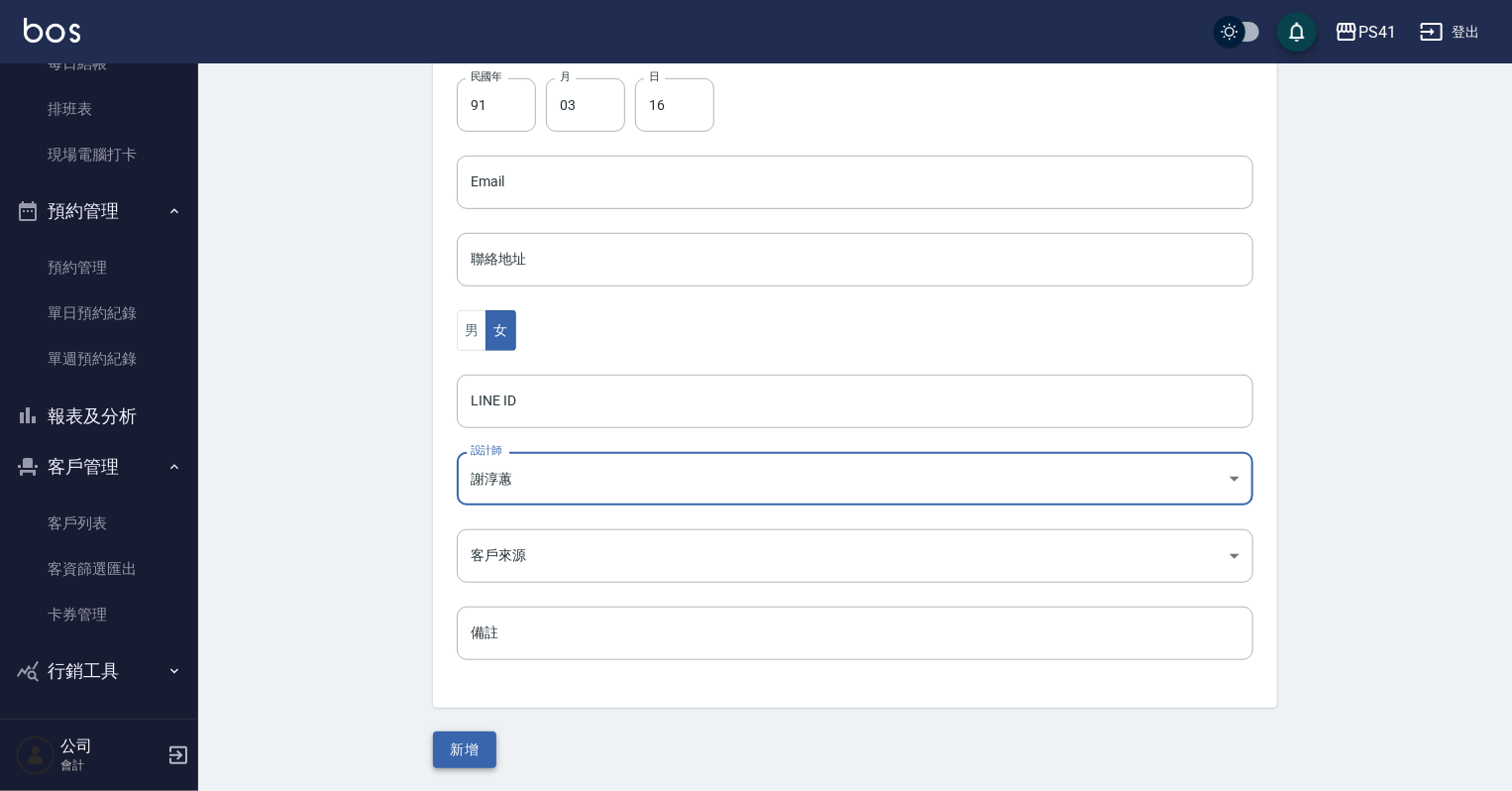 click on "新增" at bounding box center (465, 749) 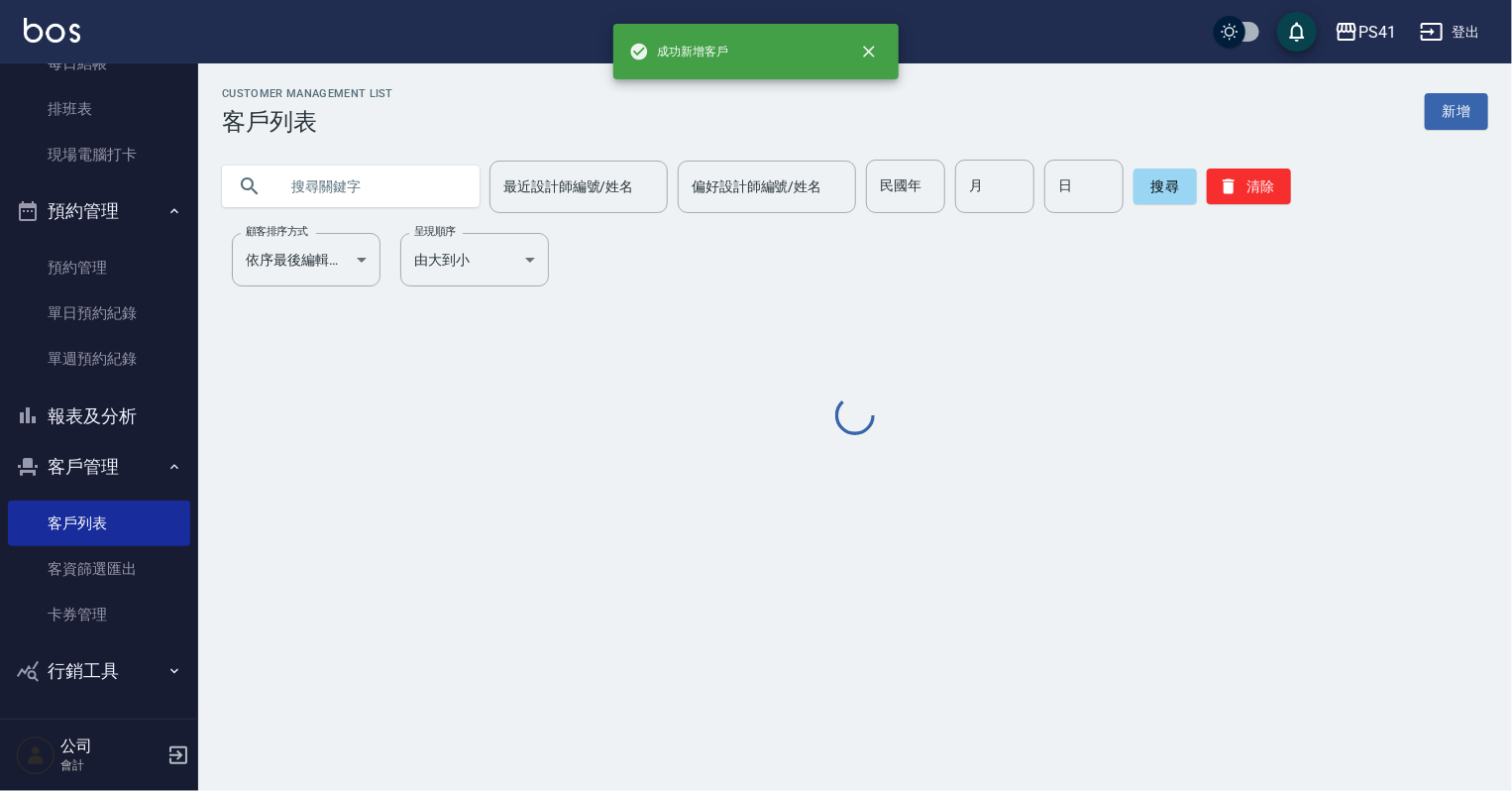 scroll, scrollTop: 0, scrollLeft: 0, axis: both 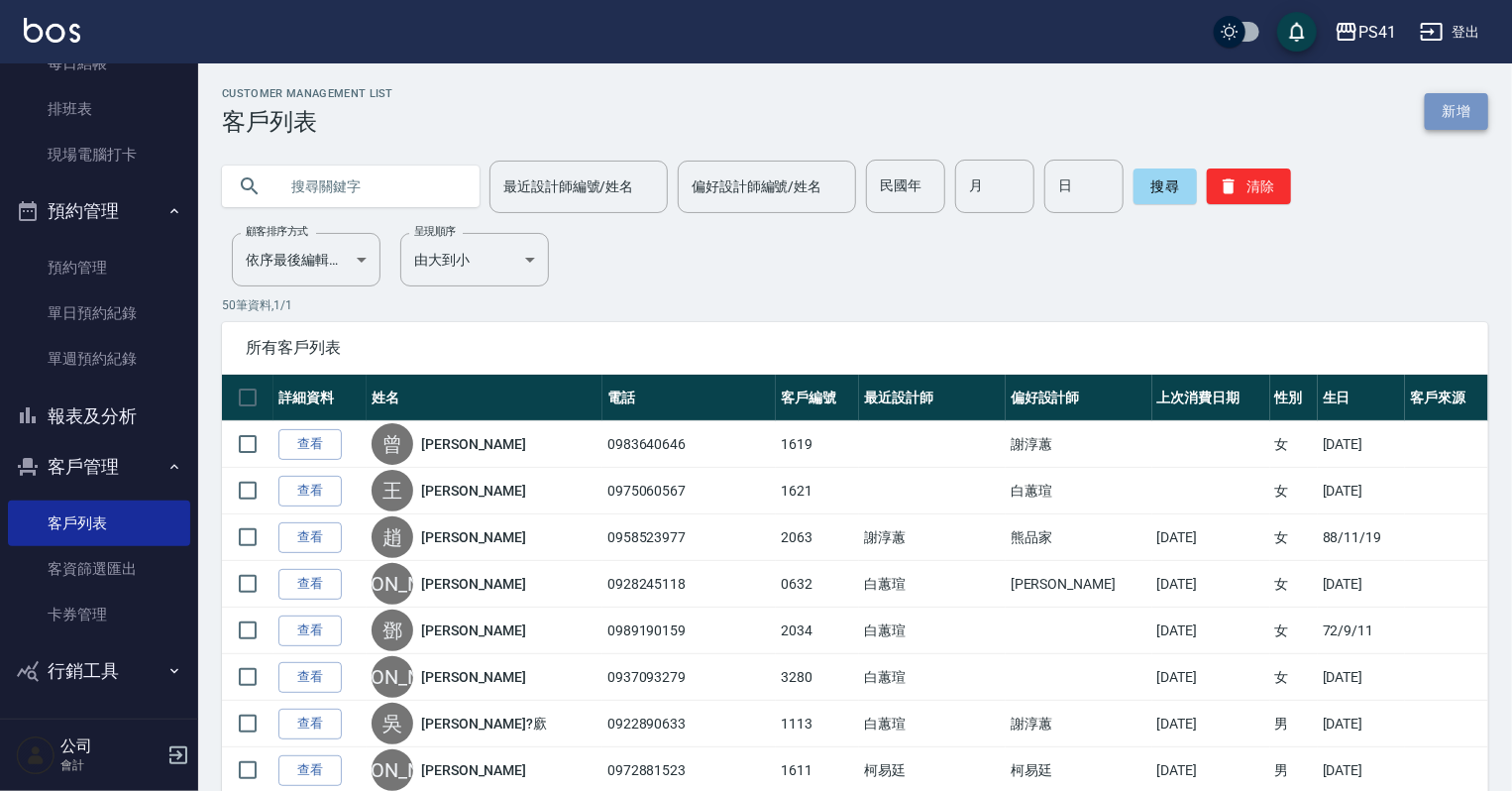 click on "新增" at bounding box center [1457, 111] 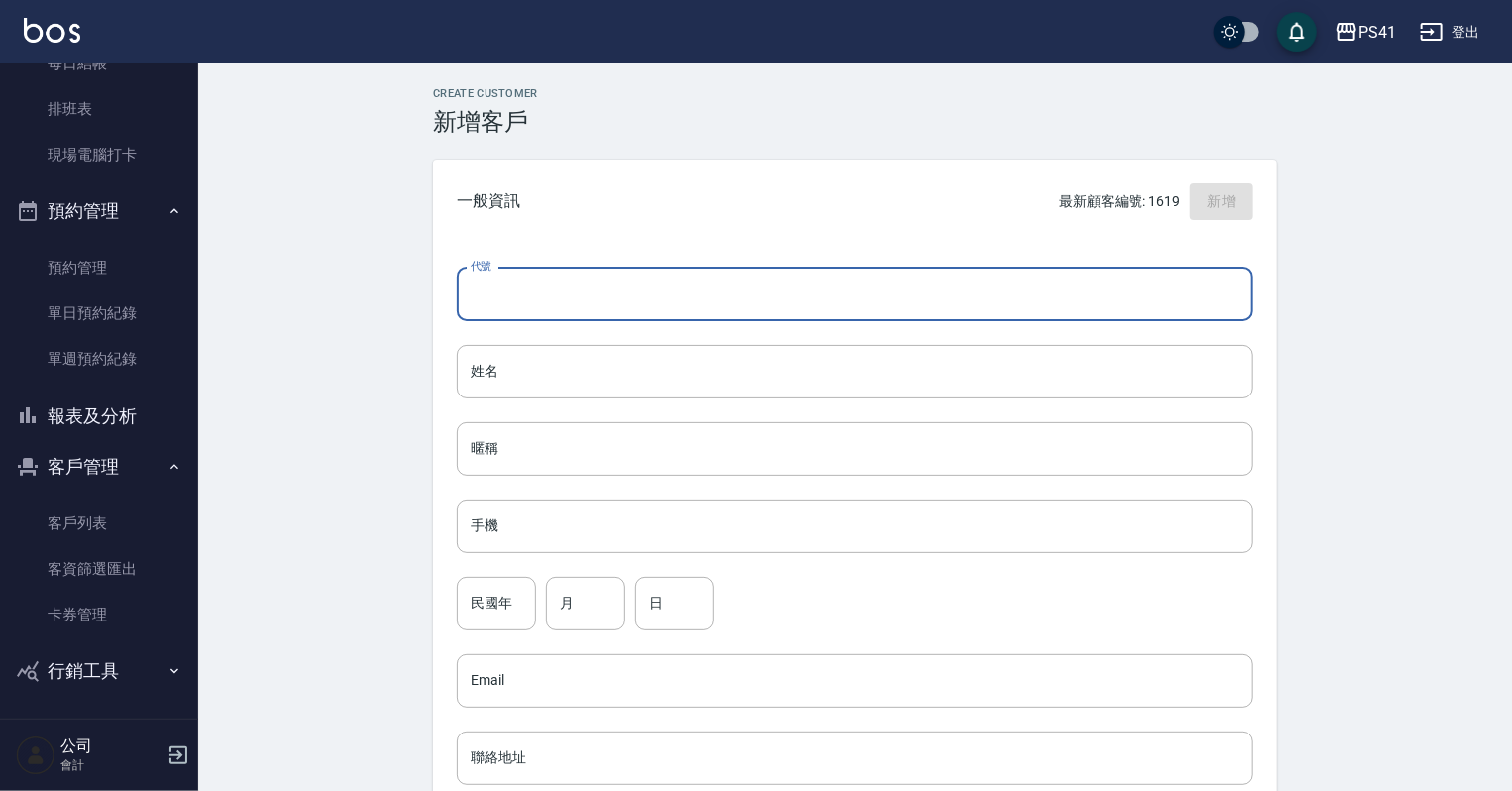 click on "代號" at bounding box center [855, 294] 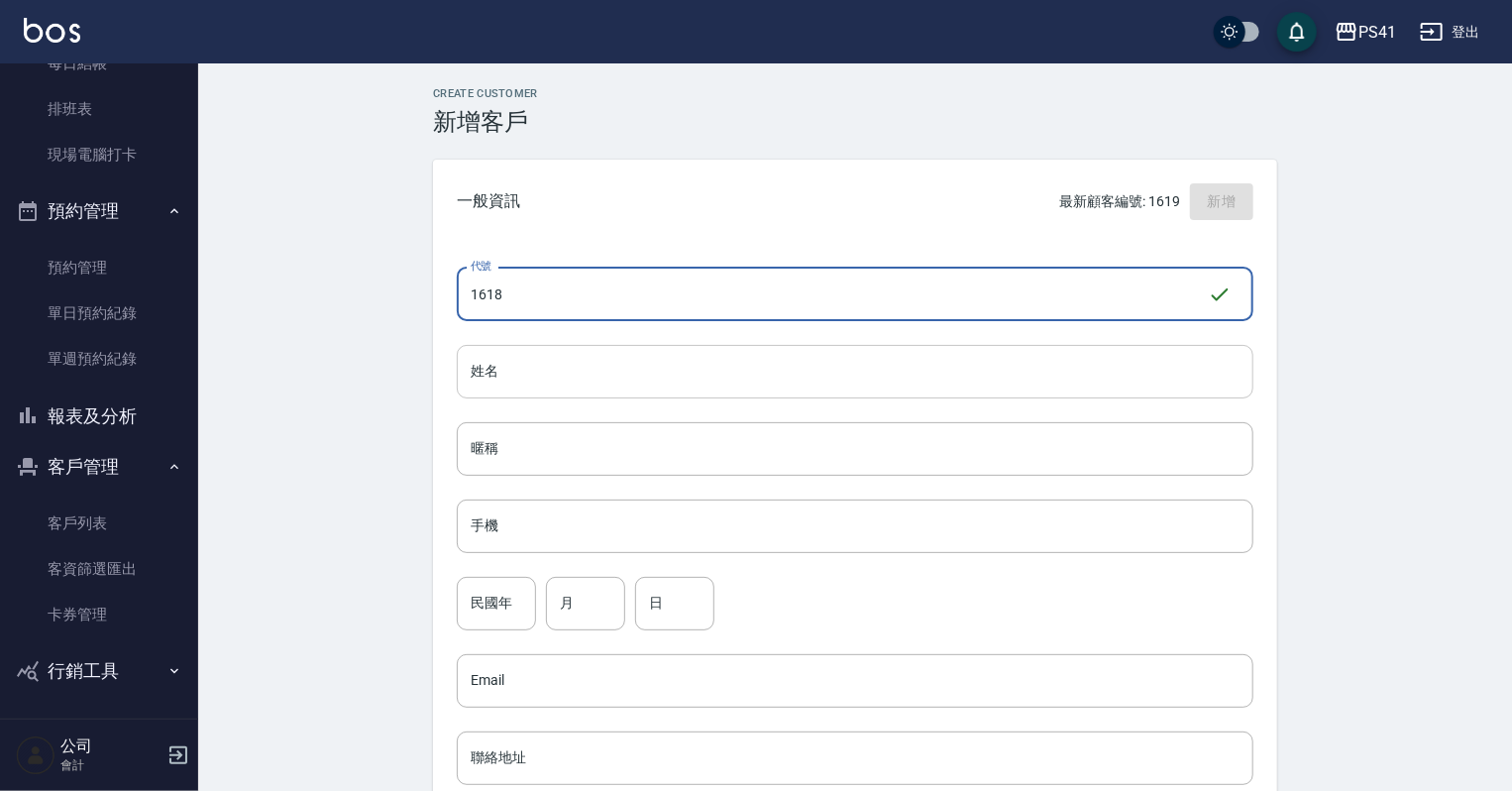 type on "1618" 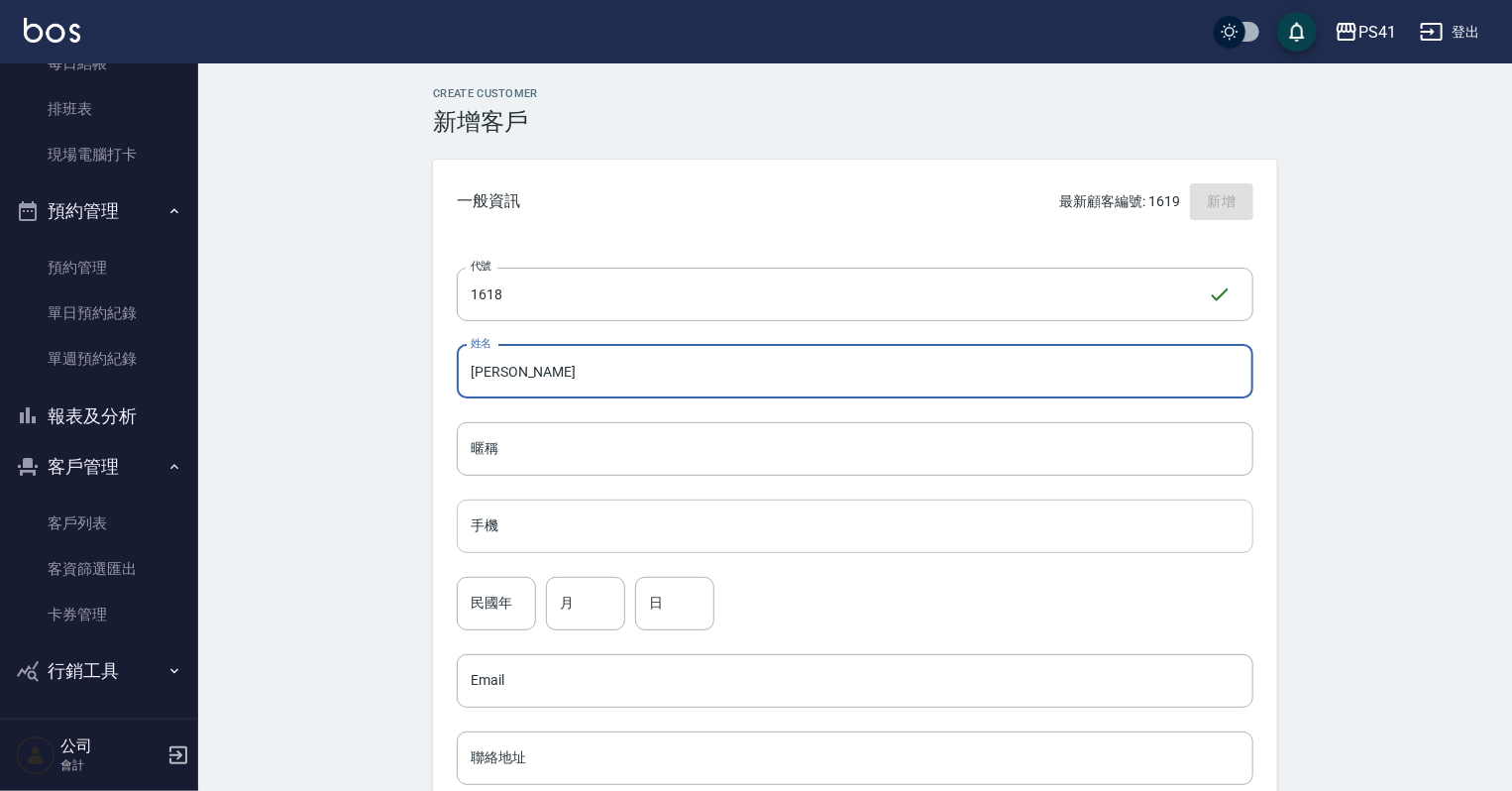 type on "[PERSON_NAME]" 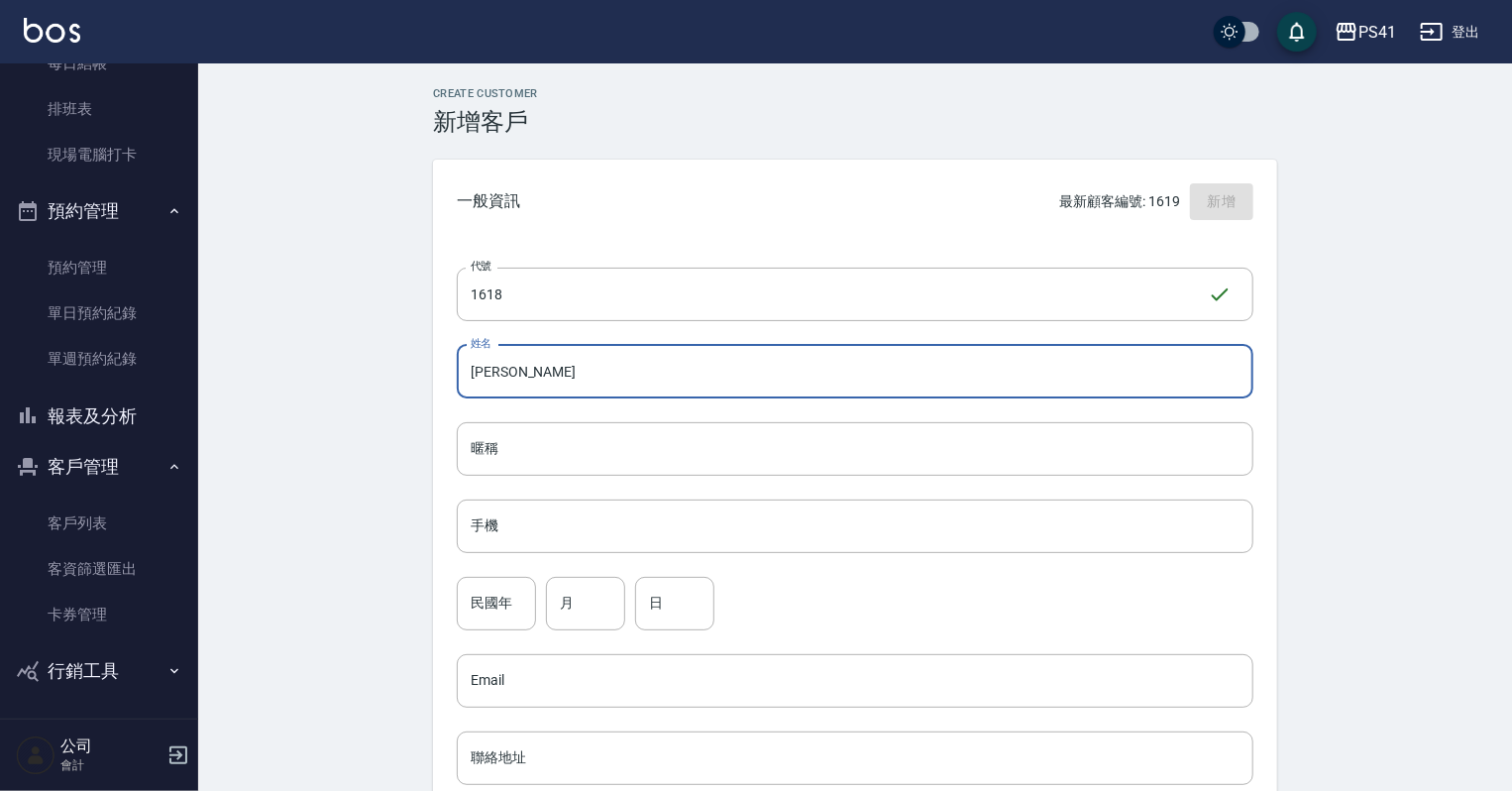 drag, startPoint x: 542, startPoint y: 503, endPoint x: 559, endPoint y: 488, distance: 22.671568 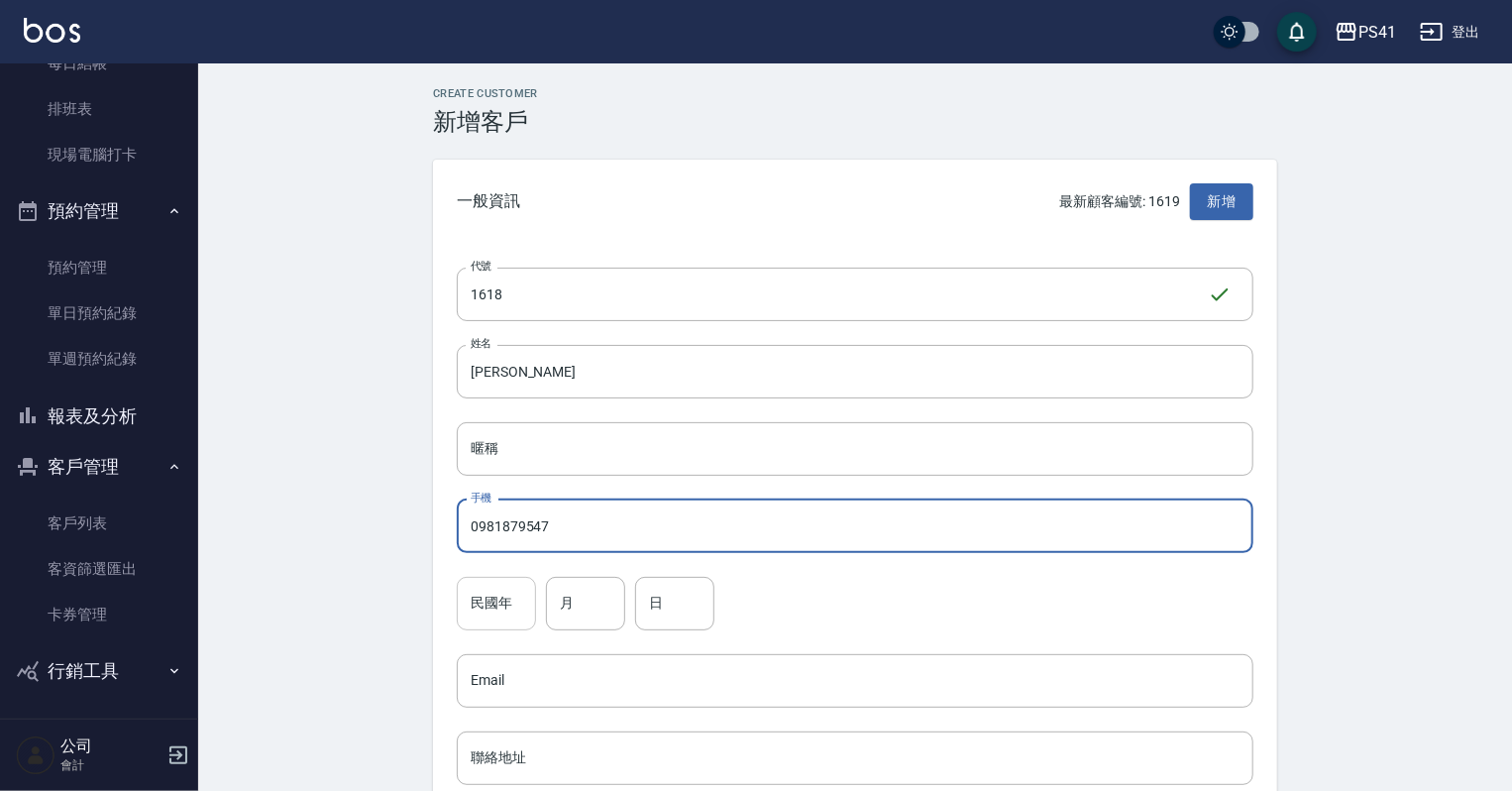 type on "0981879547" 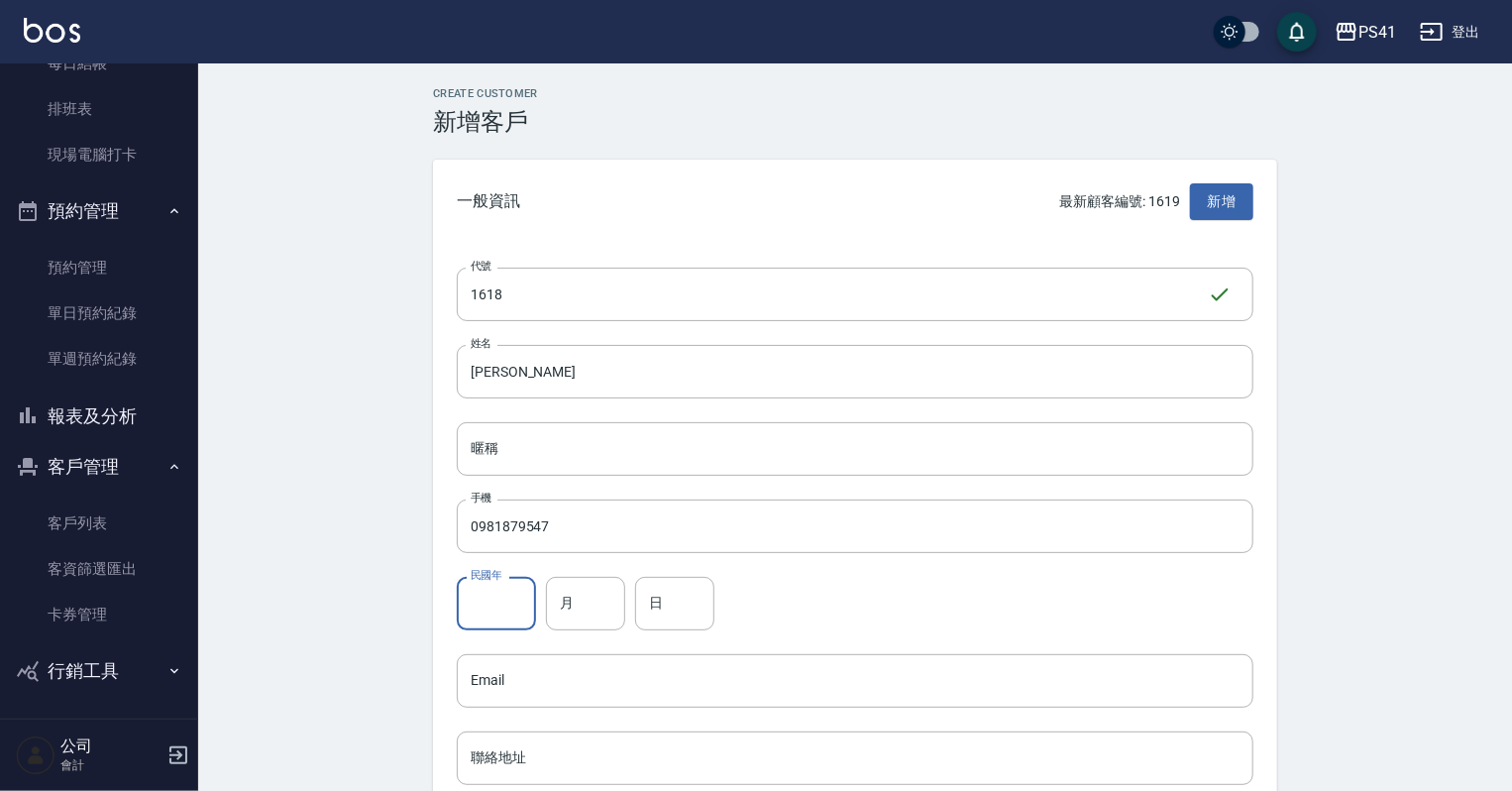 click on "民國年" at bounding box center (496, 604) 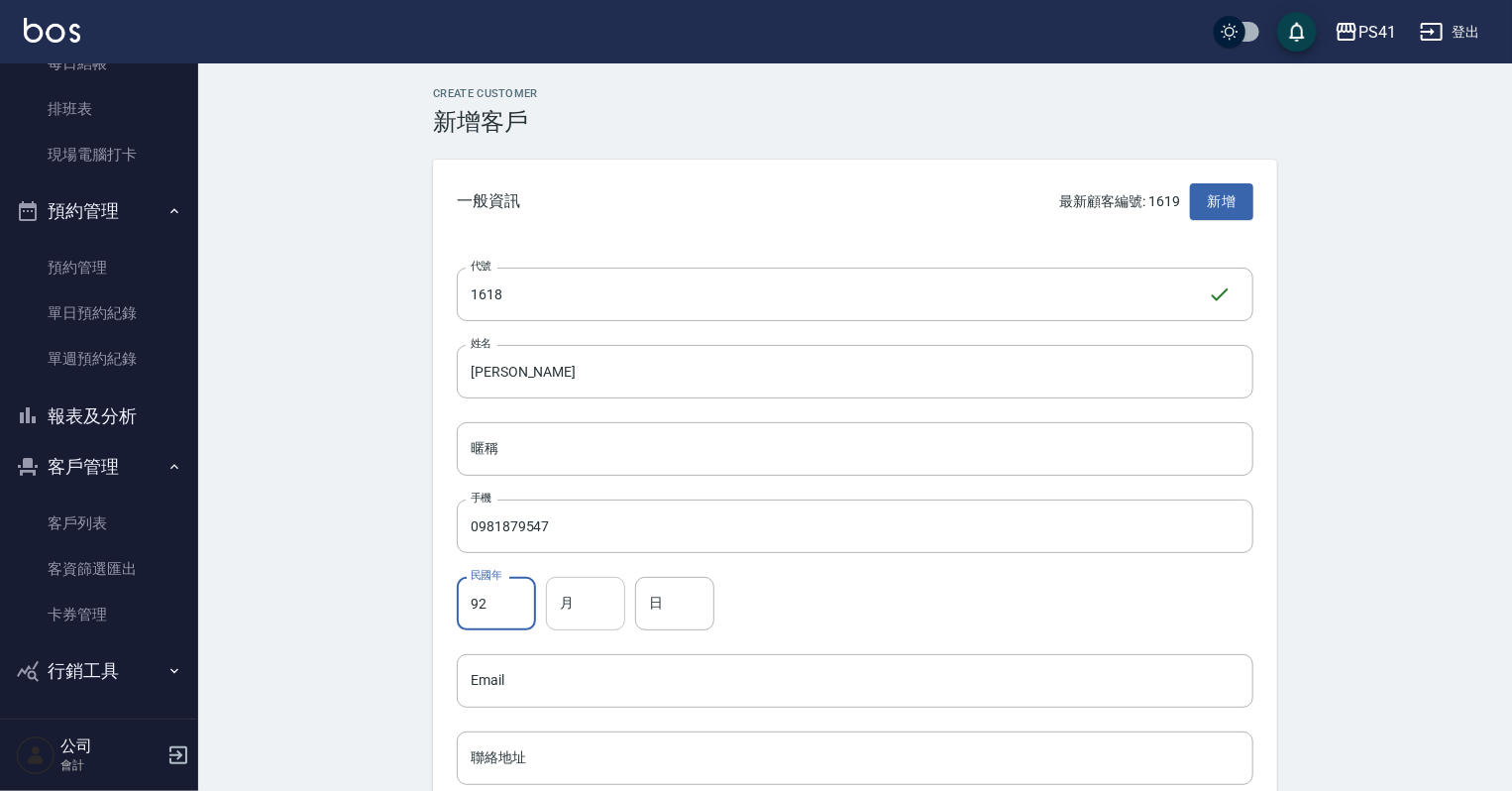 type on "92" 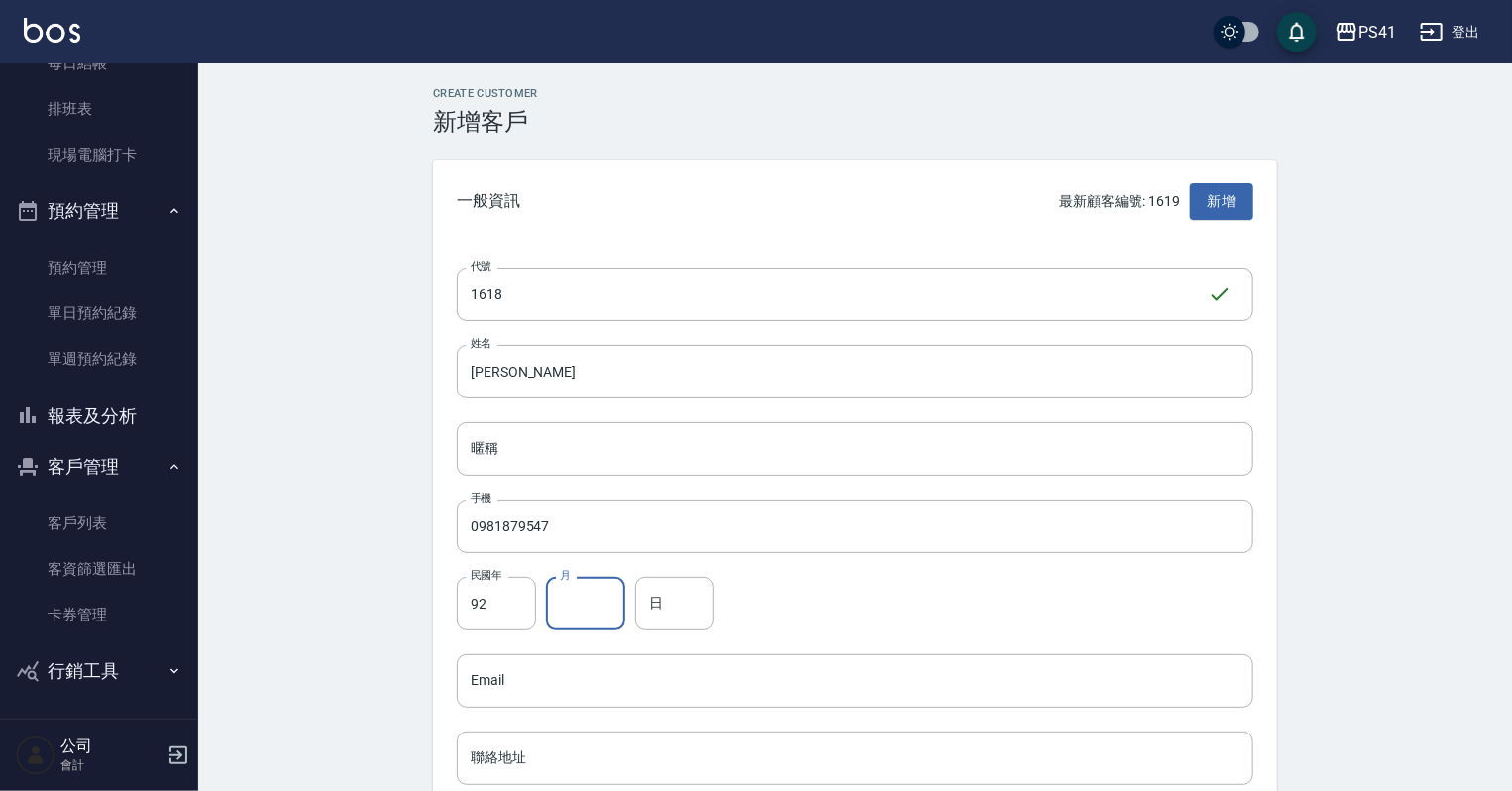 click on "月" at bounding box center (586, 604) 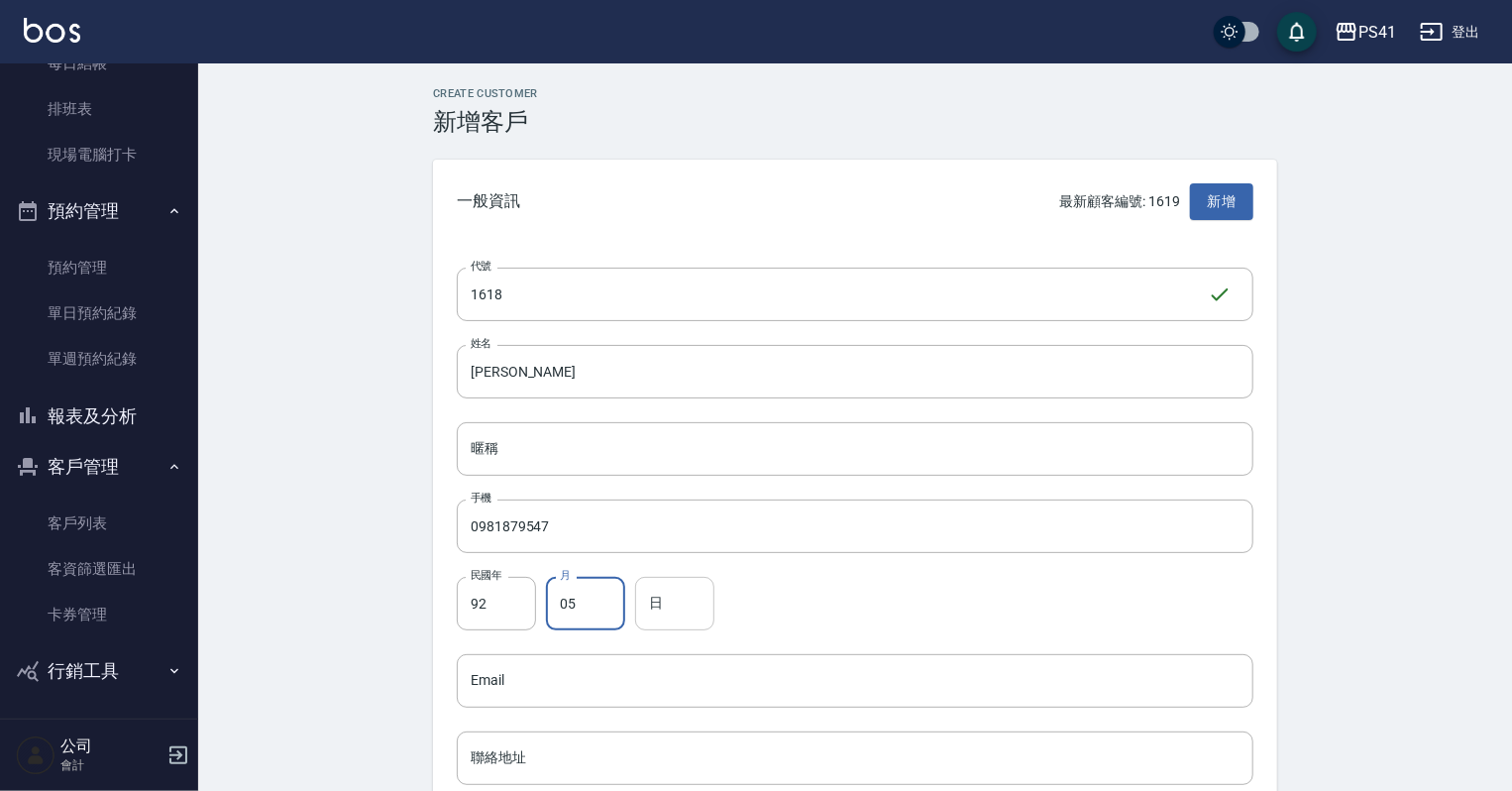 type on "05" 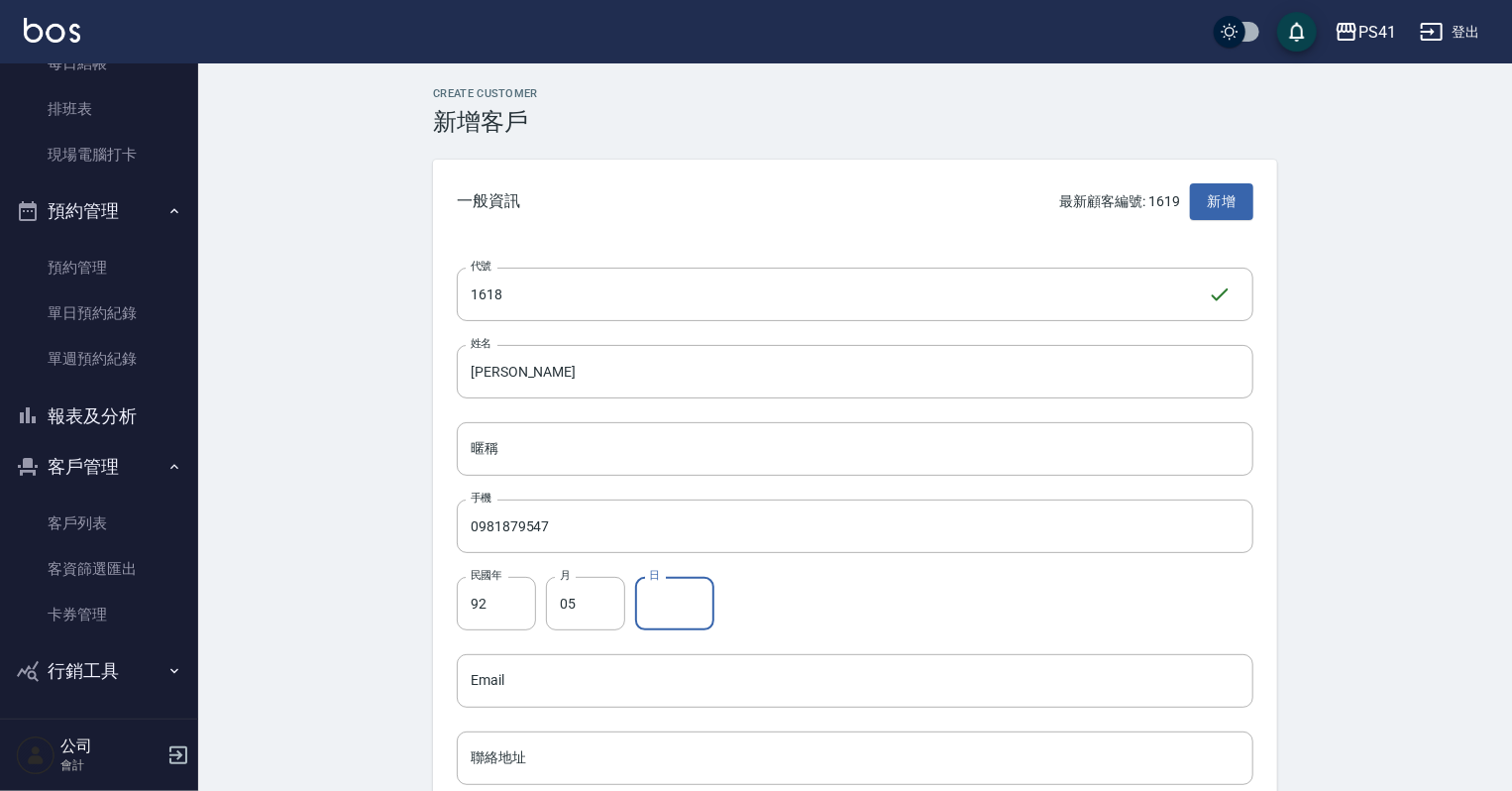 click on "日" at bounding box center (675, 604) 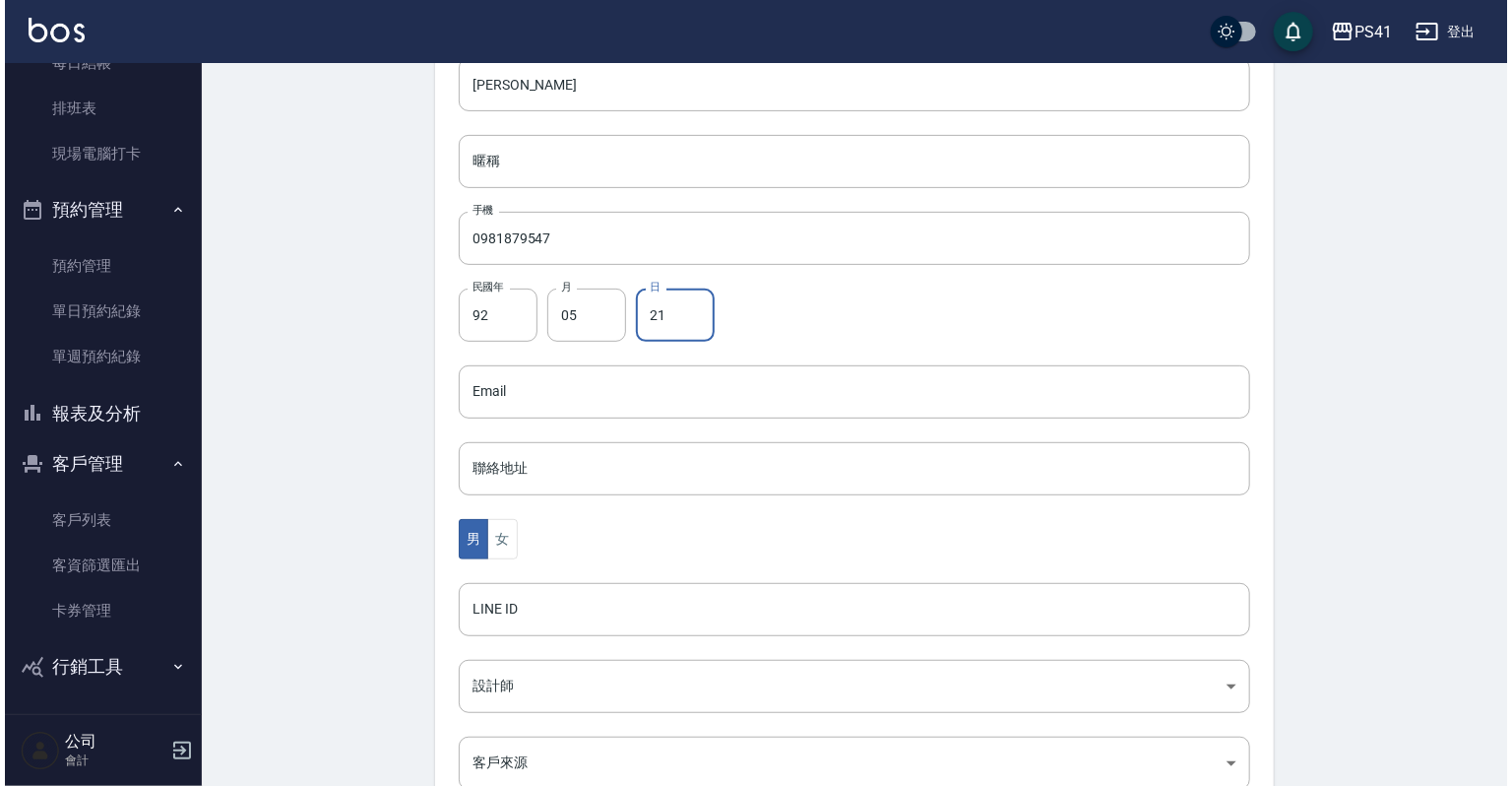 scroll, scrollTop: 315, scrollLeft: 0, axis: vertical 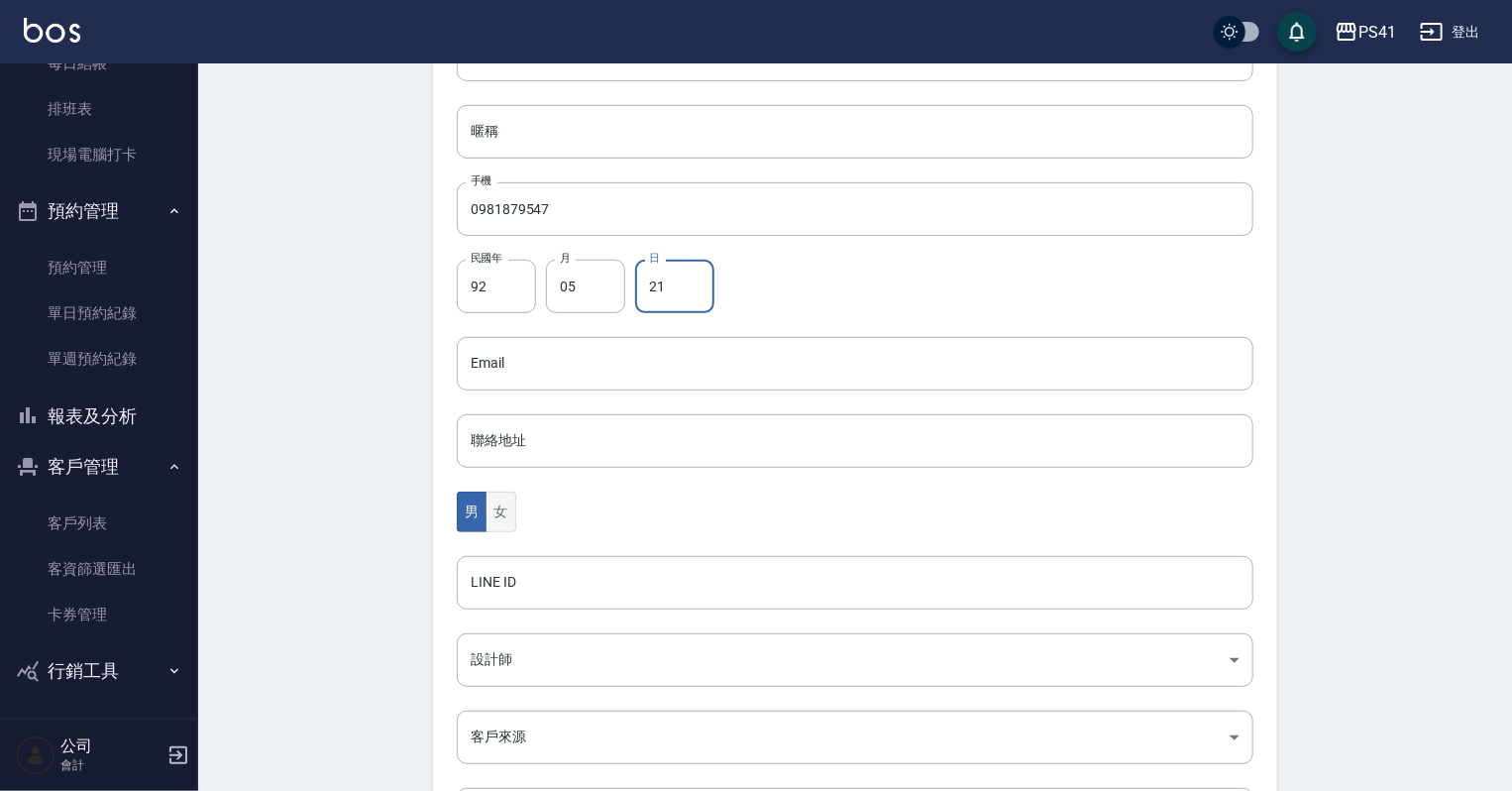 type on "21" 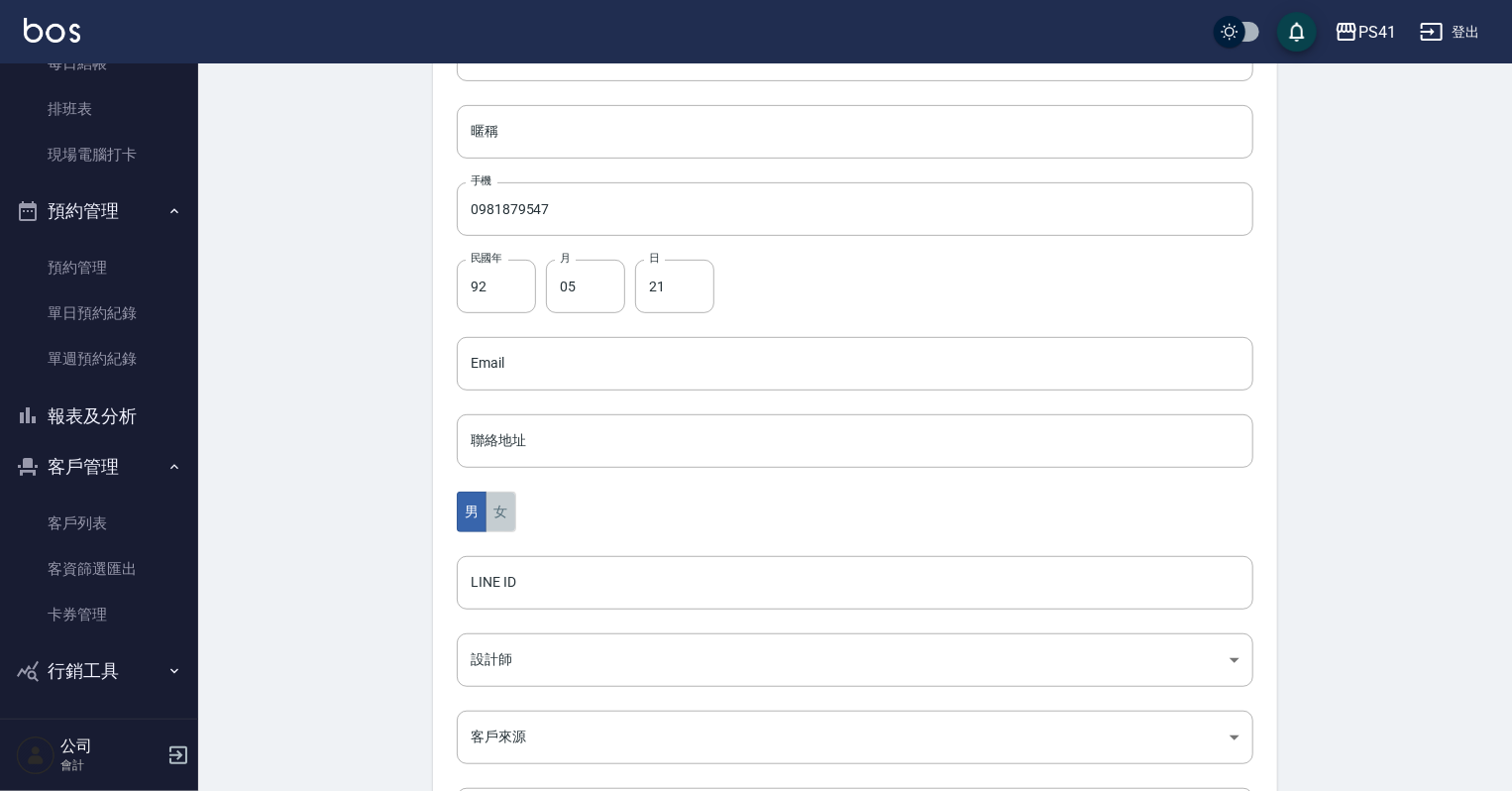 click on "女" at bounding box center [500, 511] 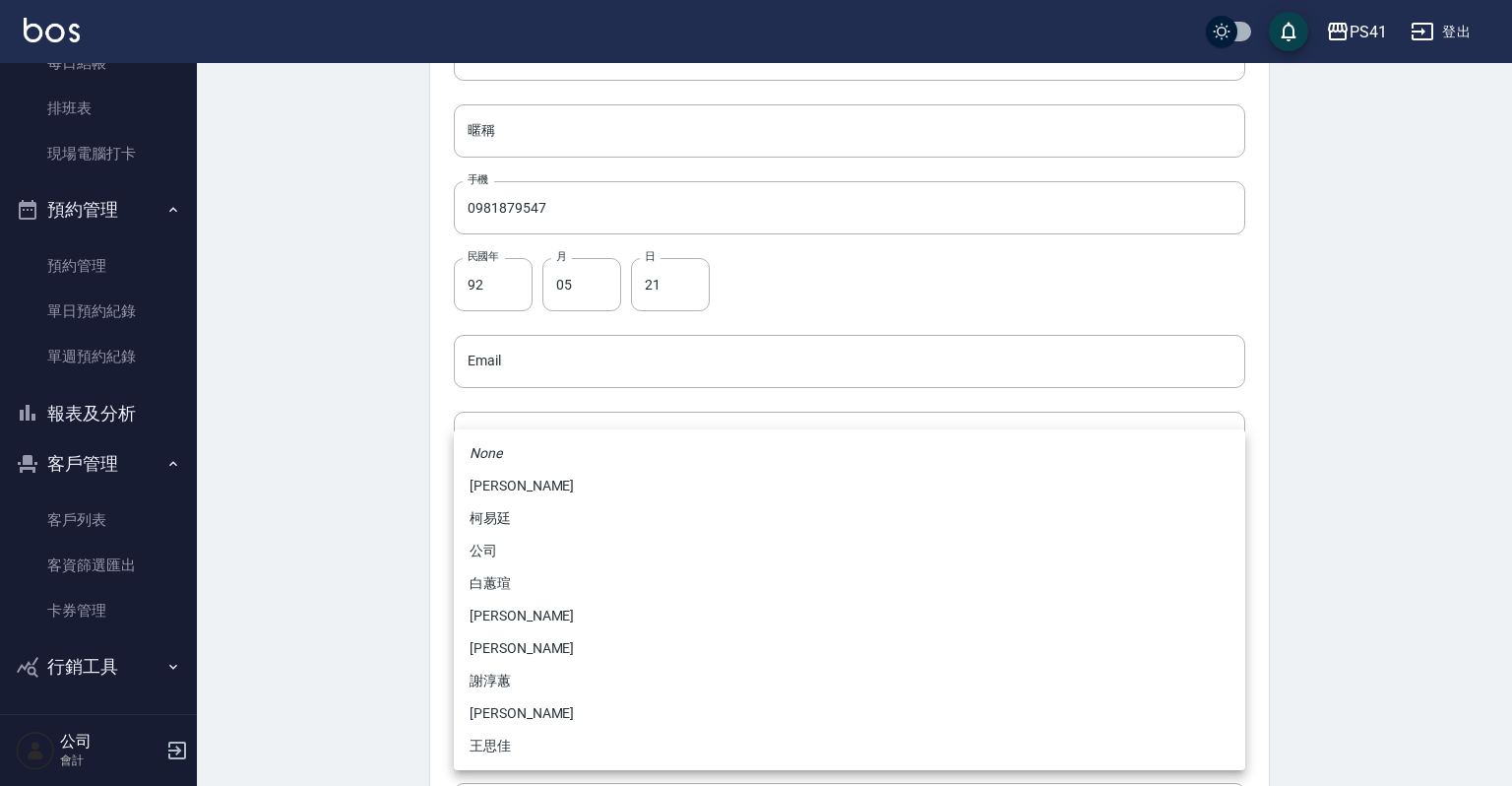 click on "PS41 登出 櫃檯作業 打帳單 帳單列表 現金收支登錄 材料自購登錄 每日結帳 排班表 現場電腦打卡 預約管理 預約管理 單日預約紀錄 單週預約紀錄 報表及分析 報表目錄 店家日報表 互助日報表 互助月報表 設計師日報表 設計師業績月報表 商品銷售排行榜 客戶管理 客戶列表 客資篩選匯出 卡券管理 行銷工具 活動發券明細 公司 會計 Create Customer 新增客戶 一般資訊 最新顧客編號: 1619 新增 代號 1618 ​ 代號 姓名 [PERSON_NAME] 暱稱 暱稱 手機 0981879547 手機 民國年 92 民國年 月 05 月 日 21 日 Email Email 聯絡地址 聯絡地址 男 女 LINE ID LINE ID 設計師 ​ 設計師 客戶來源 ​ 客戶來源 備註 備註 新增 None [PERSON_NAME] [PERSON_NAME] 公司 [PERSON_NAME] [PERSON_NAME] [PERSON_NAME] [PERSON_NAME] [PERSON_NAME]" at bounding box center (756, 326) 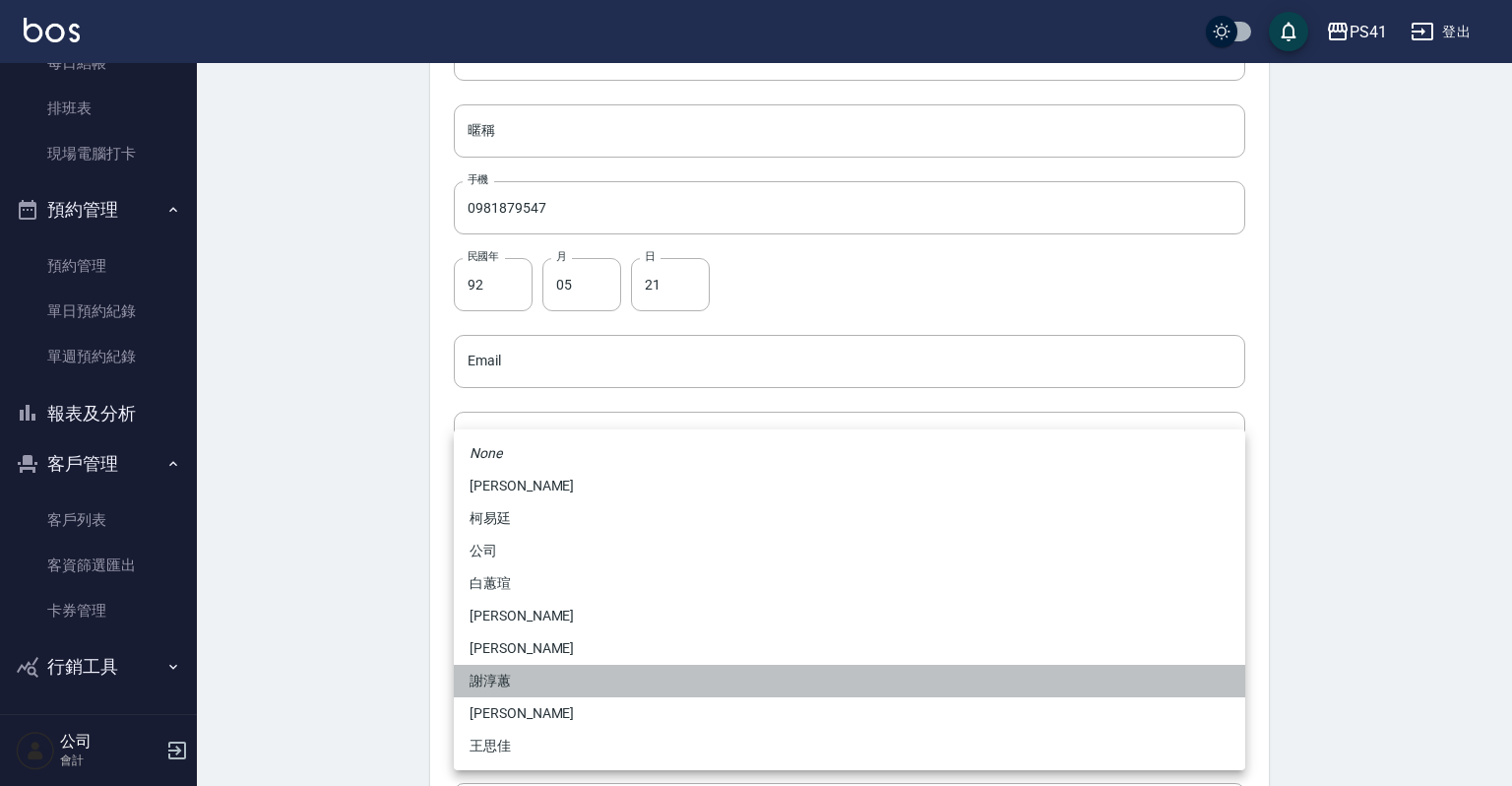 click on "謝淳蕙" at bounding box center [850, 681] 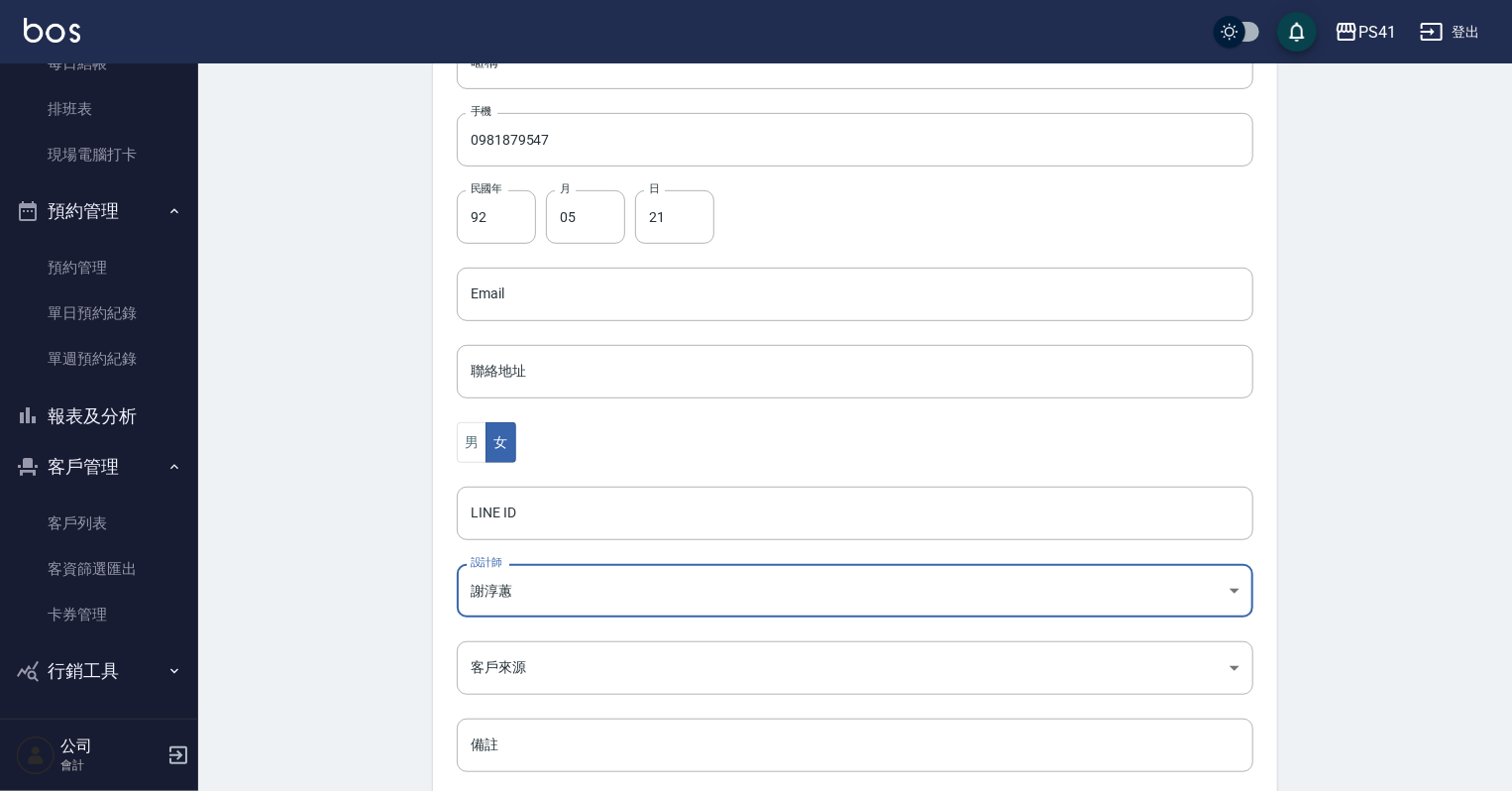scroll, scrollTop: 499, scrollLeft: 0, axis: vertical 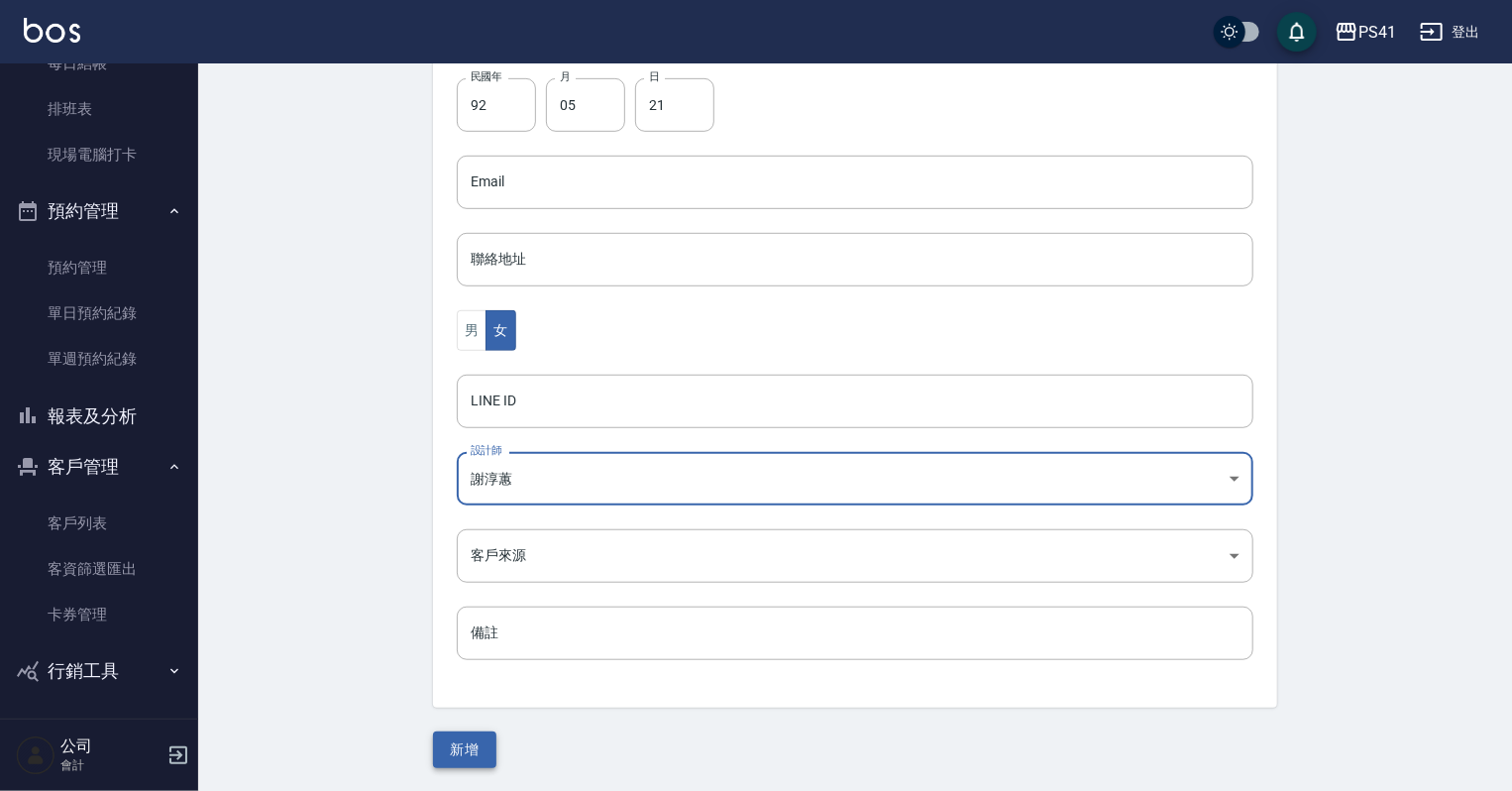click on "新增" at bounding box center (465, 749) 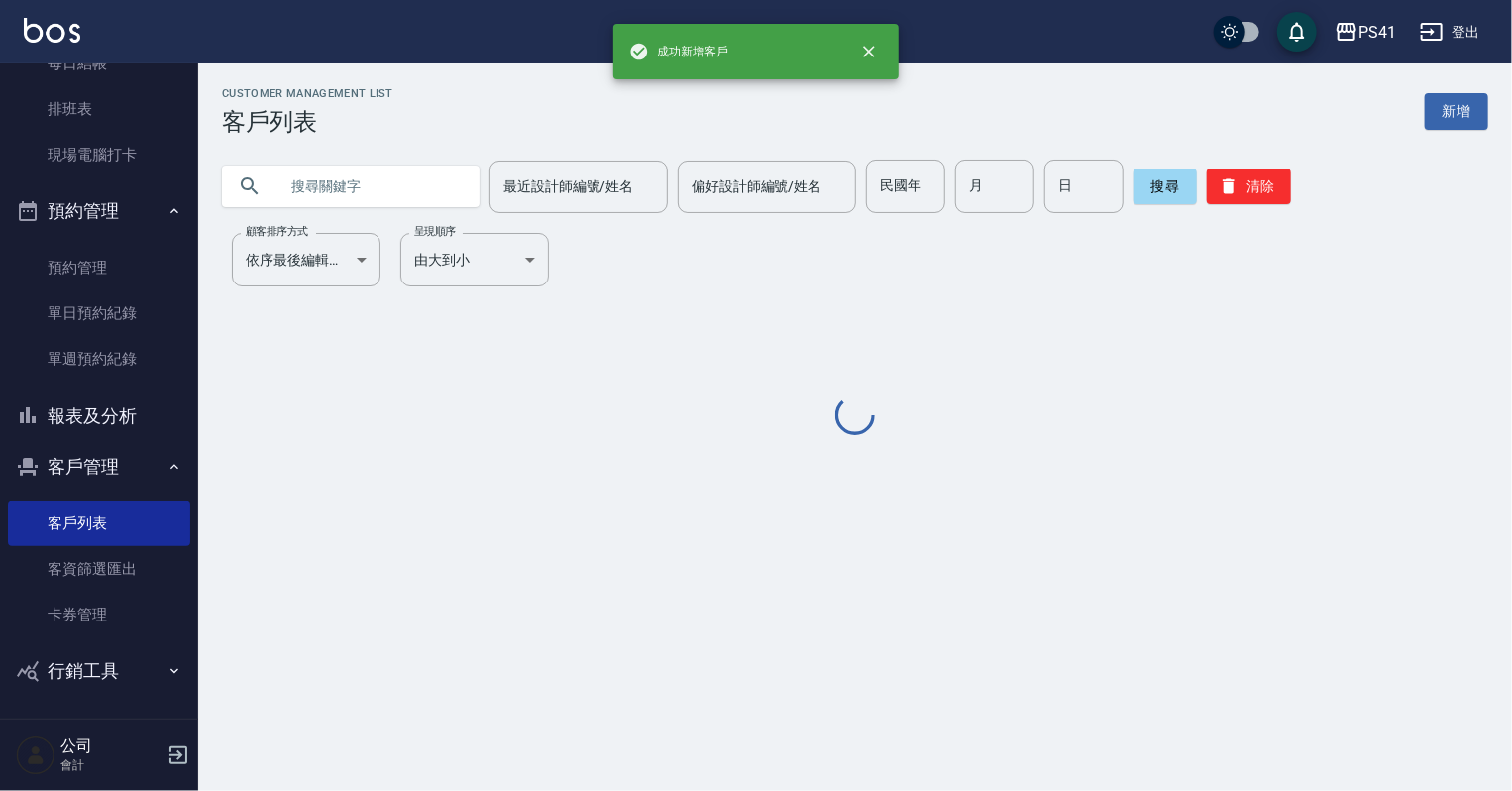 scroll, scrollTop: 0, scrollLeft: 0, axis: both 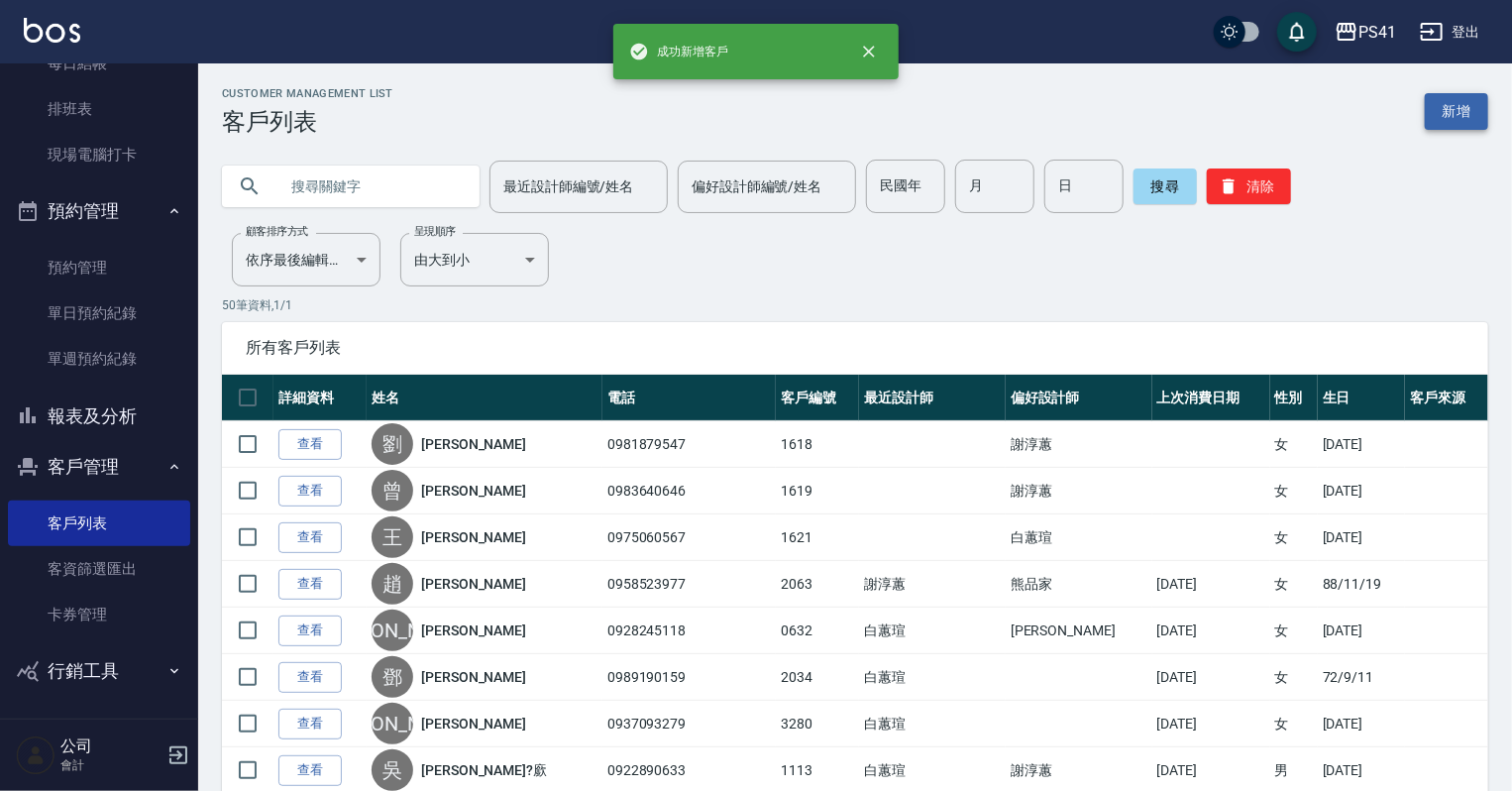click on "新增" at bounding box center [1457, 111] 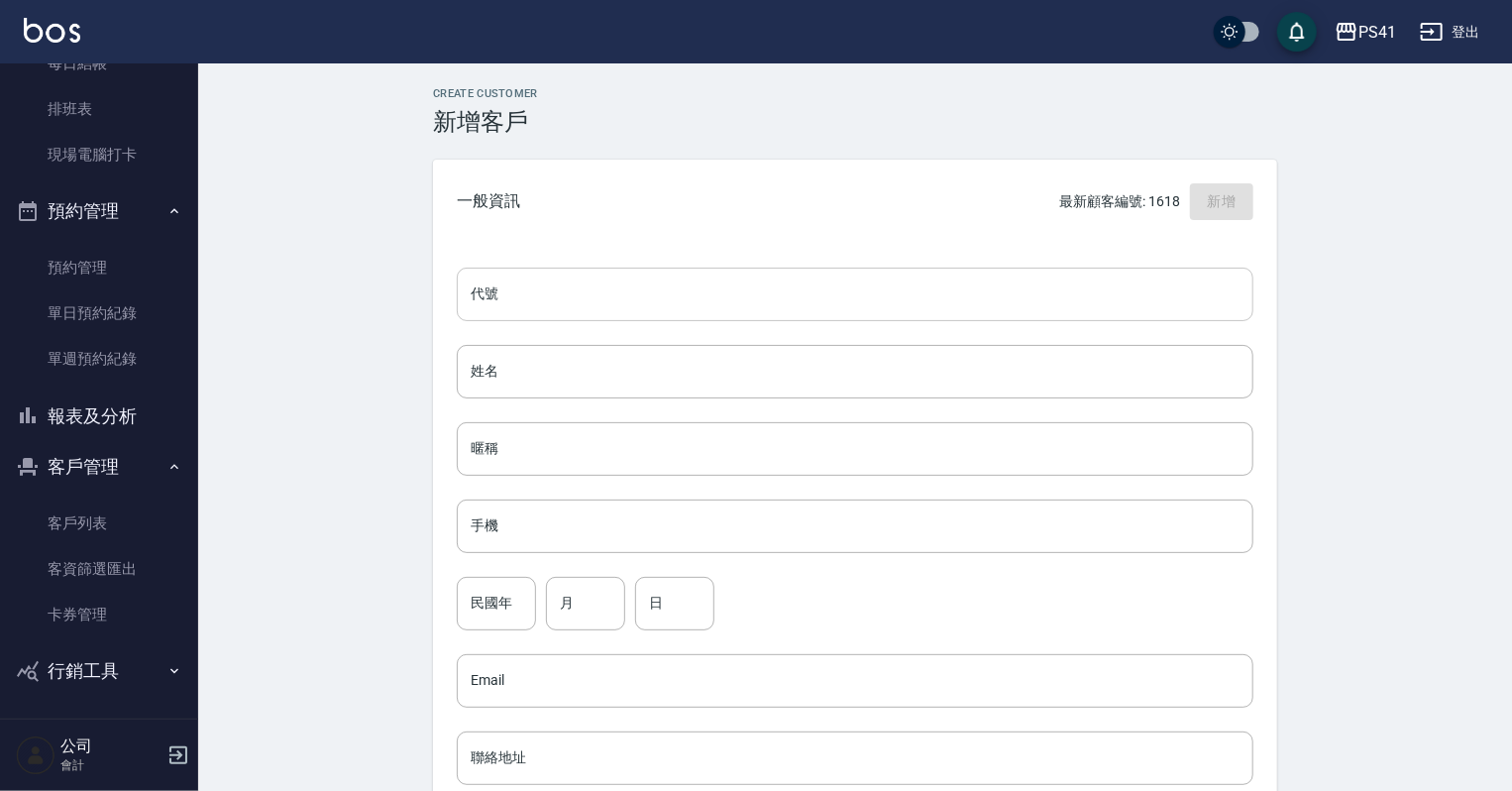 drag, startPoint x: 778, startPoint y: 337, endPoint x: 784, endPoint y: 318, distance: 19.924859 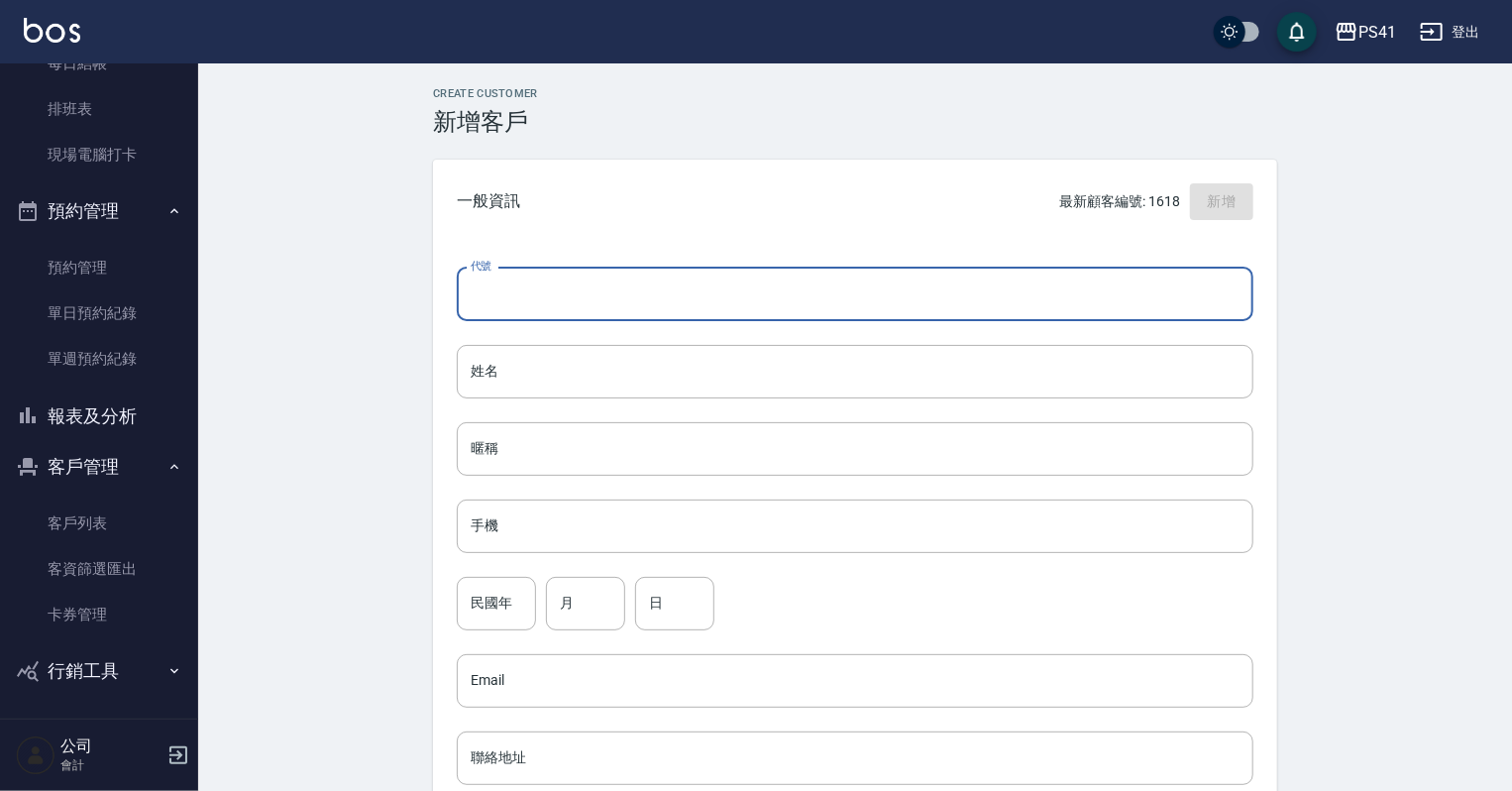 click on "代號" at bounding box center (855, 294) 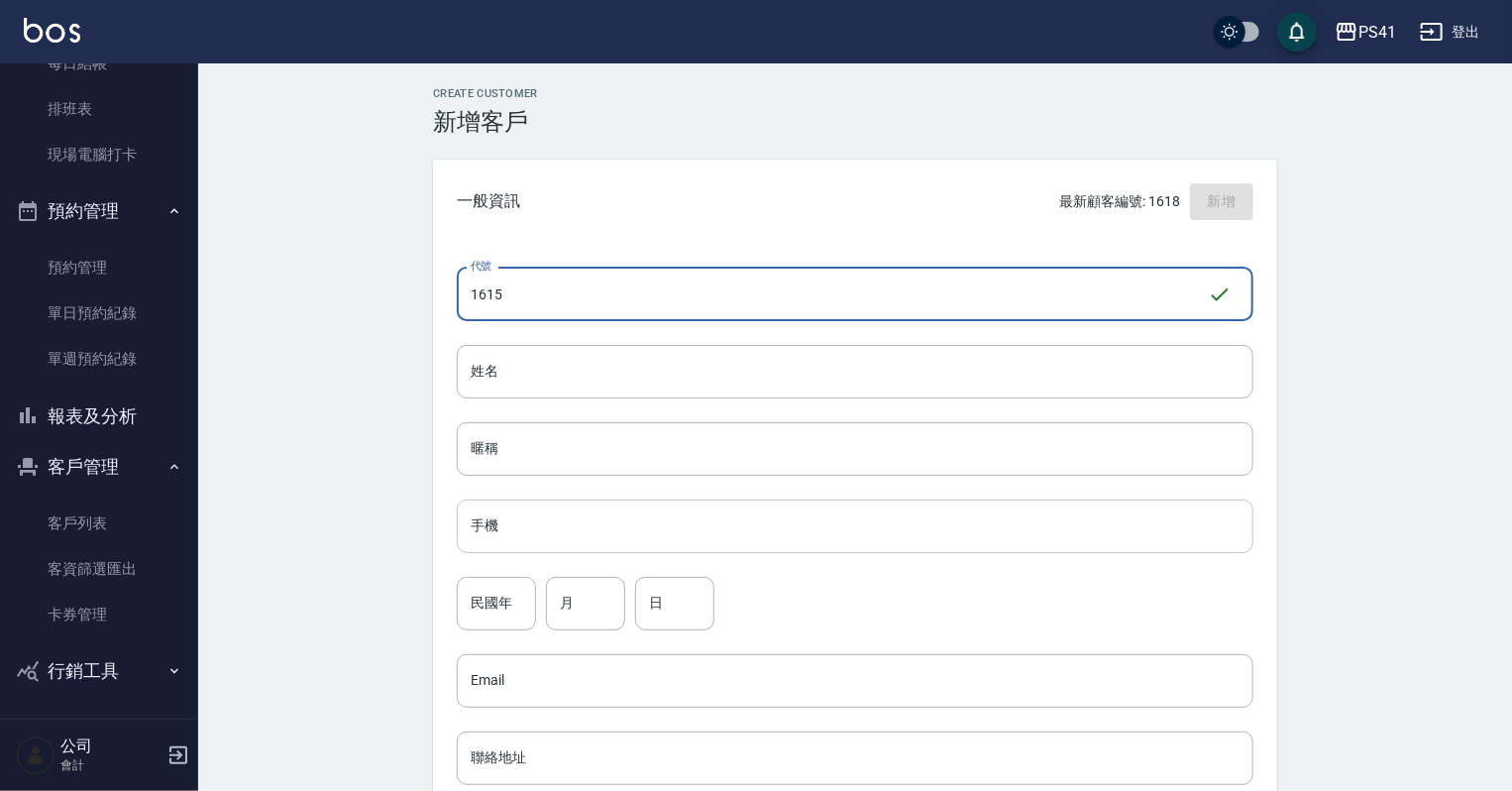 type on "1615" 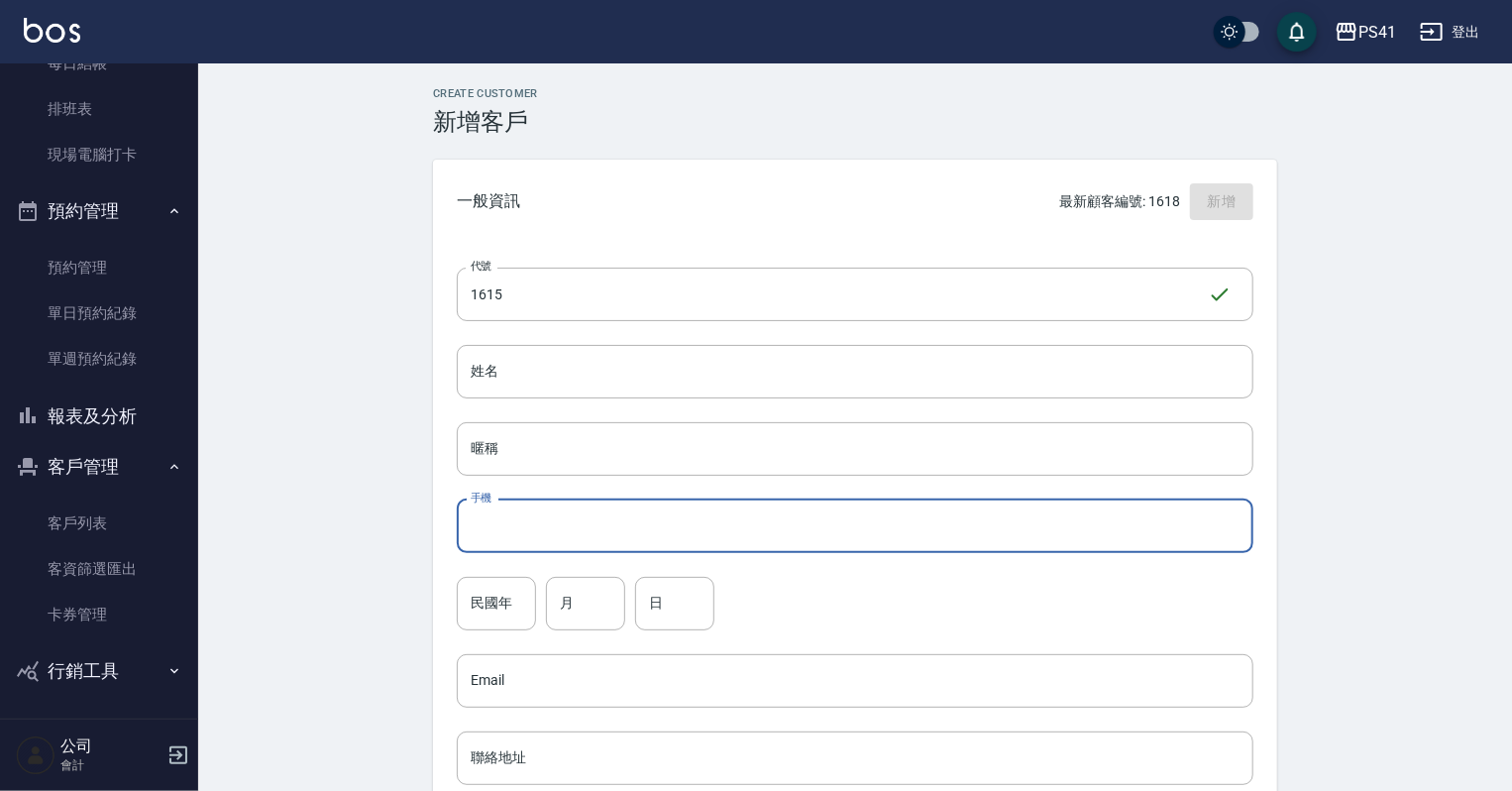 click on "手機" at bounding box center (855, 526) 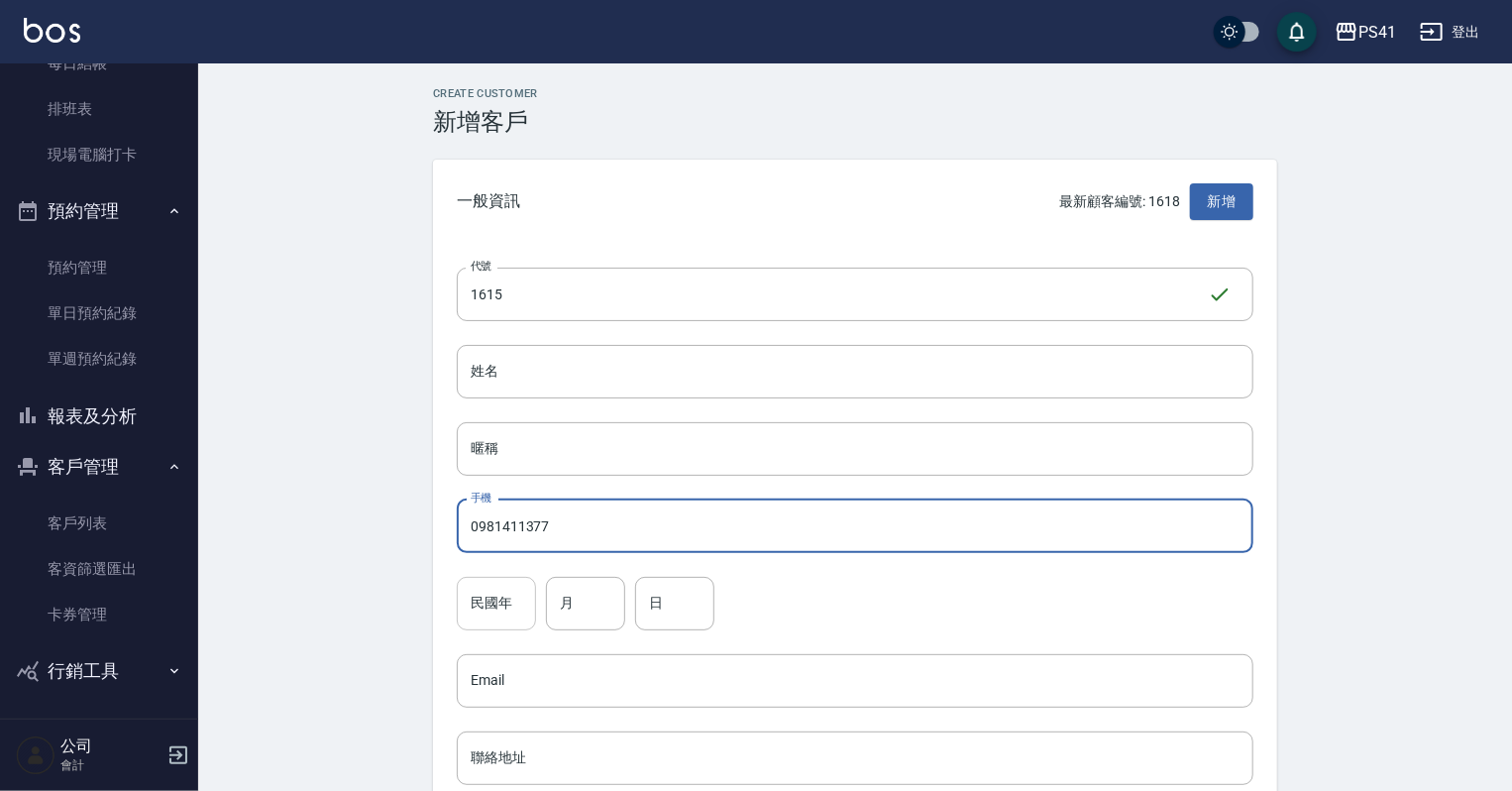 type on "0981411377" 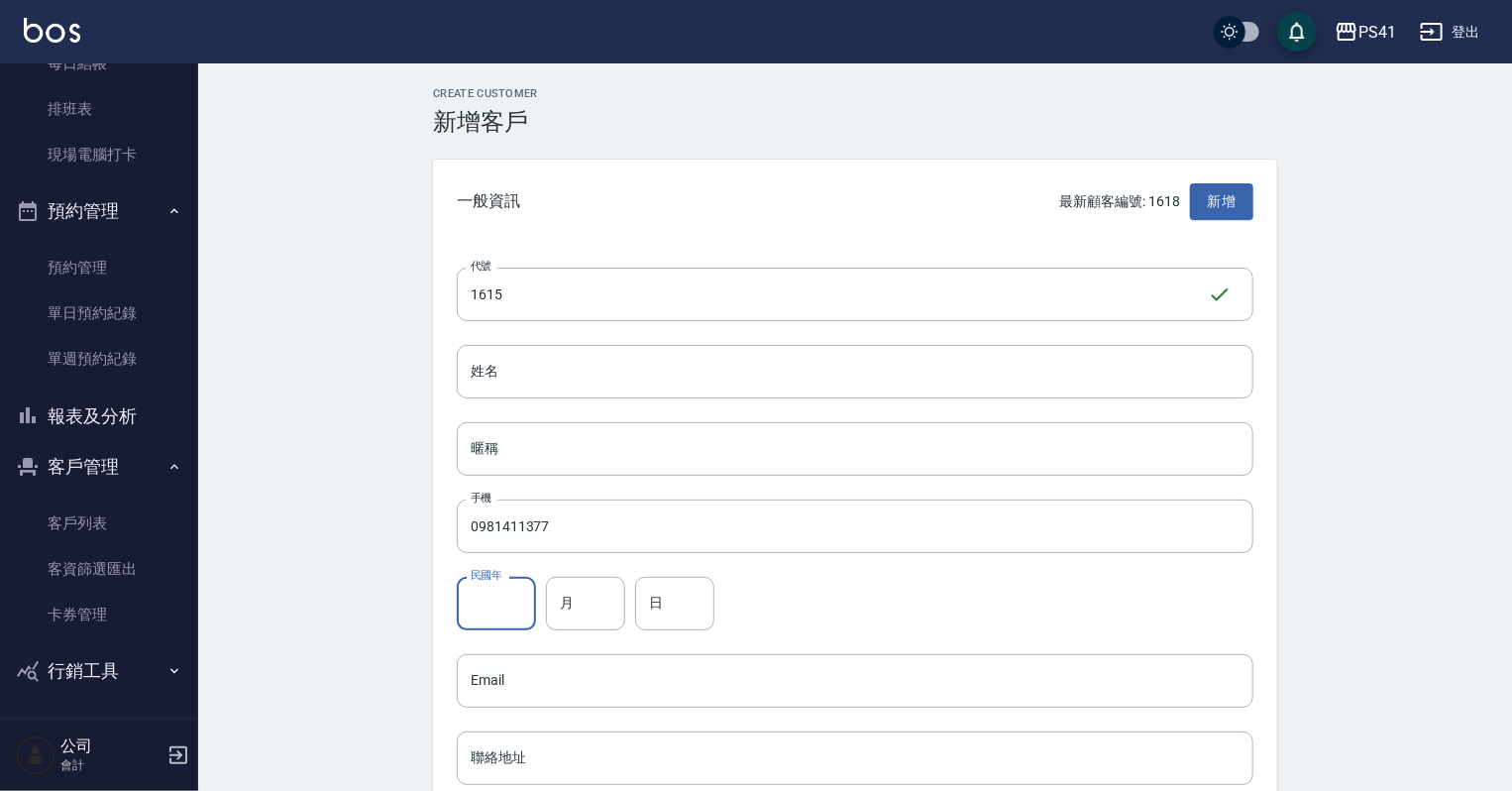 click on "民國年" at bounding box center [496, 604] 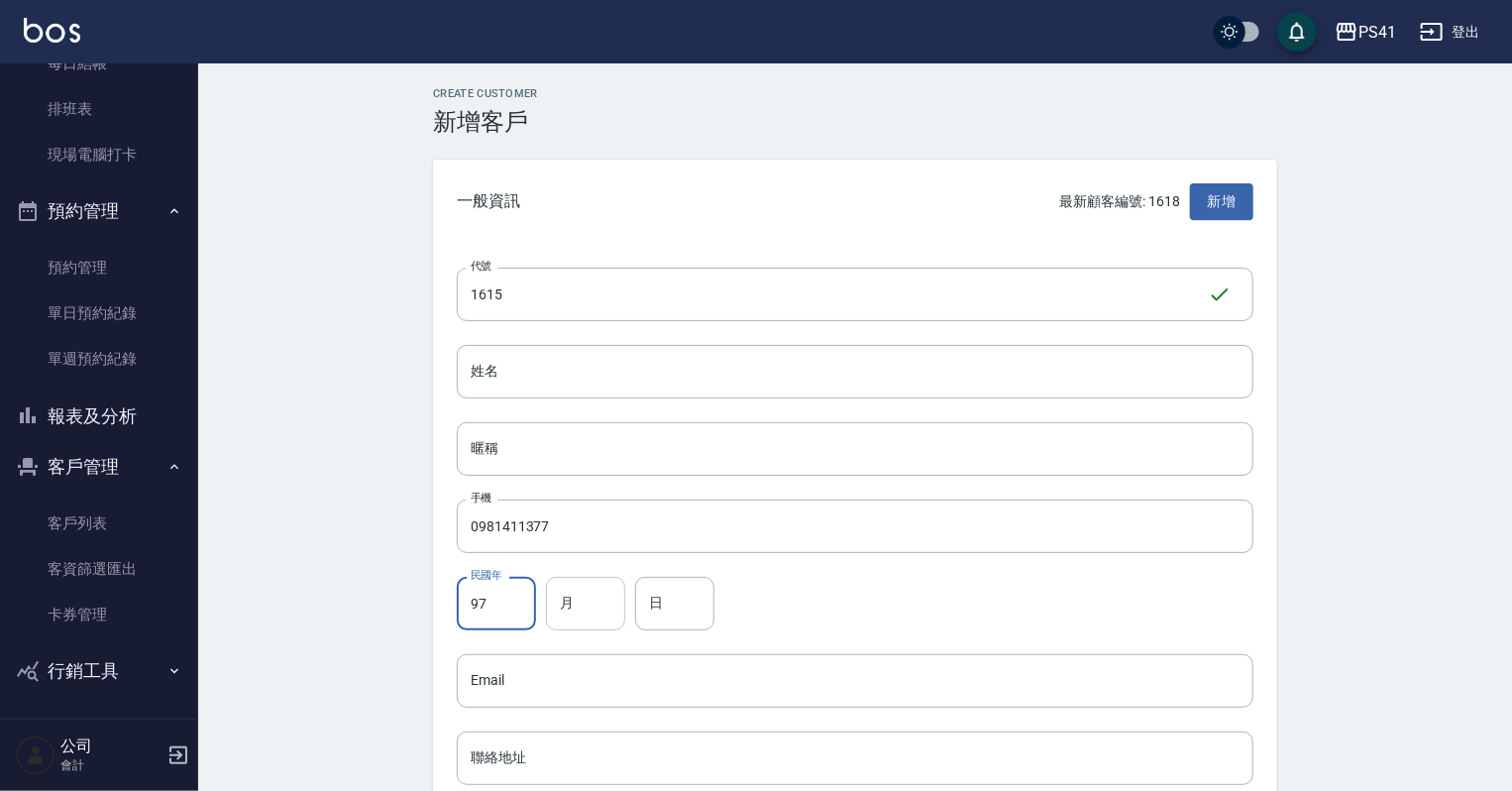 type on "97" 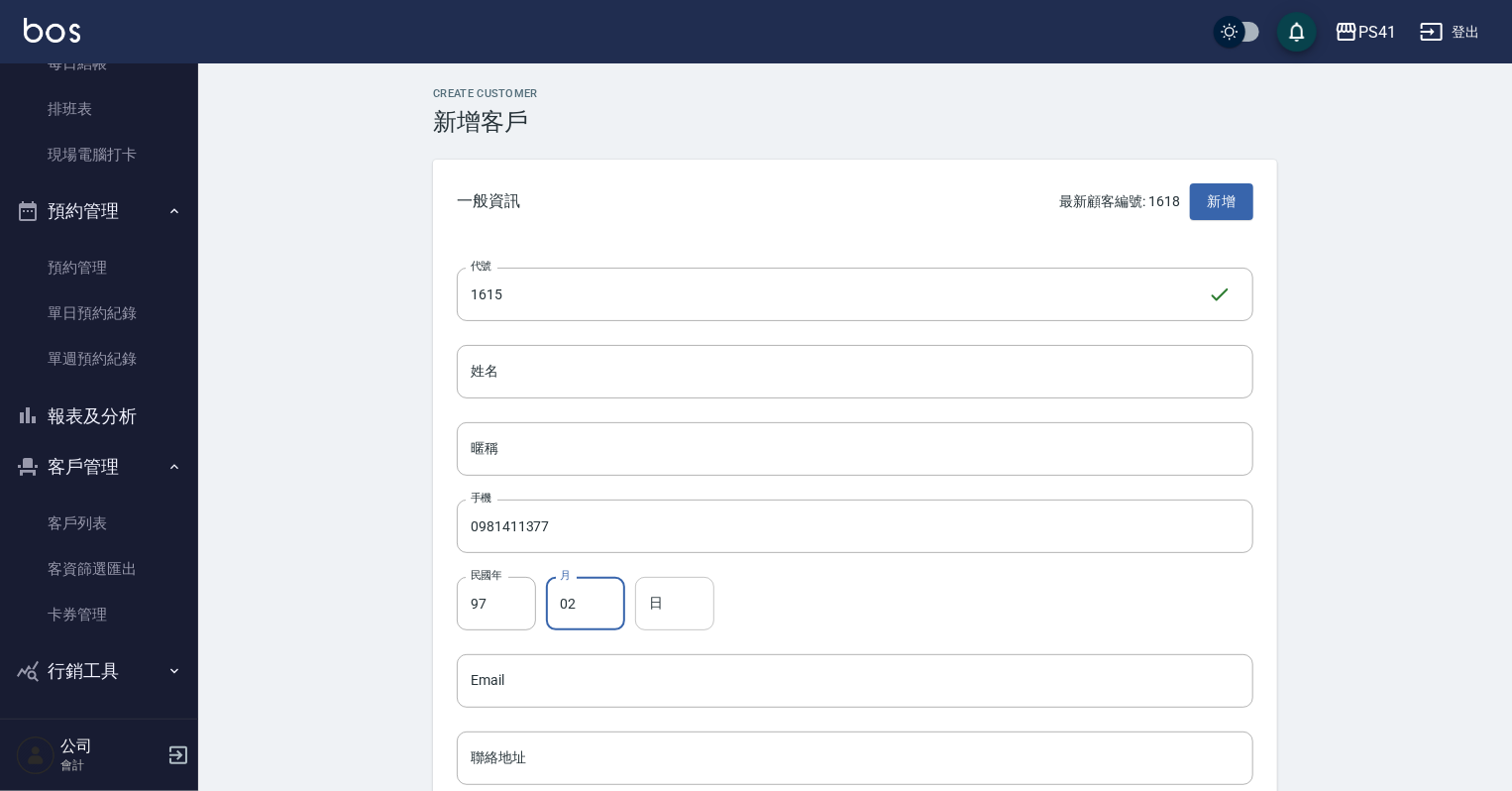 type on "02" 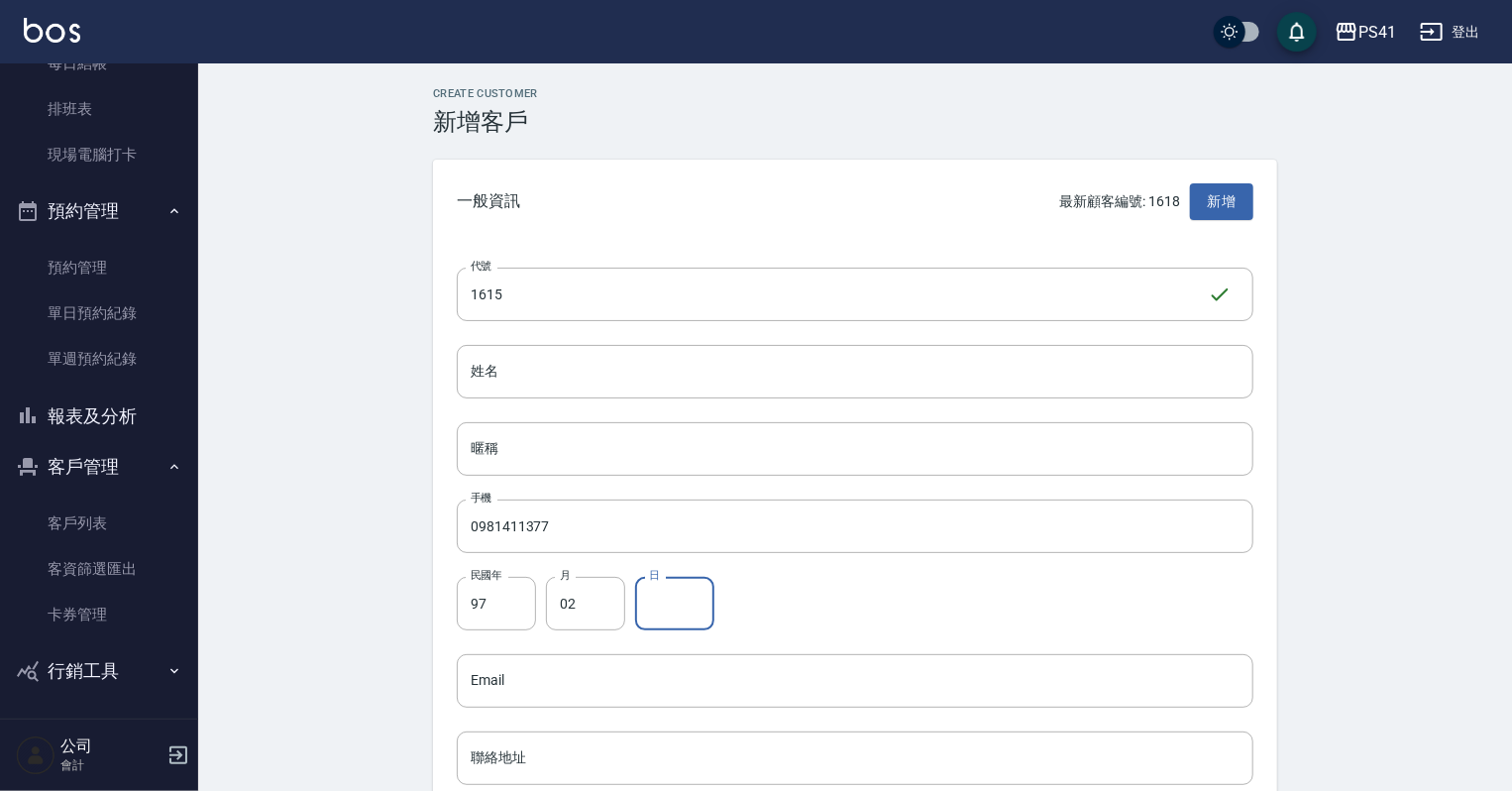 click on "日" at bounding box center [675, 604] 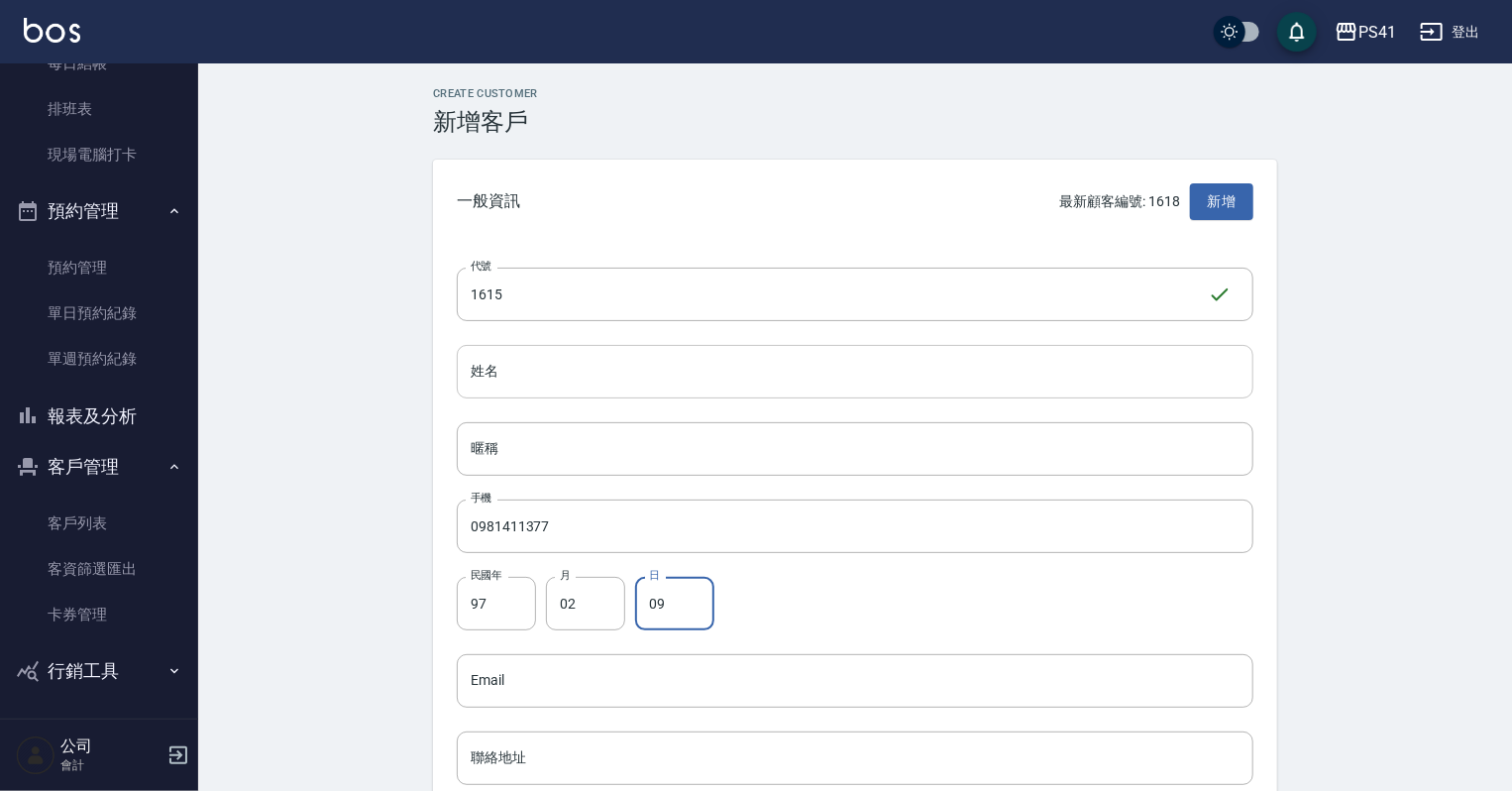 type on "09" 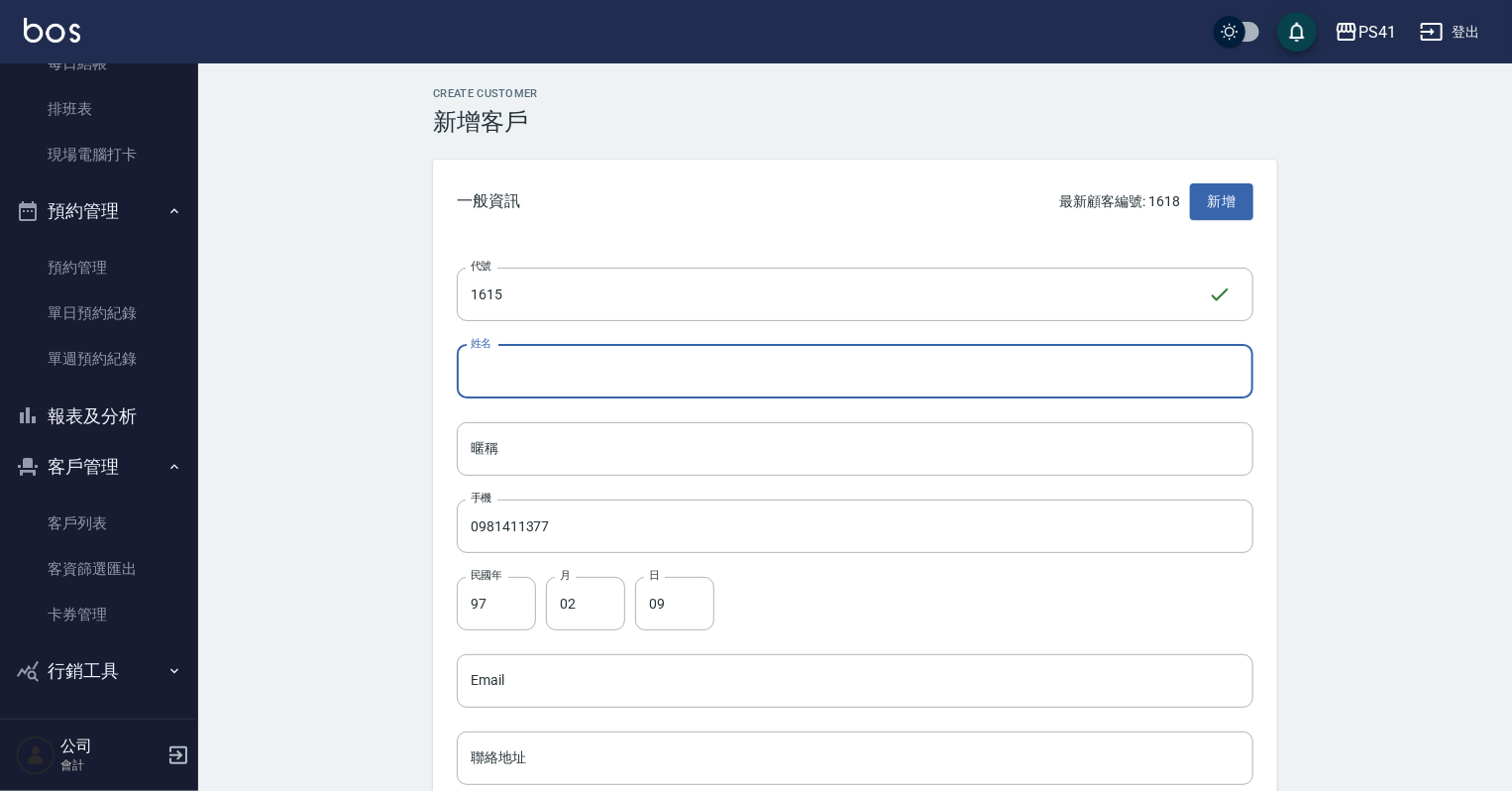click on "姓名" at bounding box center [855, 372] 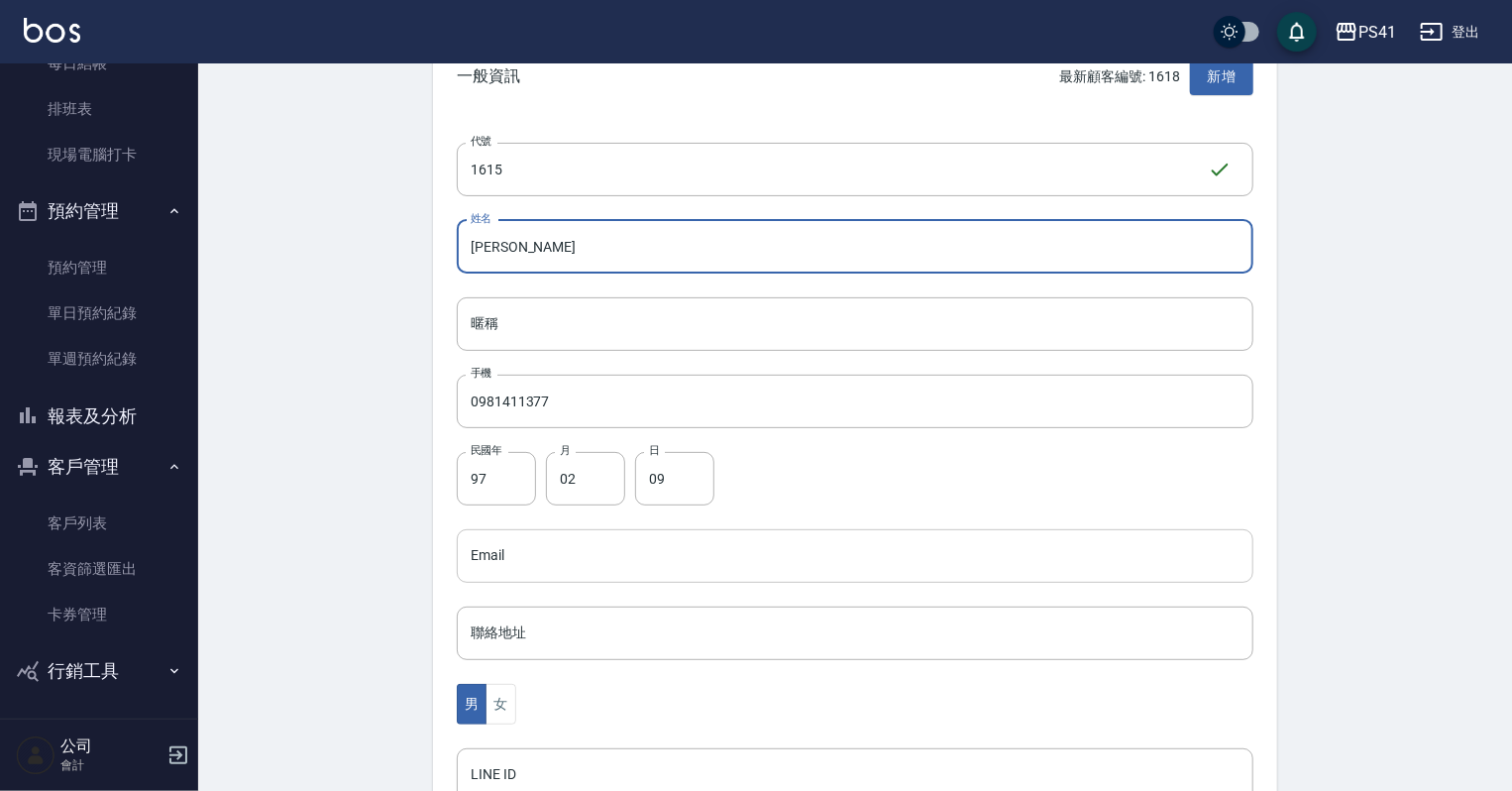 scroll, scrollTop: 317, scrollLeft: 0, axis: vertical 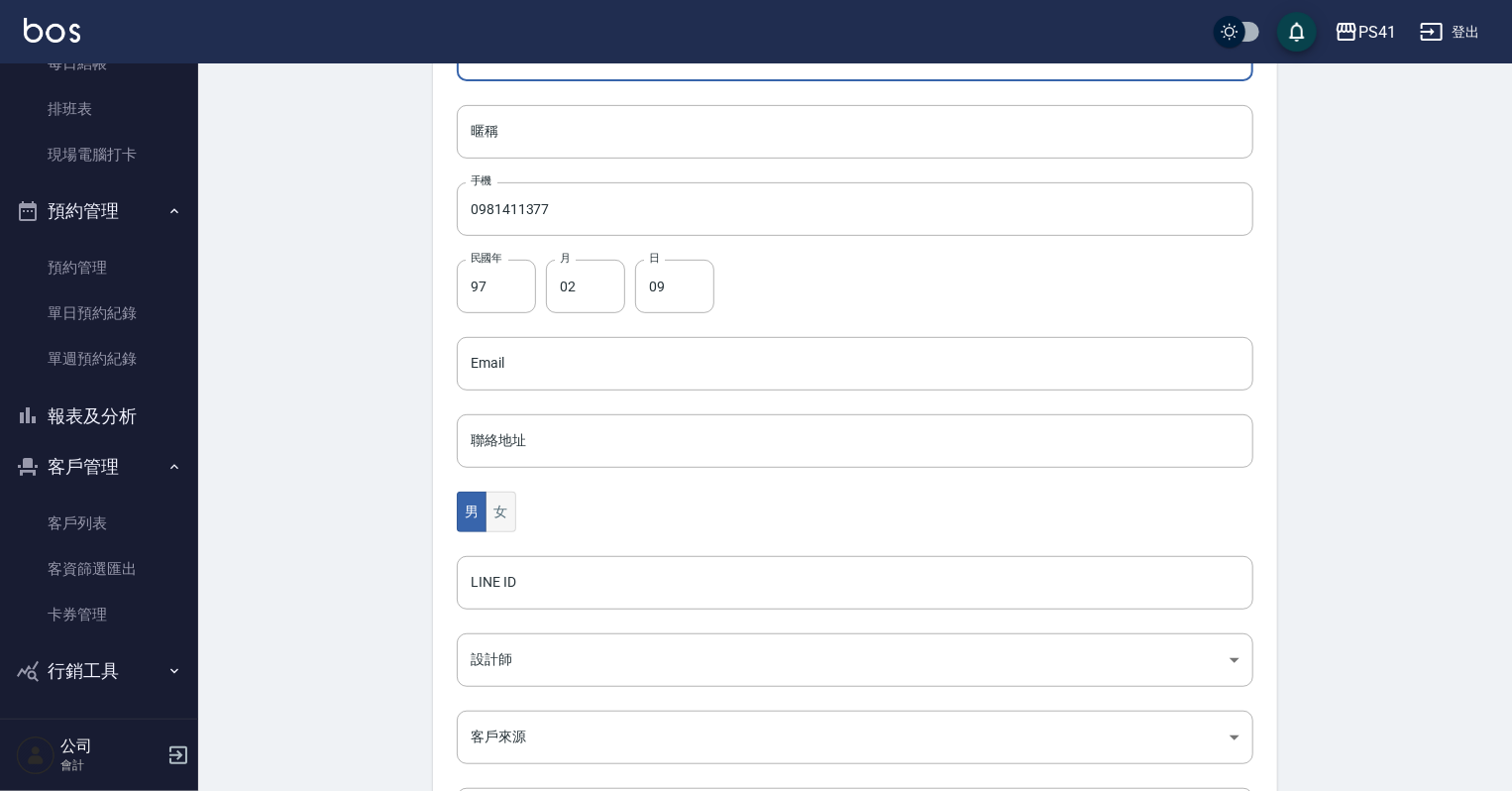 type on "[PERSON_NAME]" 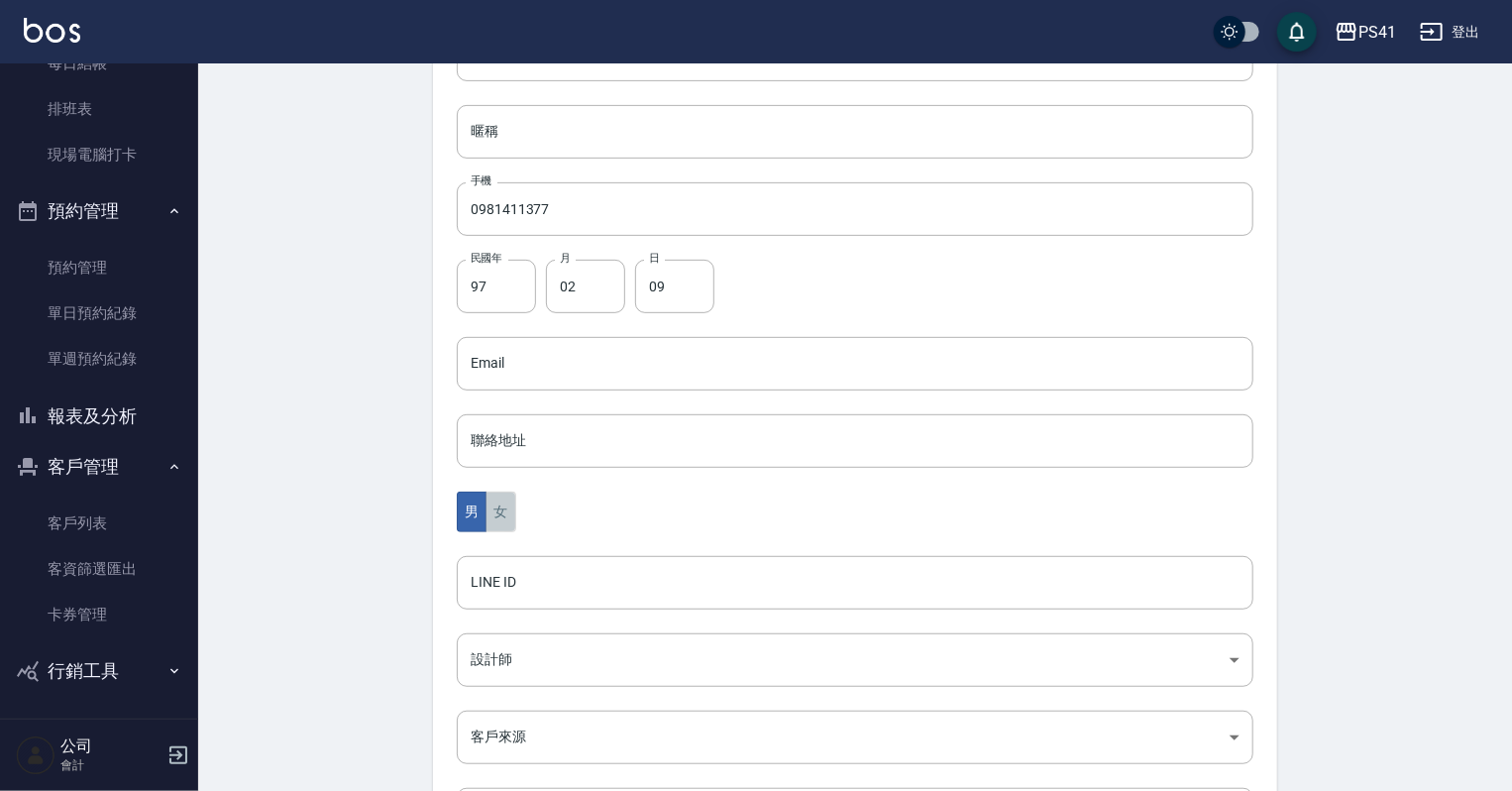 click on "女" at bounding box center [500, 511] 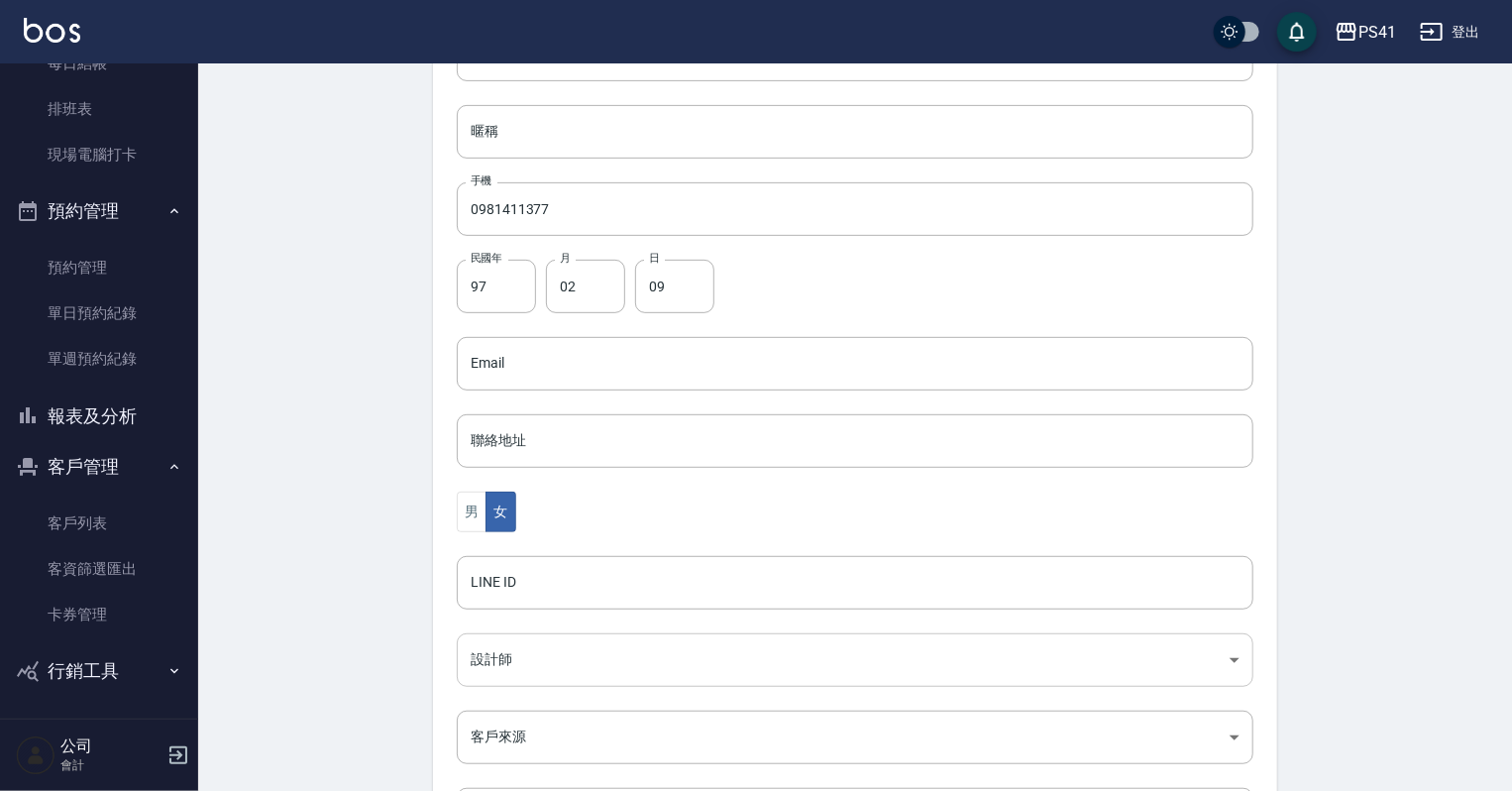 click on "PS41 登出 櫃檯作業 打帳單 帳單列表 現金收支登錄 材料自購登錄 每日結帳 排班表 現場電腦打卡 預約管理 預約管理 單日預約紀錄 單週預約紀錄 報表及分析 報表目錄 店家日報表 互助日報表 互助月報表 設計師日報表 設計師業績月報表 商品銷售排行榜 客戶管理 客戶列表 客資篩選匯出 卡券管理 行銷工具 活動發券明細 公司 會計 Create Customer 新增客戶 一般資訊 最新顧客編號: 1618 新增 代號 1615 ​ 代號 姓名 [PERSON_NAME] 暱稱 暱稱 手機 0981411377 手機 民國年 97 民國年 月 02 月 日 09 日 Email Email 聯絡地址 聯絡地址 男 女 LINE ID LINE ID 設計師 ​ 設計師 客戶來源 ​ 客戶來源 備註 備註 新增" at bounding box center [756, 328] 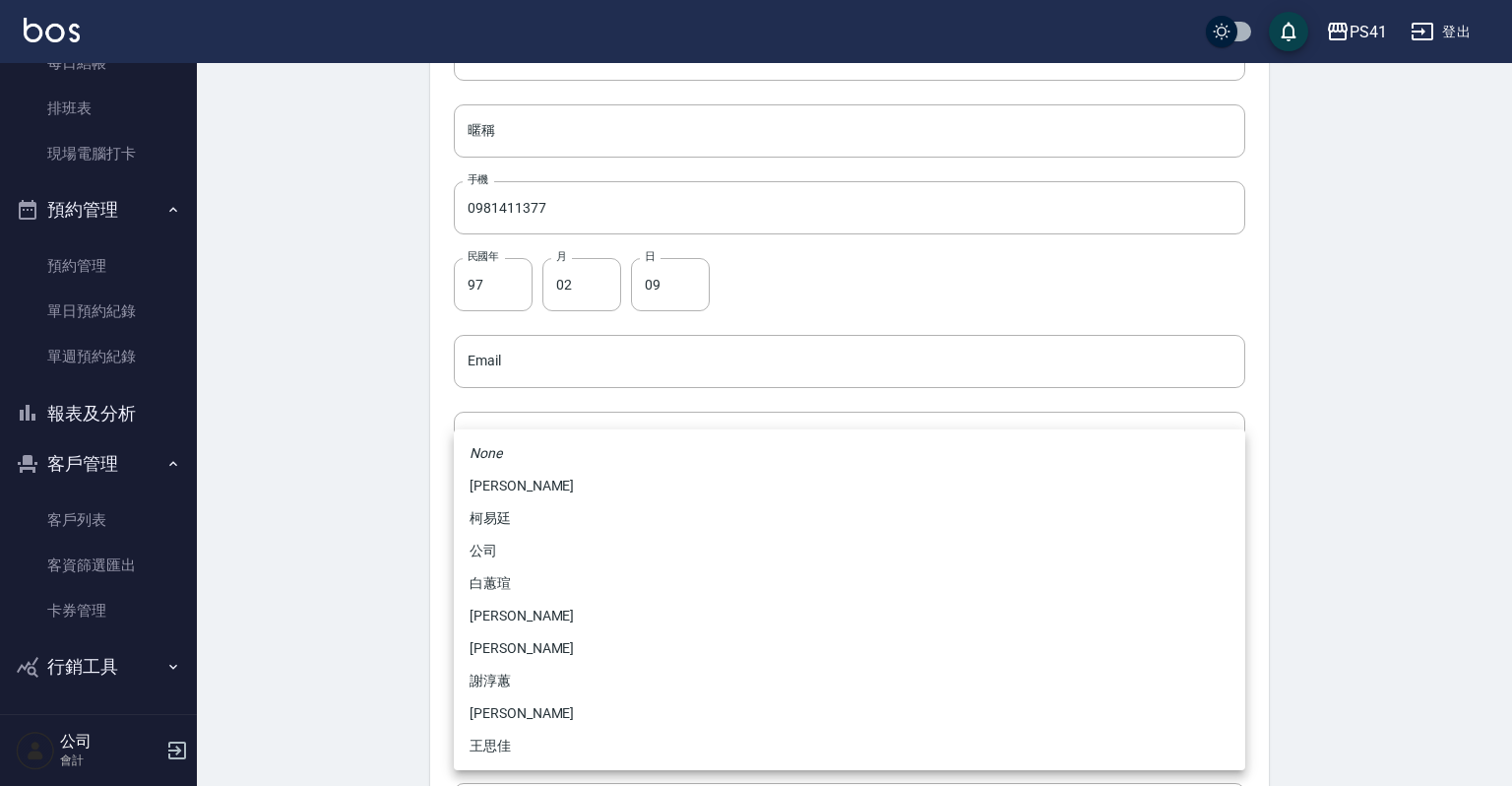 click on "謝淳蕙" at bounding box center (850, 681) 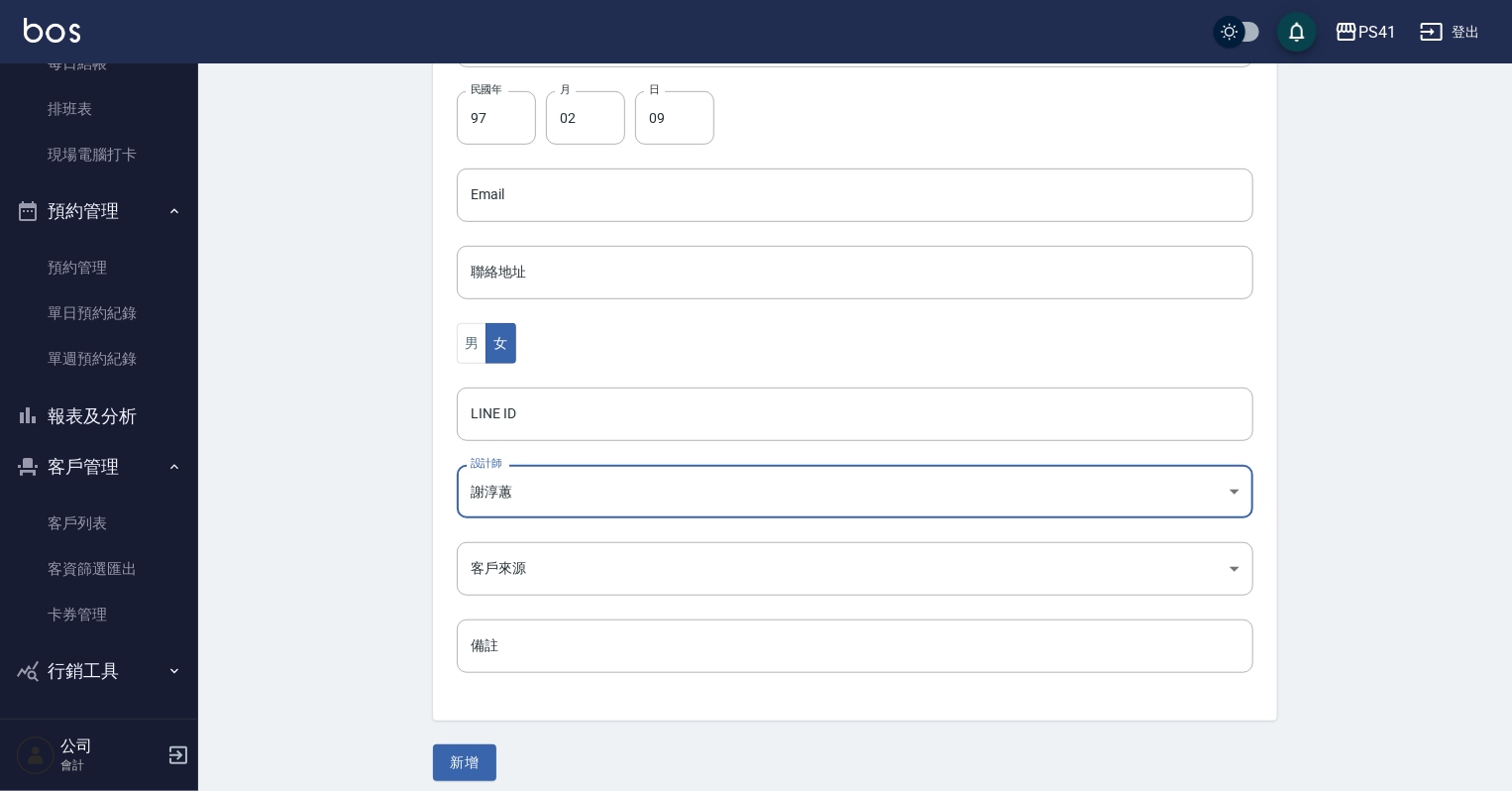 scroll, scrollTop: 499, scrollLeft: 0, axis: vertical 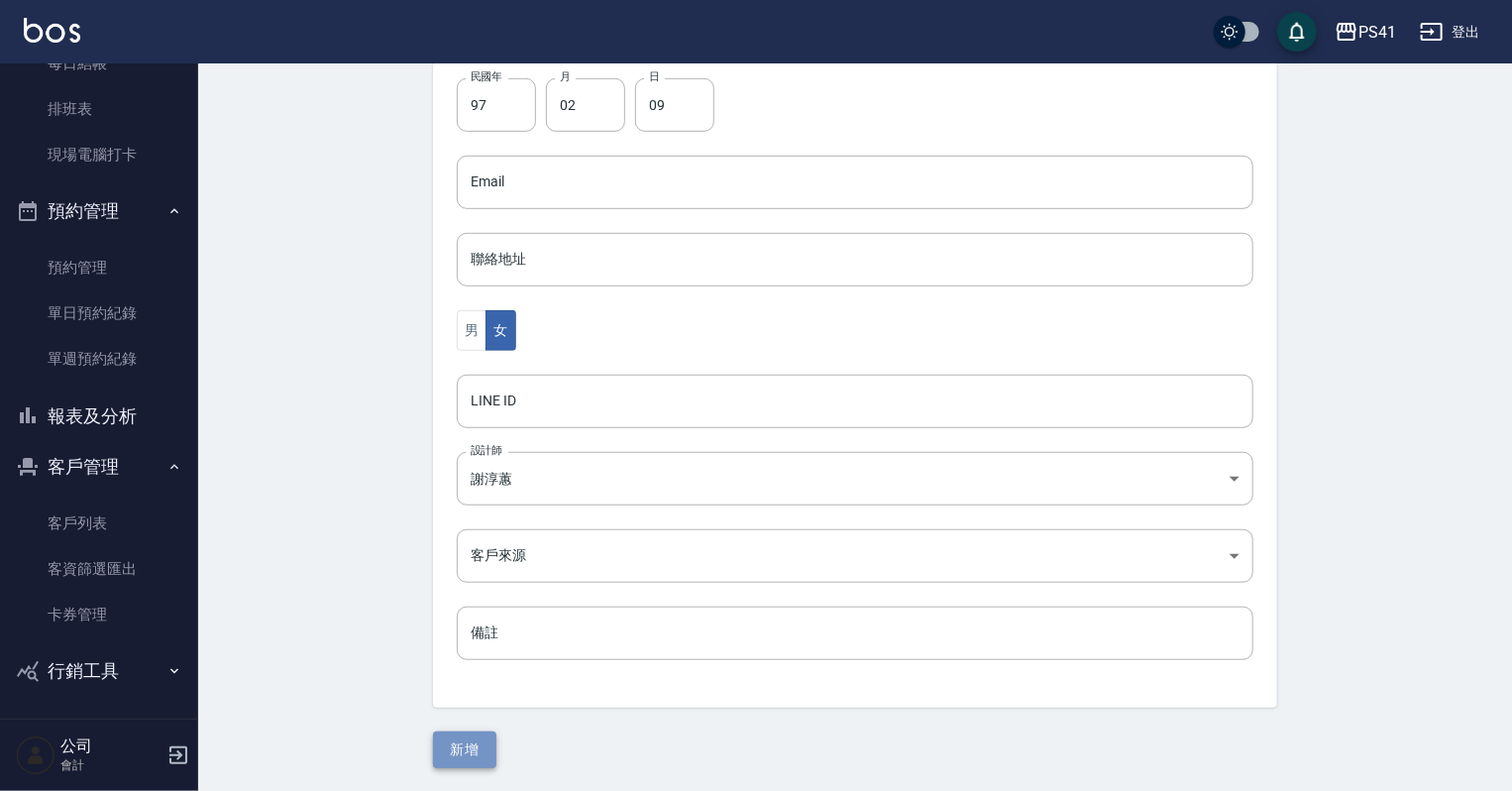 click on "新增" at bounding box center (465, 749) 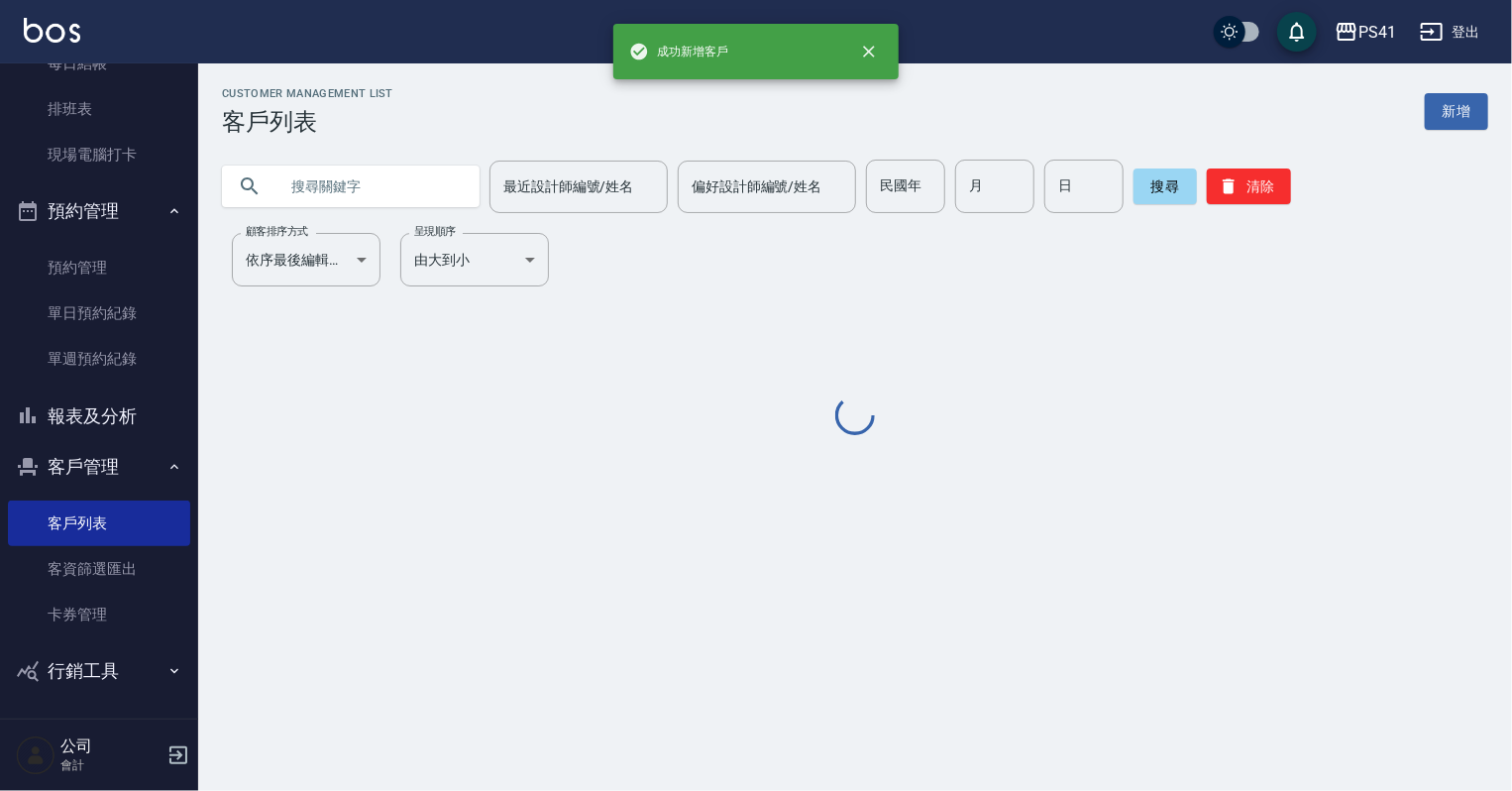 scroll, scrollTop: 0, scrollLeft: 0, axis: both 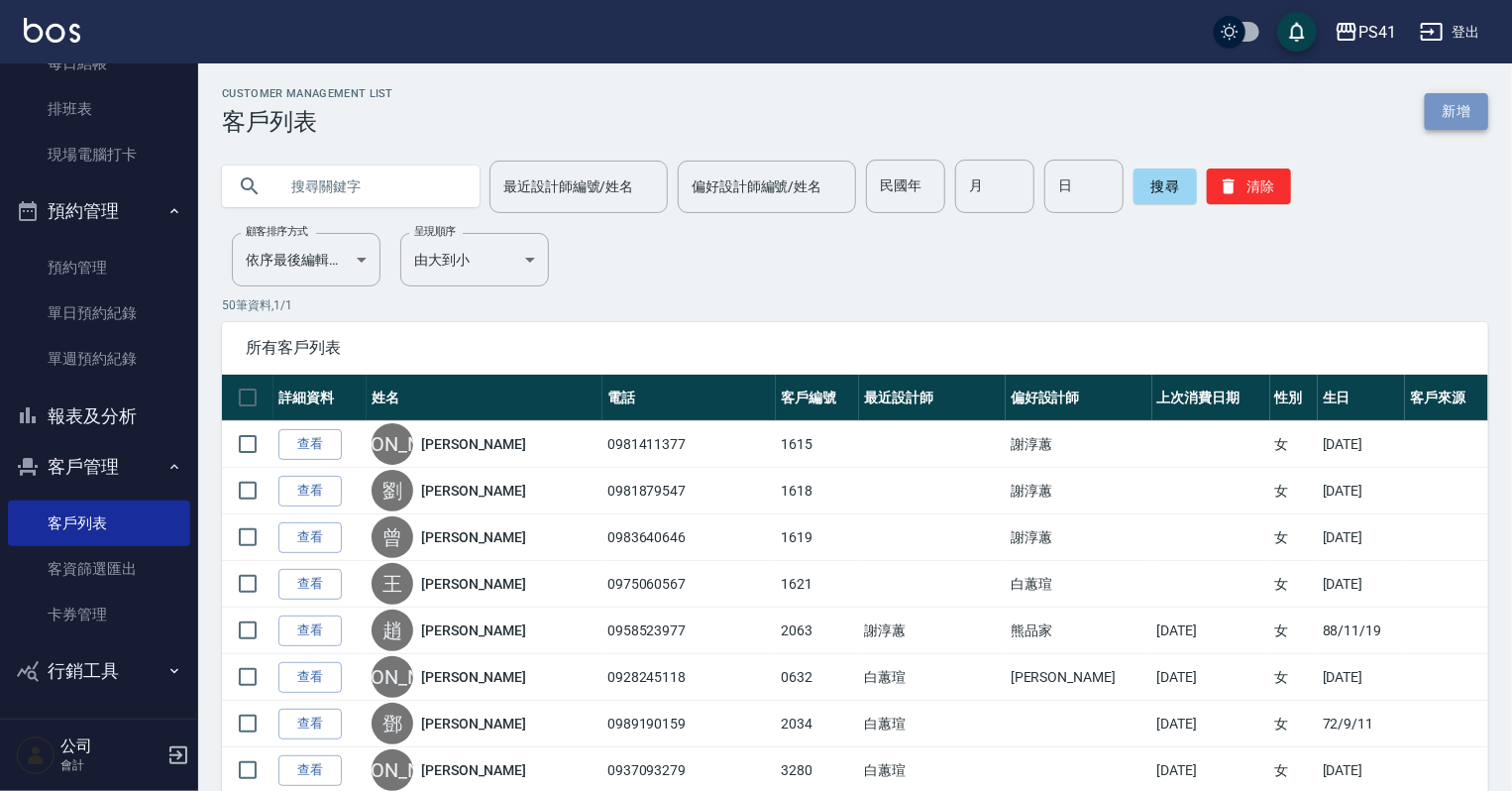 click on "新增" at bounding box center [1457, 111] 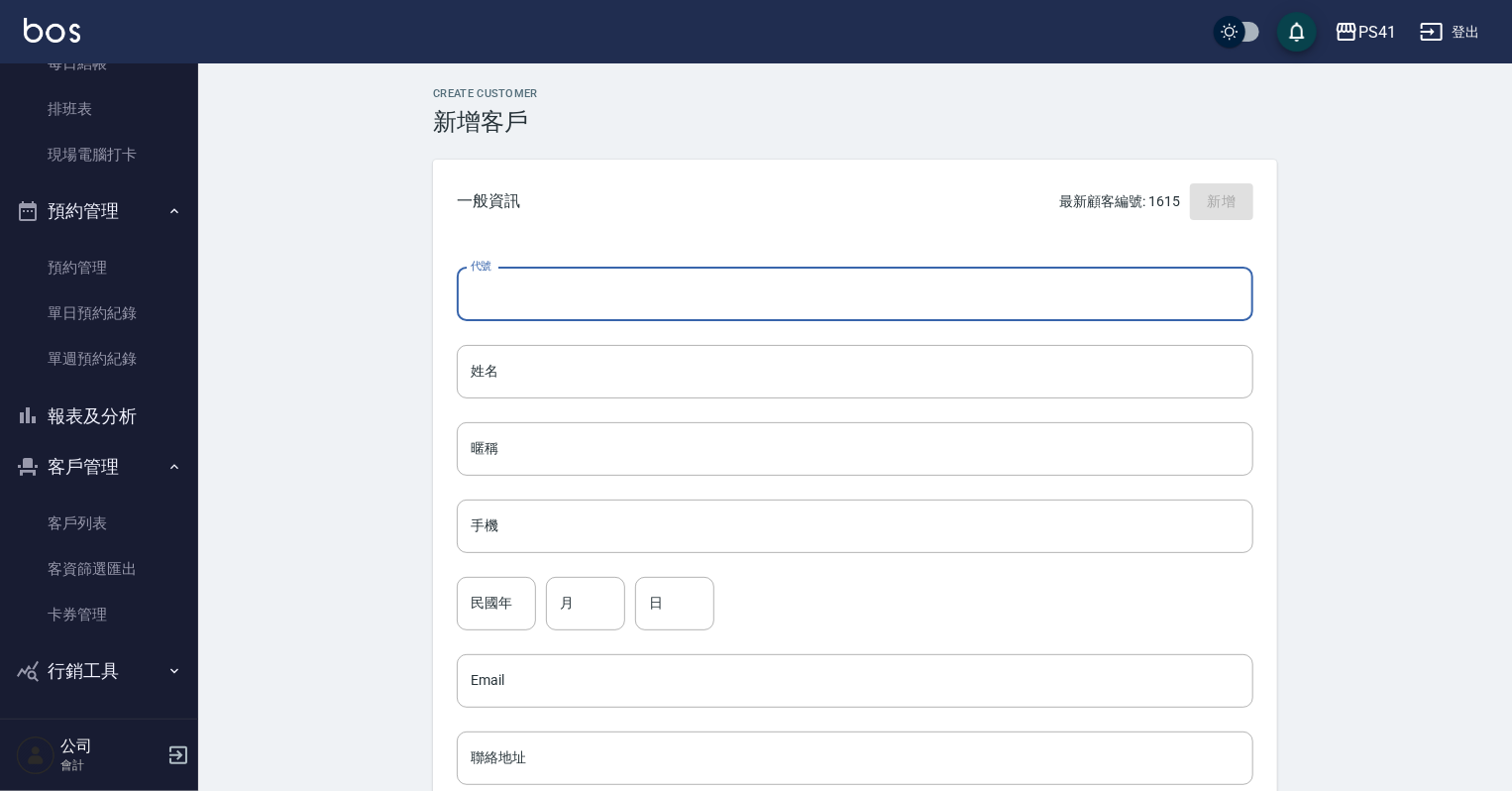 click on "代號" at bounding box center (855, 294) 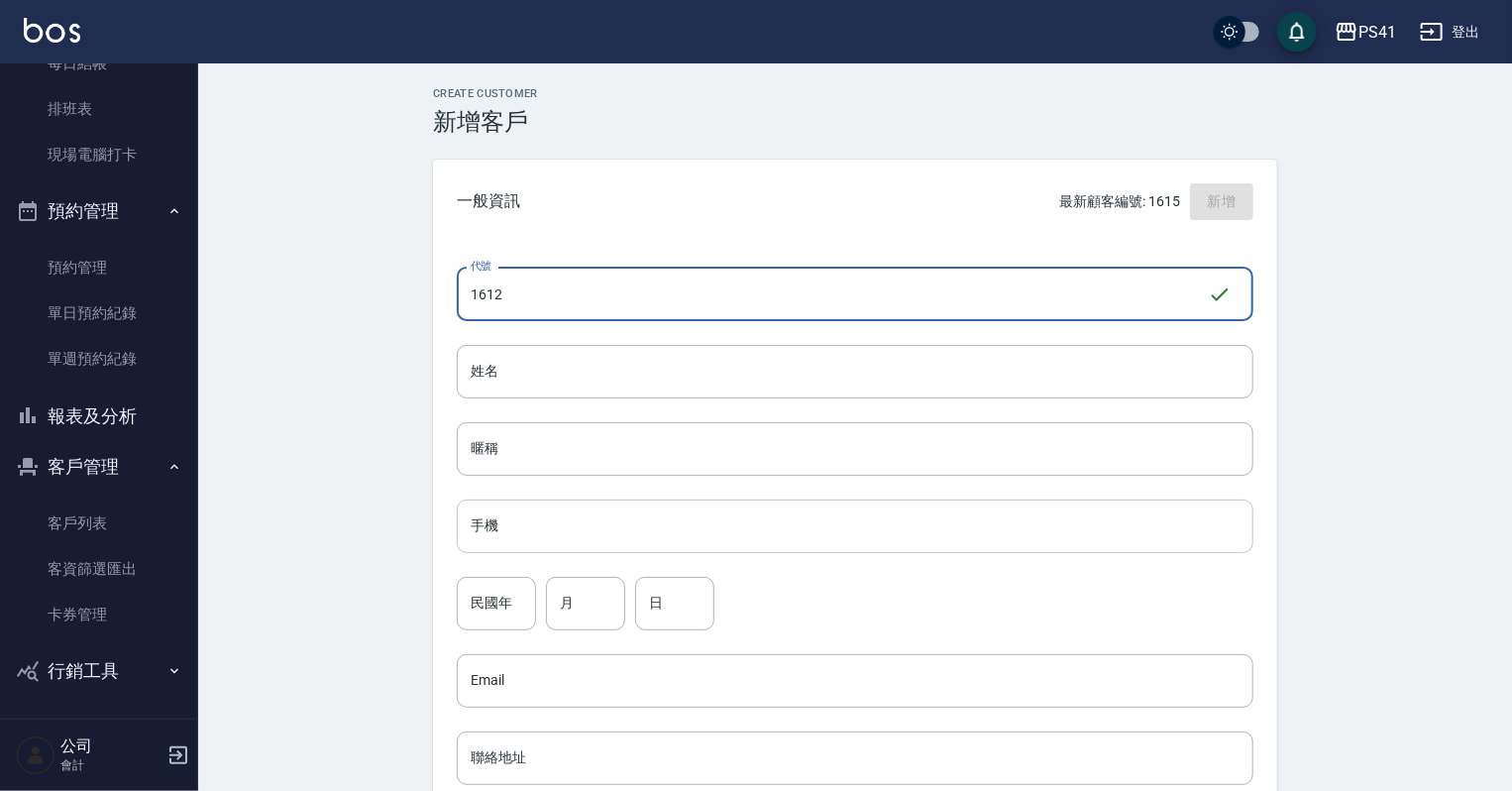 type on "1612" 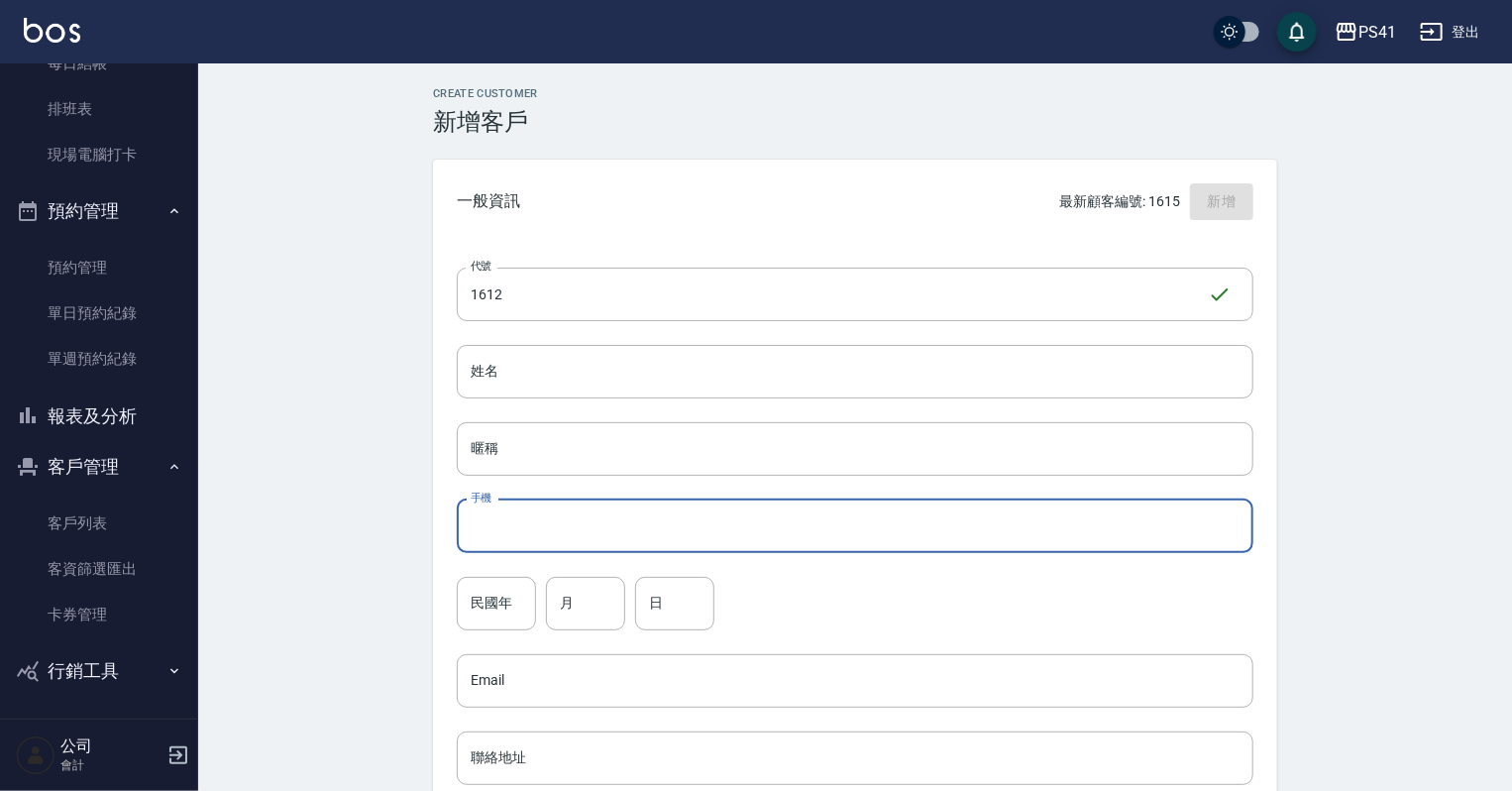 click on "手機" at bounding box center (855, 526) 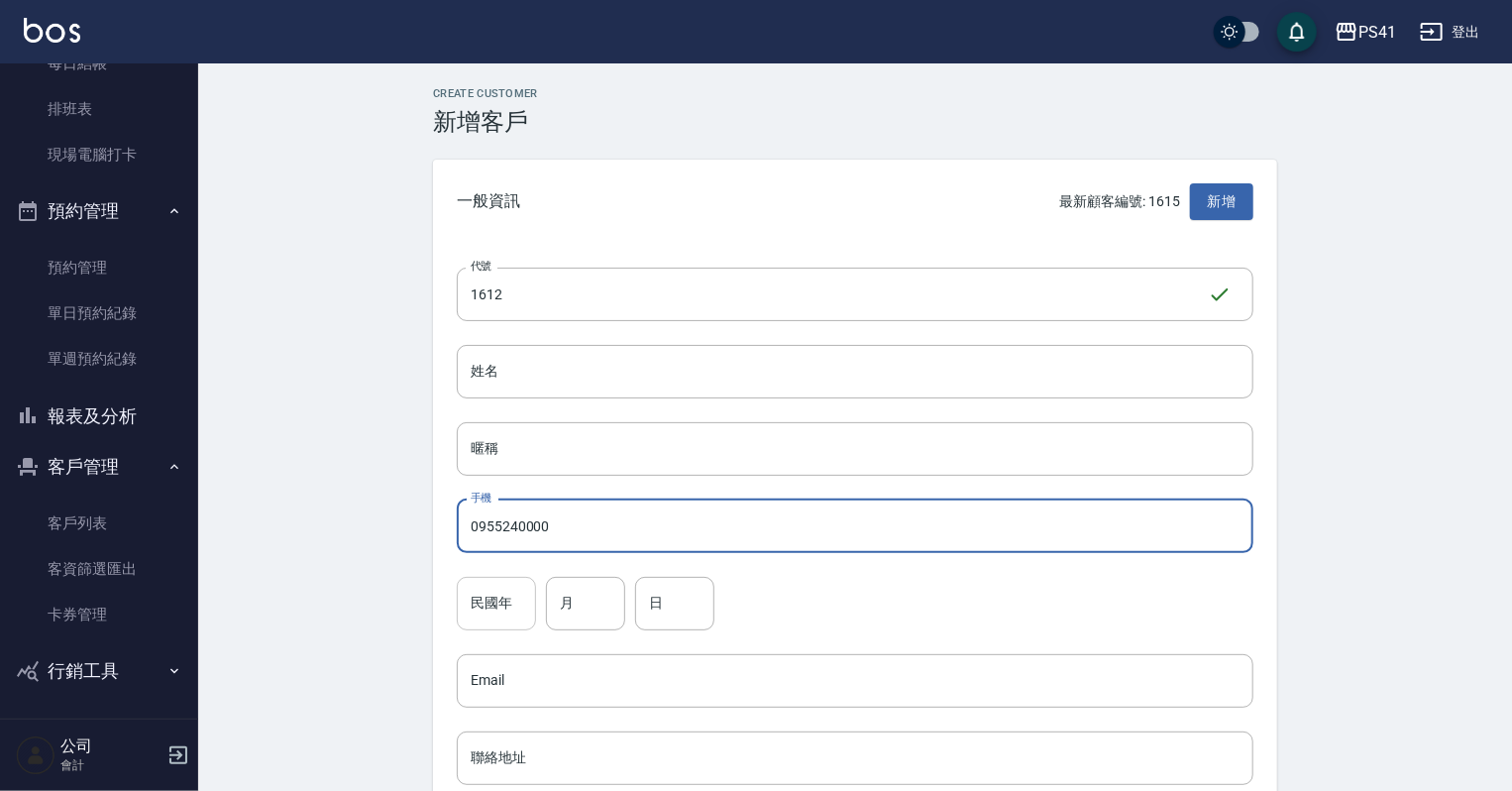 type on "0955240000" 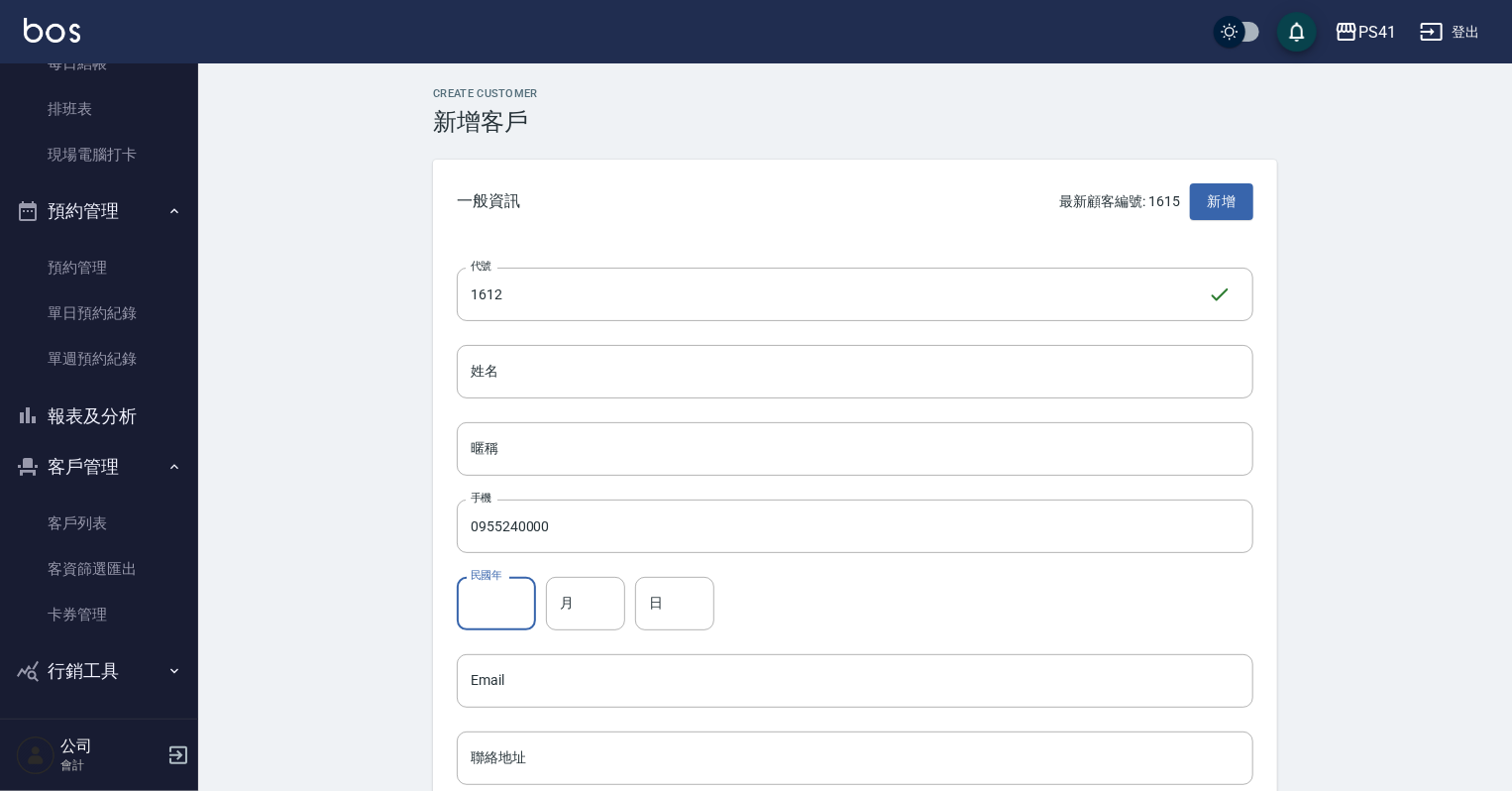 drag, startPoint x: 485, startPoint y: 611, endPoint x: 486, endPoint y: 594, distance: 17.029386 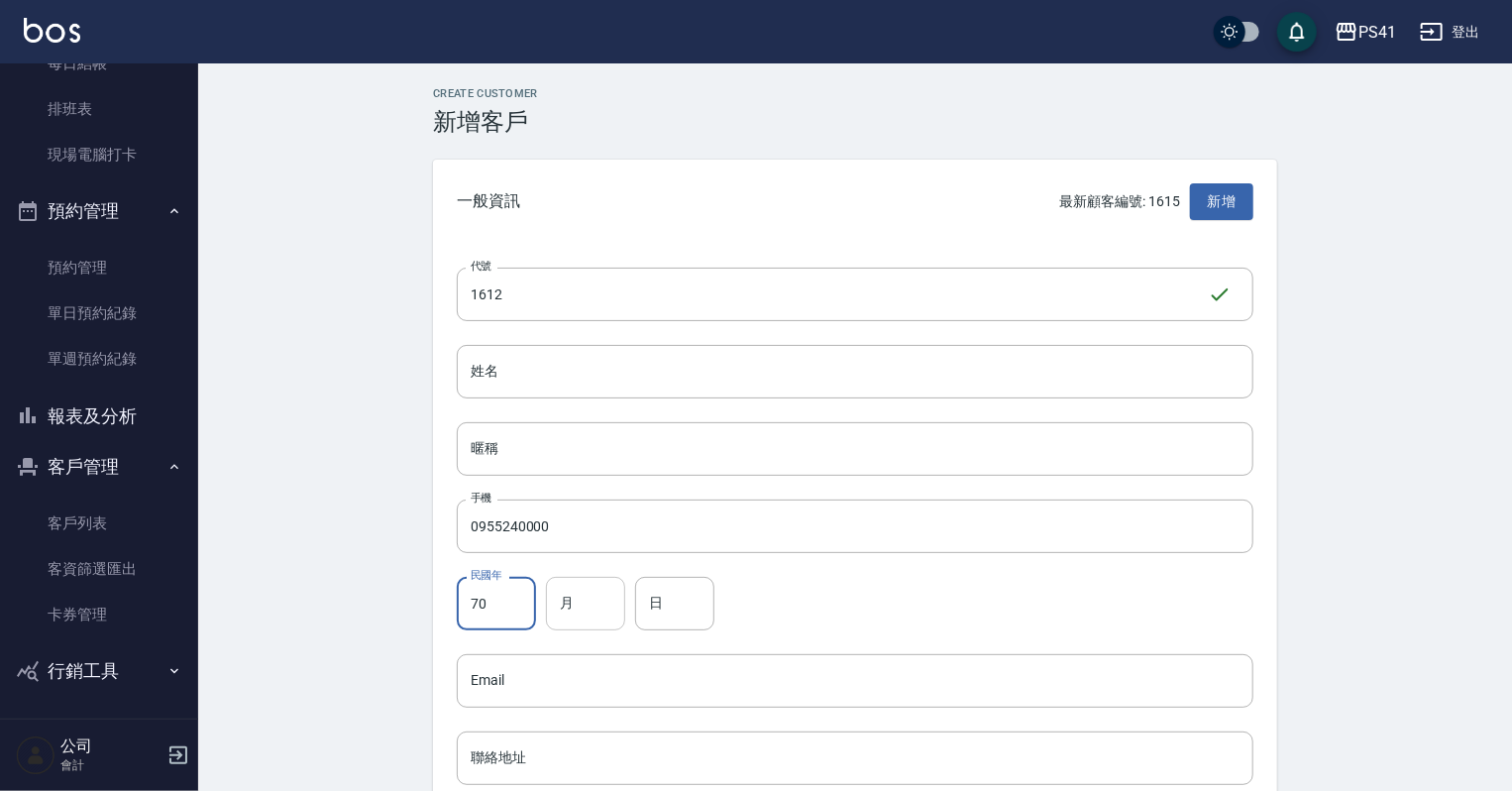 type on "70" 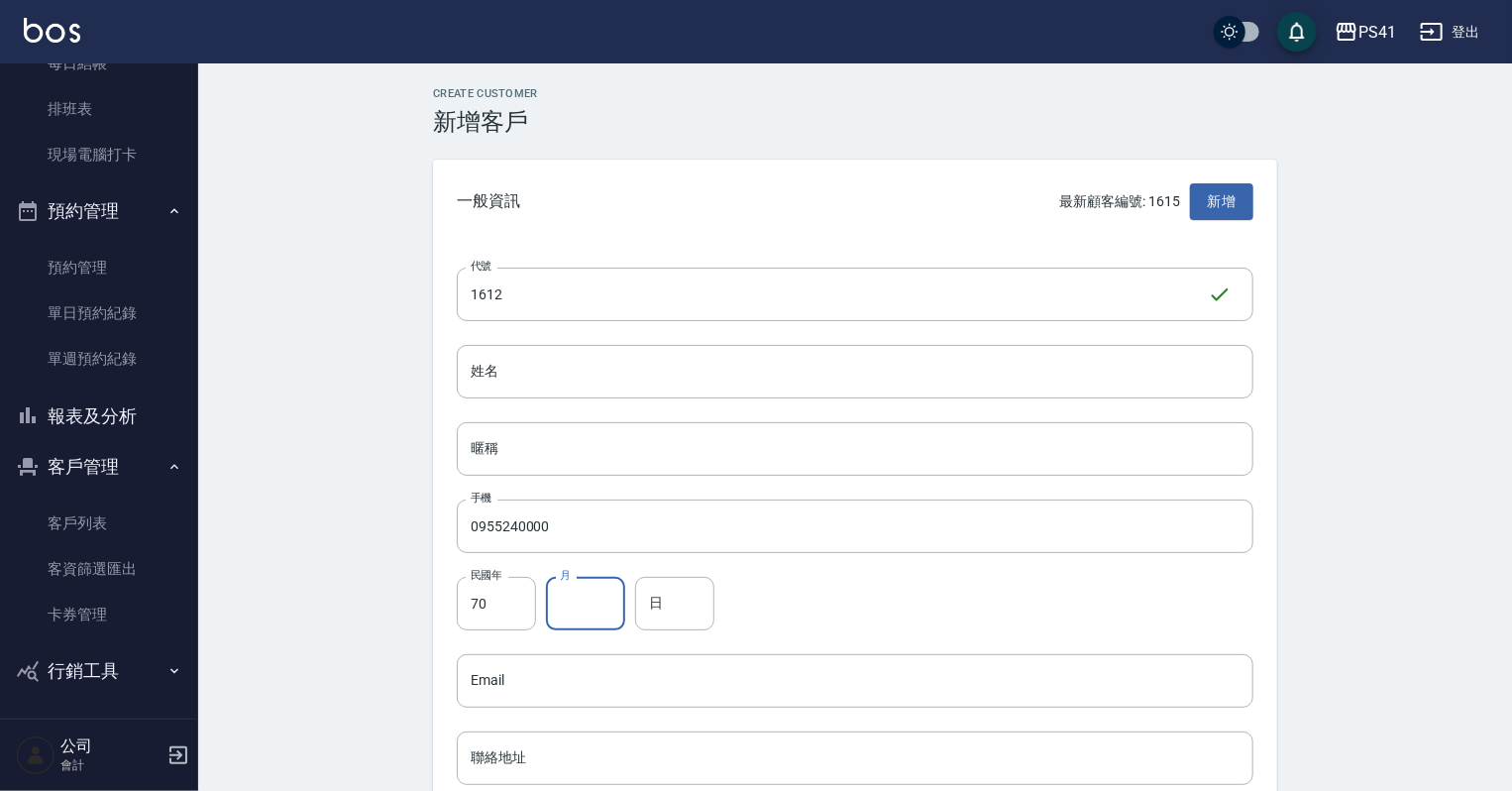 click on "月" at bounding box center (586, 604) 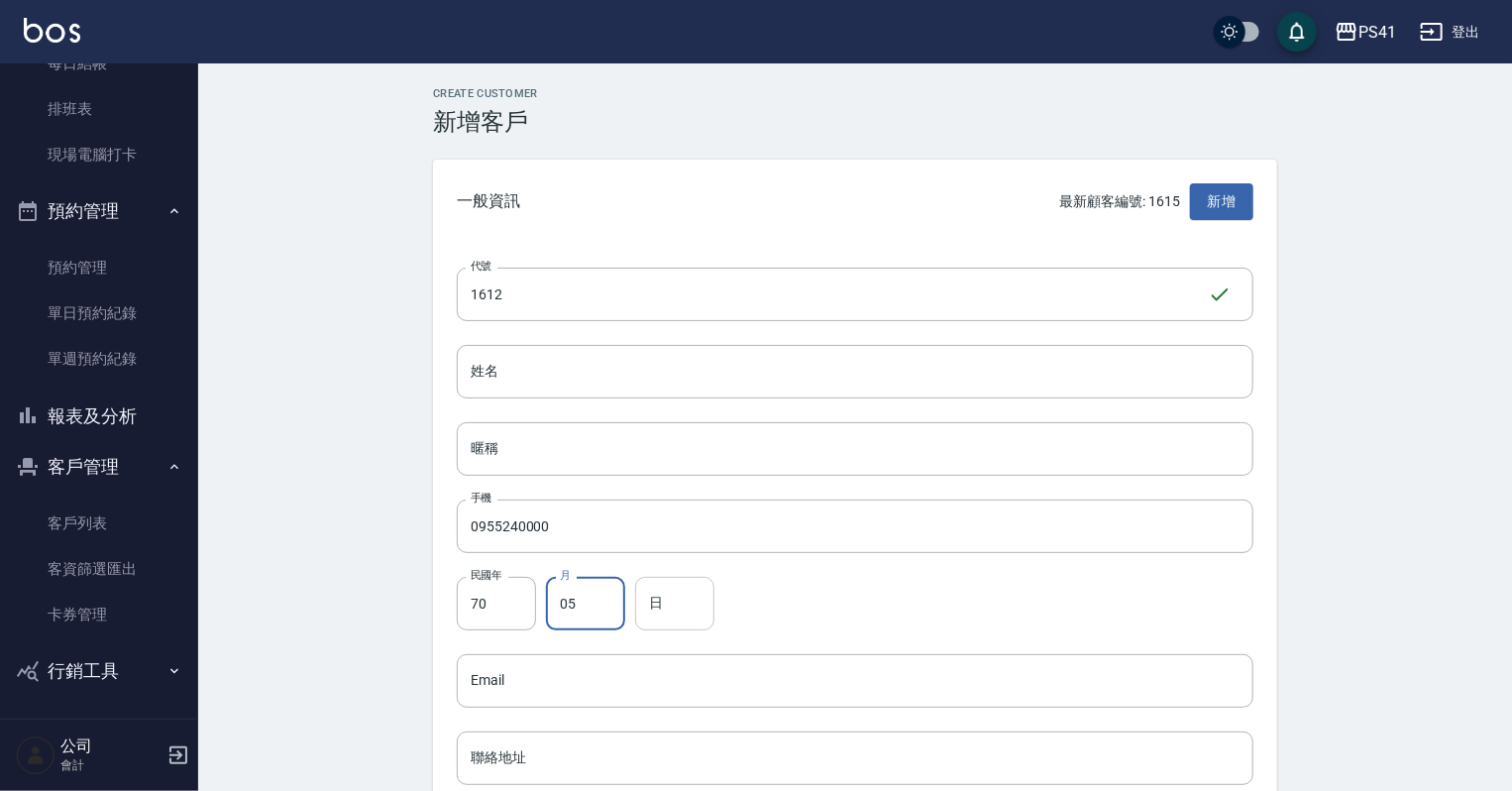 type on "05" 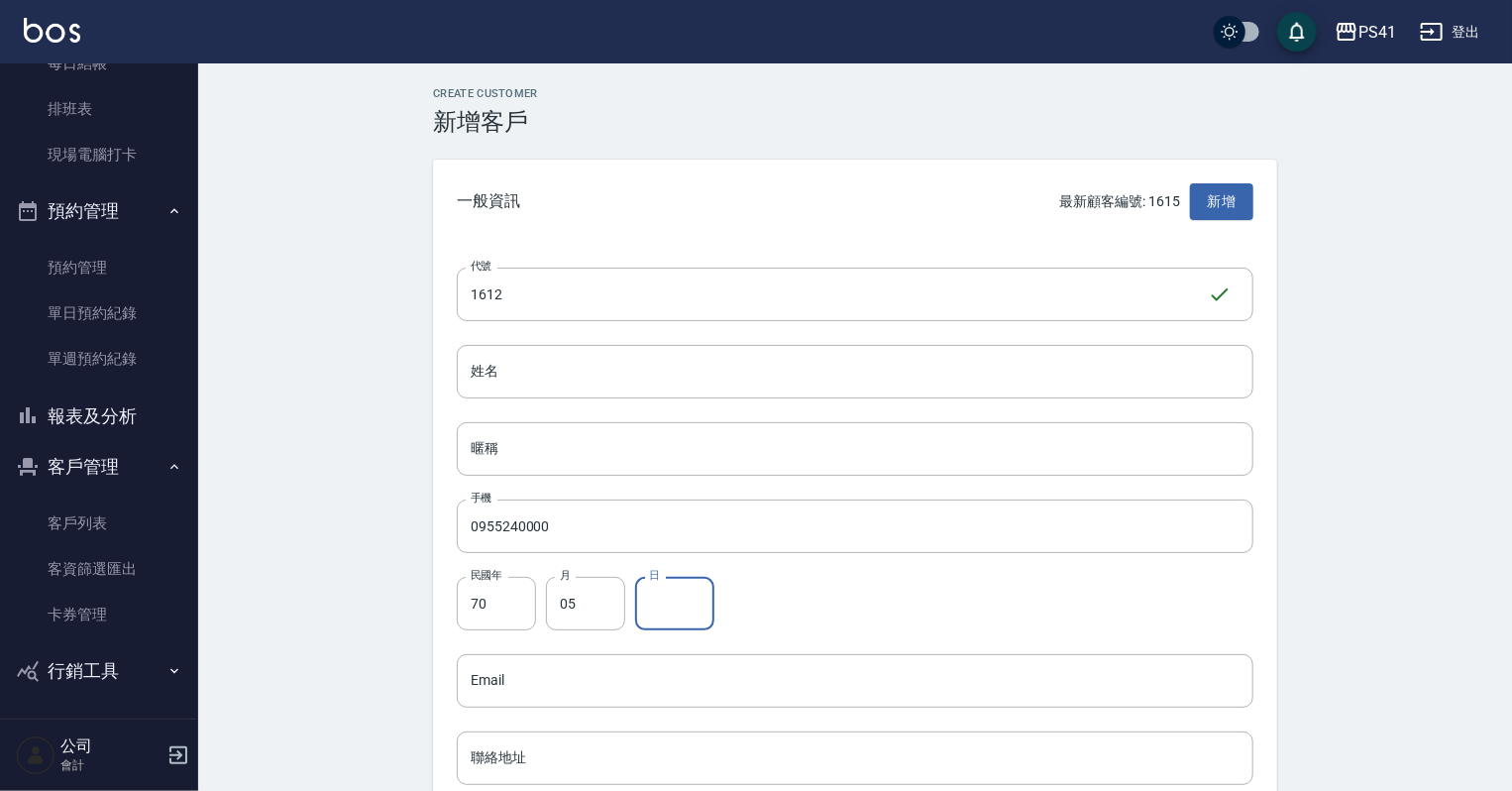 click on "日" at bounding box center [675, 604] 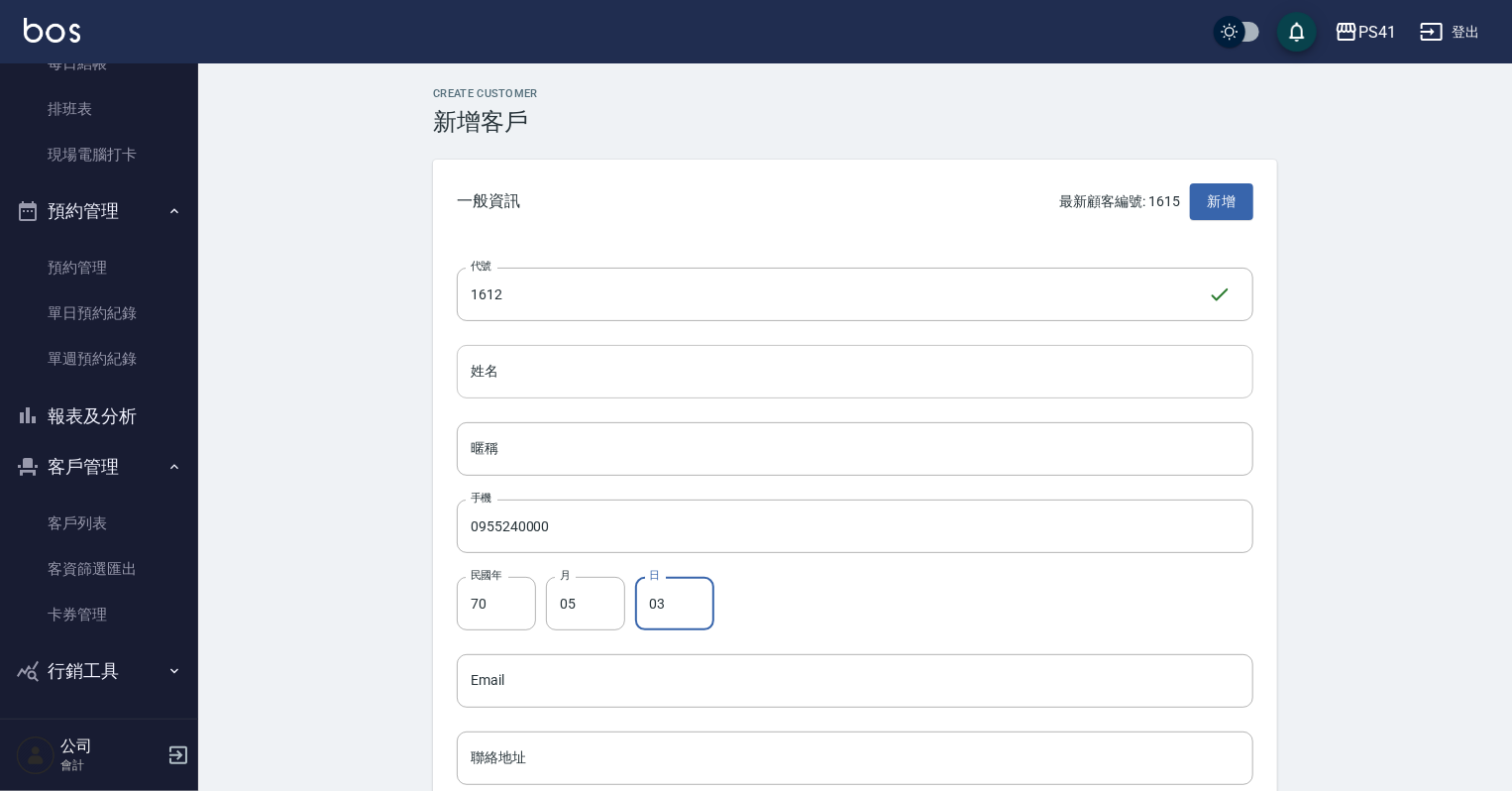 type on "03" 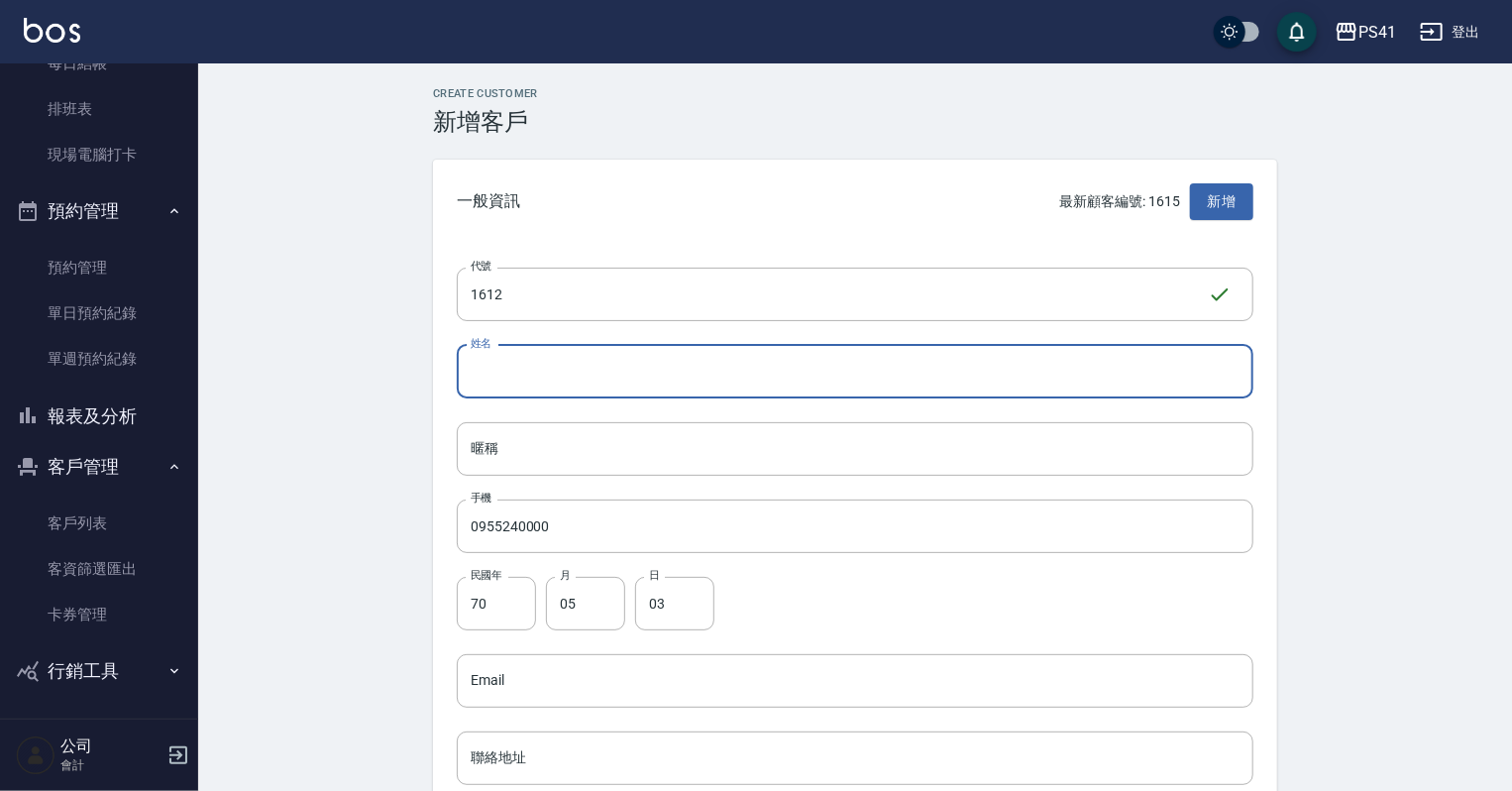click on "姓名" at bounding box center [855, 372] 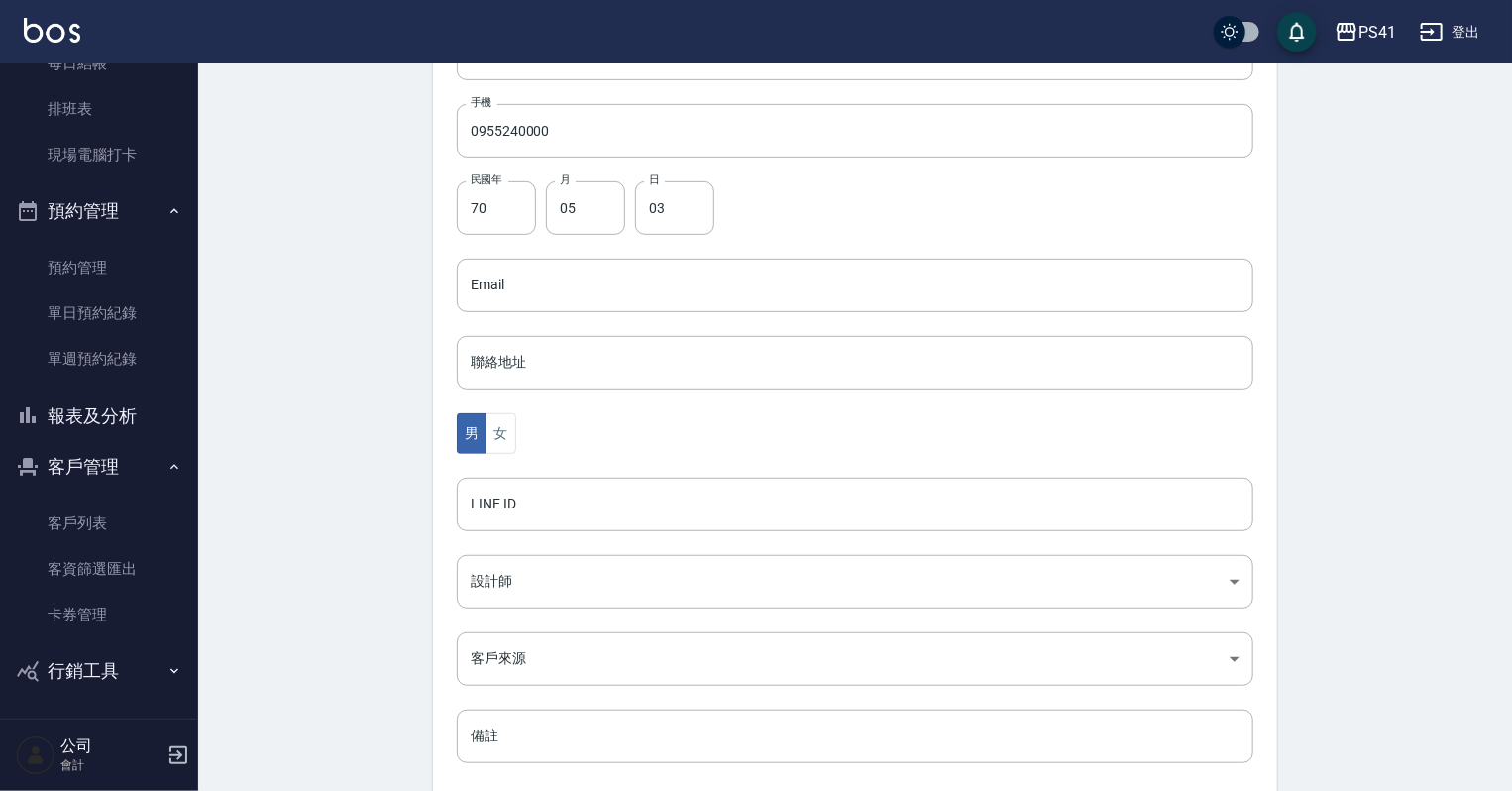 scroll, scrollTop: 396, scrollLeft: 0, axis: vertical 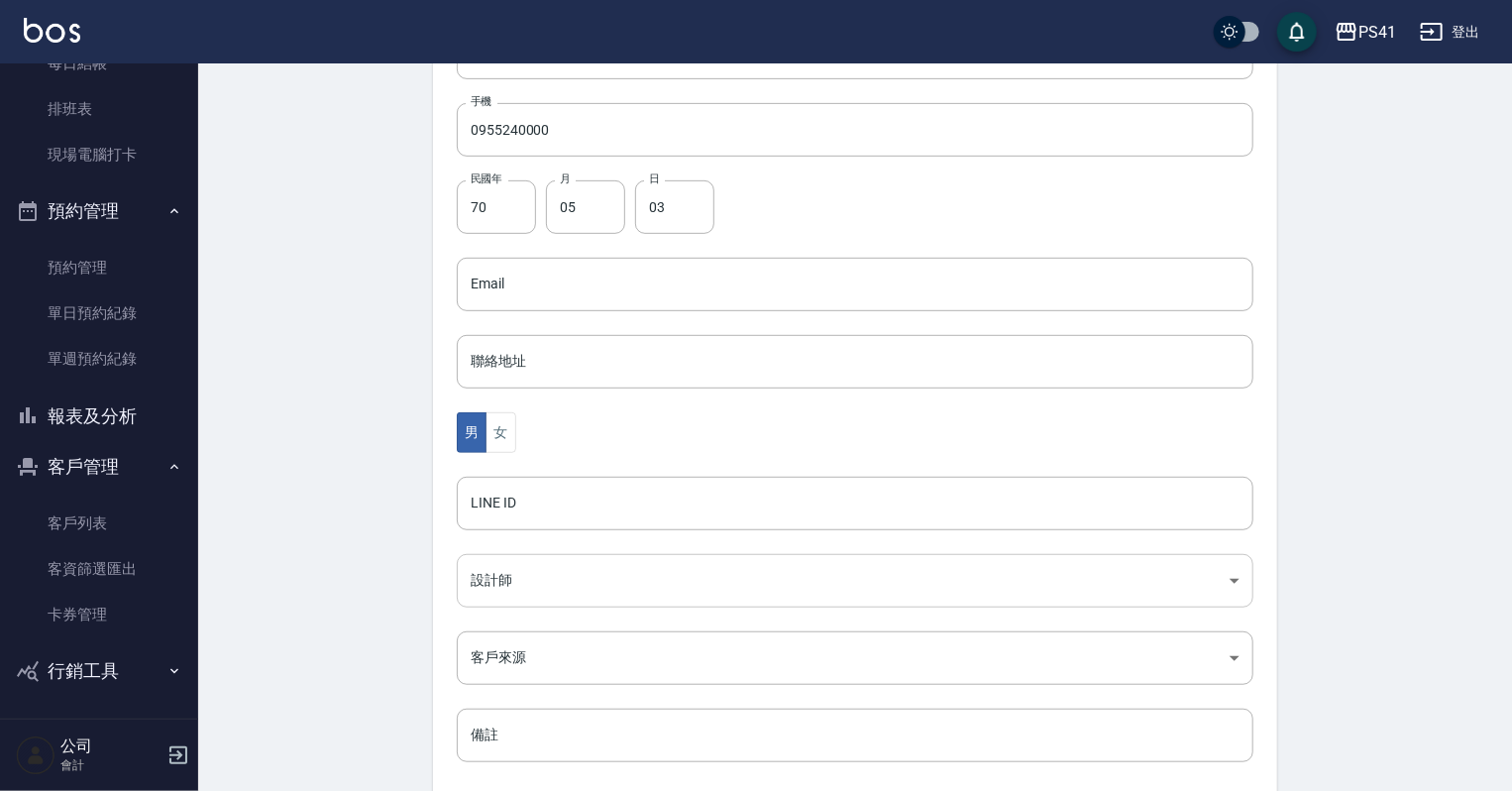type on "[PERSON_NAME]" 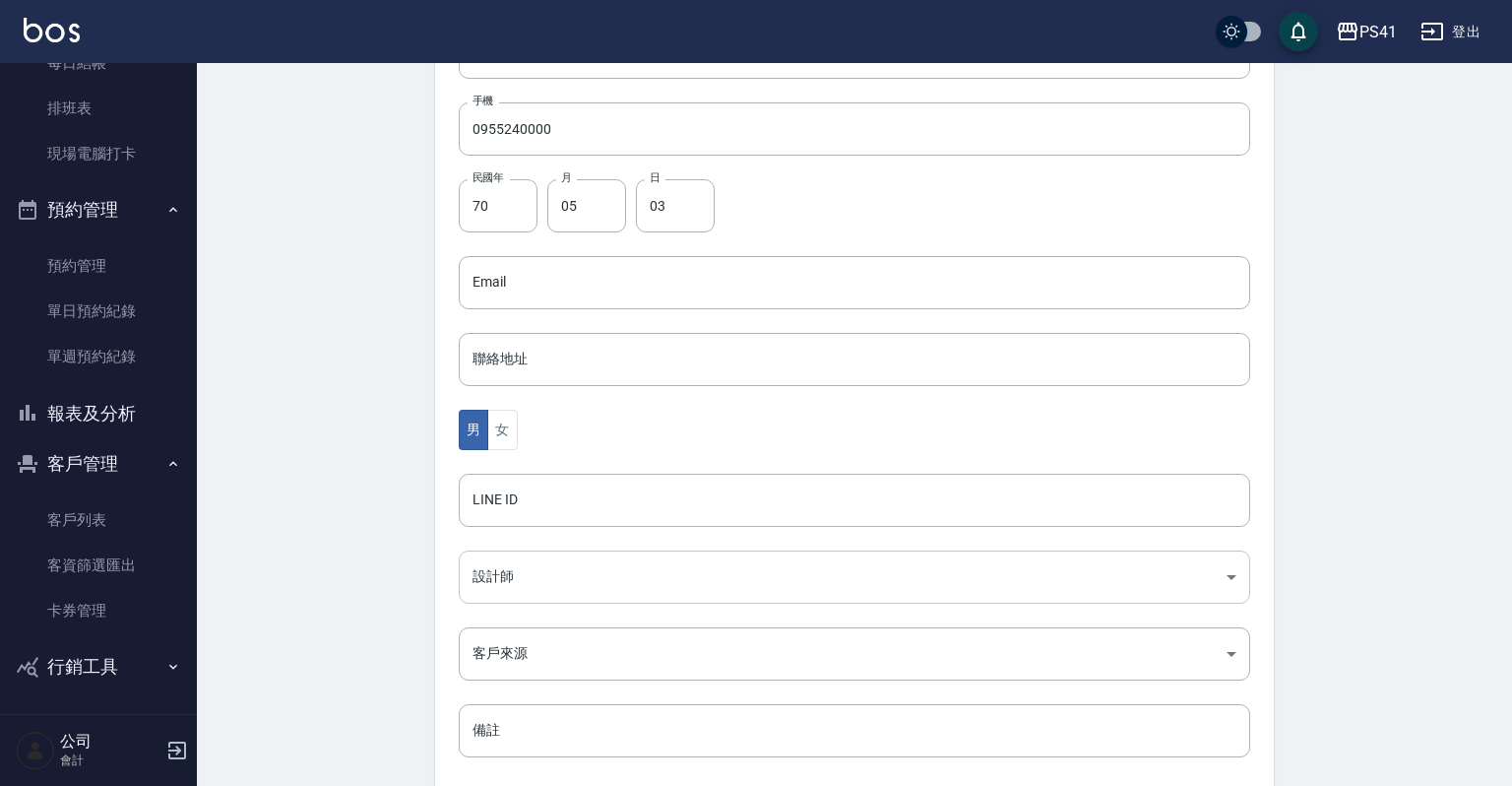 click on "PS41 登出 櫃檯作業 打帳單 帳單列表 現金收支登錄 材料自購登錄 每日結帳 排班表 現場電腦打卡 預約管理 預約管理 單日預約紀錄 單週預約紀錄 報表及分析 報表目錄 店家日報表 互助日報表 互助月報表 設計師日報表 設計師業績月報表 商品銷售排行榜 客戶管理 客戶列表 客資篩選匯出 卡券管理 行銷工具 活動發券明細 公司 會計 Create Customer 新增客戶 一般資訊 最新顧客編號: 1615 新增 代號 1612 ​ 代號 姓名 [PERSON_NAME] 姓名 暱稱 暱稱 手機 0955240000 手機 民國年 70 民國年 月 05 月 日 03 日 Email Email 聯絡地址 聯絡地址 男 女 LINE ID LINE ID 設計師 ​ 設計師 客戶來源 ​ 客戶來源 備註 備註 新增" at bounding box center (756, 247) 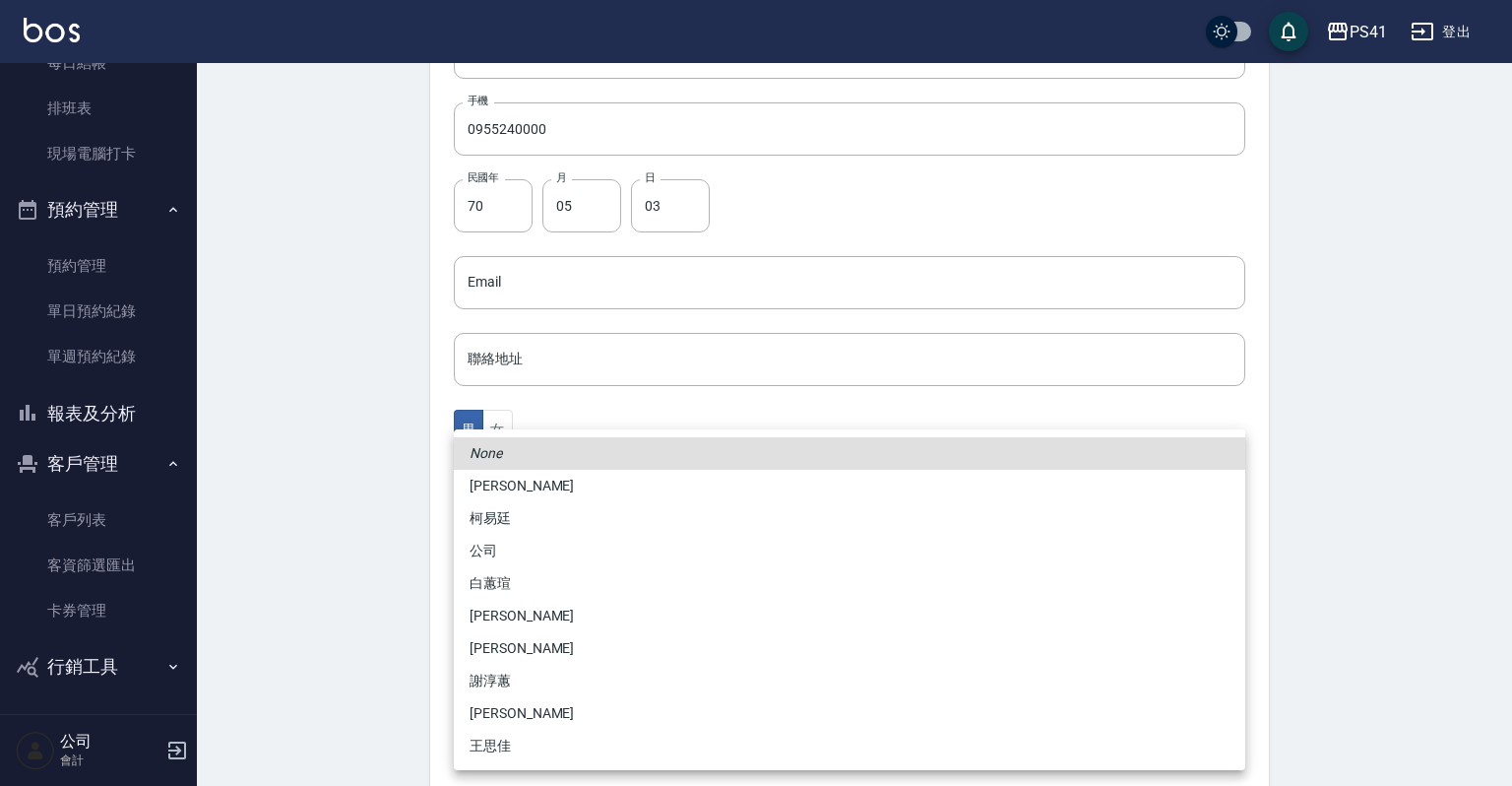 click on "白蕙瑄" at bounding box center (850, 583) 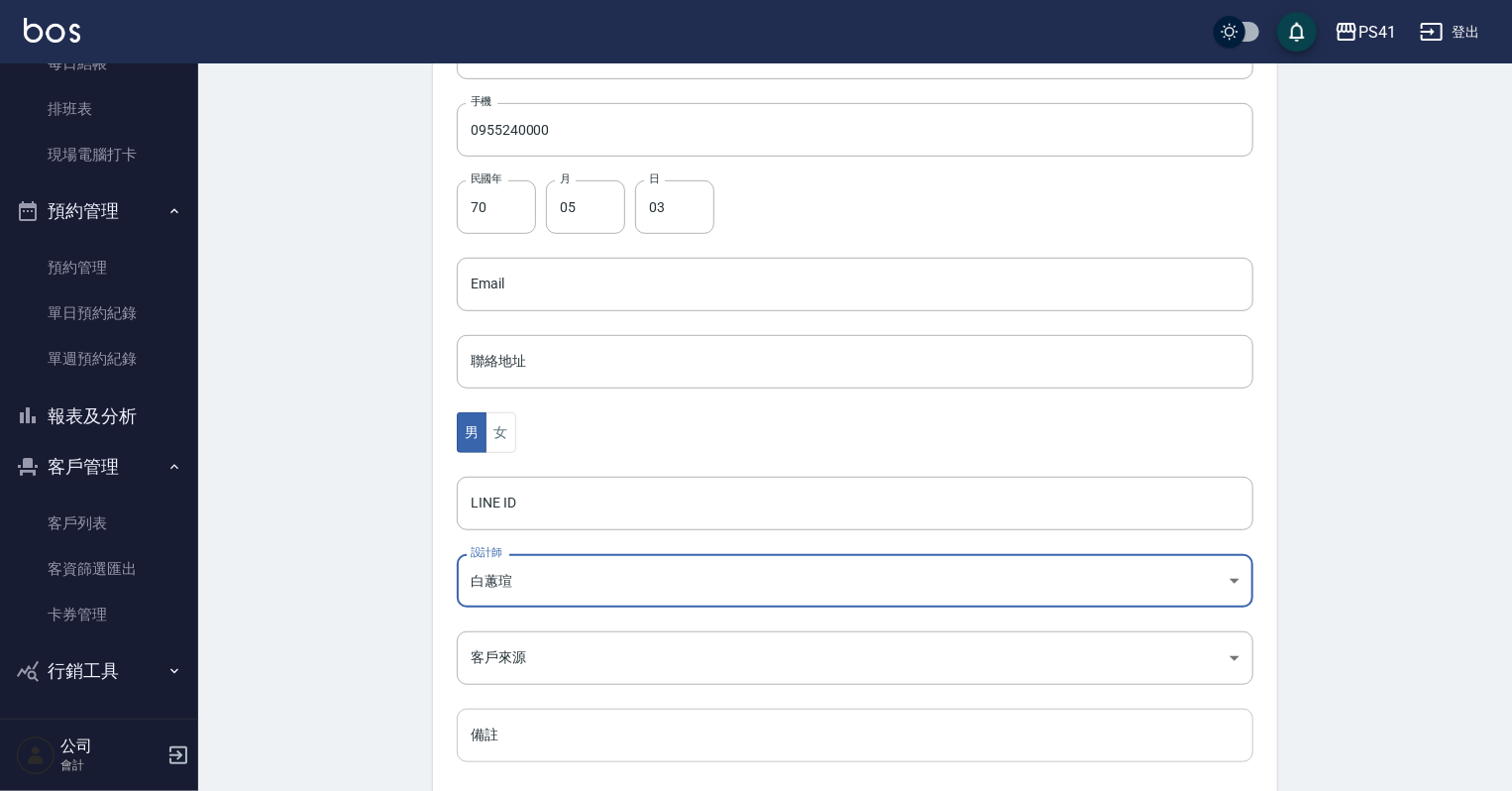 scroll, scrollTop: 499, scrollLeft: 0, axis: vertical 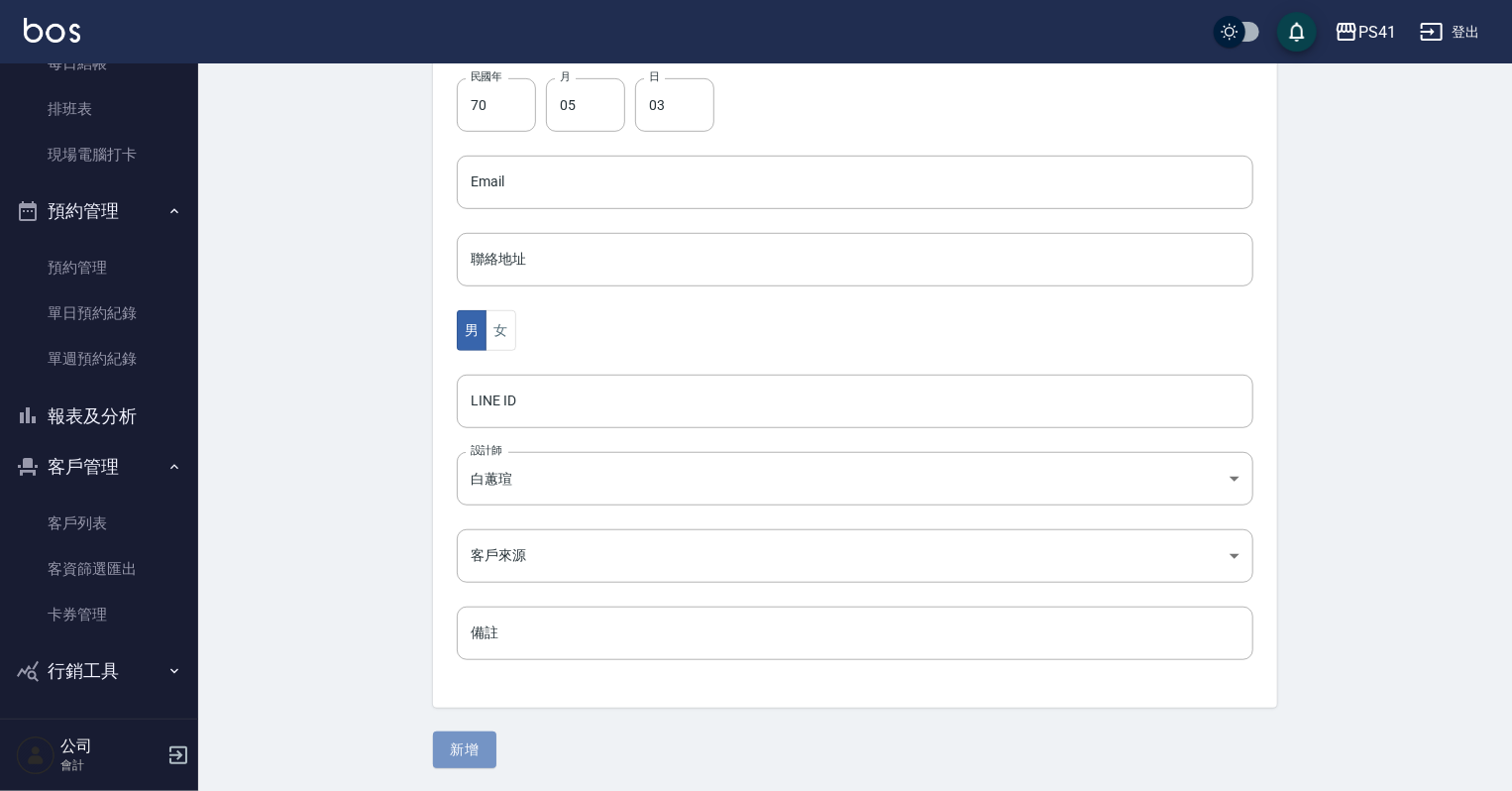 click on "新增" at bounding box center [465, 749] 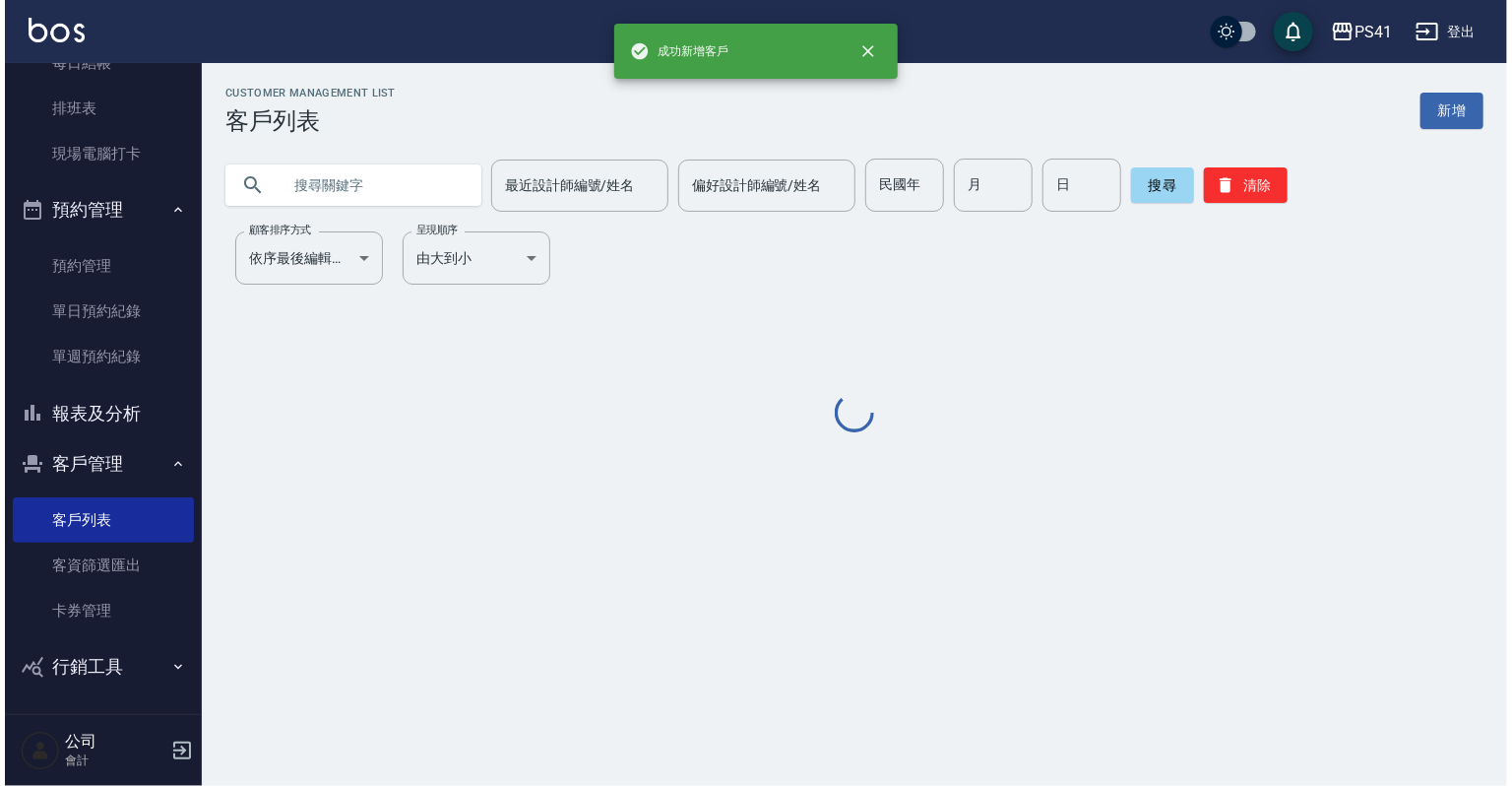 scroll, scrollTop: 0, scrollLeft: 0, axis: both 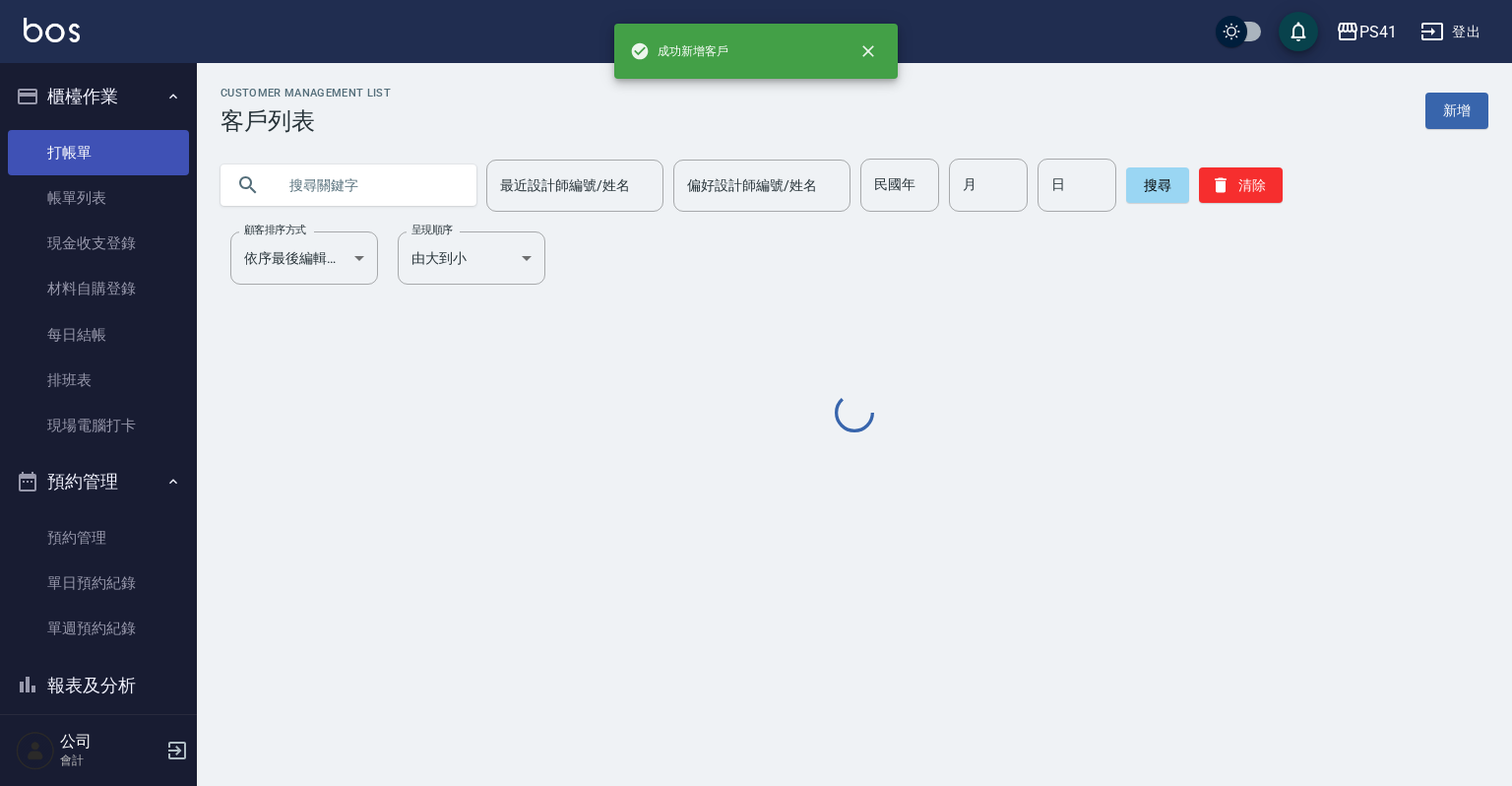 click on "打帳單" at bounding box center [98, 153] 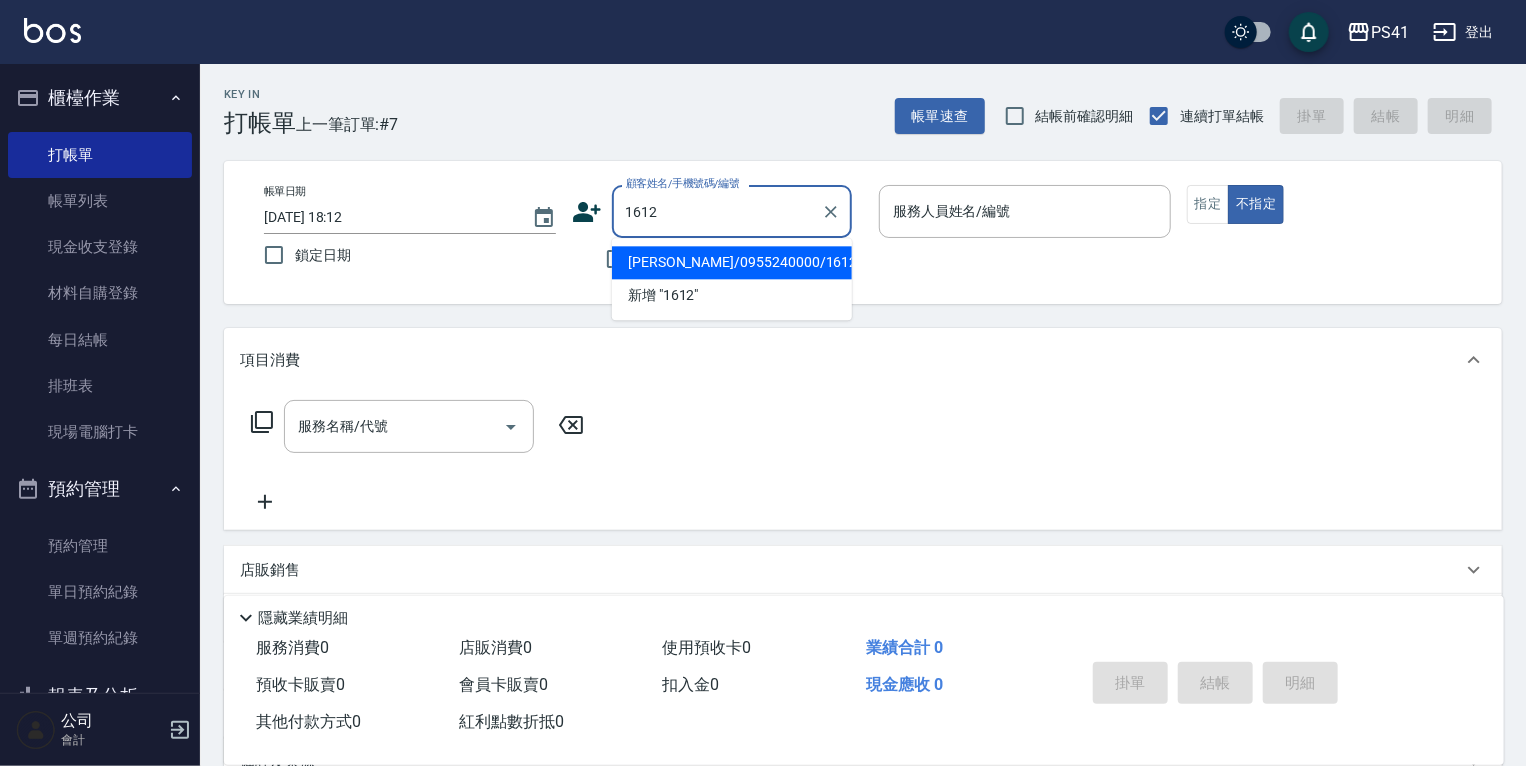type on "[PERSON_NAME]/0955240000/1612" 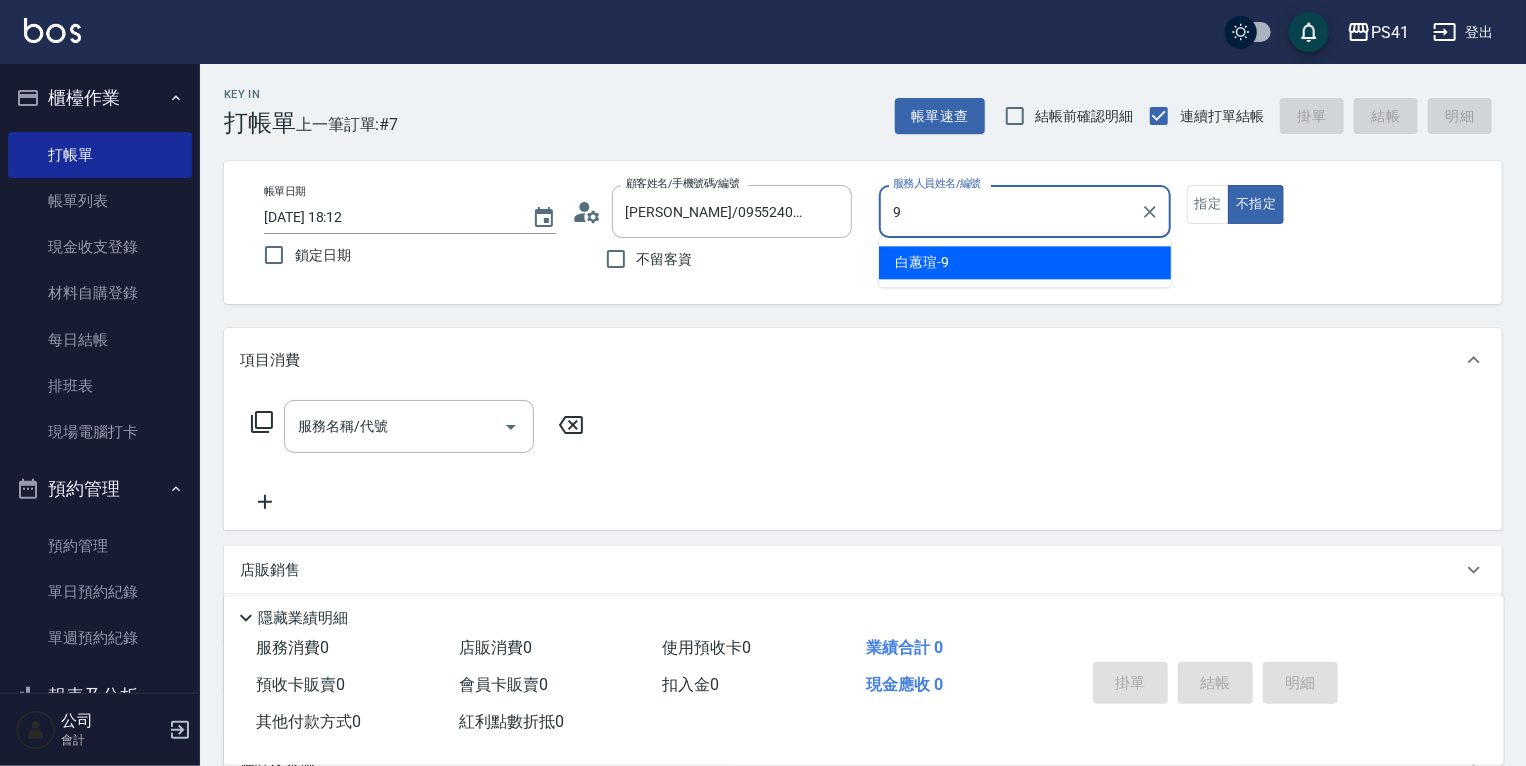 type on "白蕙瑄-9" 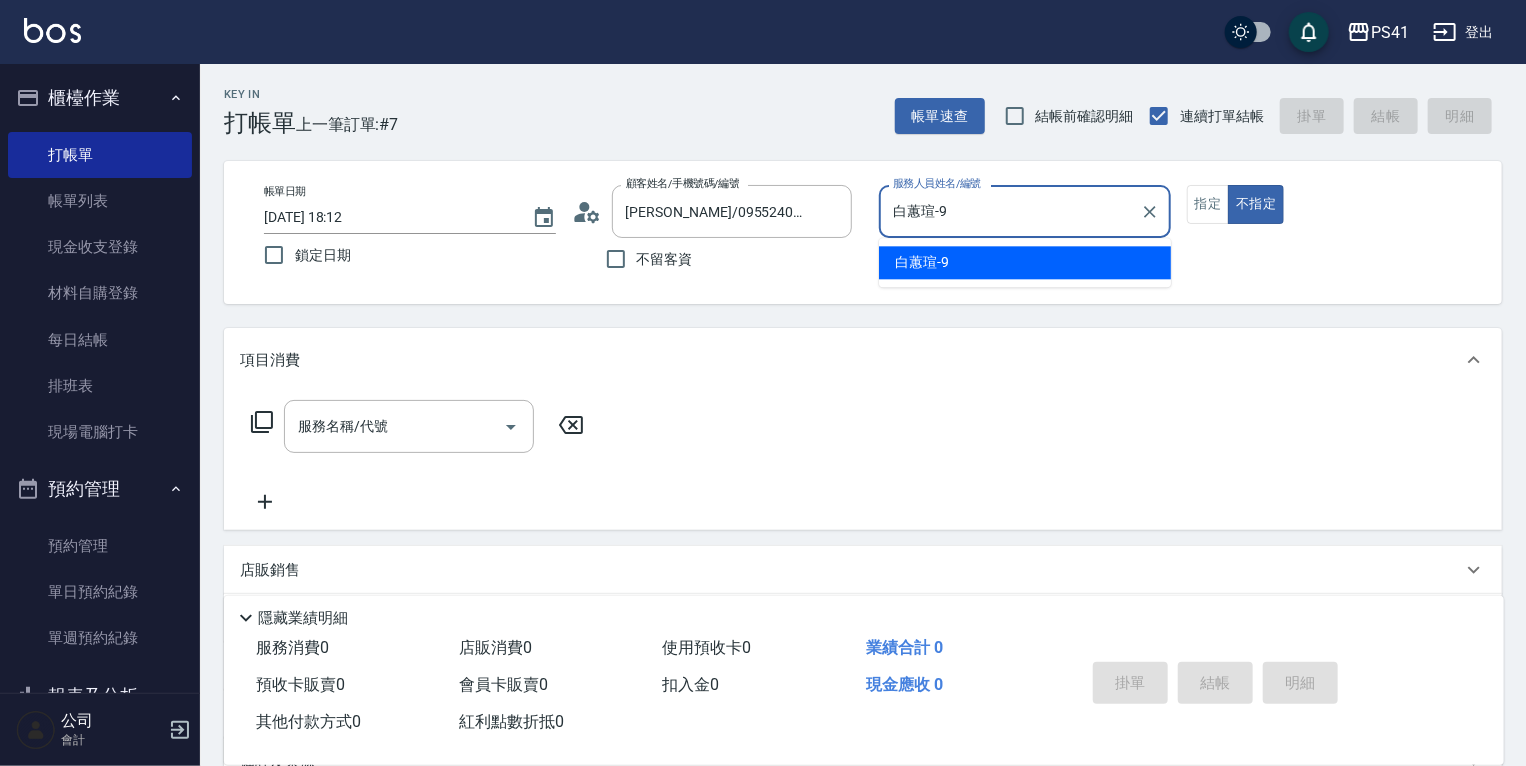 type on "false" 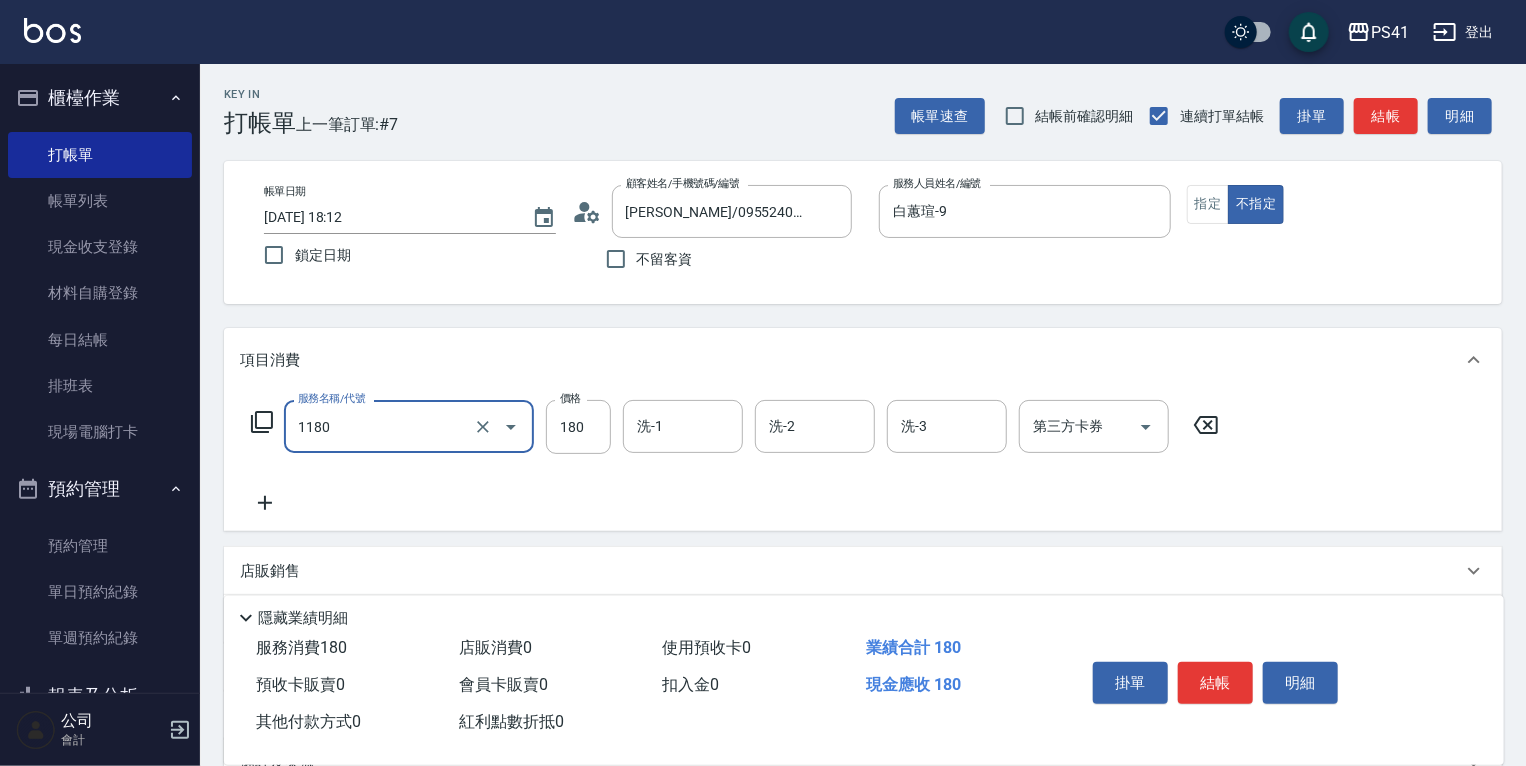 type on "洗髮(洗+剪不指定活動)(1180)" 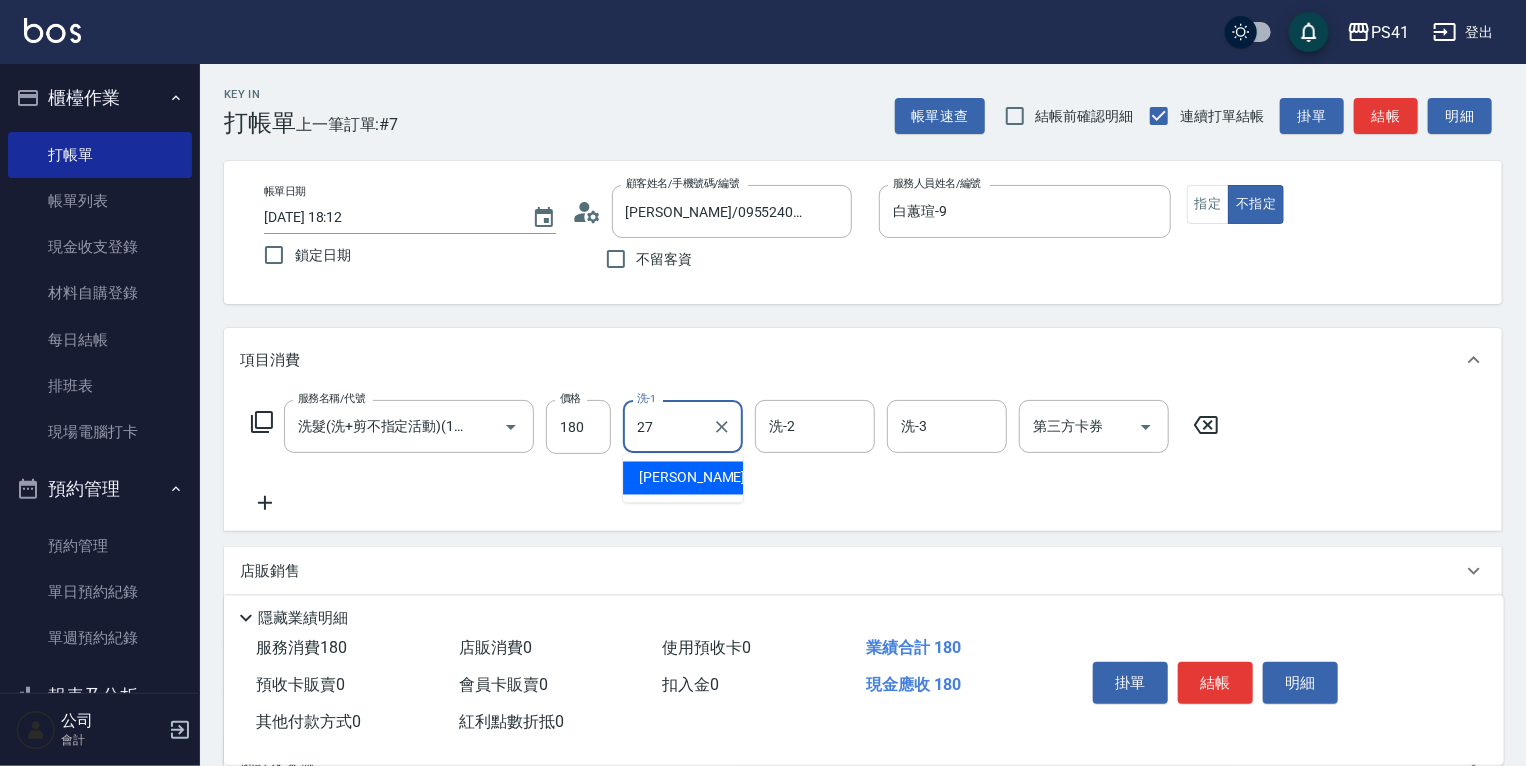 type on "佳佳-27" 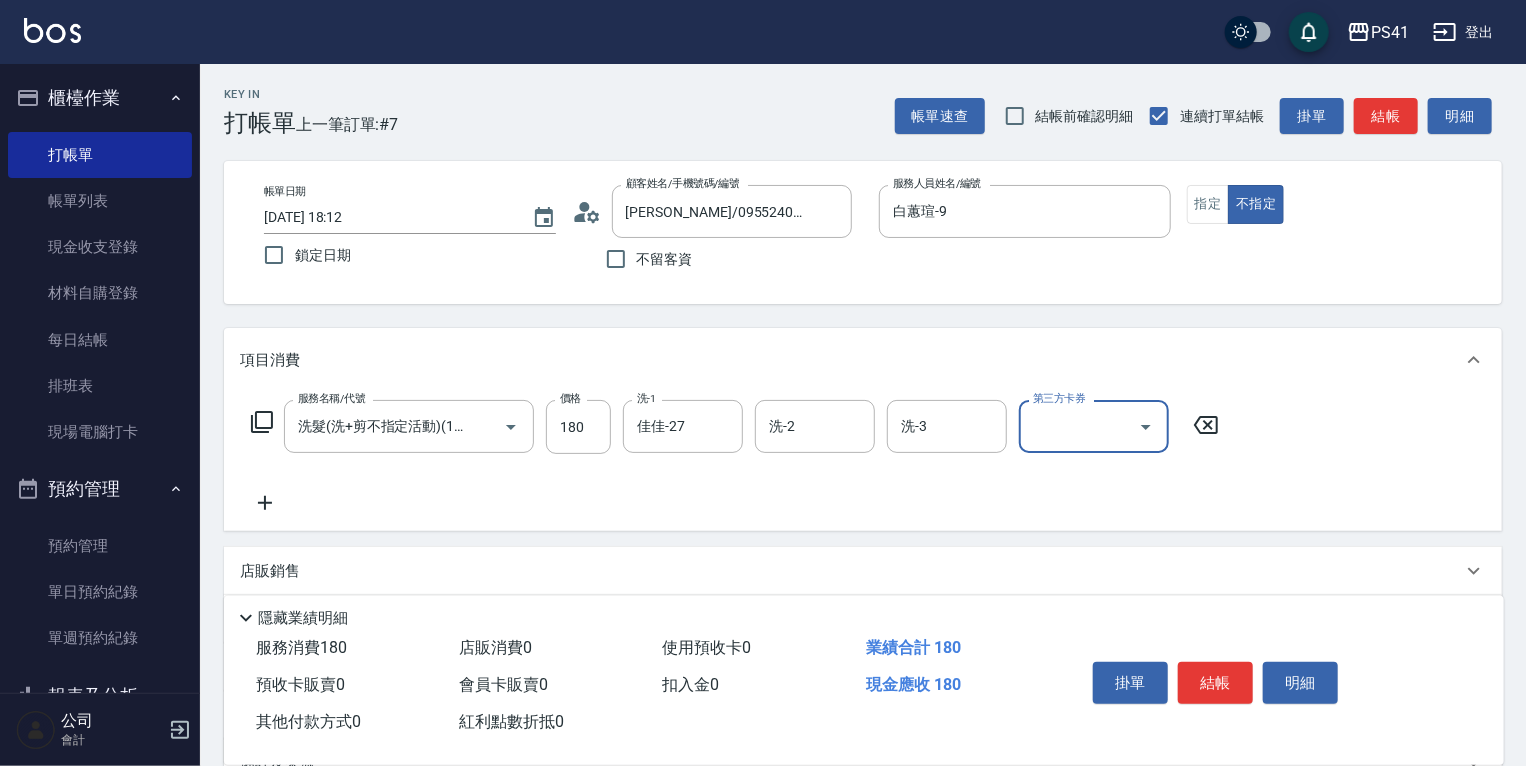 scroll, scrollTop: 0, scrollLeft: 0, axis: both 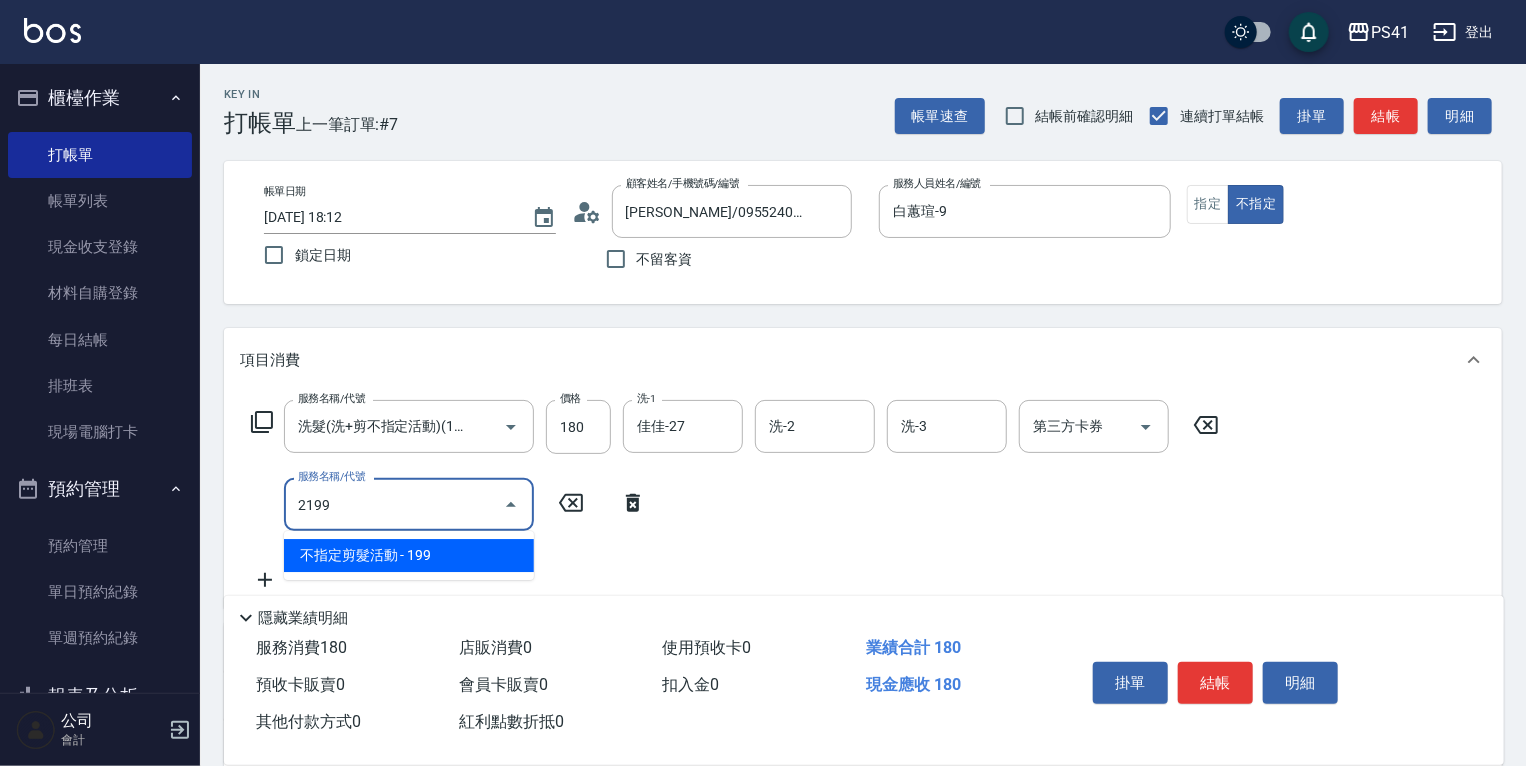 type on "不指定剪髮活動(2199)" 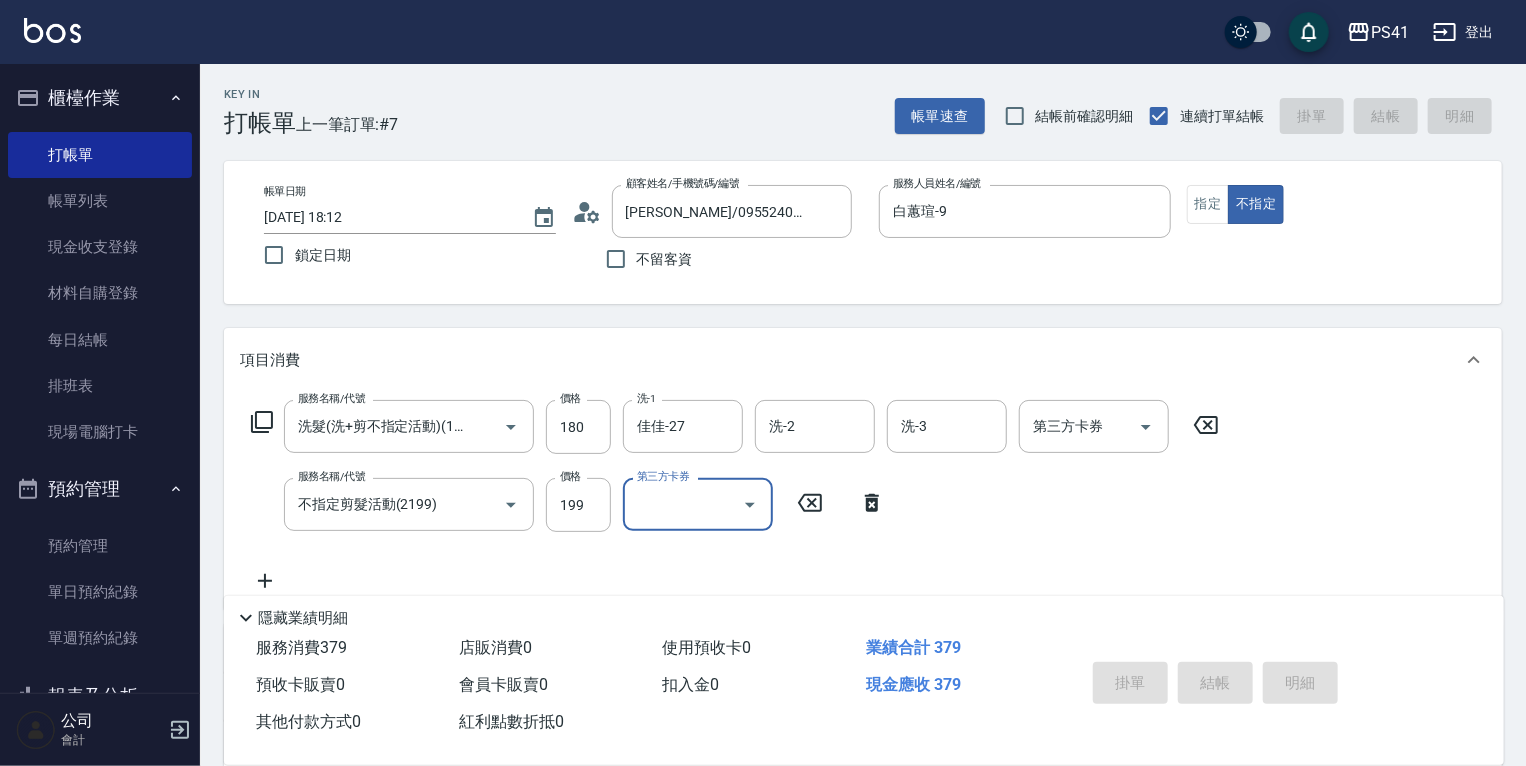 type 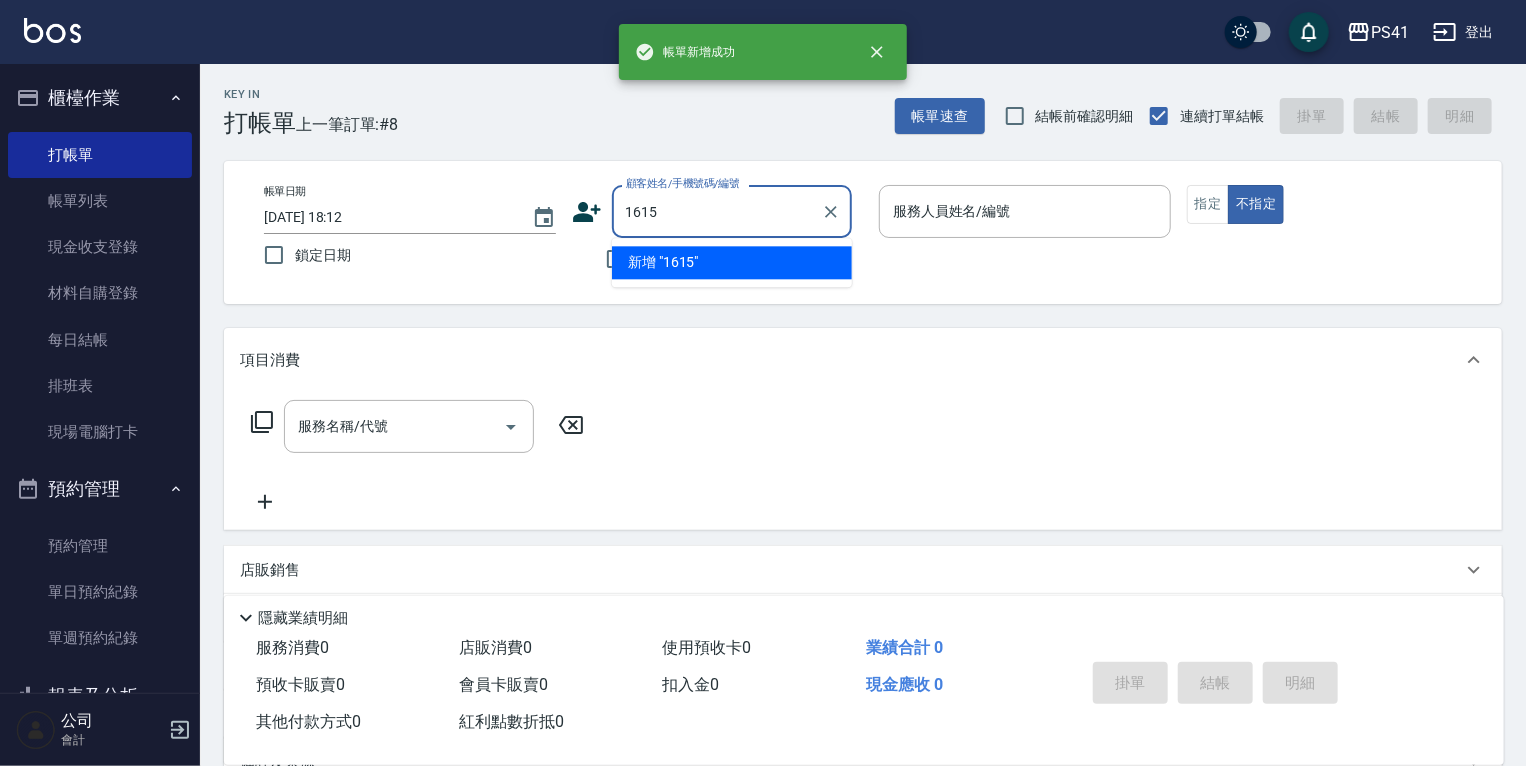 type on "1615" 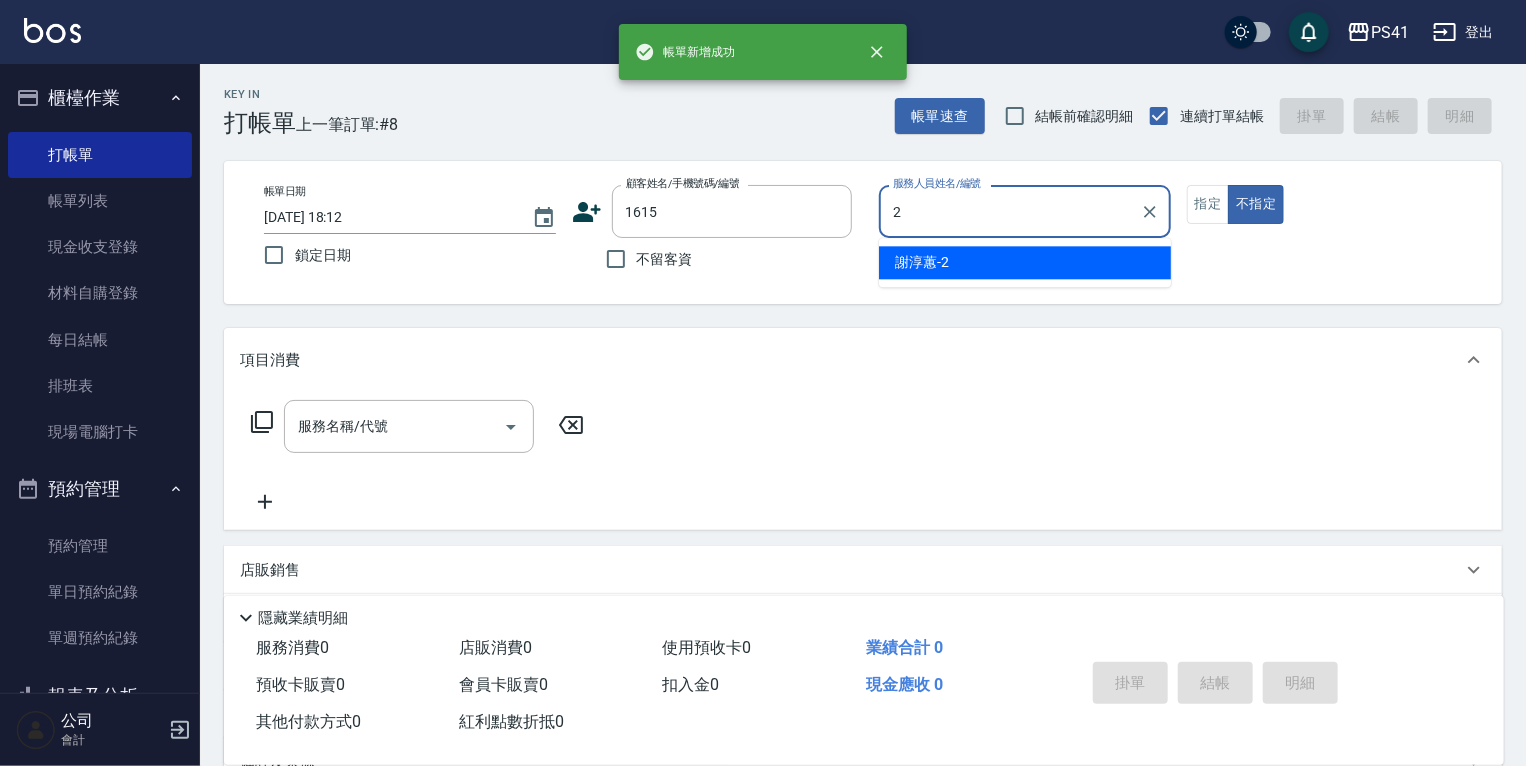 type on "謝淳蕙-2" 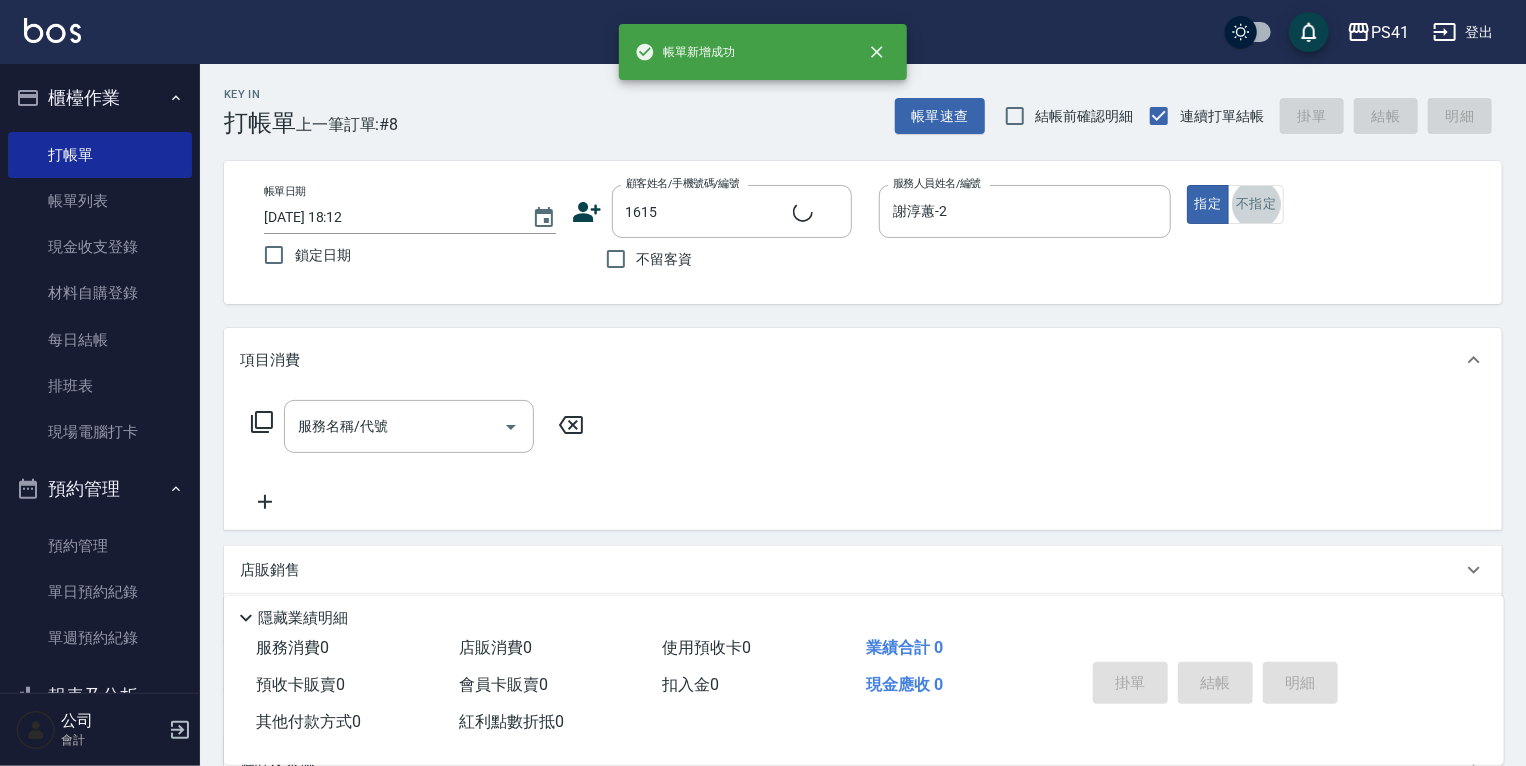 type on "[PERSON_NAME]/0981411377/1615" 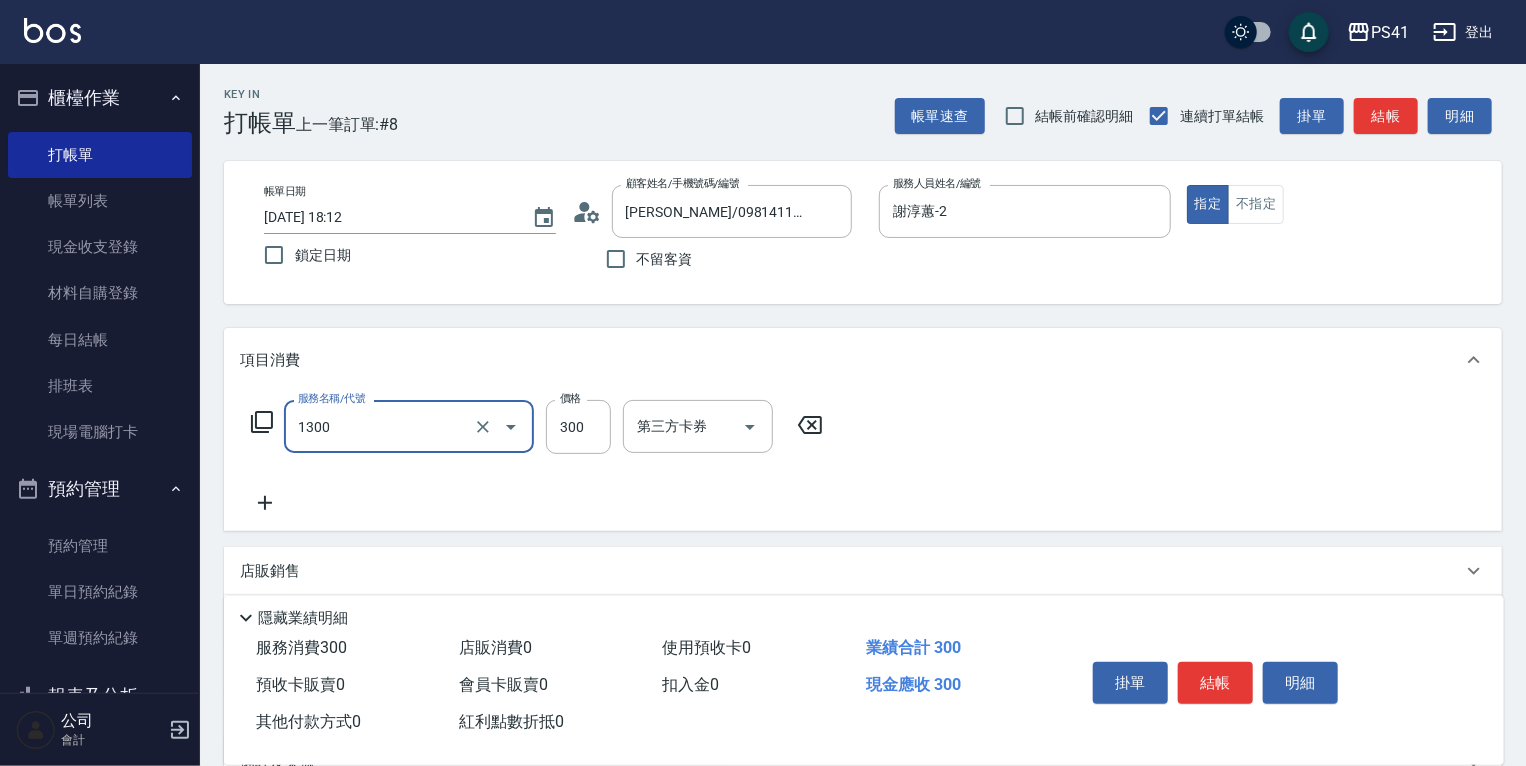 type on "洗髮300(1300)" 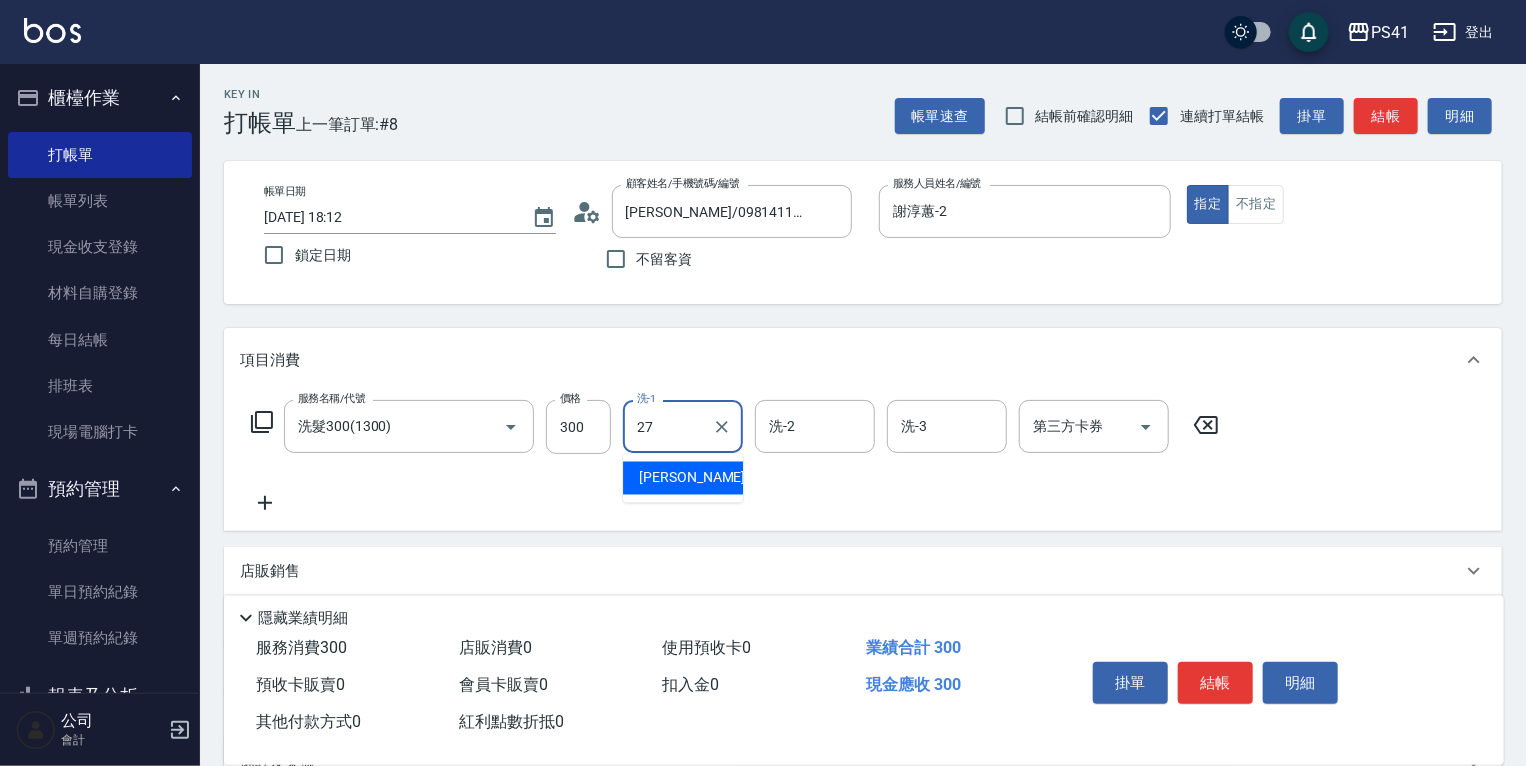 type on "佳佳-27" 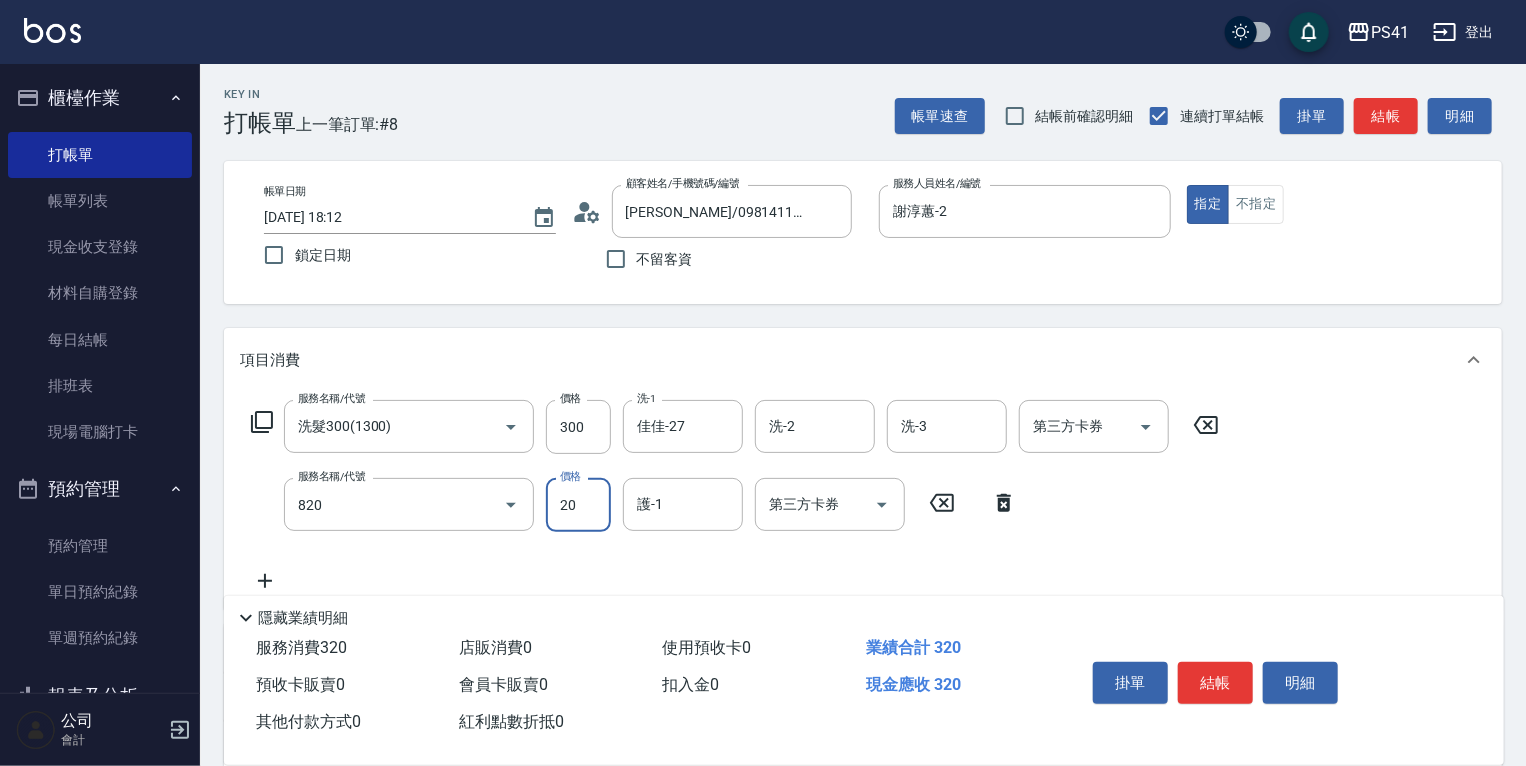 type on "潤絲(820)" 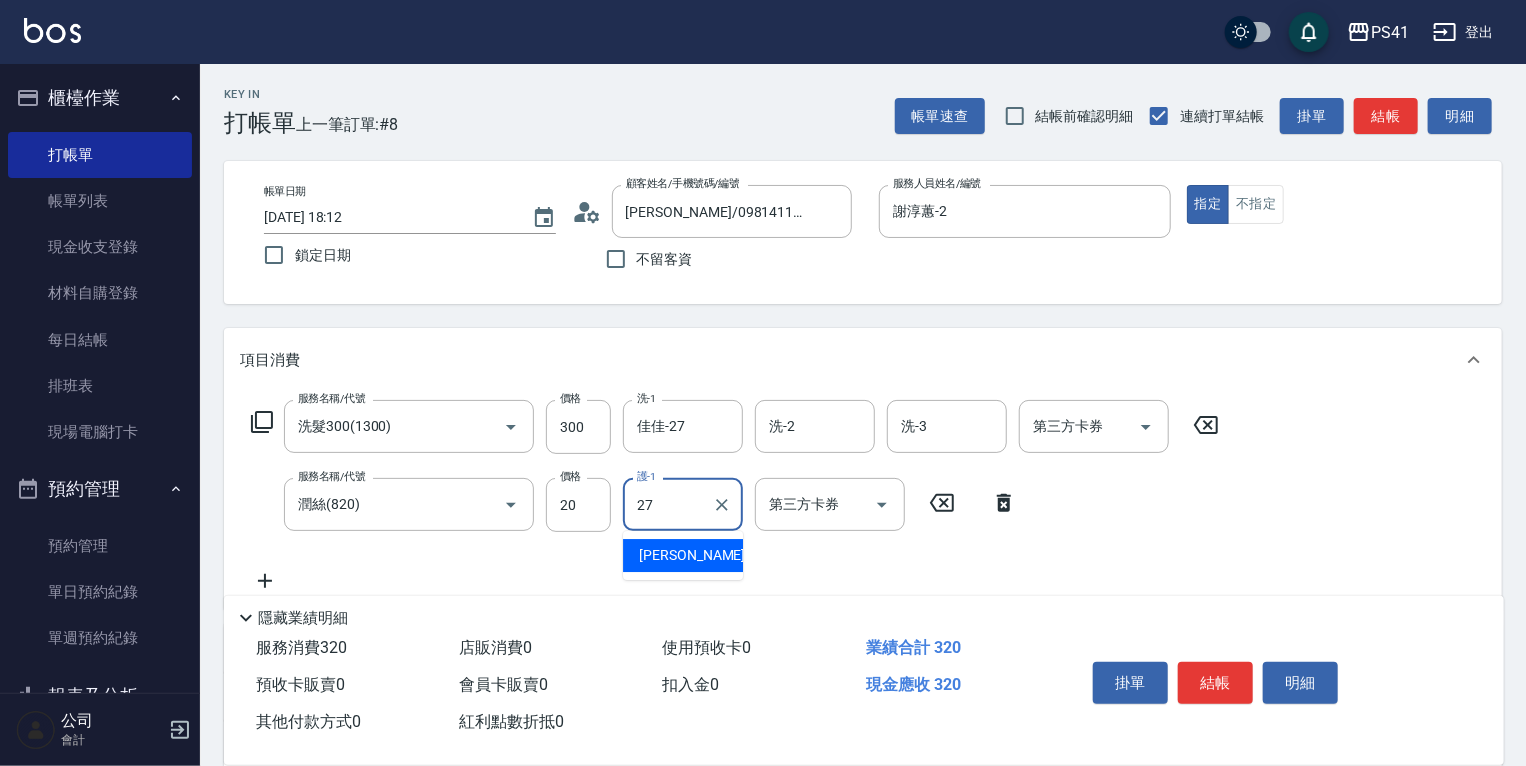 type on "佳佳-27" 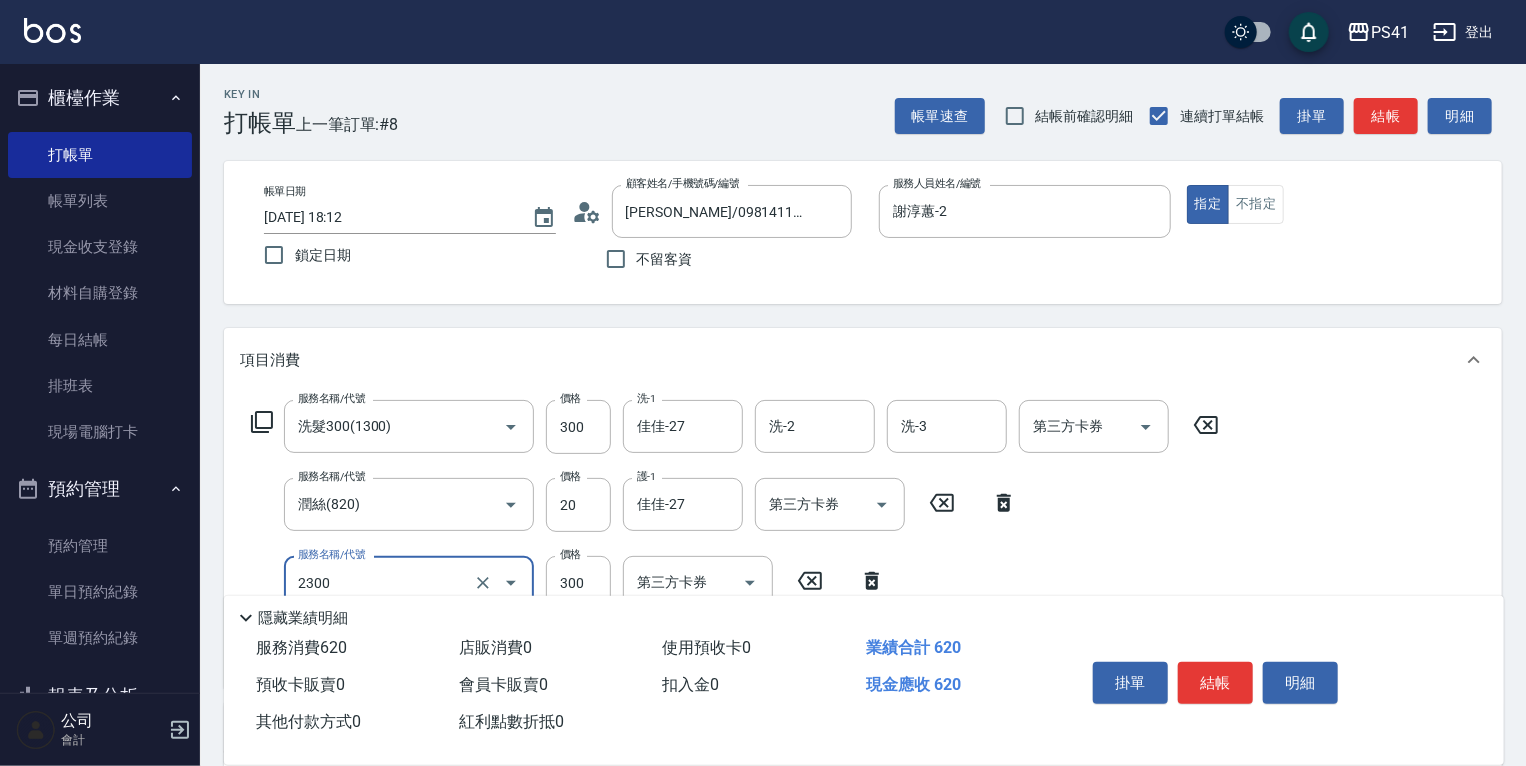 type on "剪髮(2300)" 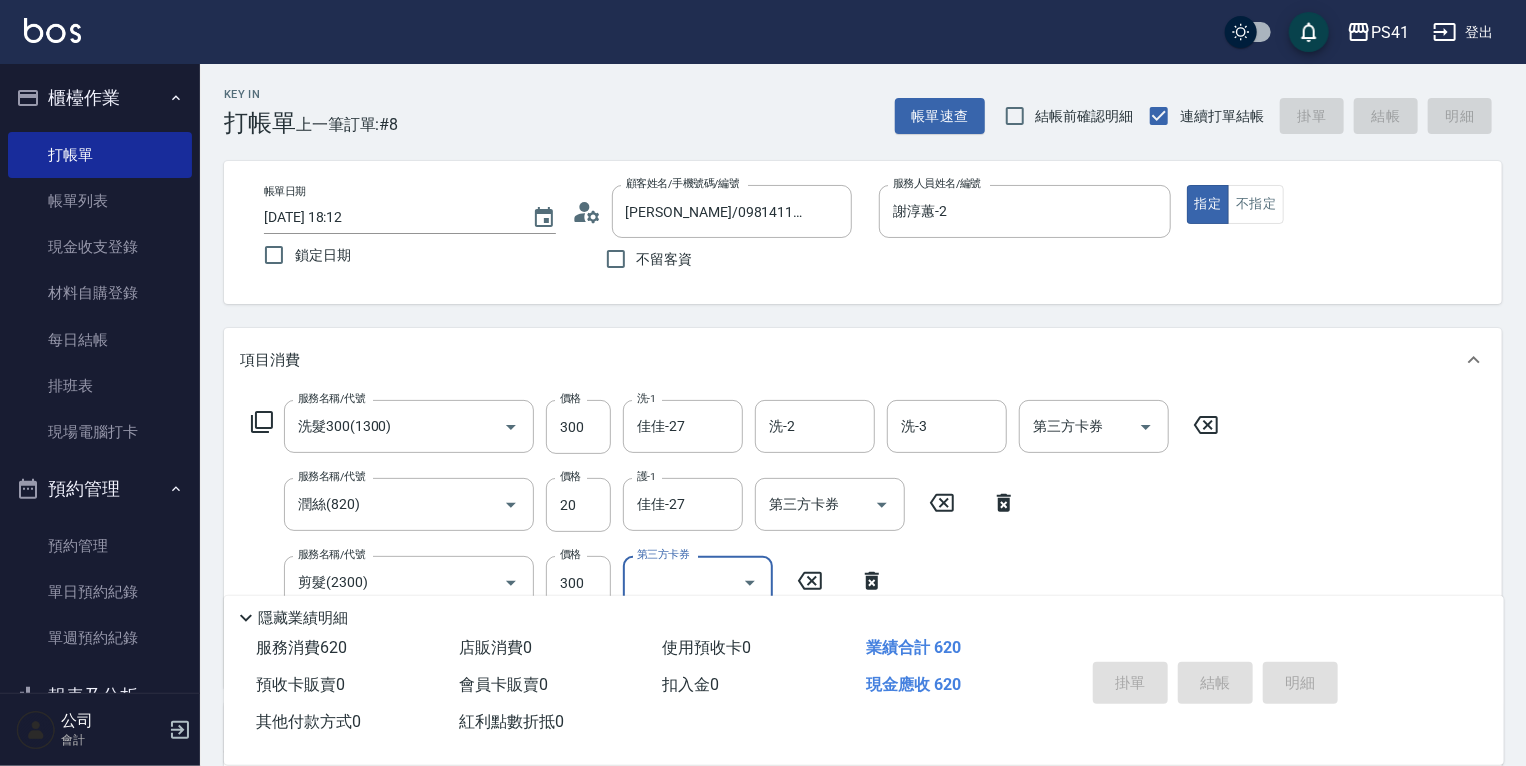 type 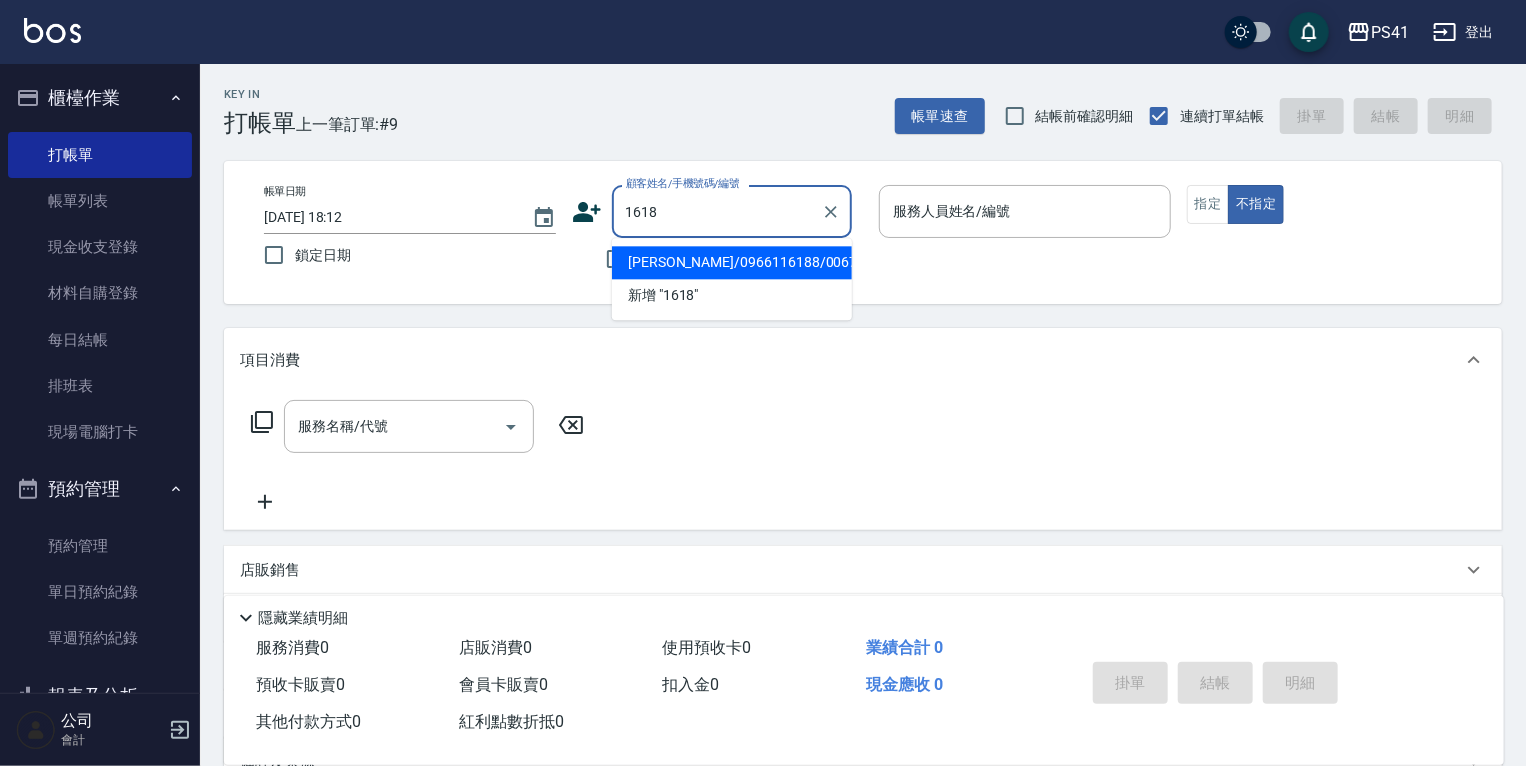 type on "[PERSON_NAME]/0966116188/0067" 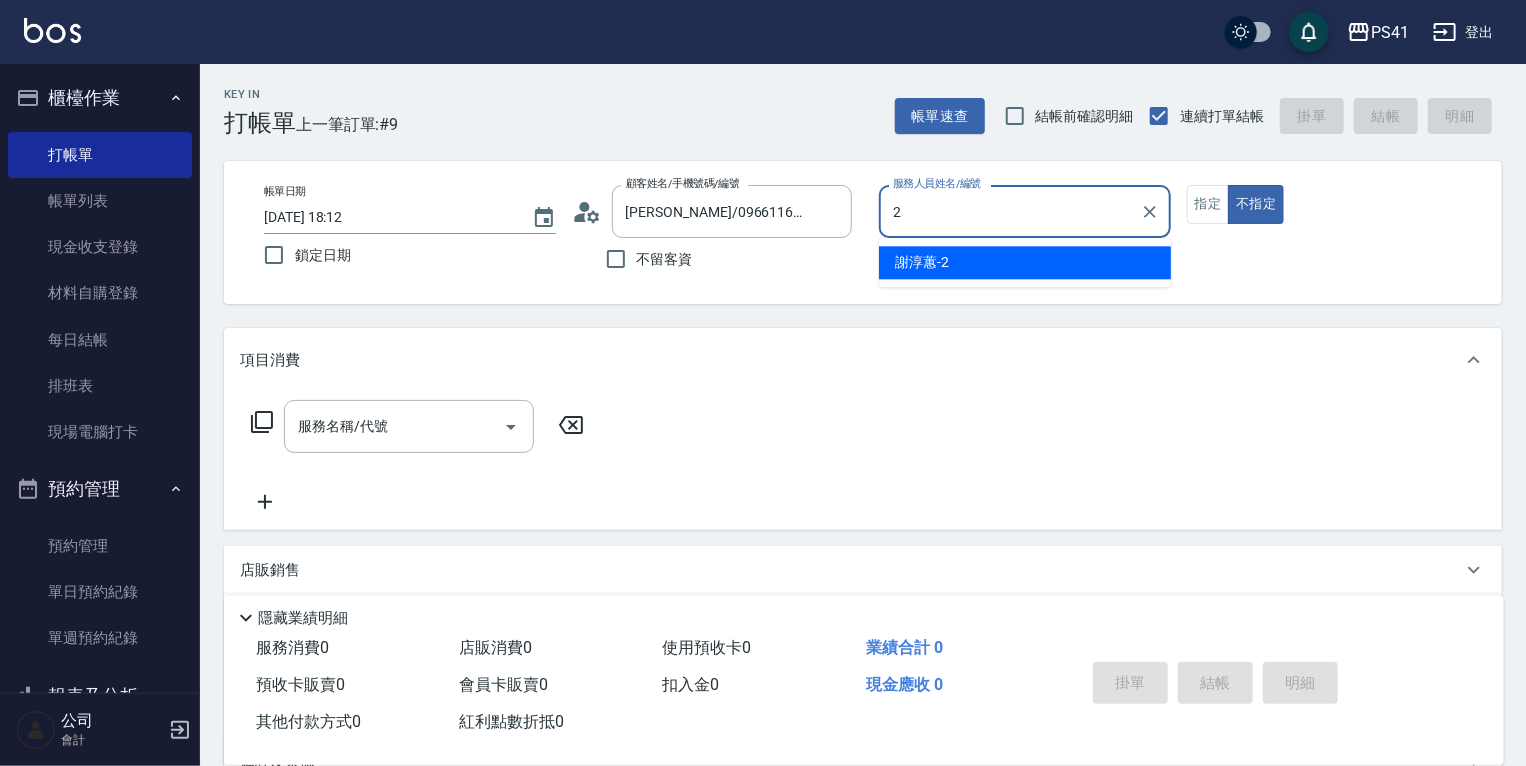 type on "謝淳蕙-2" 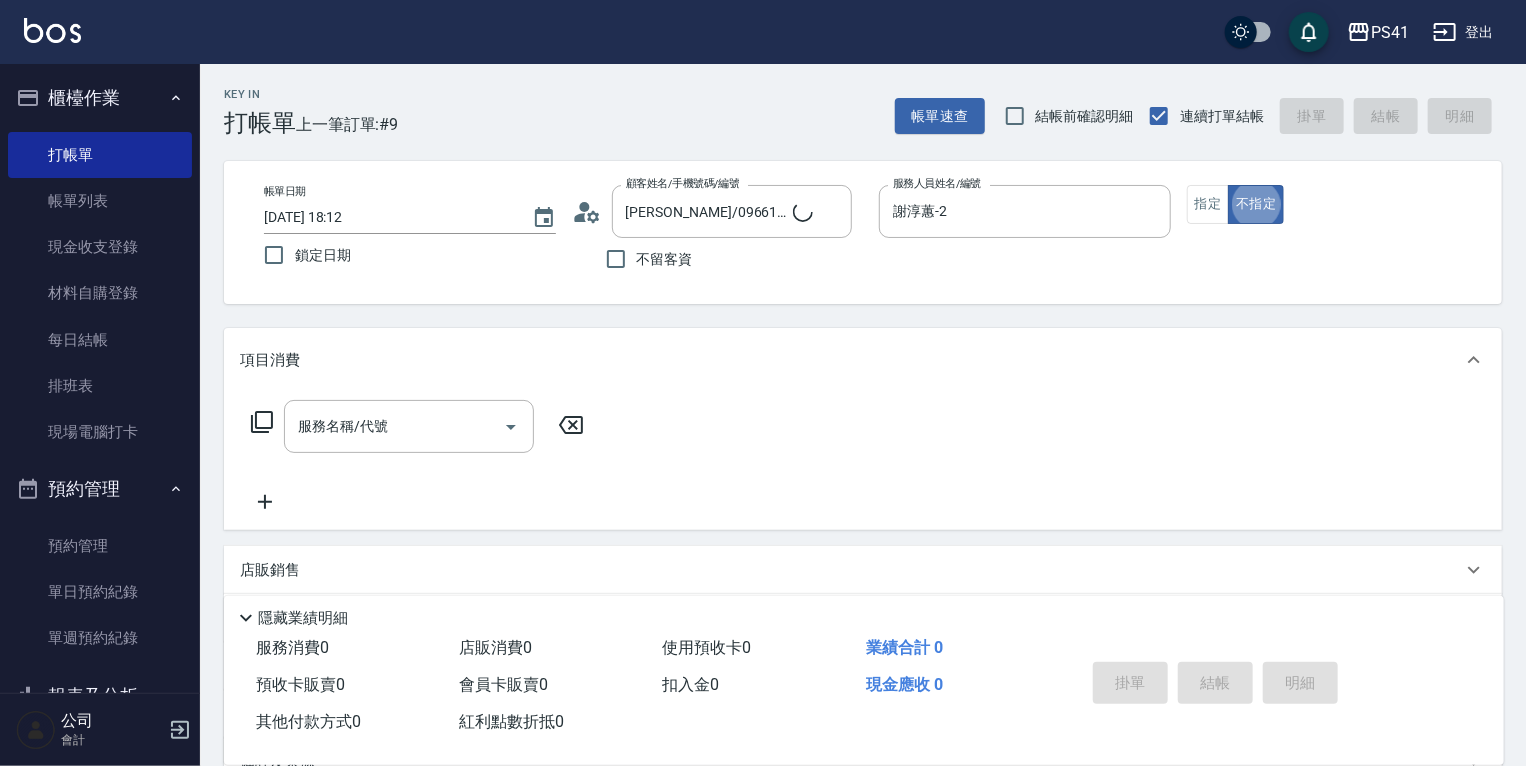 type on "[PERSON_NAME]/0981879547/1618" 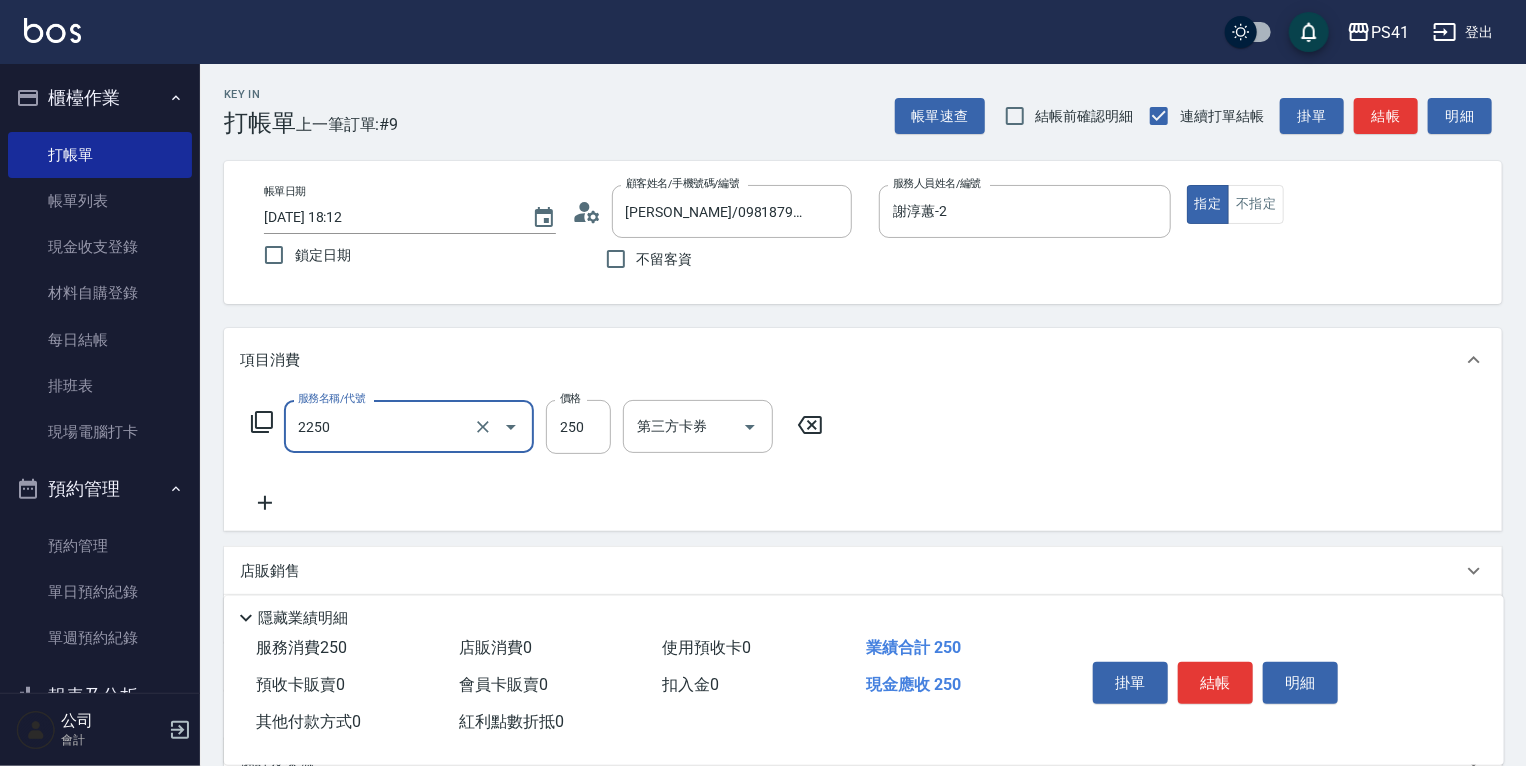 type on "指定剪髮優惠(2250)" 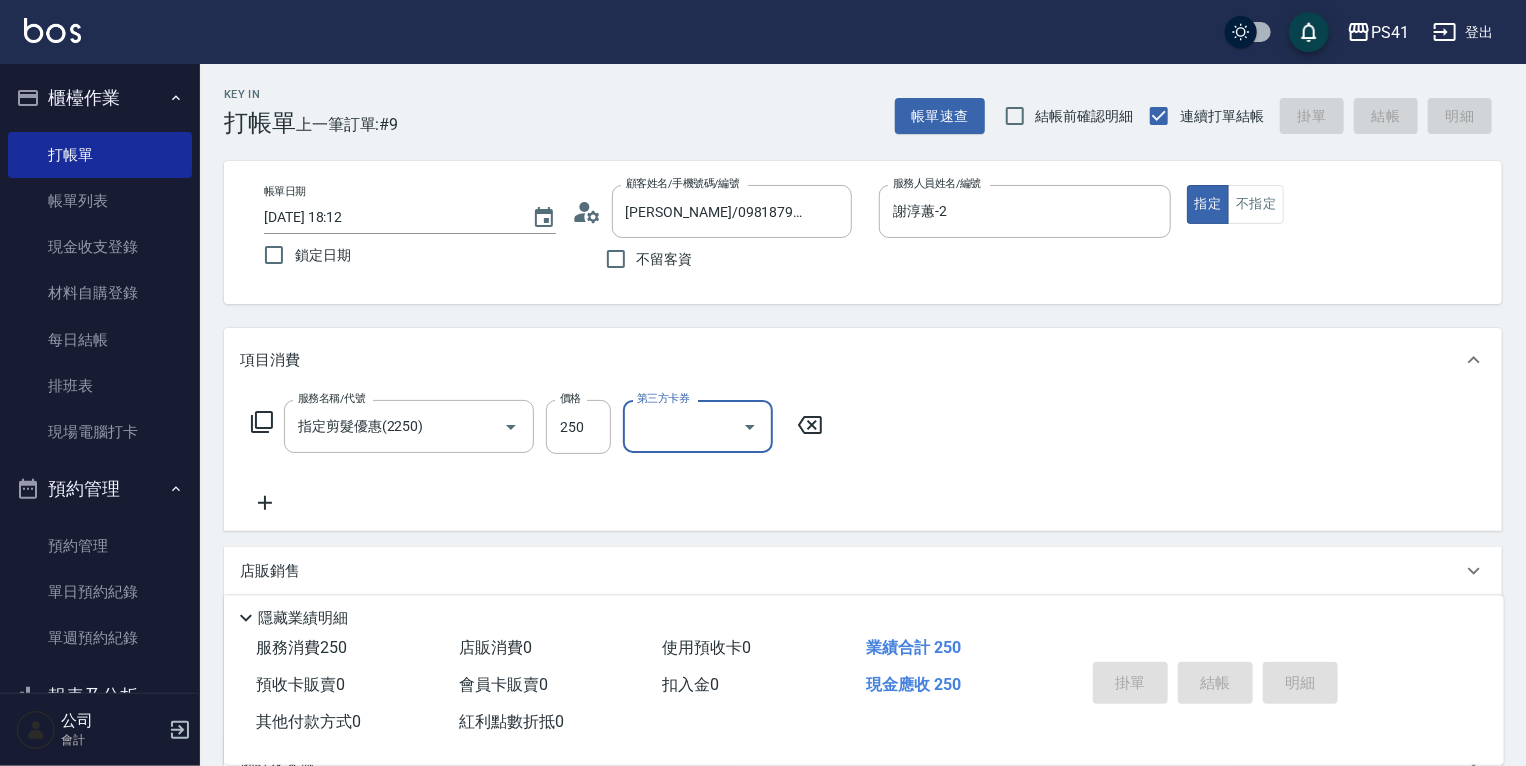 type 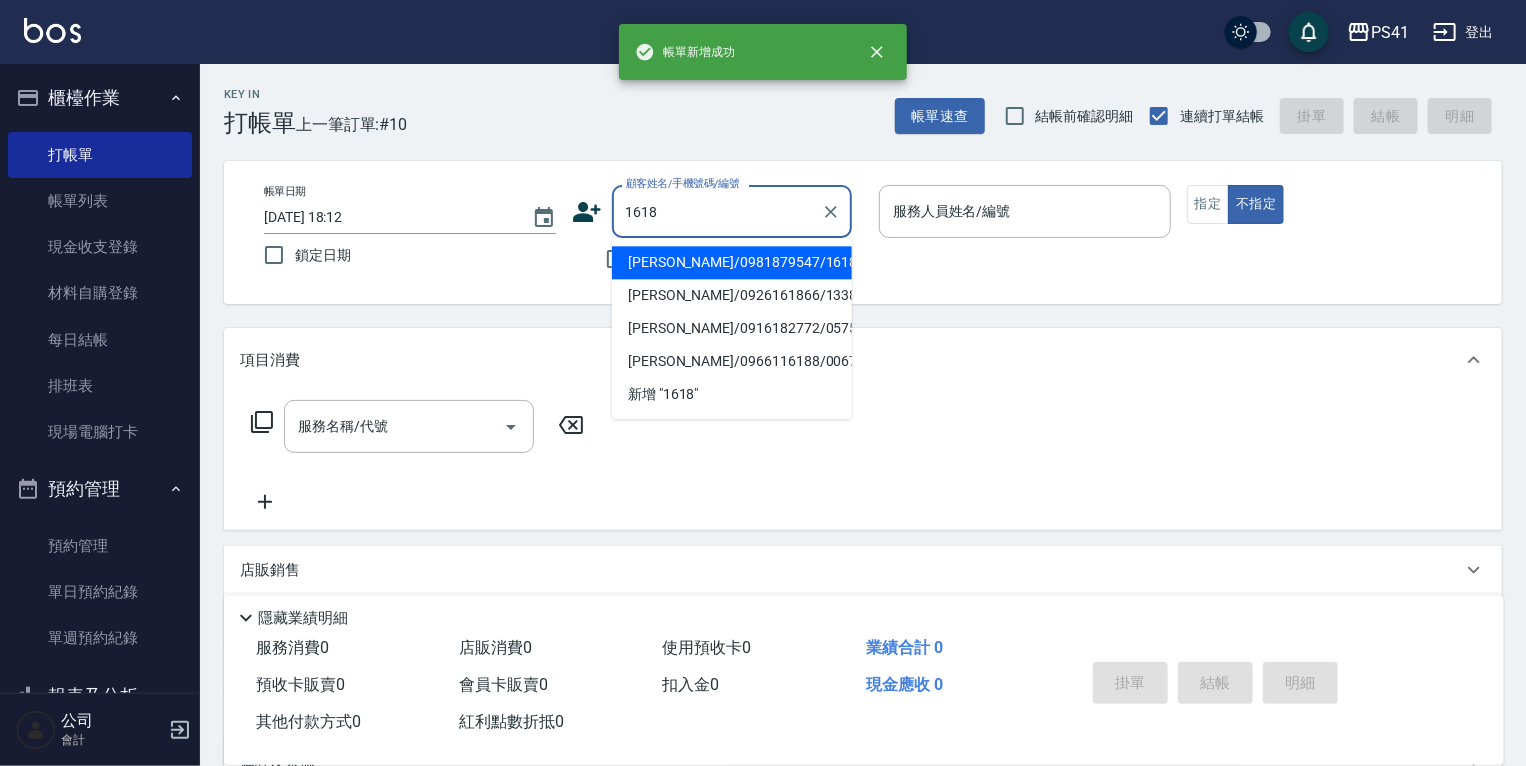 type on "[PERSON_NAME]/0981879547/1618" 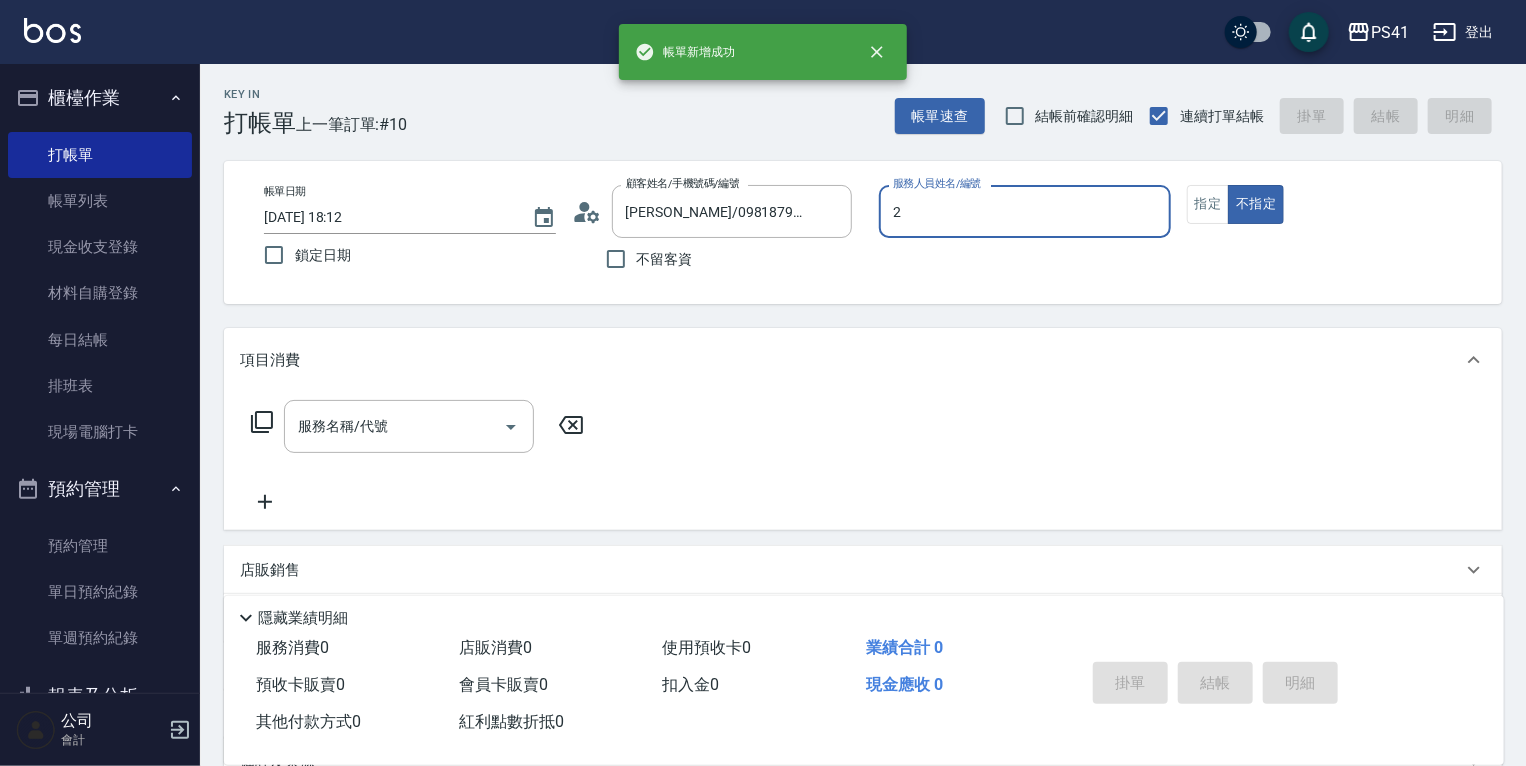type on "謝淳蕙-2" 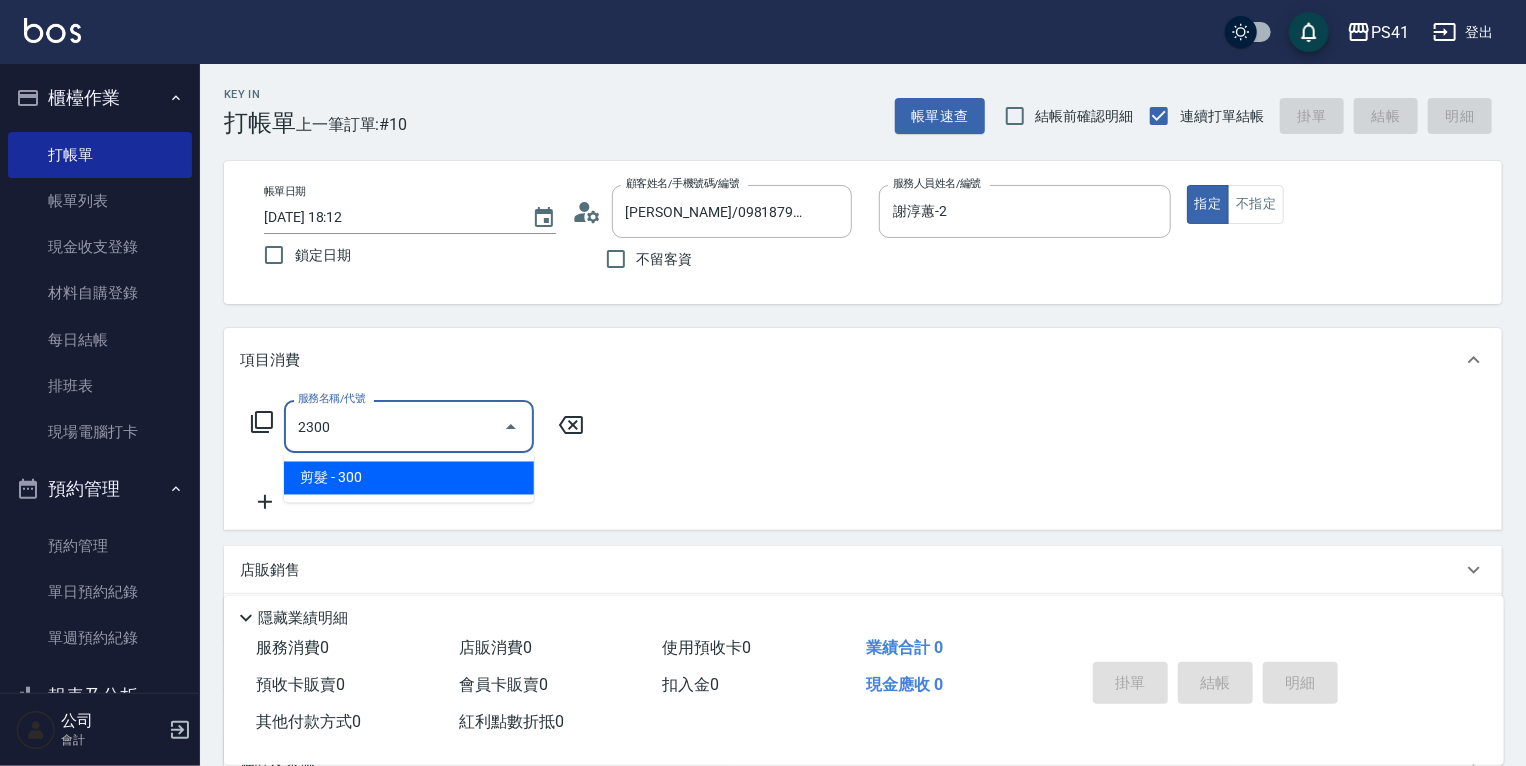 type on "剪髮(2300)" 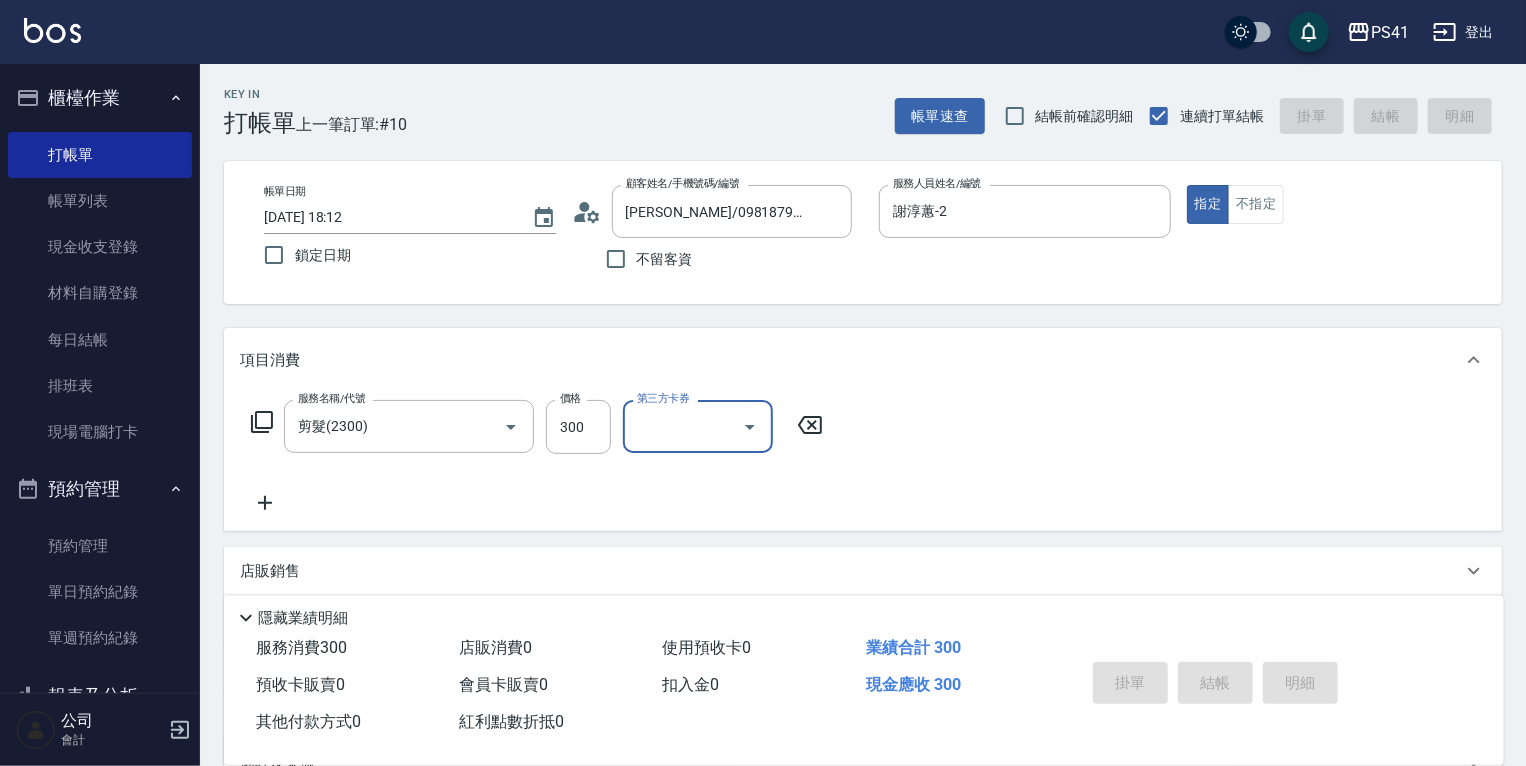 type 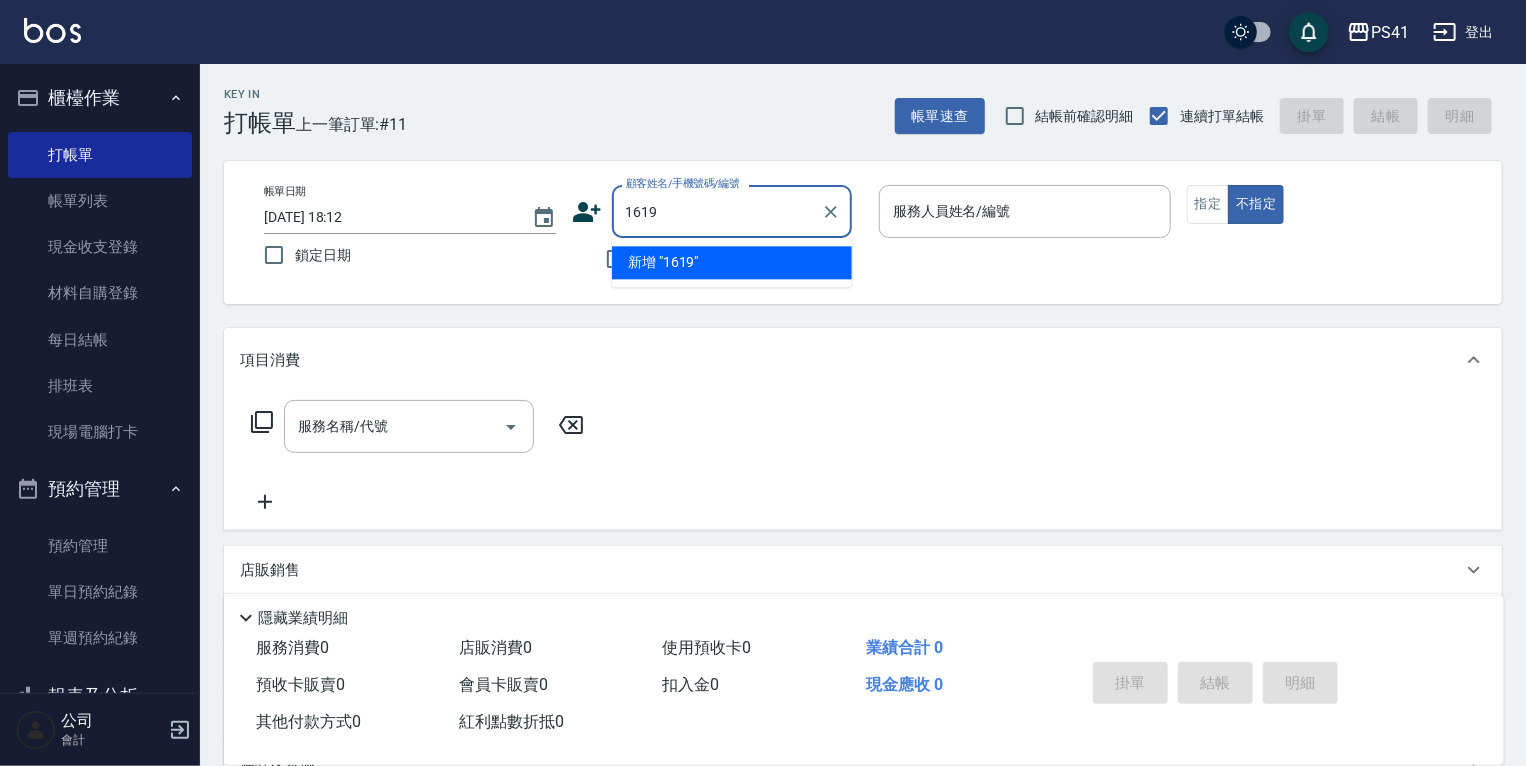 type on "1619" 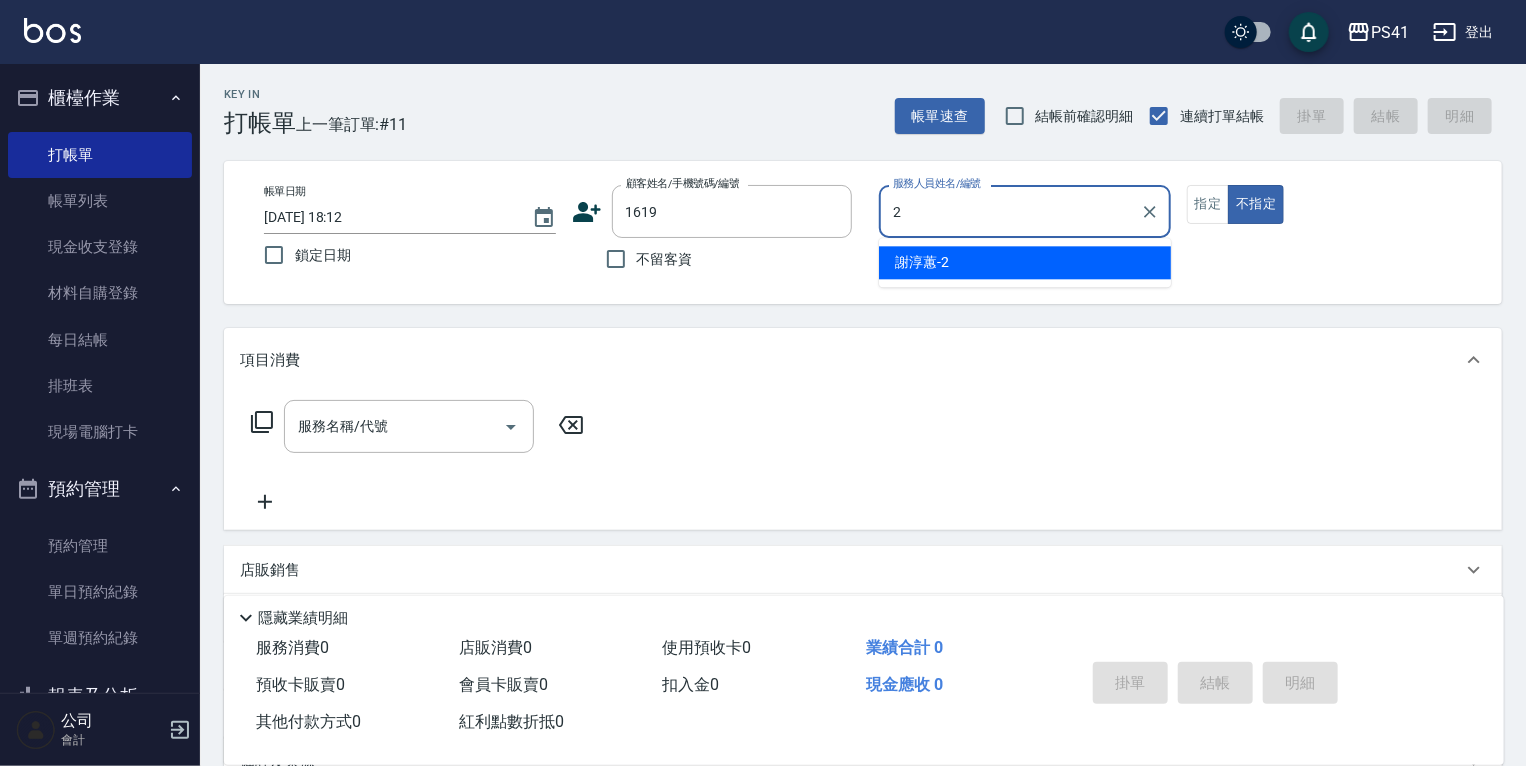 type on "謝淳蕙-2" 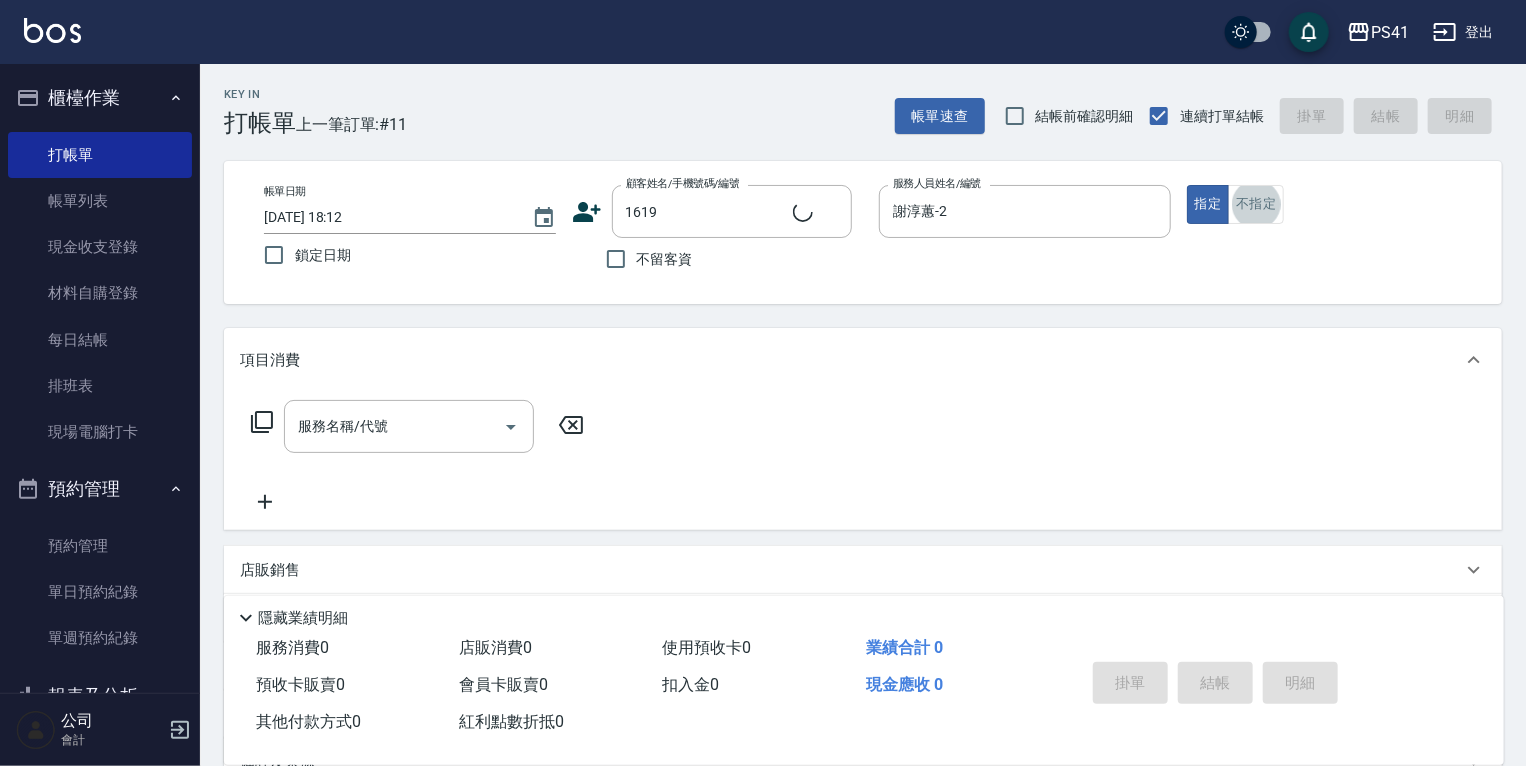 type on "[PERSON_NAME]/0983640646/1619" 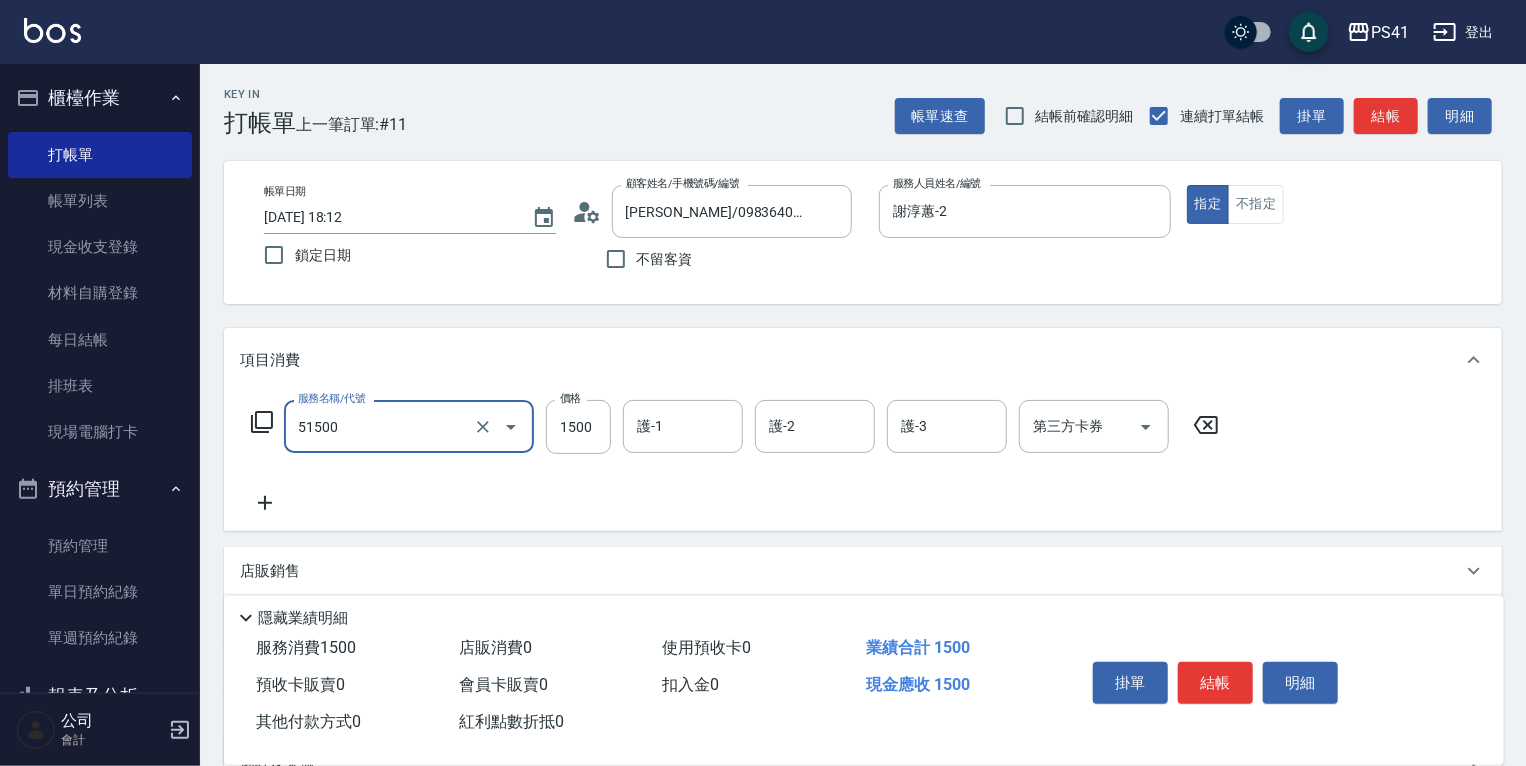 type on "原價1201~1500護髮(51500)" 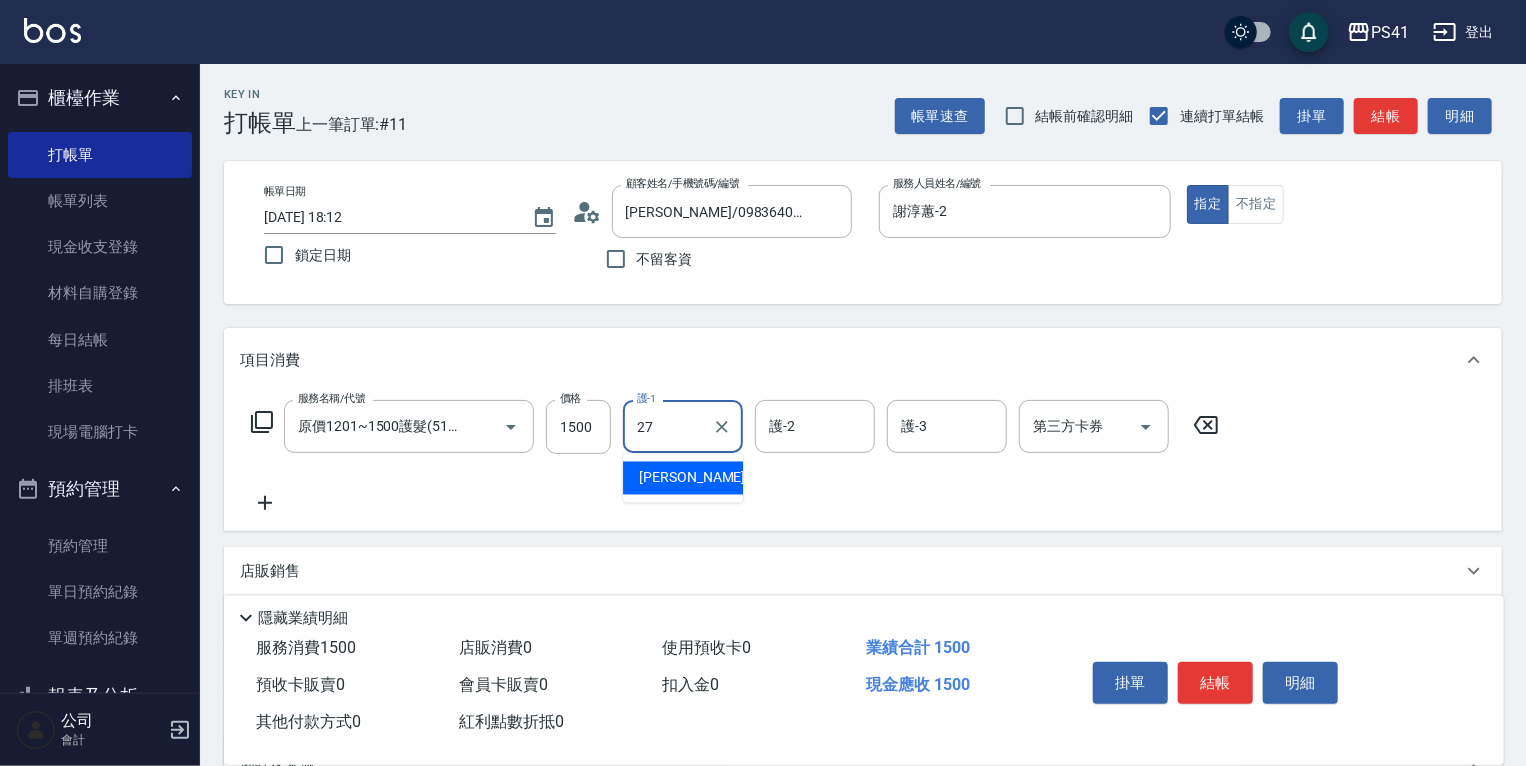 type on "佳佳-27" 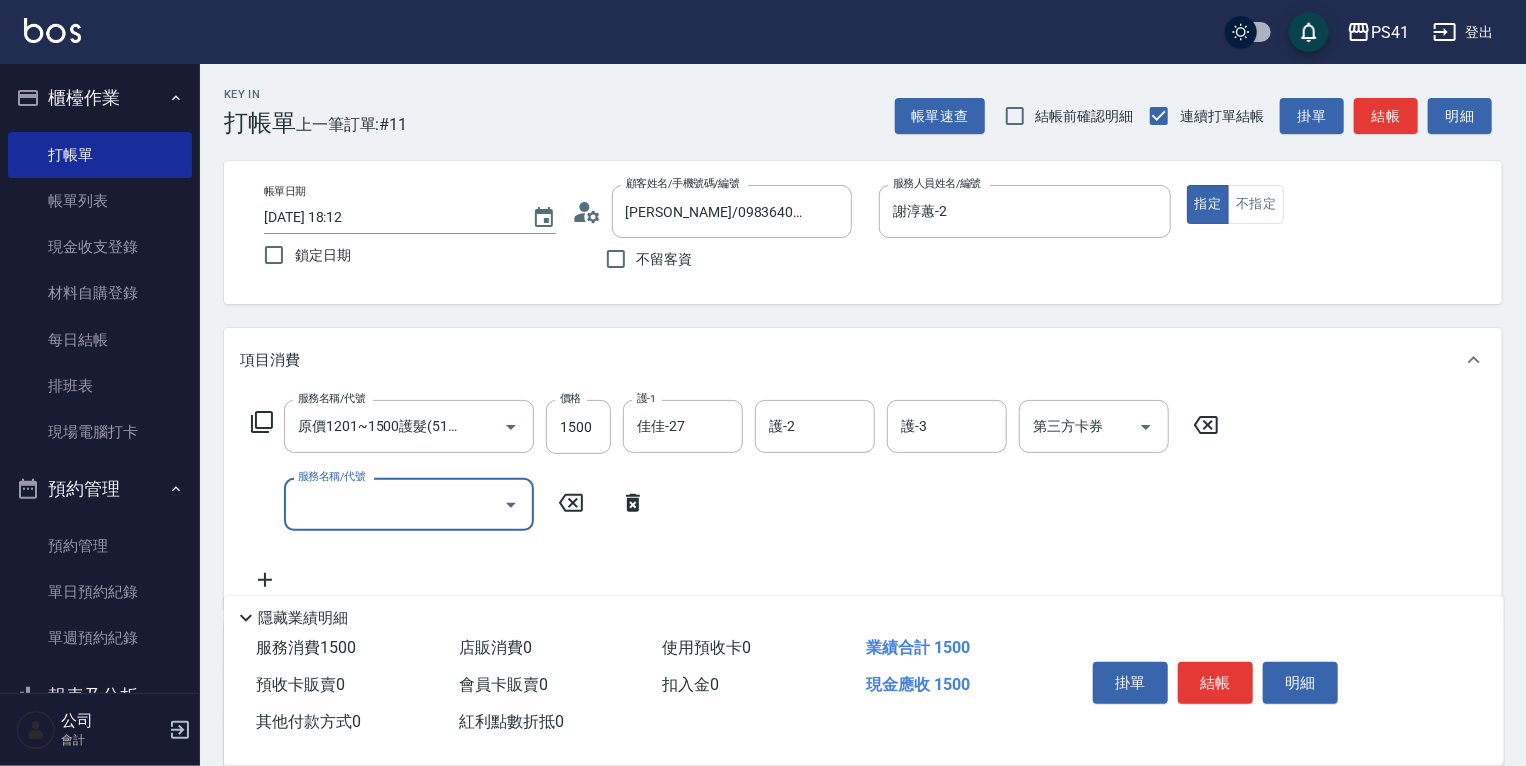 scroll, scrollTop: 0, scrollLeft: 0, axis: both 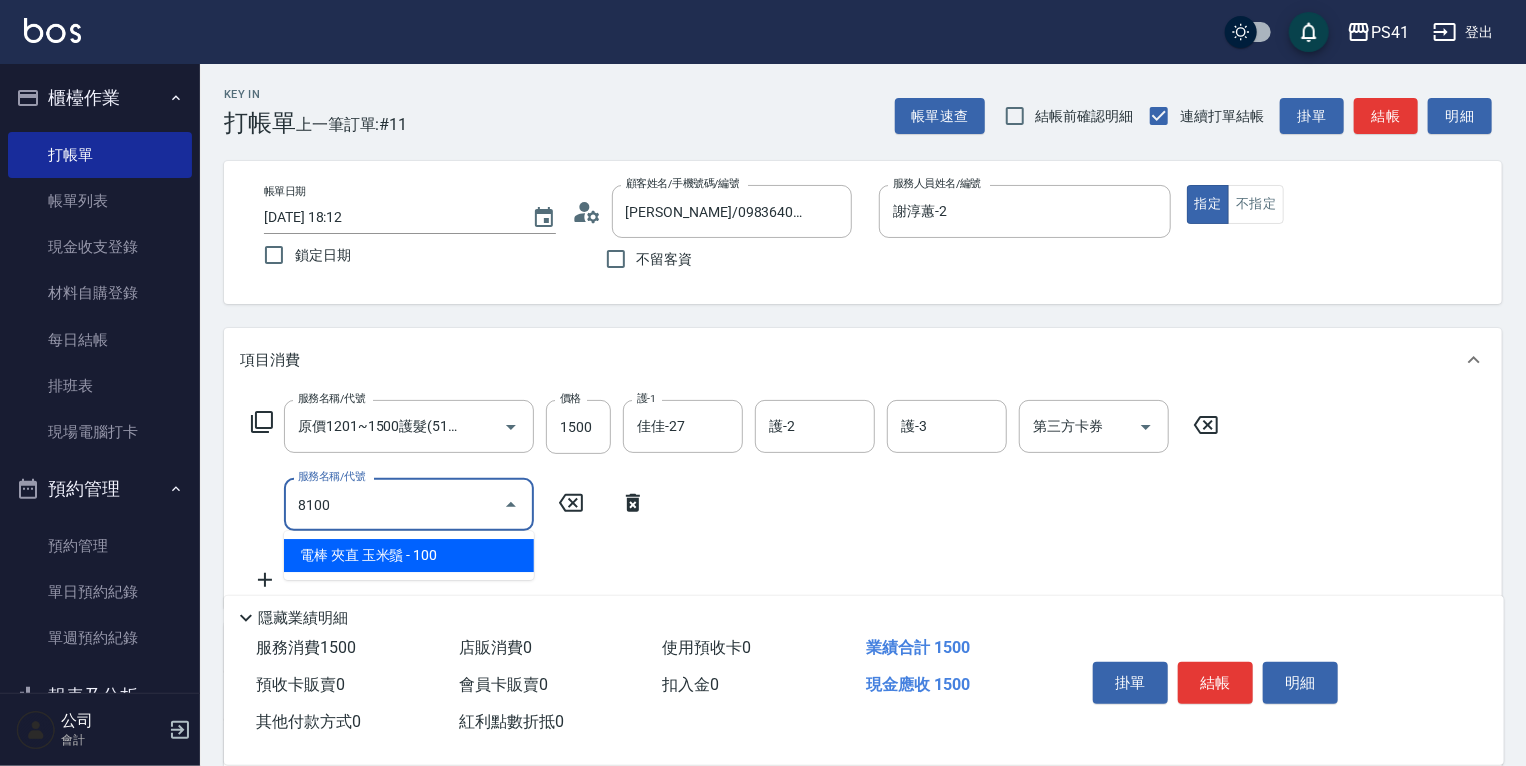 type on "電棒 夾直 玉米鬚(8100)" 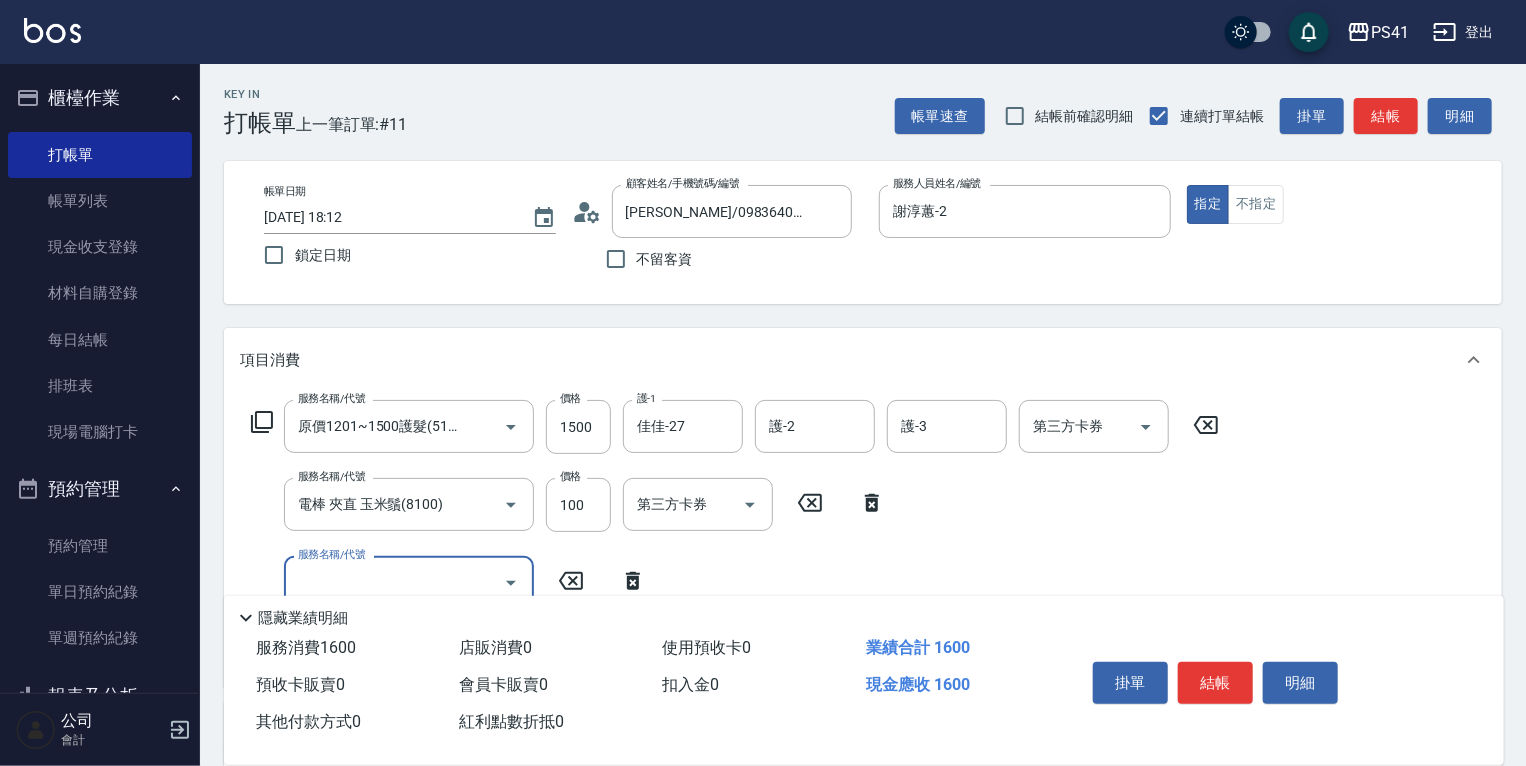 scroll, scrollTop: 0, scrollLeft: 0, axis: both 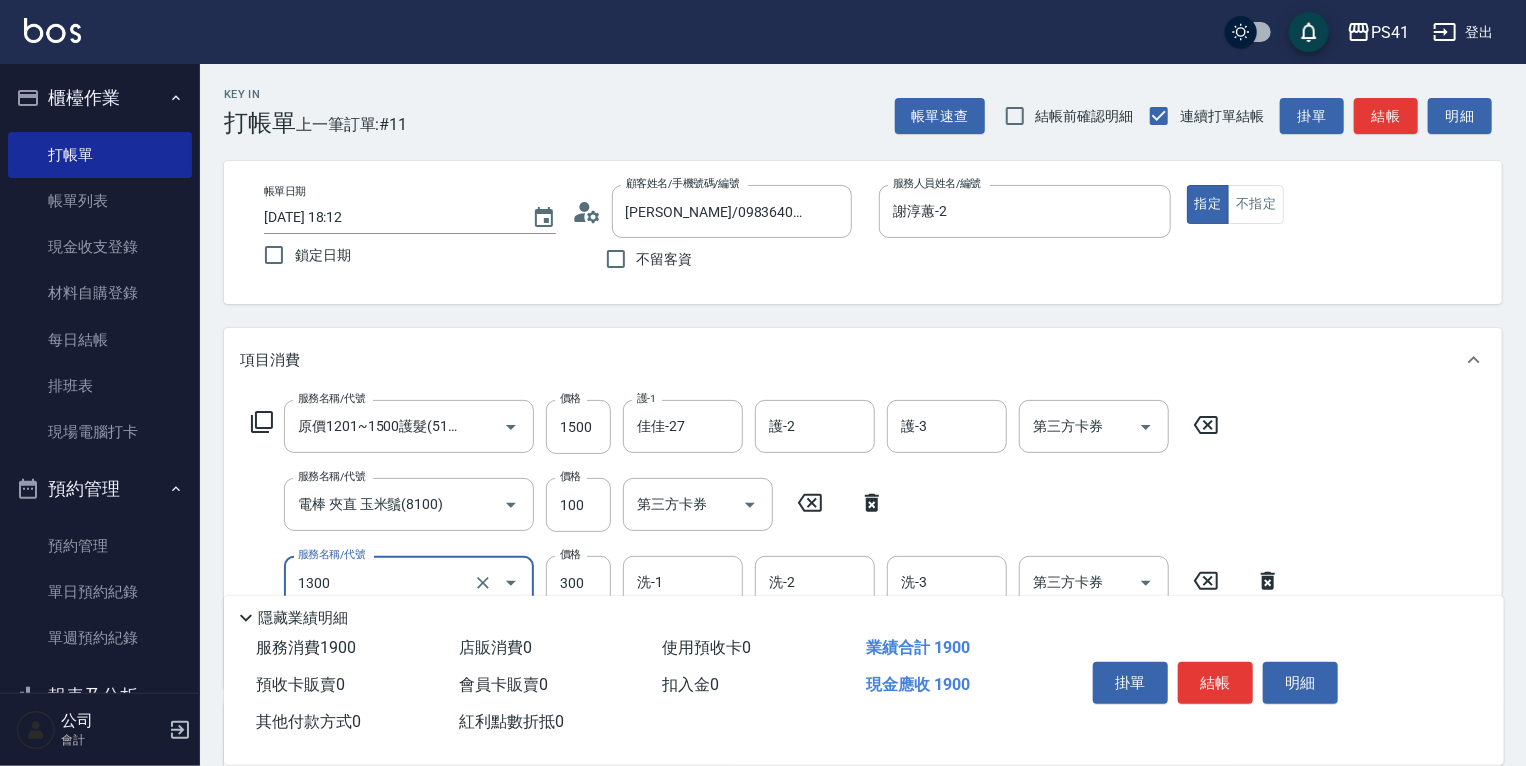 type on "洗髮300(1300)" 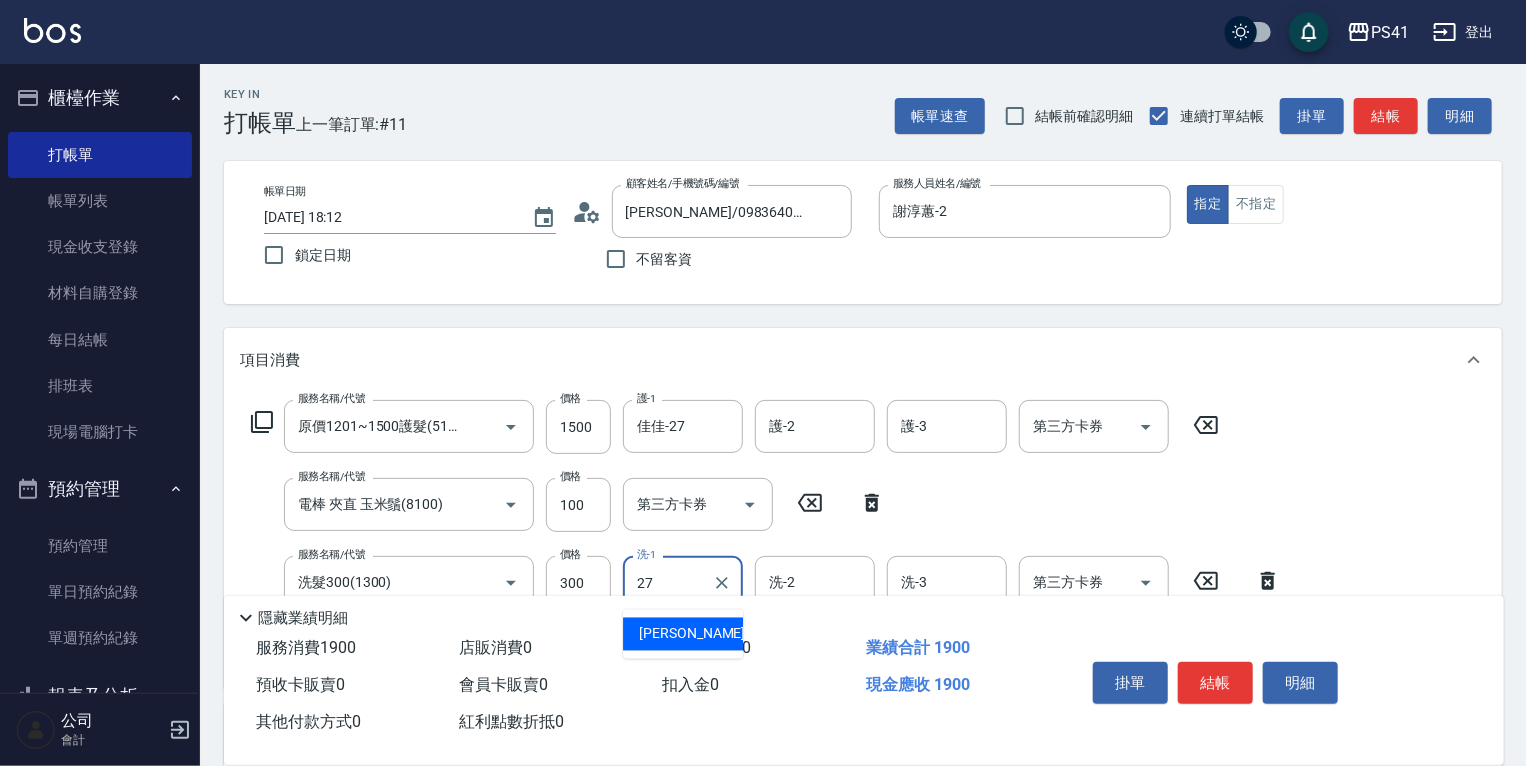 type on "佳佳-27" 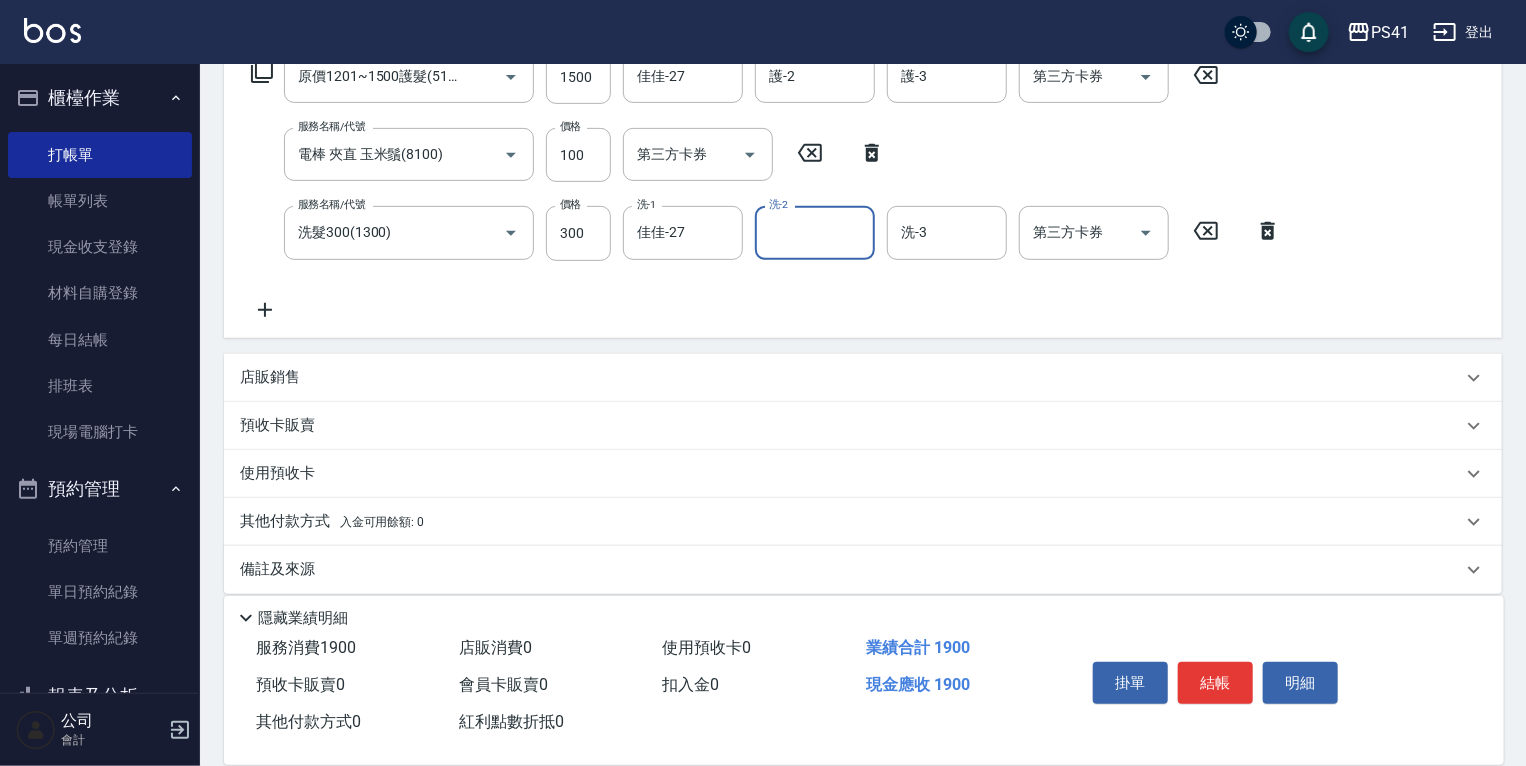 scroll, scrollTop: 367, scrollLeft: 0, axis: vertical 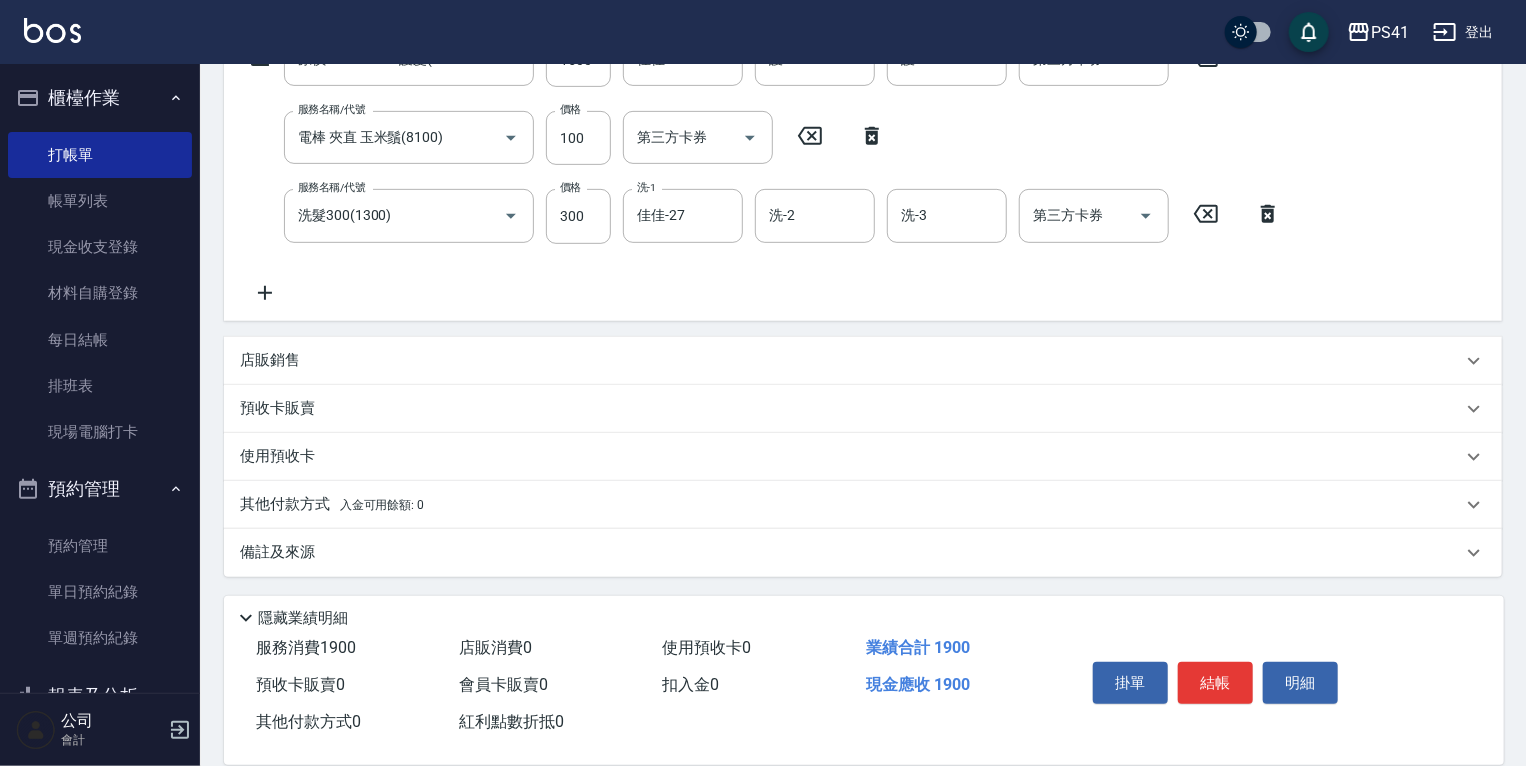 drag, startPoint x: 630, startPoint y: 504, endPoint x: 612, endPoint y: 476, distance: 33.286633 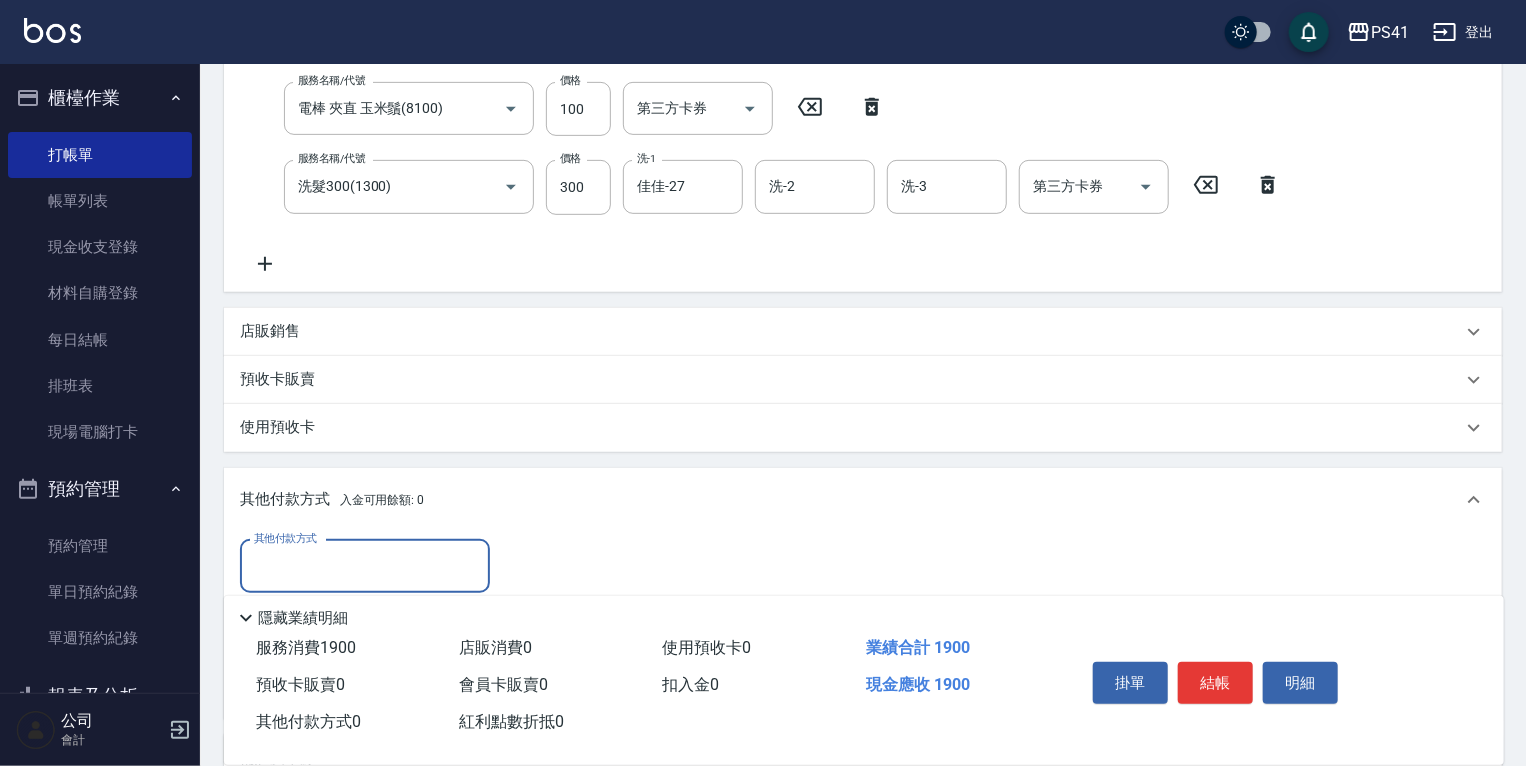 scroll, scrollTop: 507, scrollLeft: 0, axis: vertical 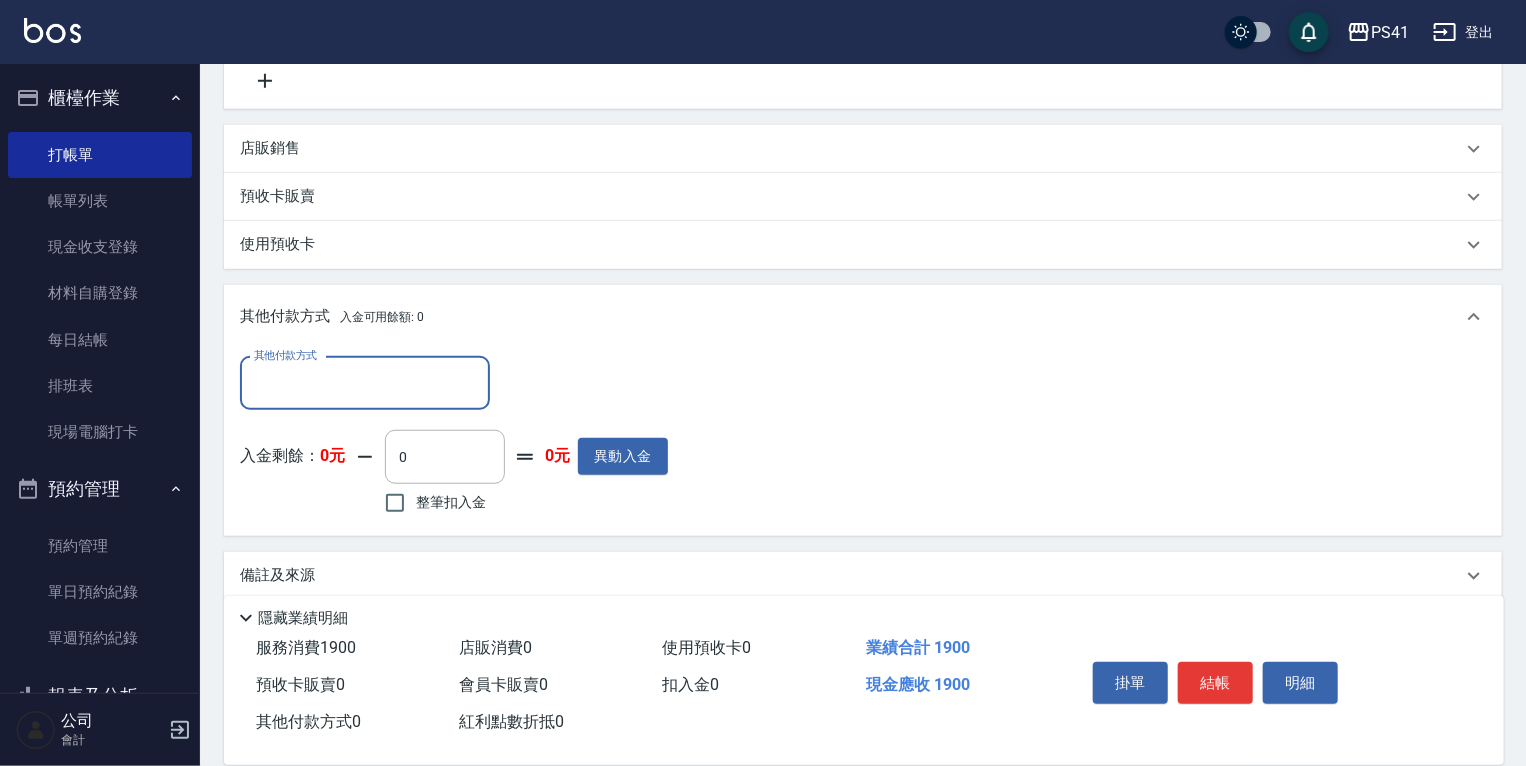 click on "其他付款方式" at bounding box center [365, 383] 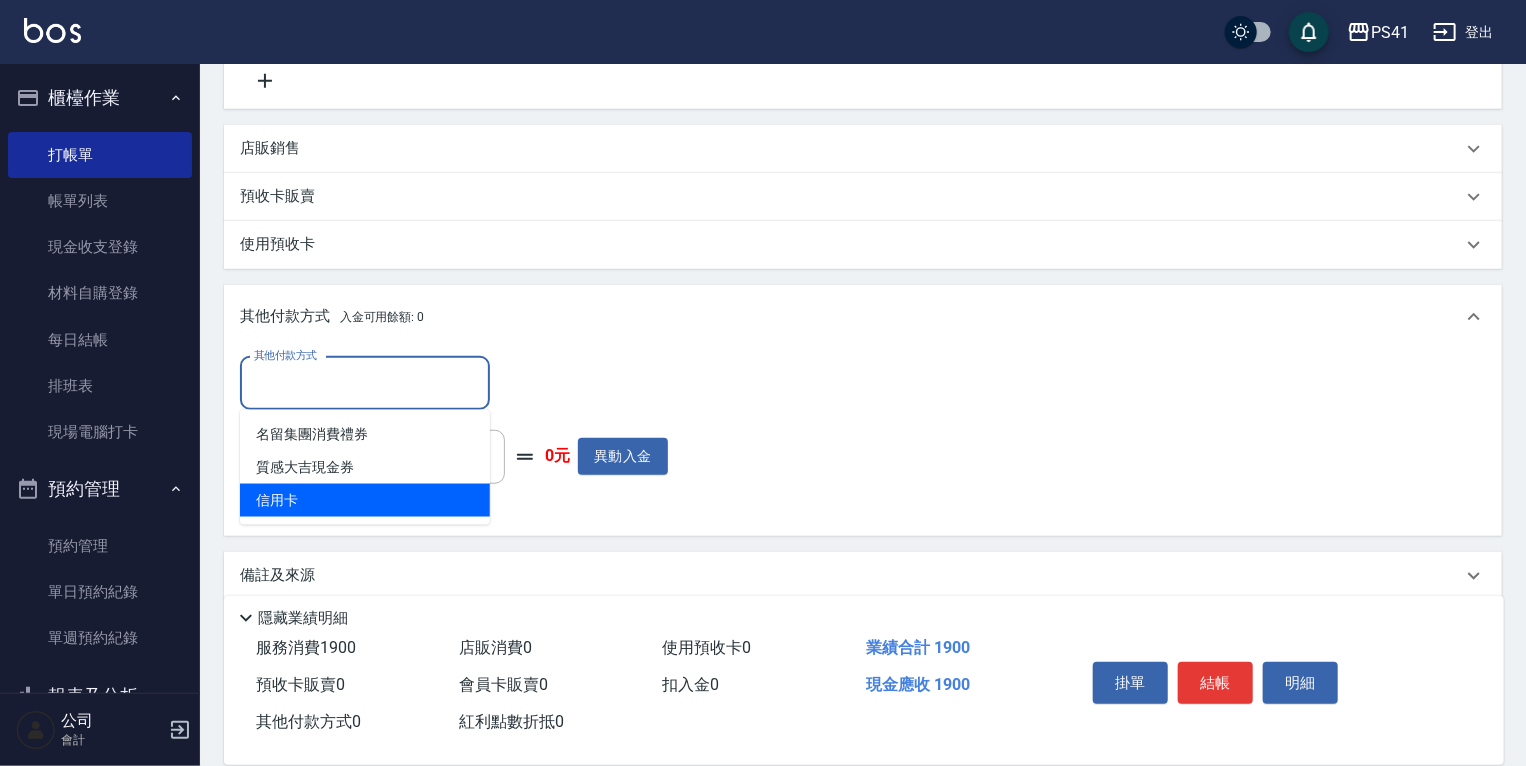 click on "信用卡" at bounding box center [365, 500] 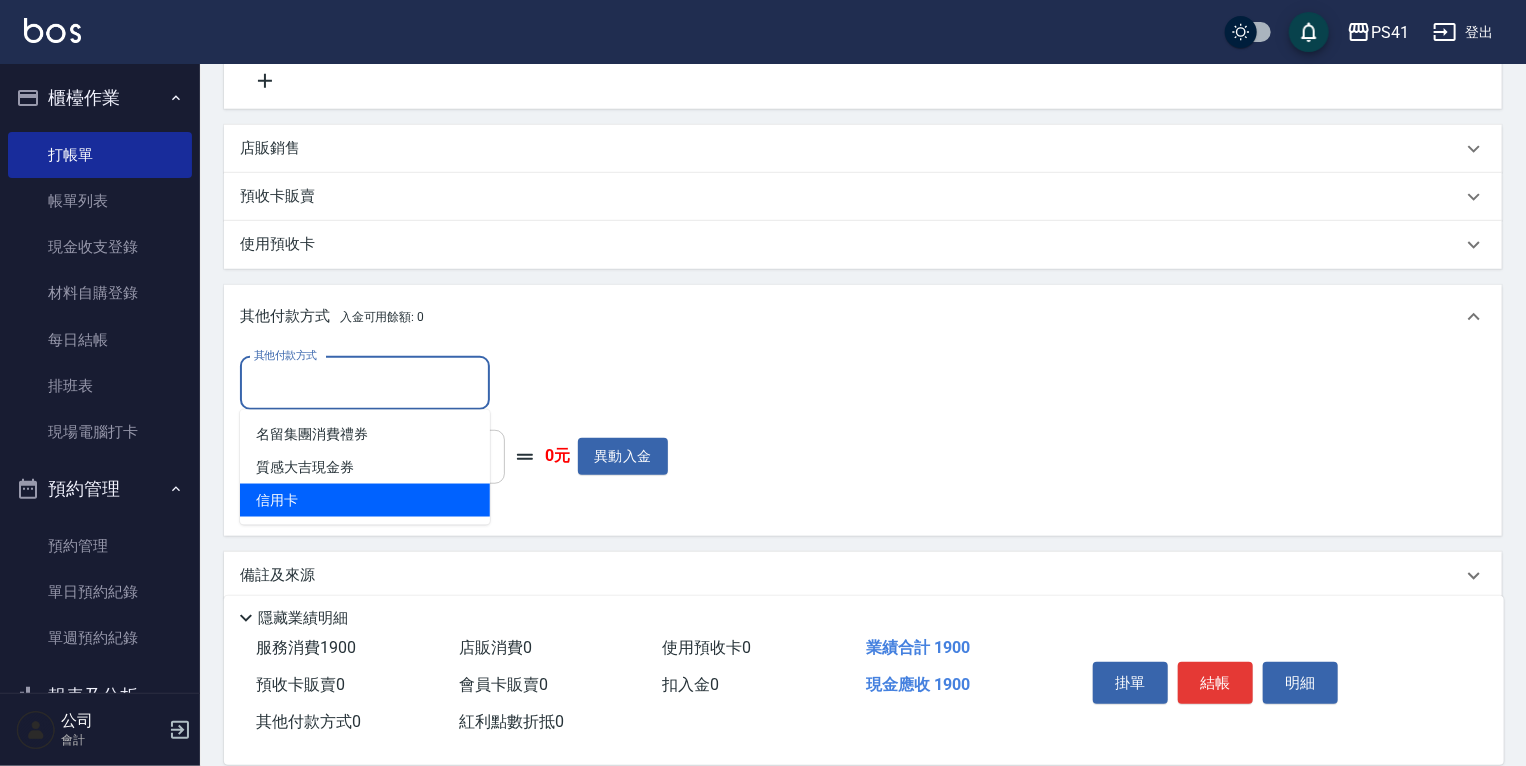 type on "信用卡" 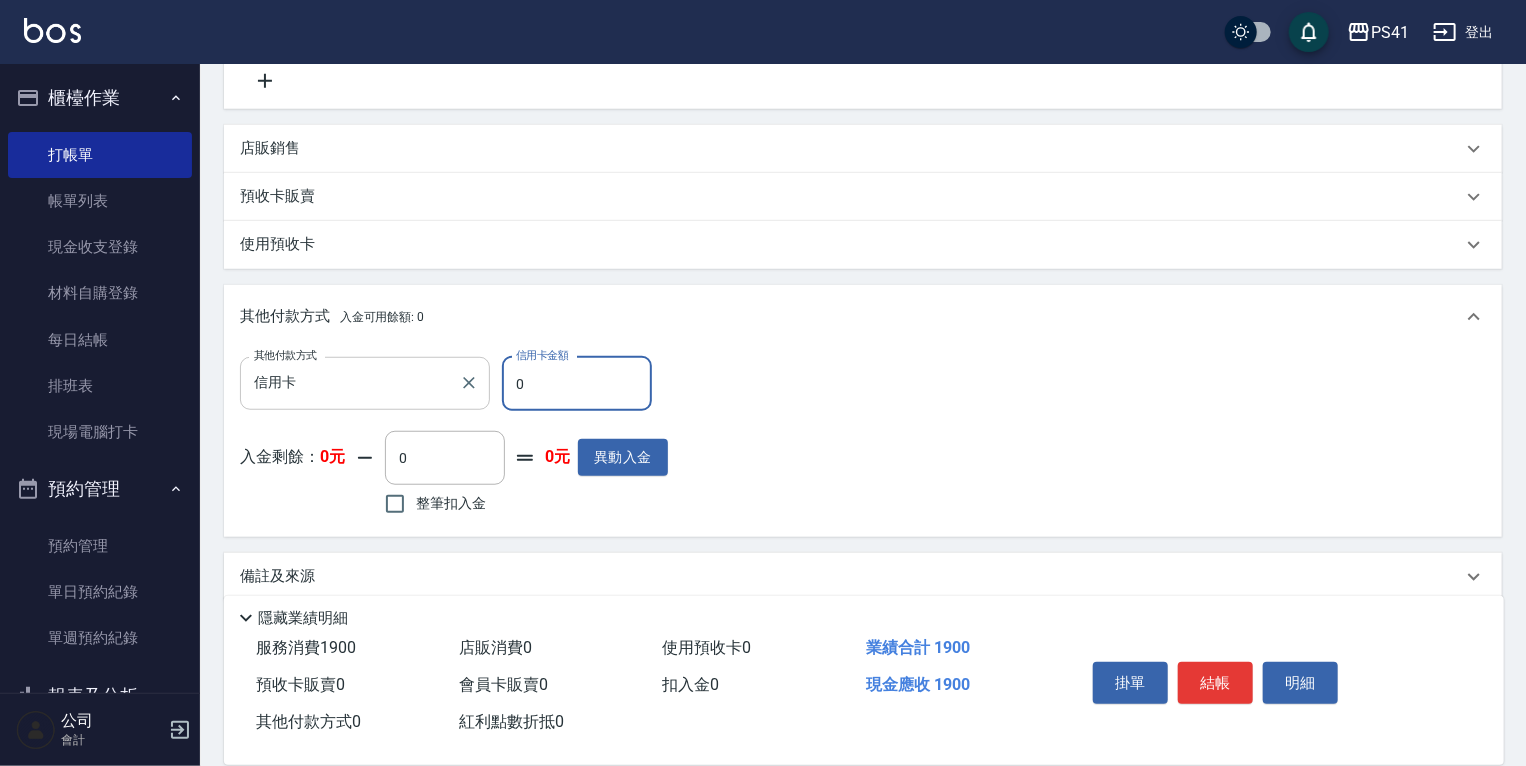 drag, startPoint x: 539, startPoint y: 371, endPoint x: 320, endPoint y: 356, distance: 219.51309 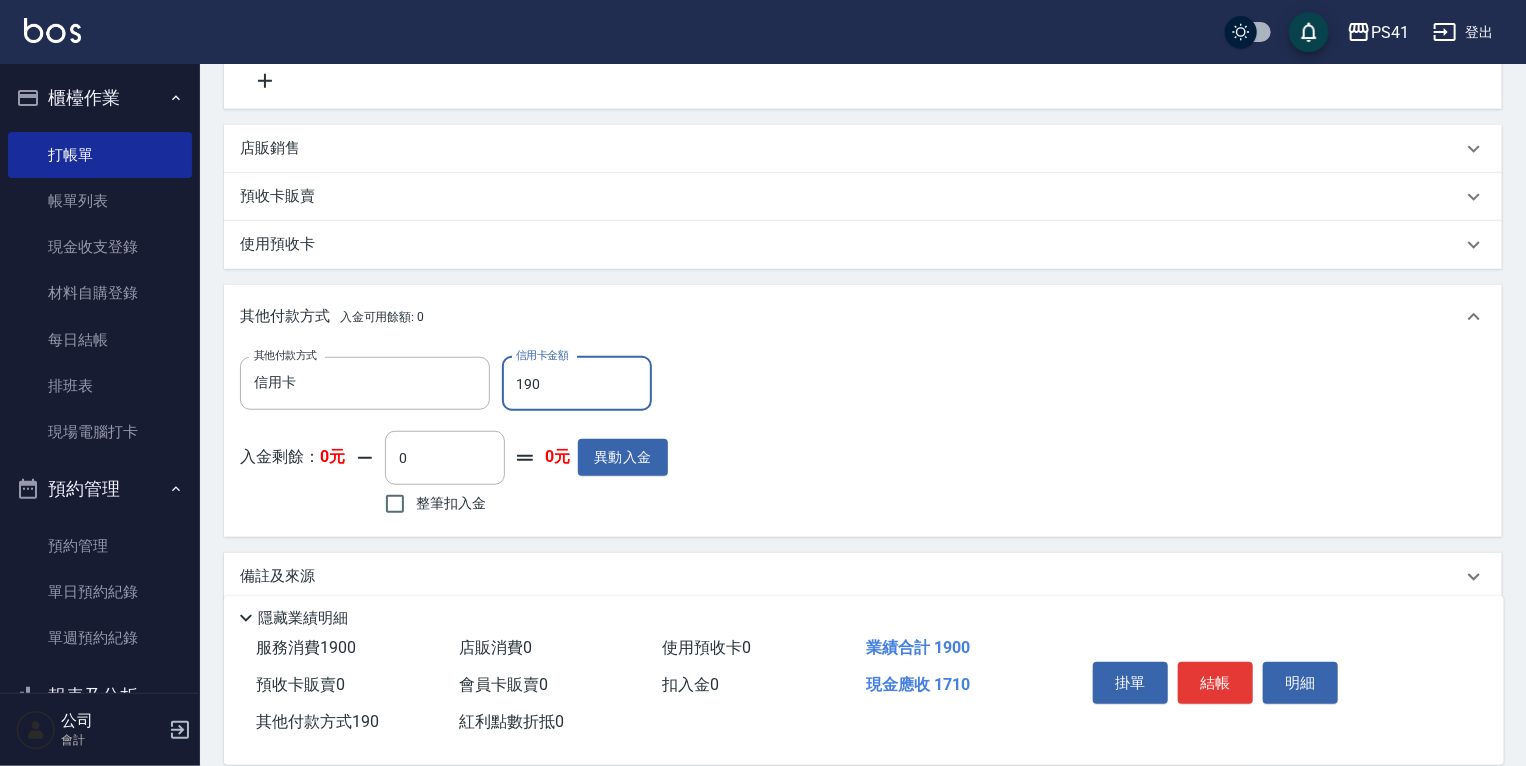type on "1900" 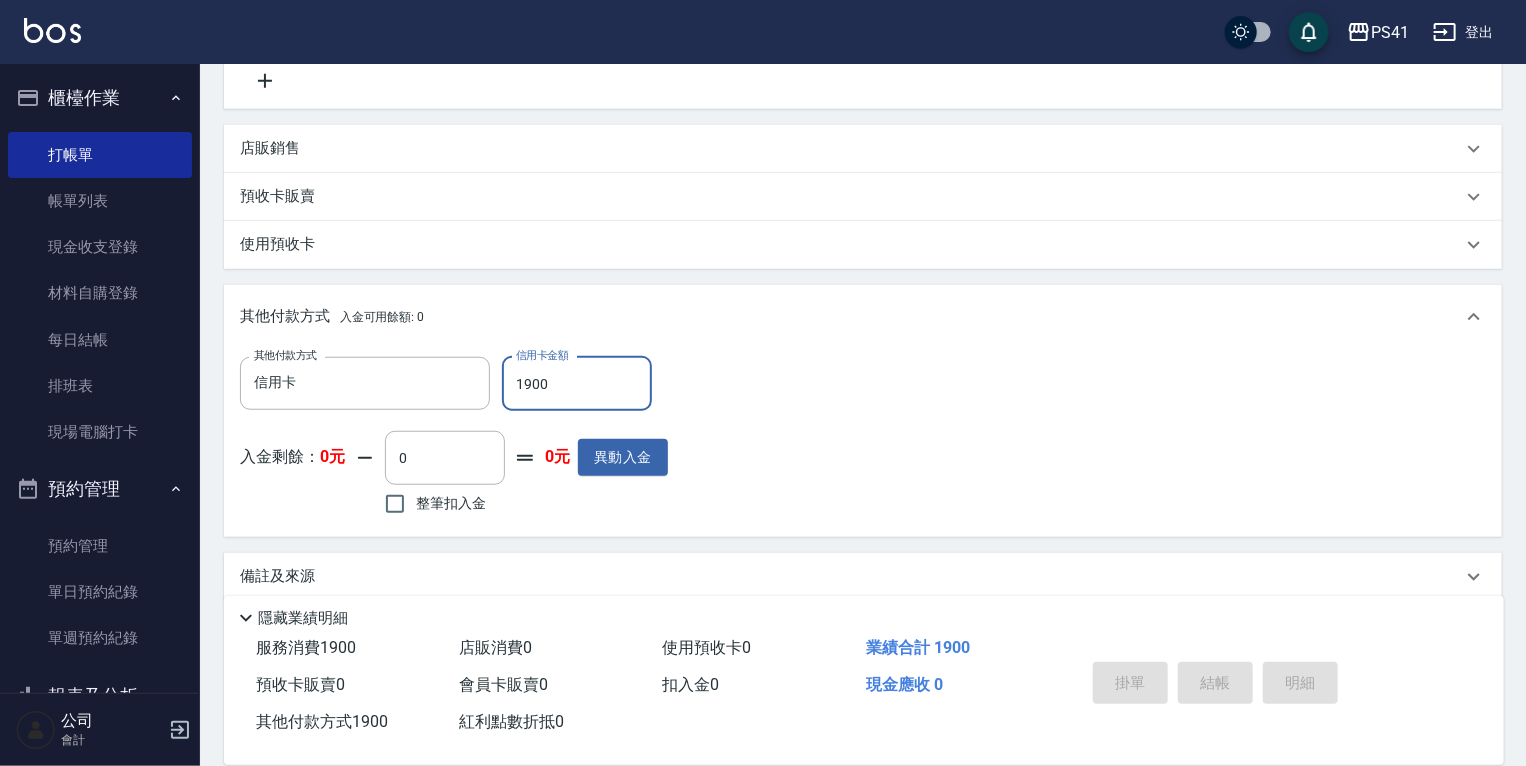 type on "[DATE] 18:13" 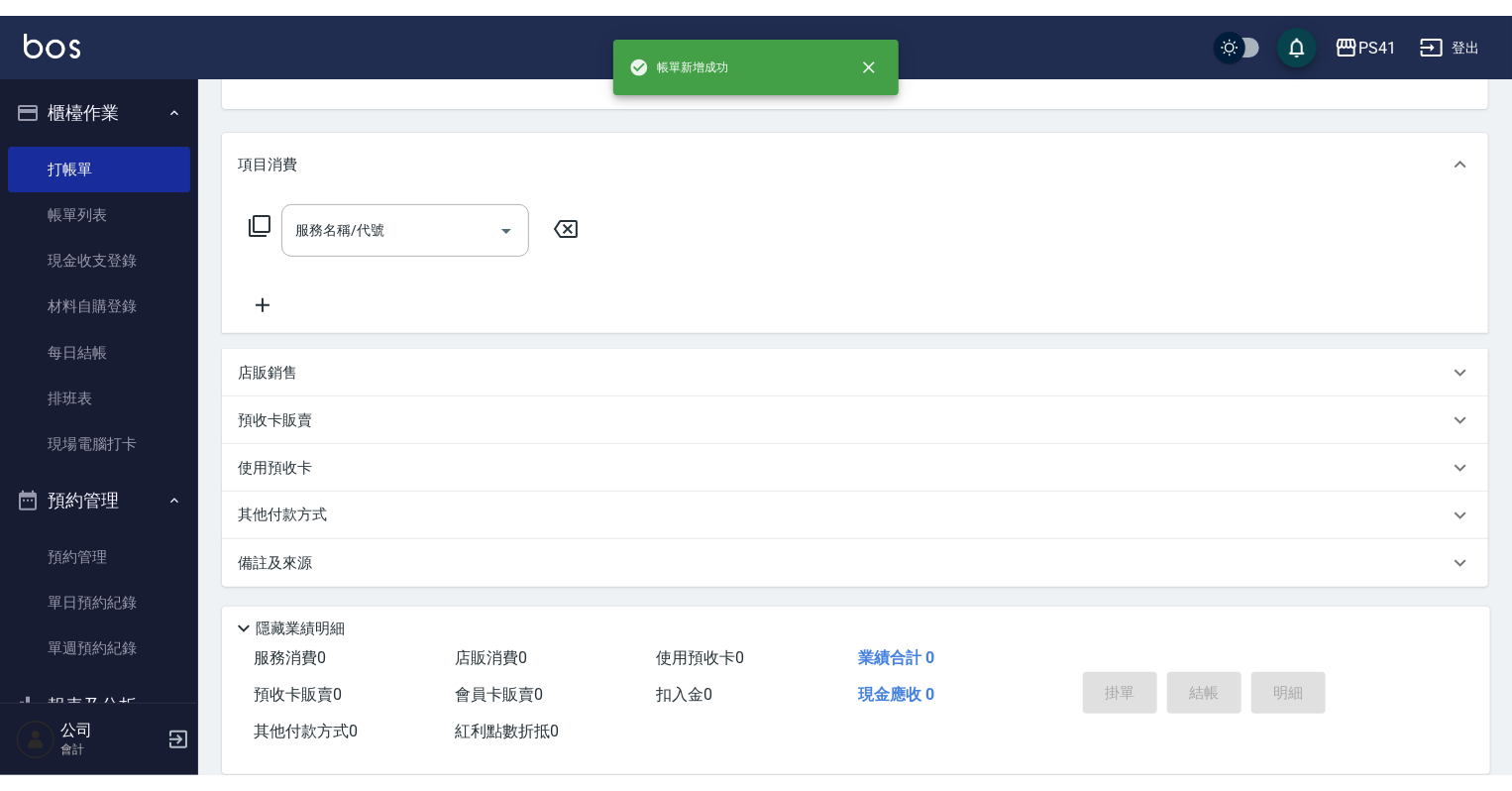 scroll, scrollTop: 0, scrollLeft: 0, axis: both 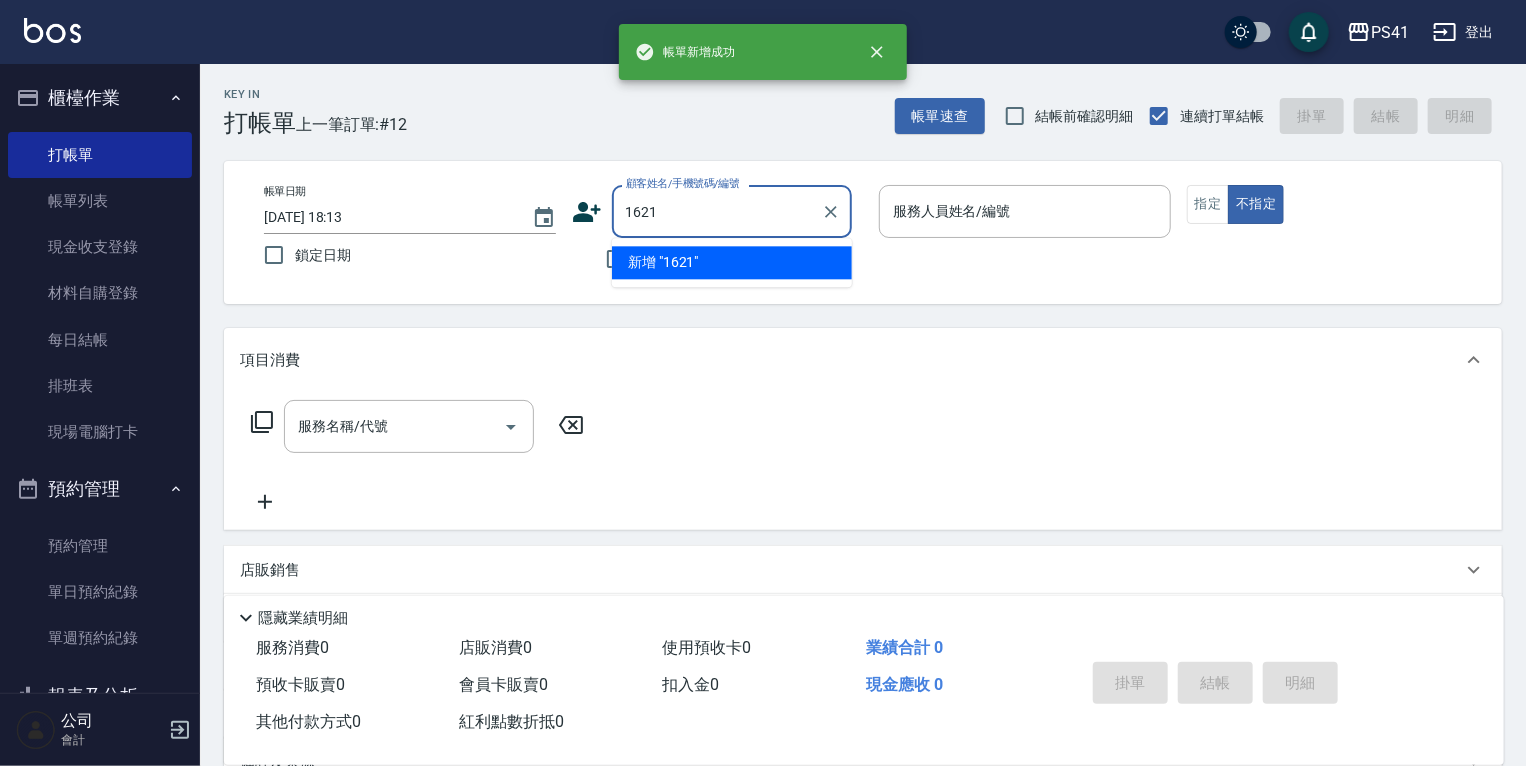 type on "1621" 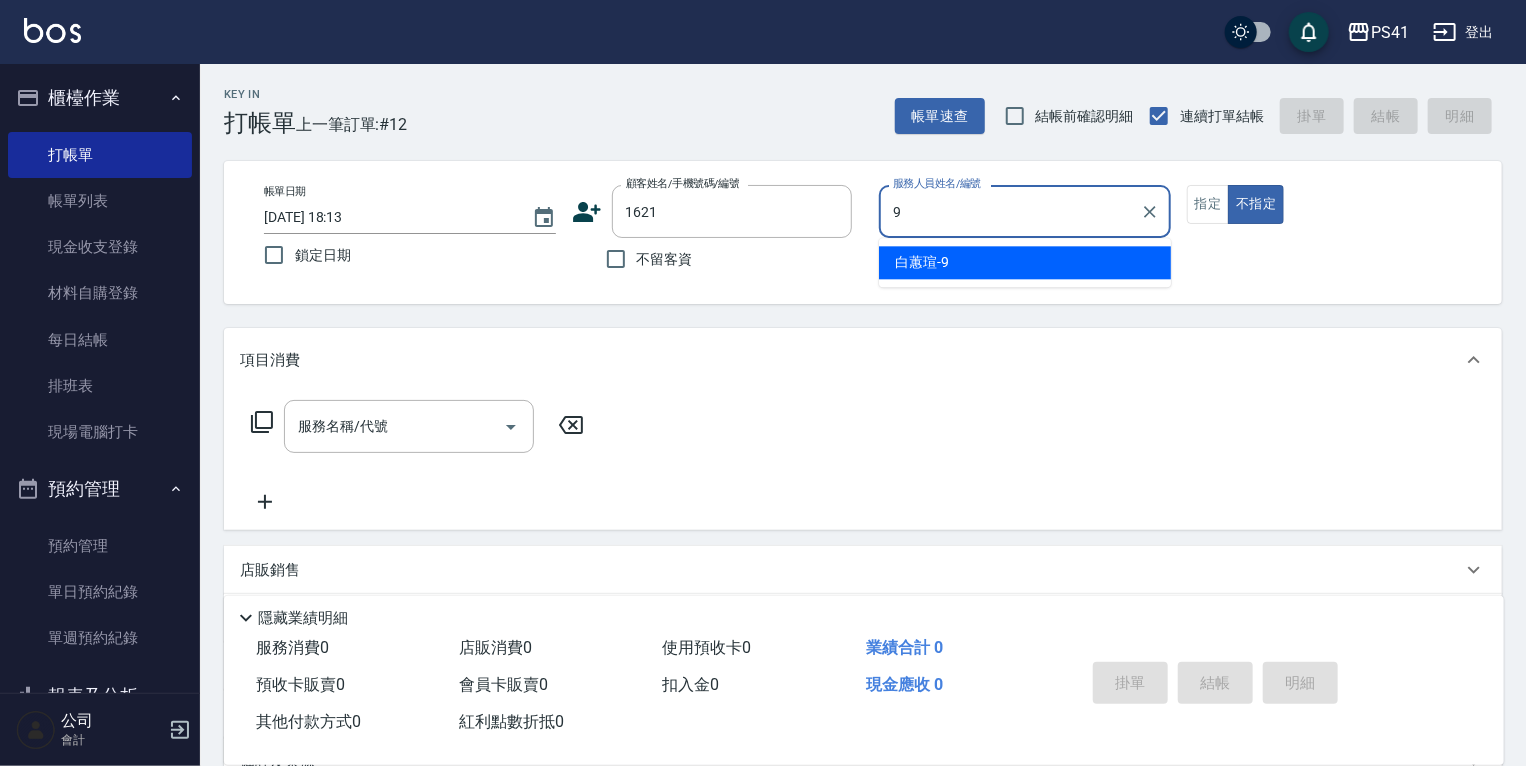 type on "白蕙瑄-9" 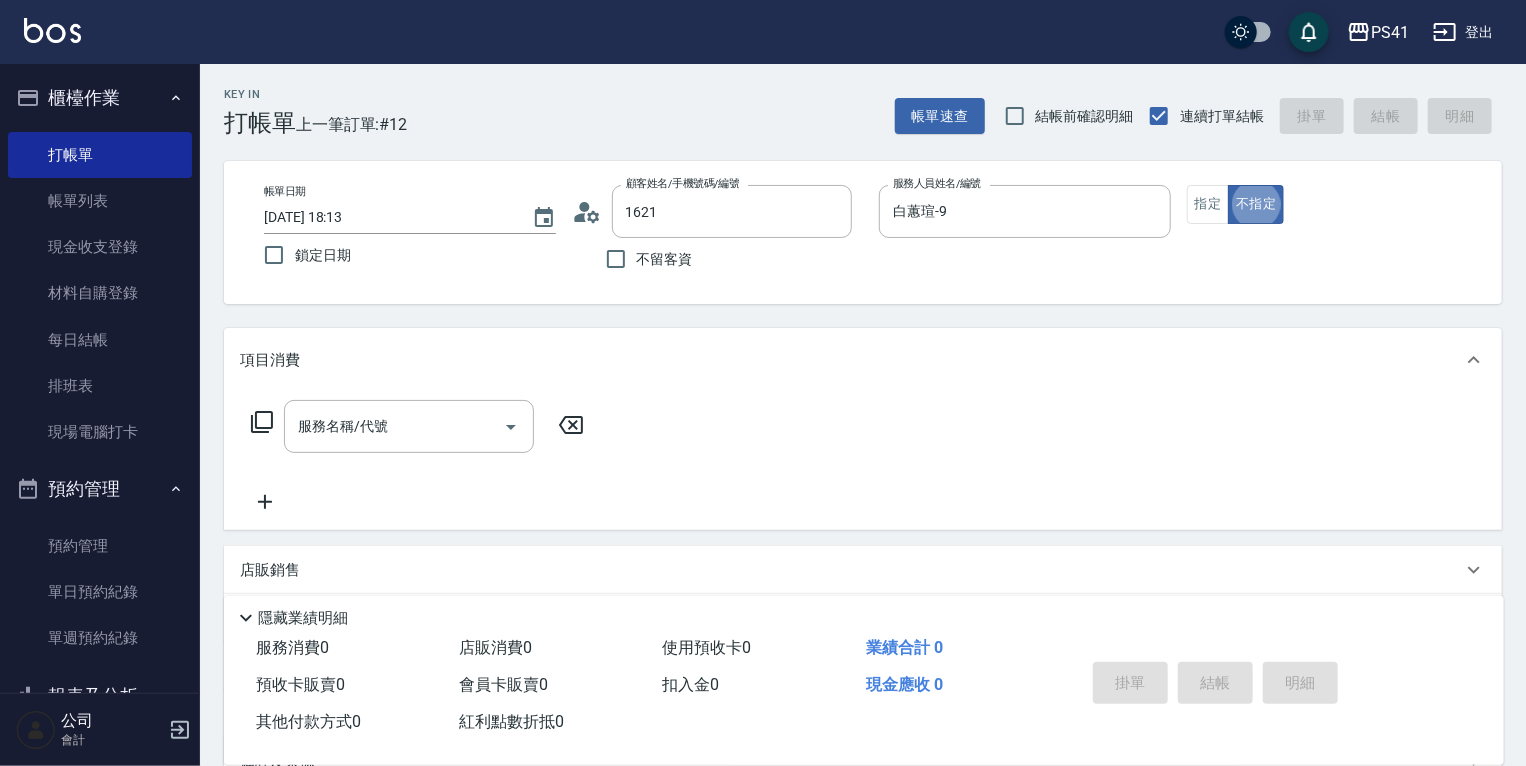 type on "[PERSON_NAME]/0975060567/1621" 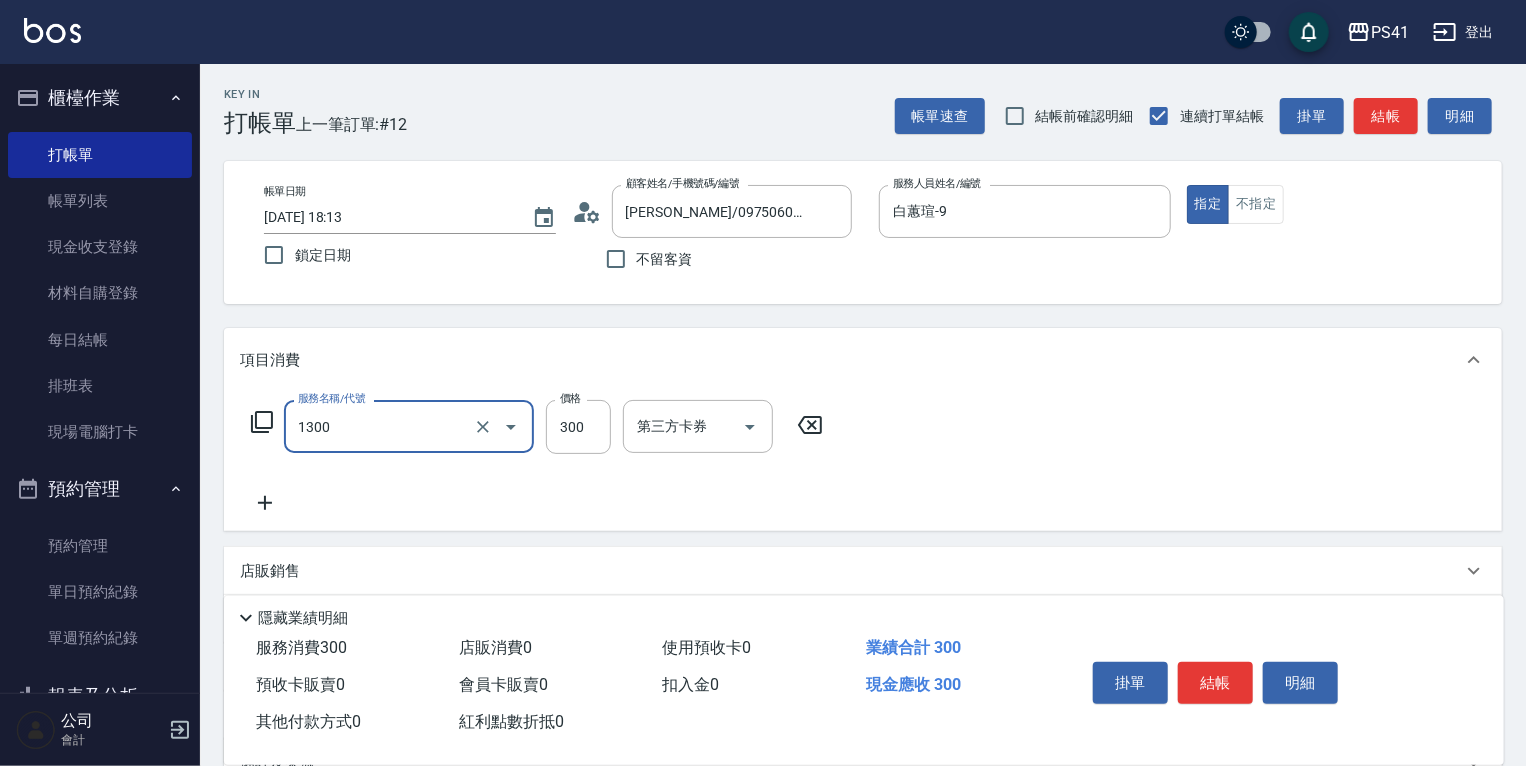 type on "洗髮300(1300)" 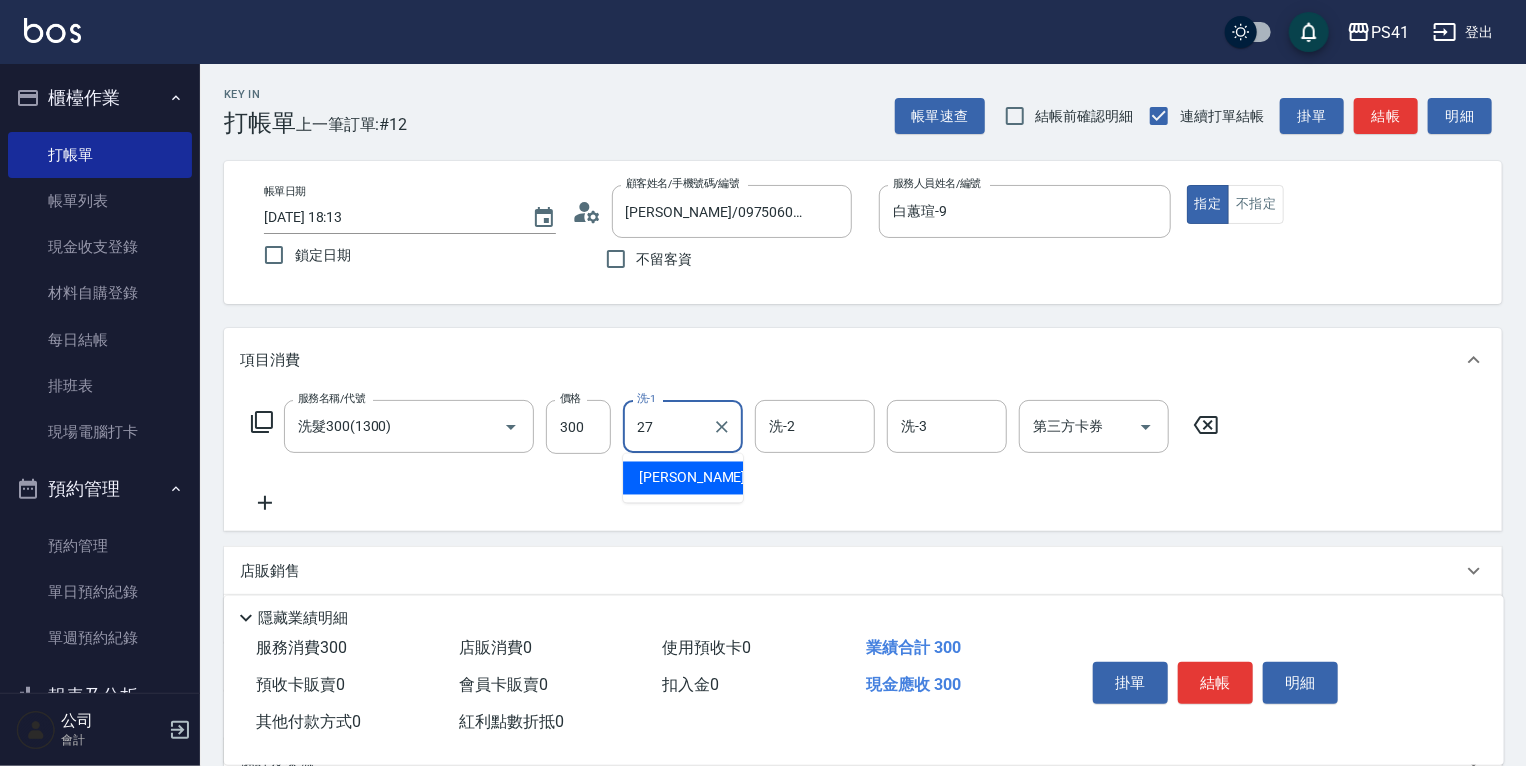 type on "佳佳-27" 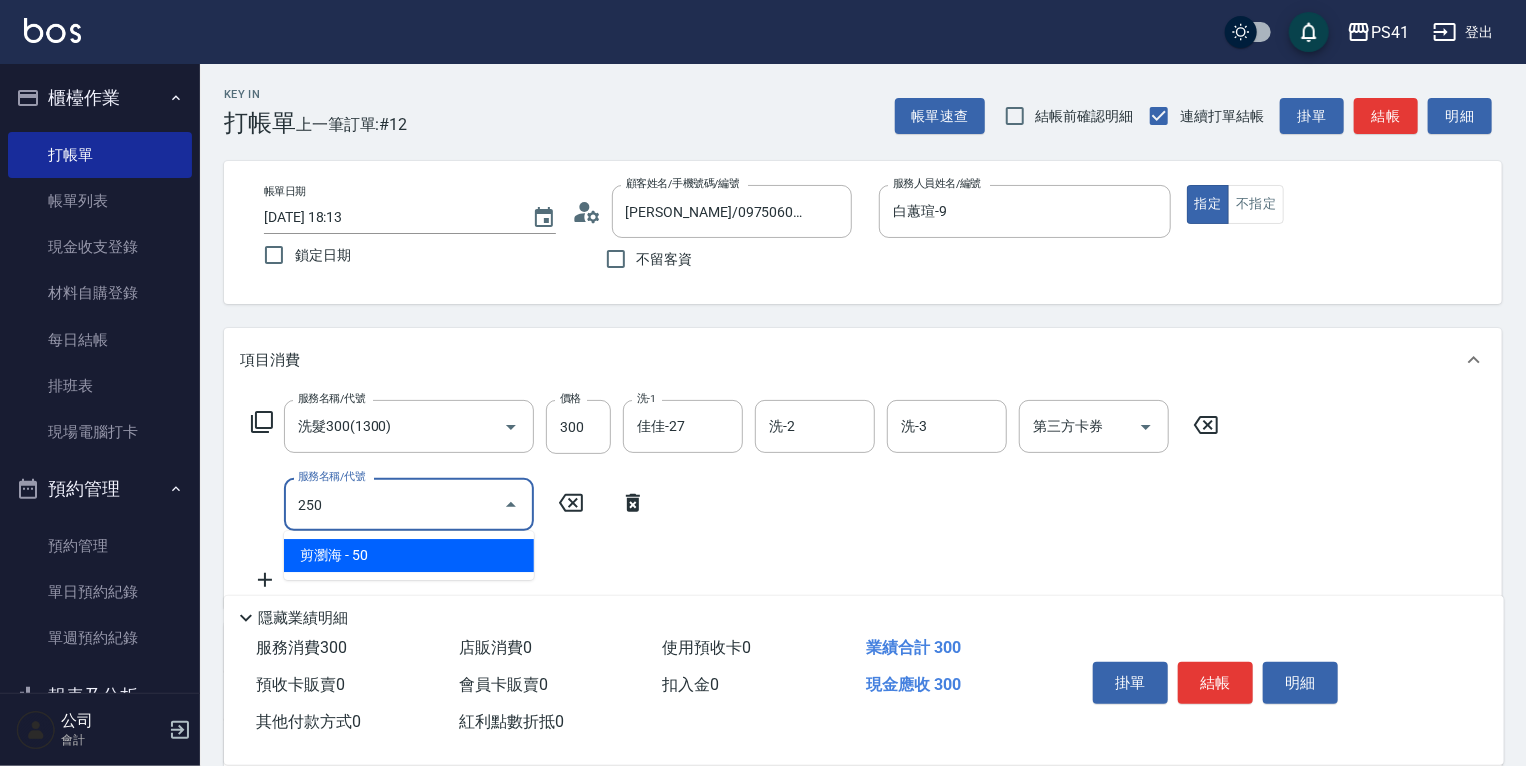 type on "剪瀏海(250)" 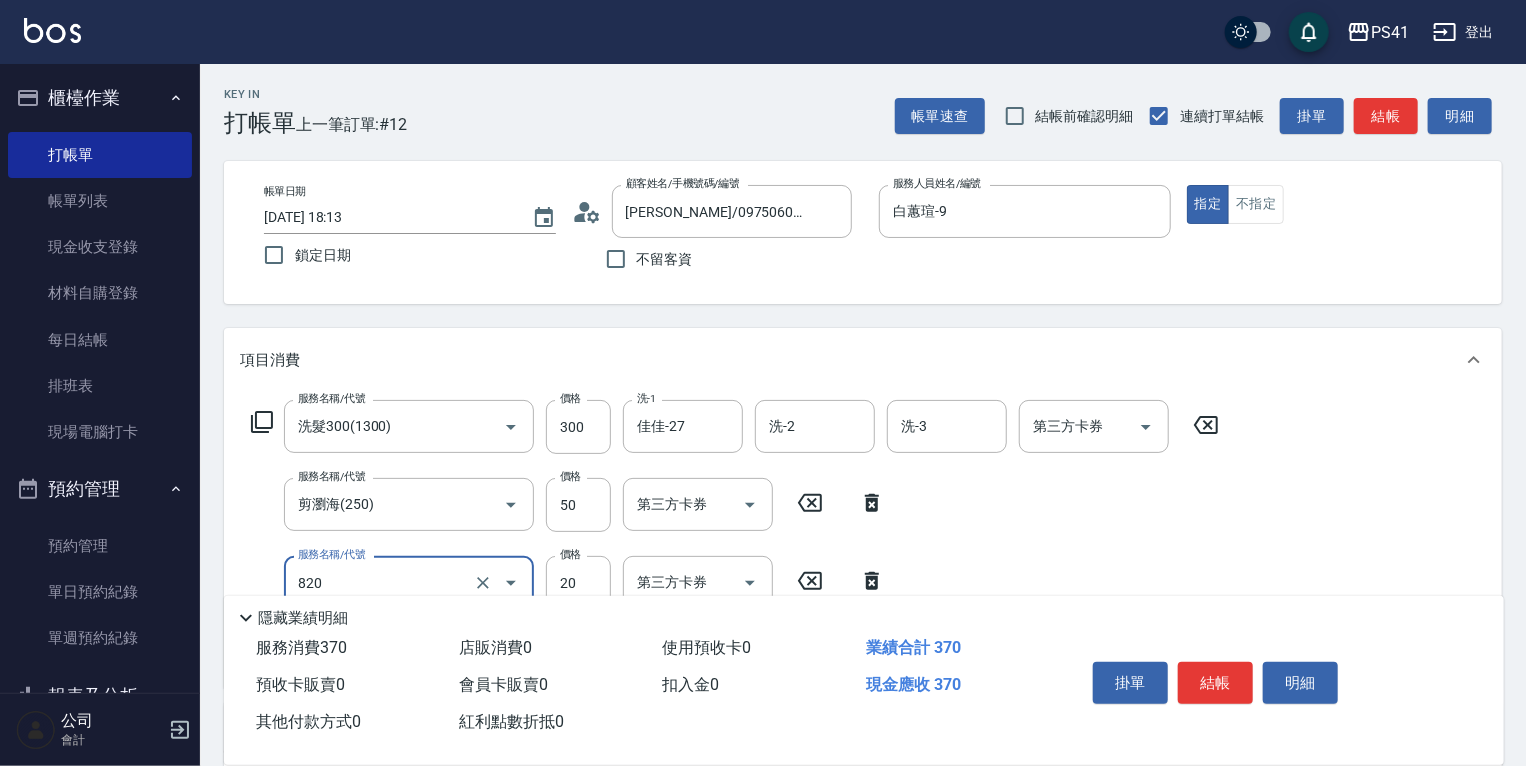 type on "潤絲(820)" 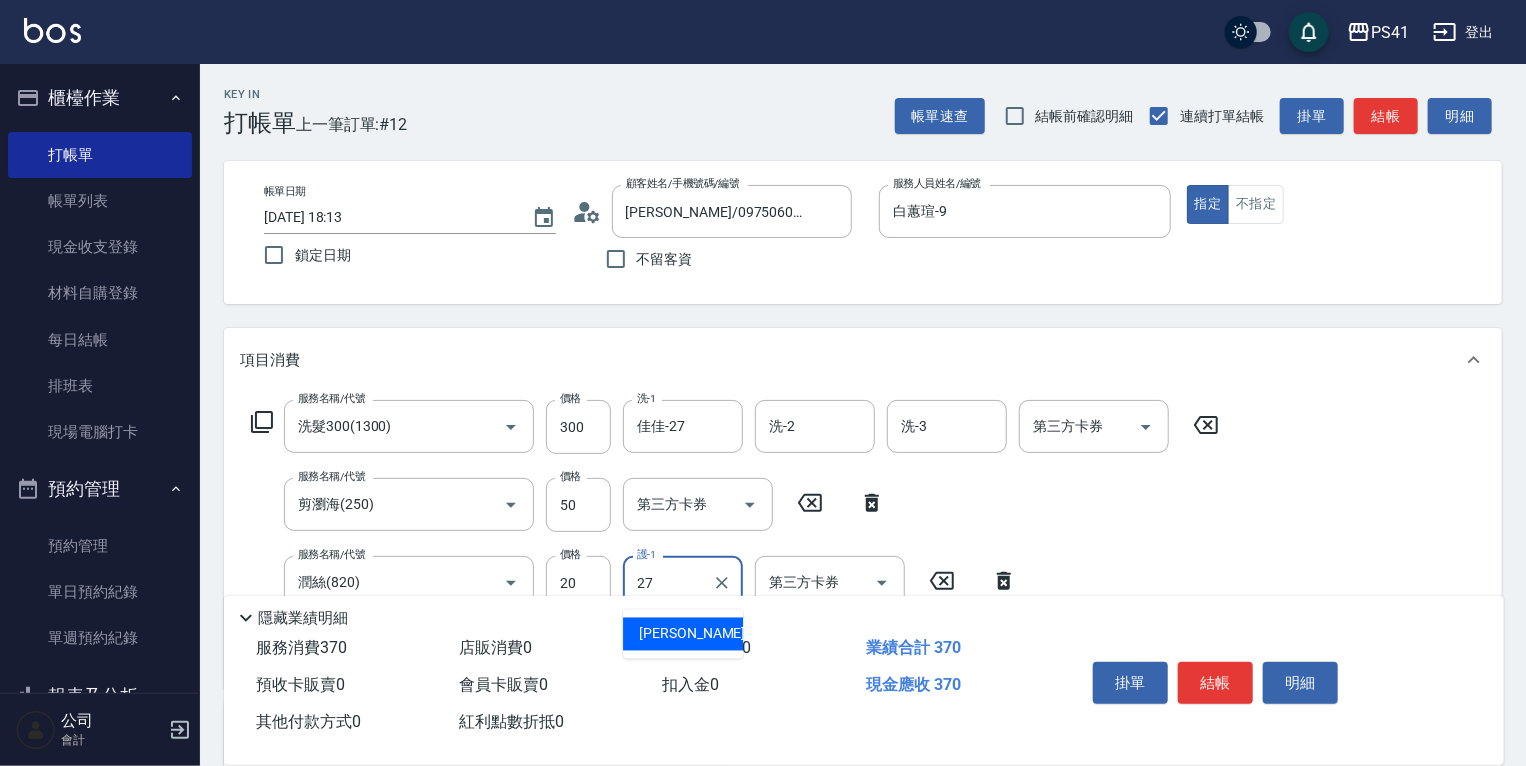 type on "佳佳-27" 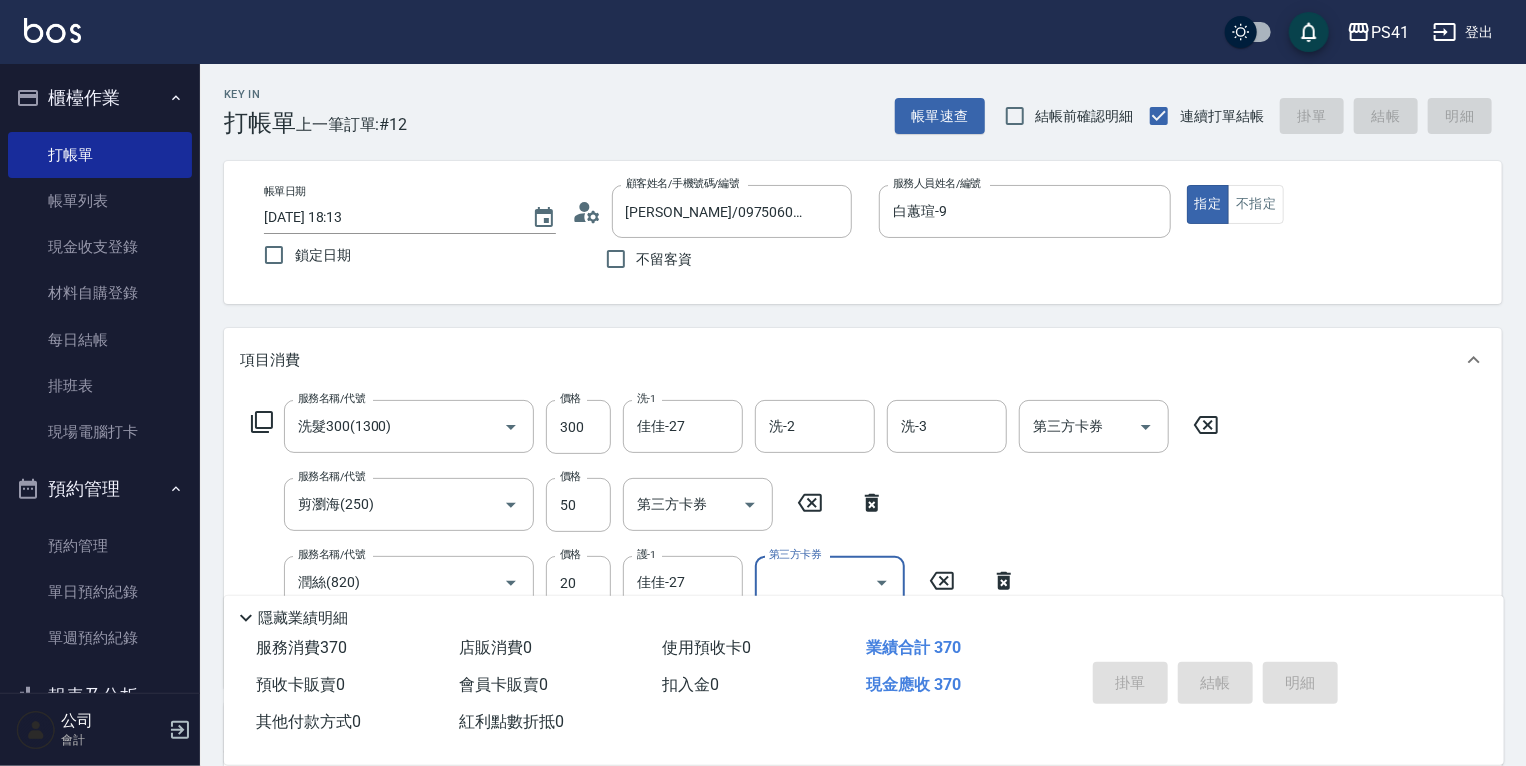 type 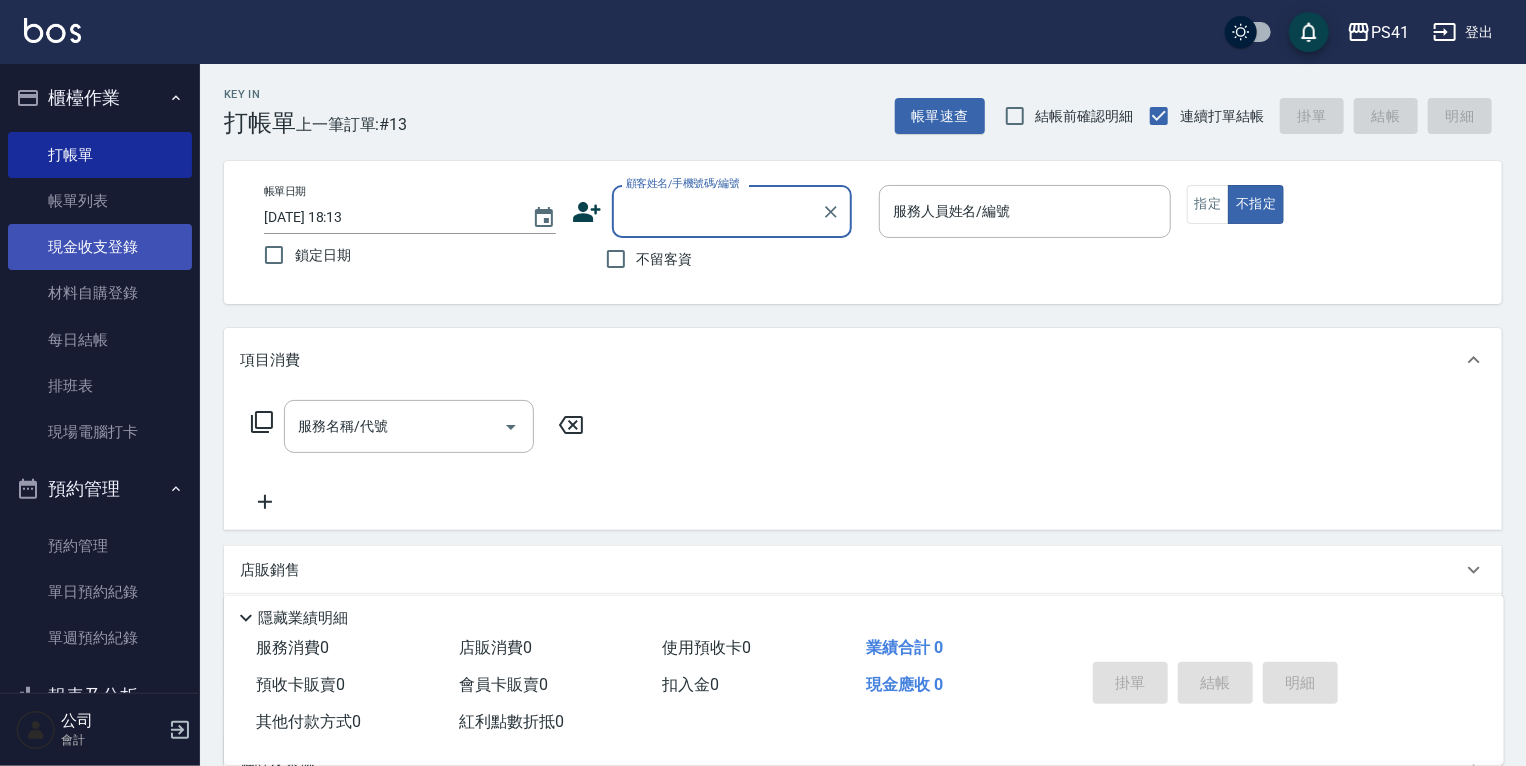drag, startPoint x: 51, startPoint y: 193, endPoint x: 52, endPoint y: 225, distance: 32.01562 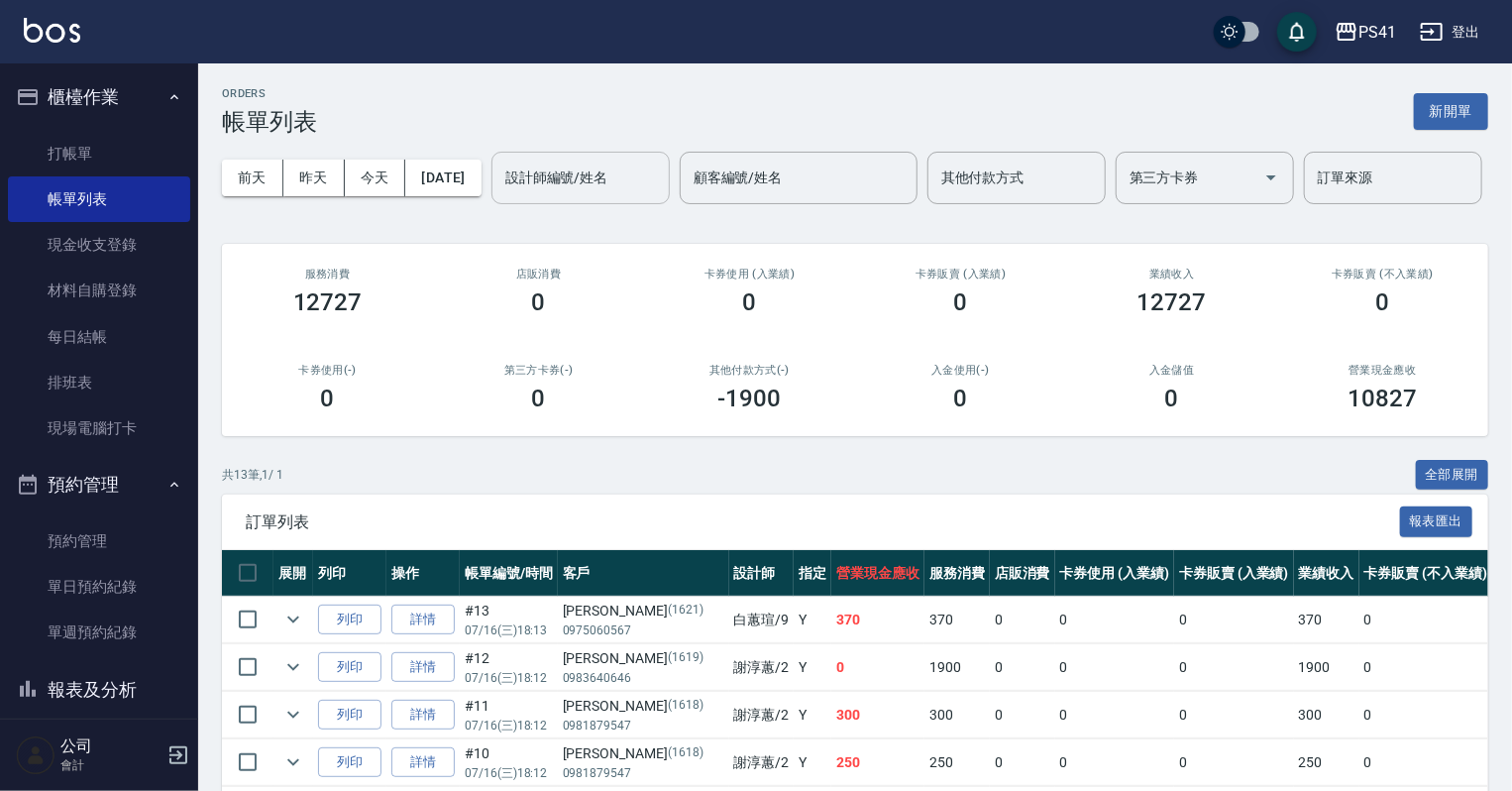 click on "設計師編號/姓名" at bounding box center (581, 177) 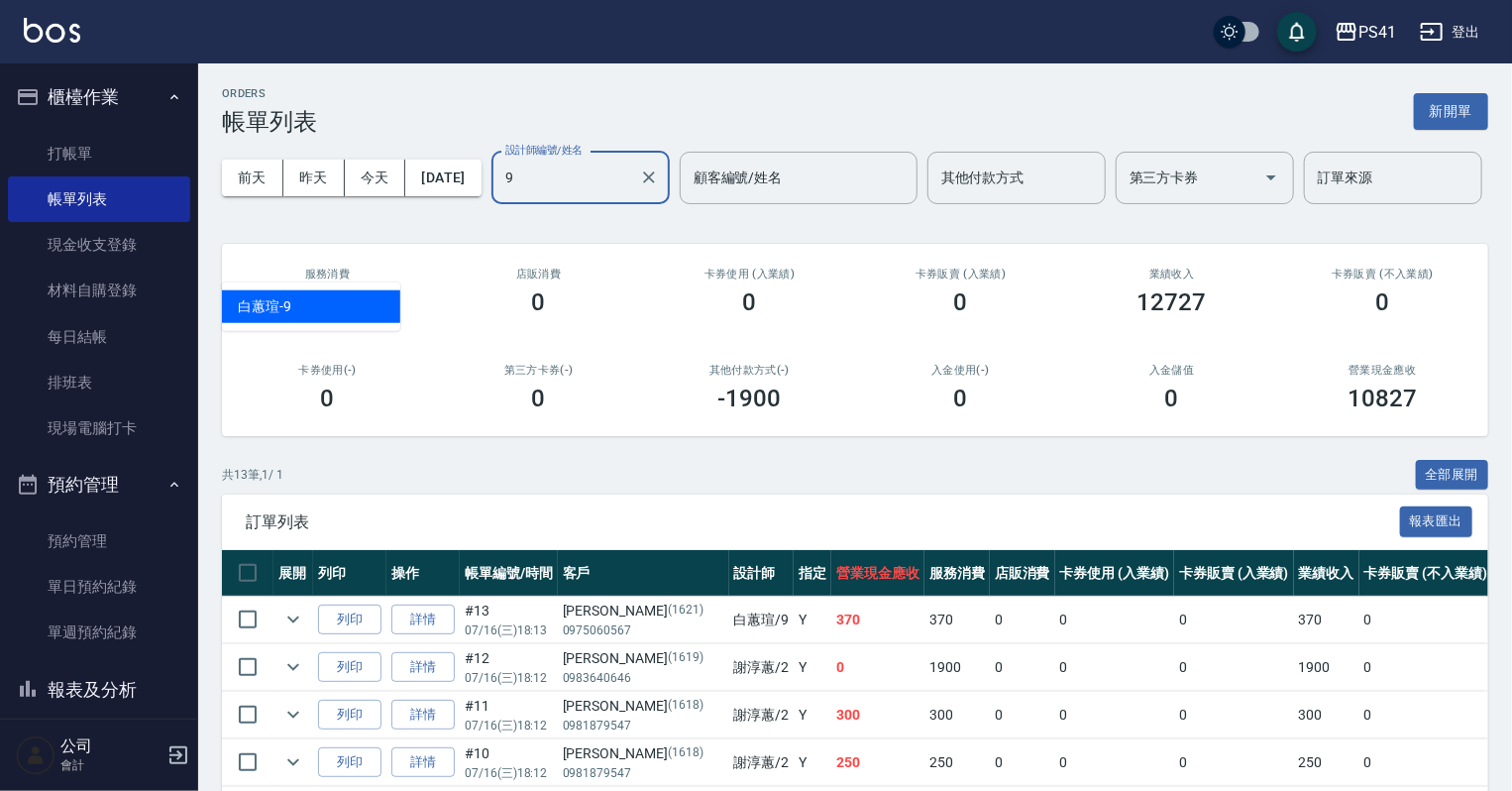 type on "白蕙瑄-9" 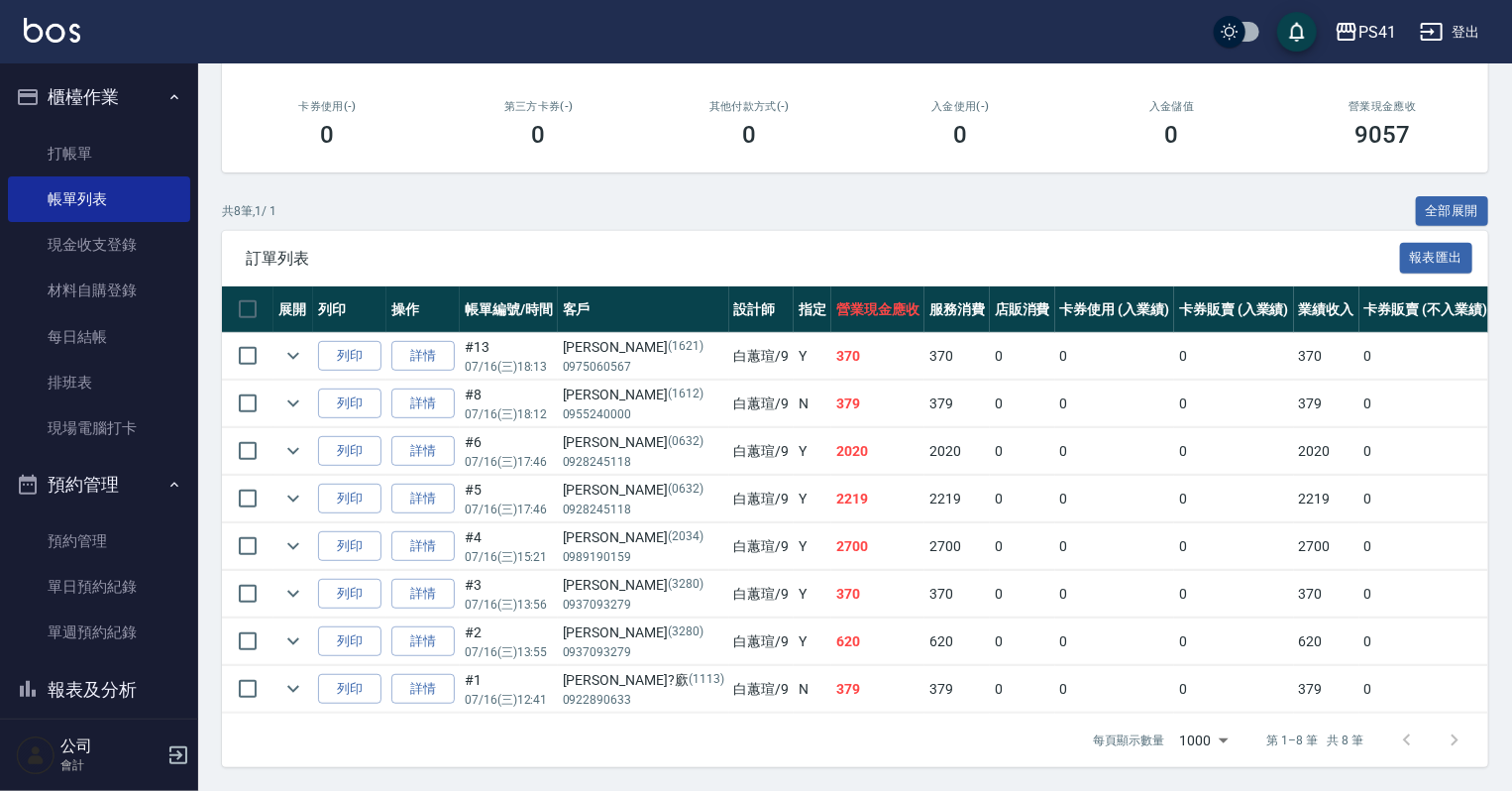 scroll, scrollTop: 0, scrollLeft: 0, axis: both 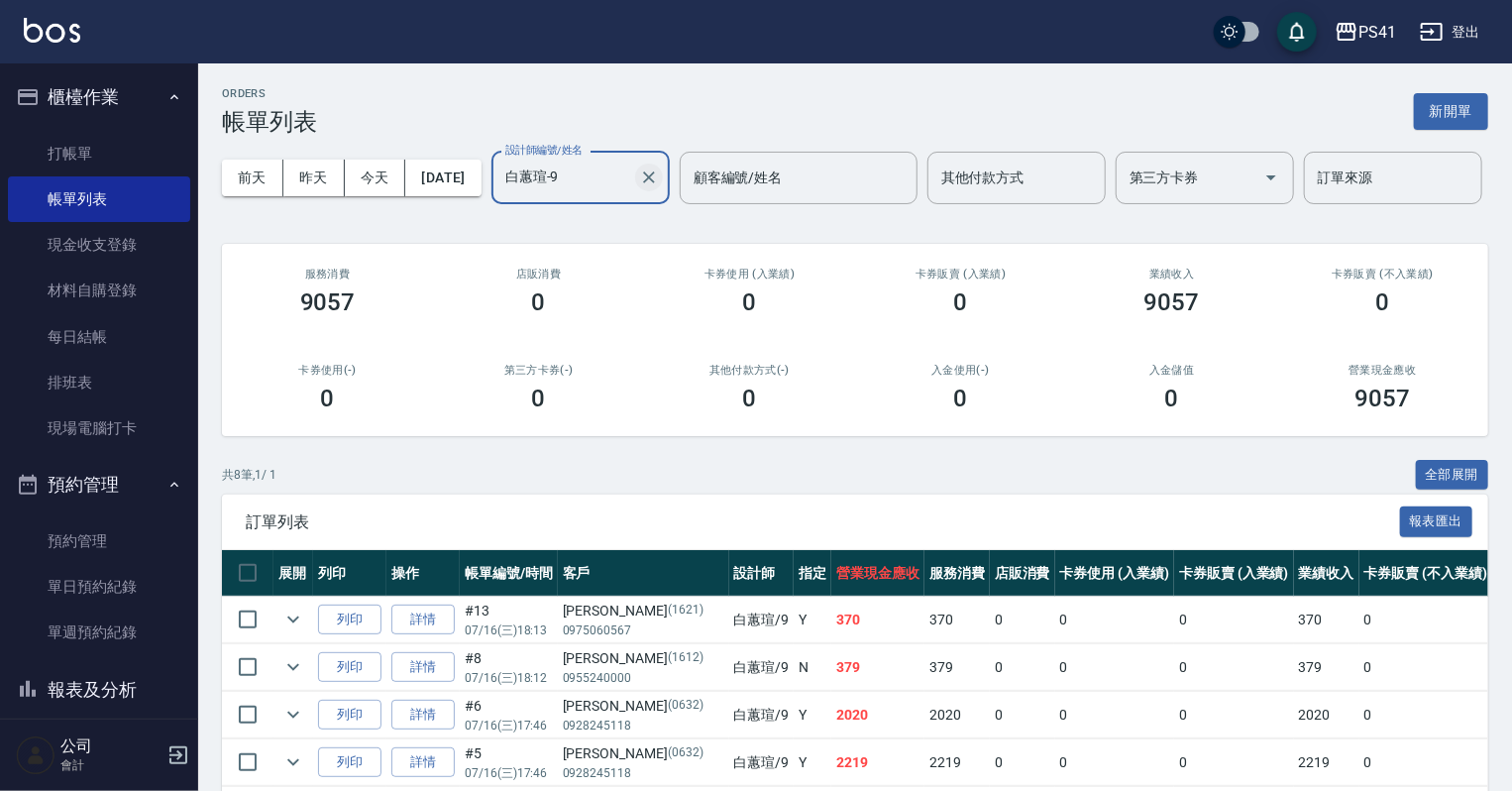 click 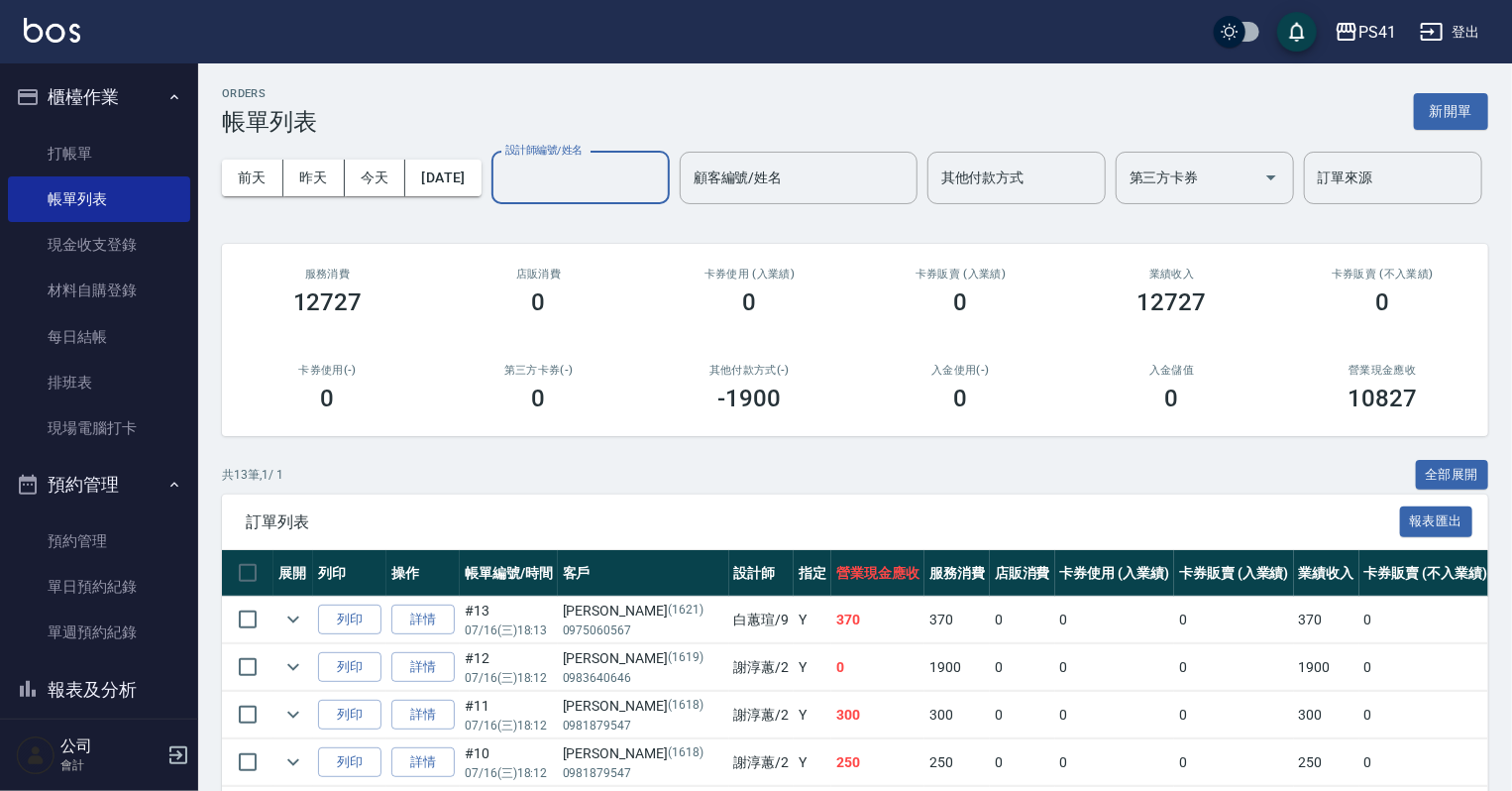 click on "設計師編號/姓名" at bounding box center [581, 177] 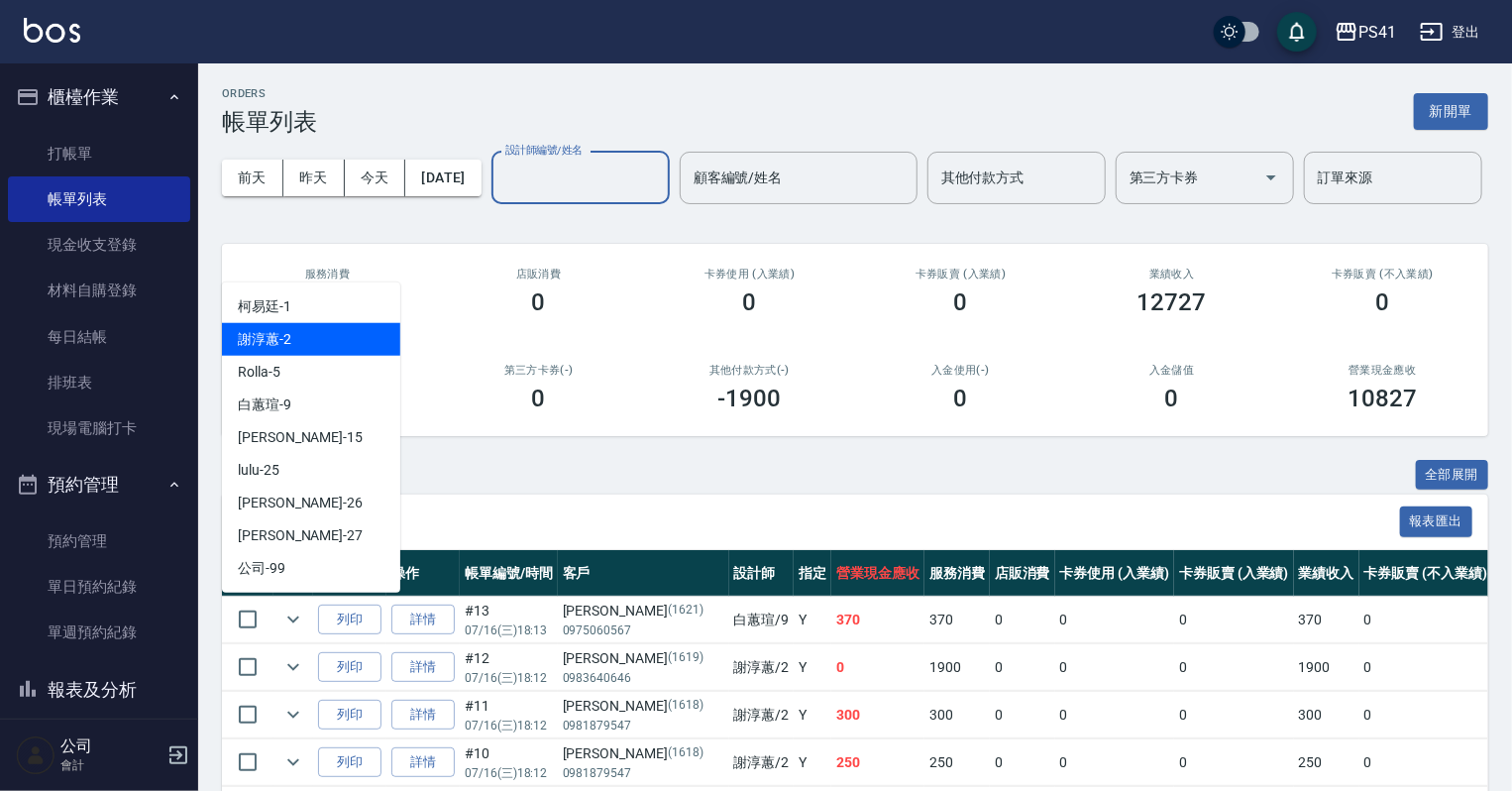 click on "[PERSON_NAME]-2" at bounding box center (311, 339) 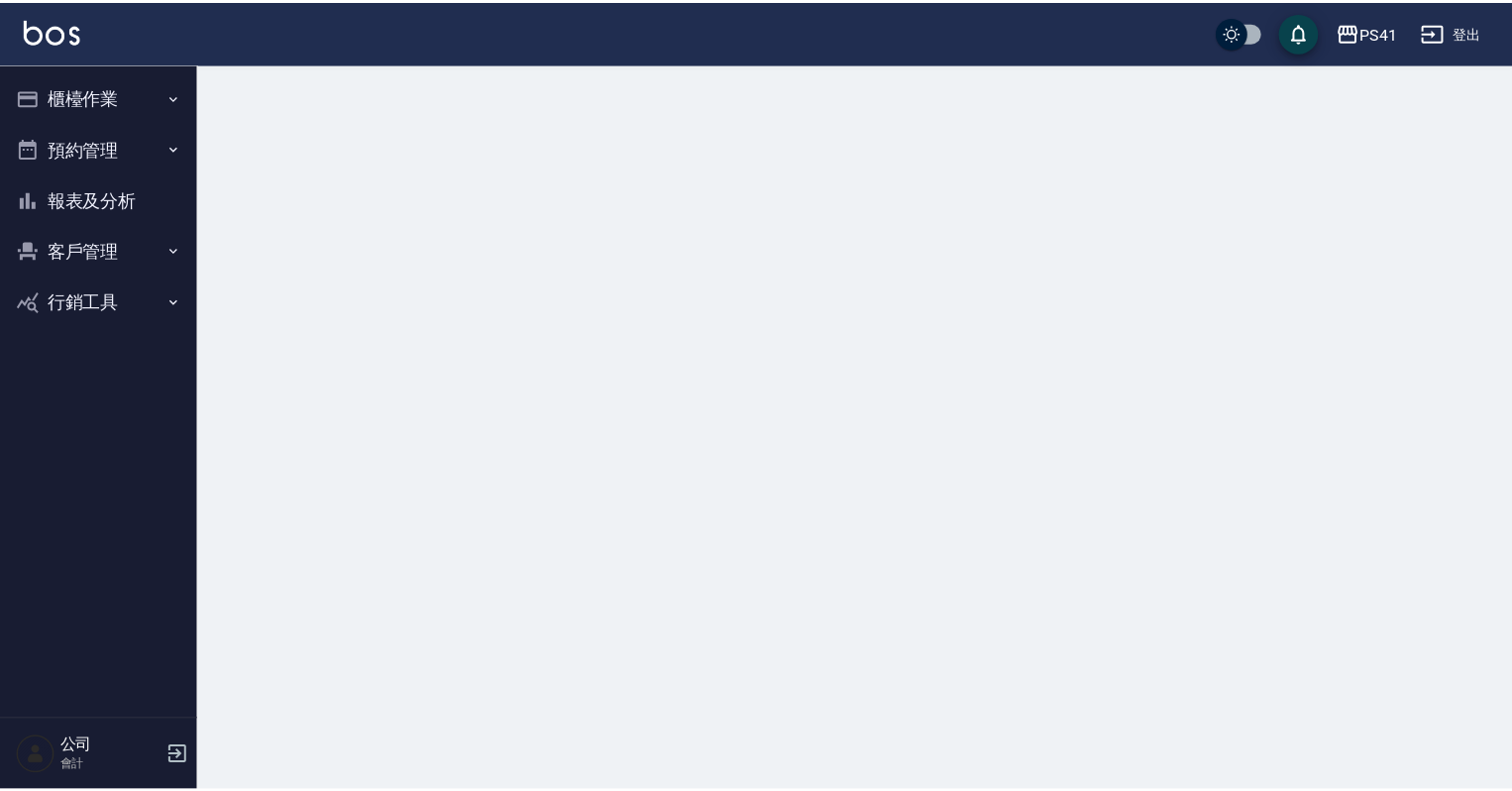 scroll, scrollTop: 0, scrollLeft: 0, axis: both 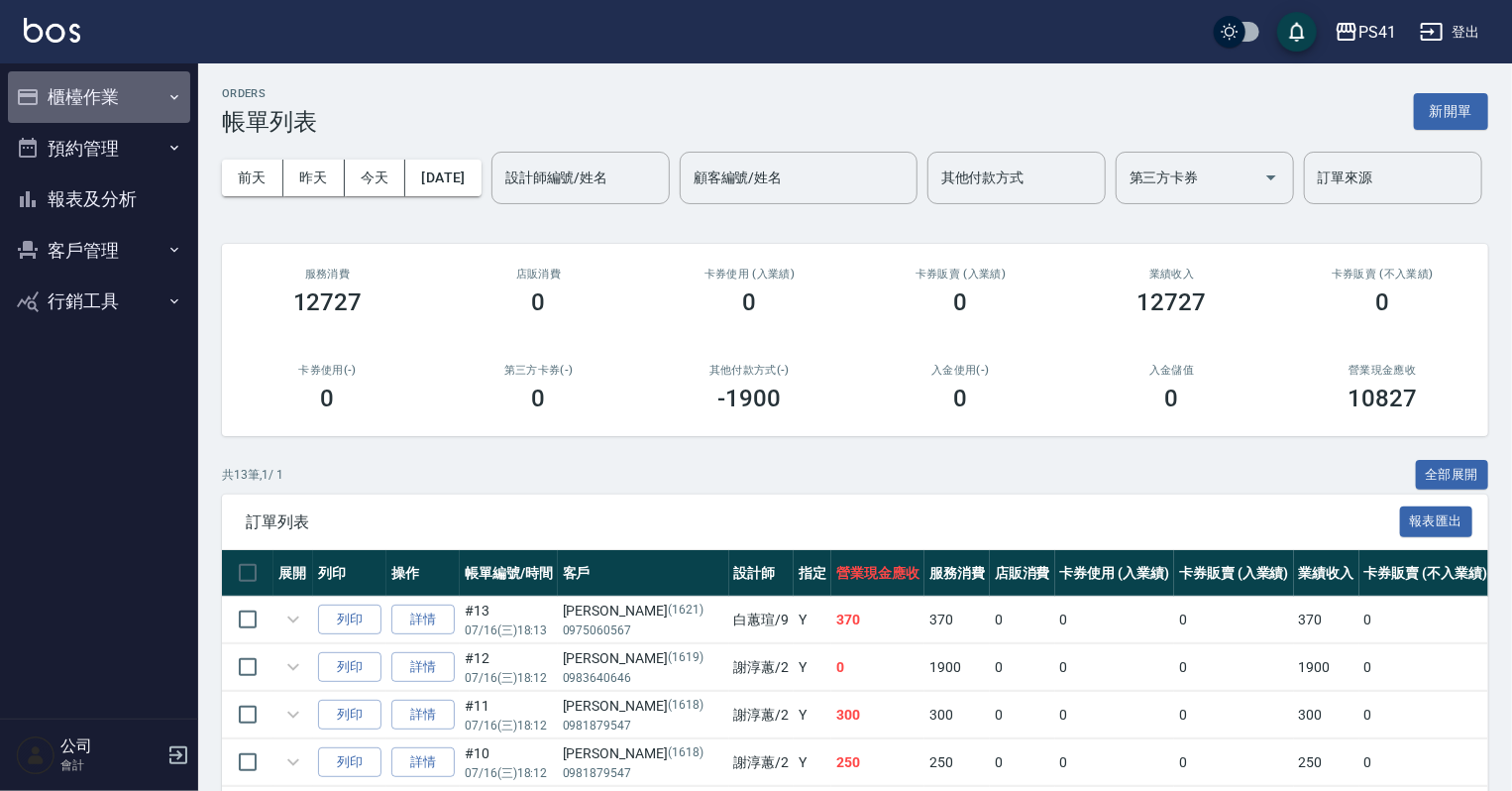 click on "櫃檯作業" at bounding box center [99, 97] 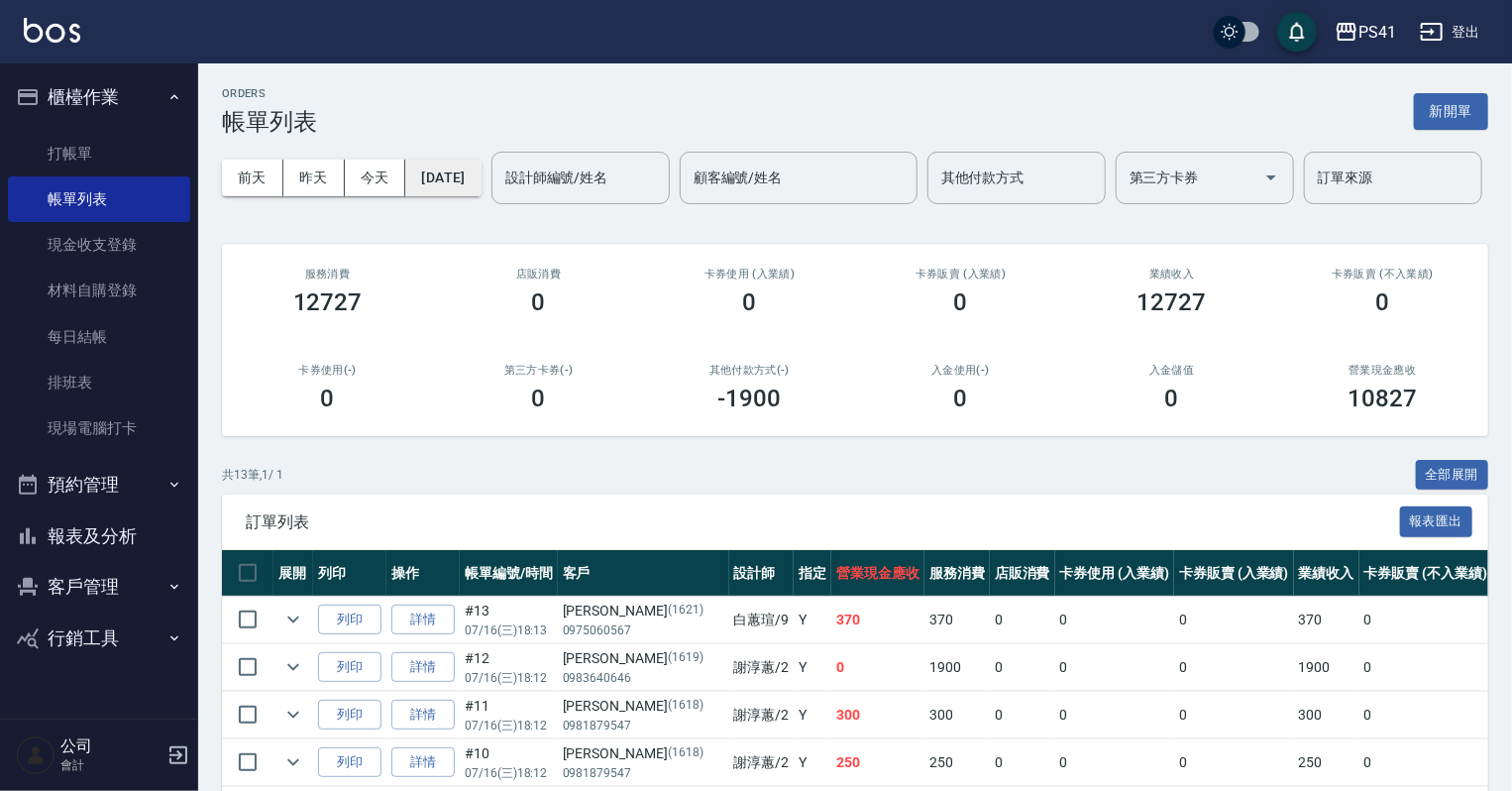 click on "[DATE]" at bounding box center [443, 177] 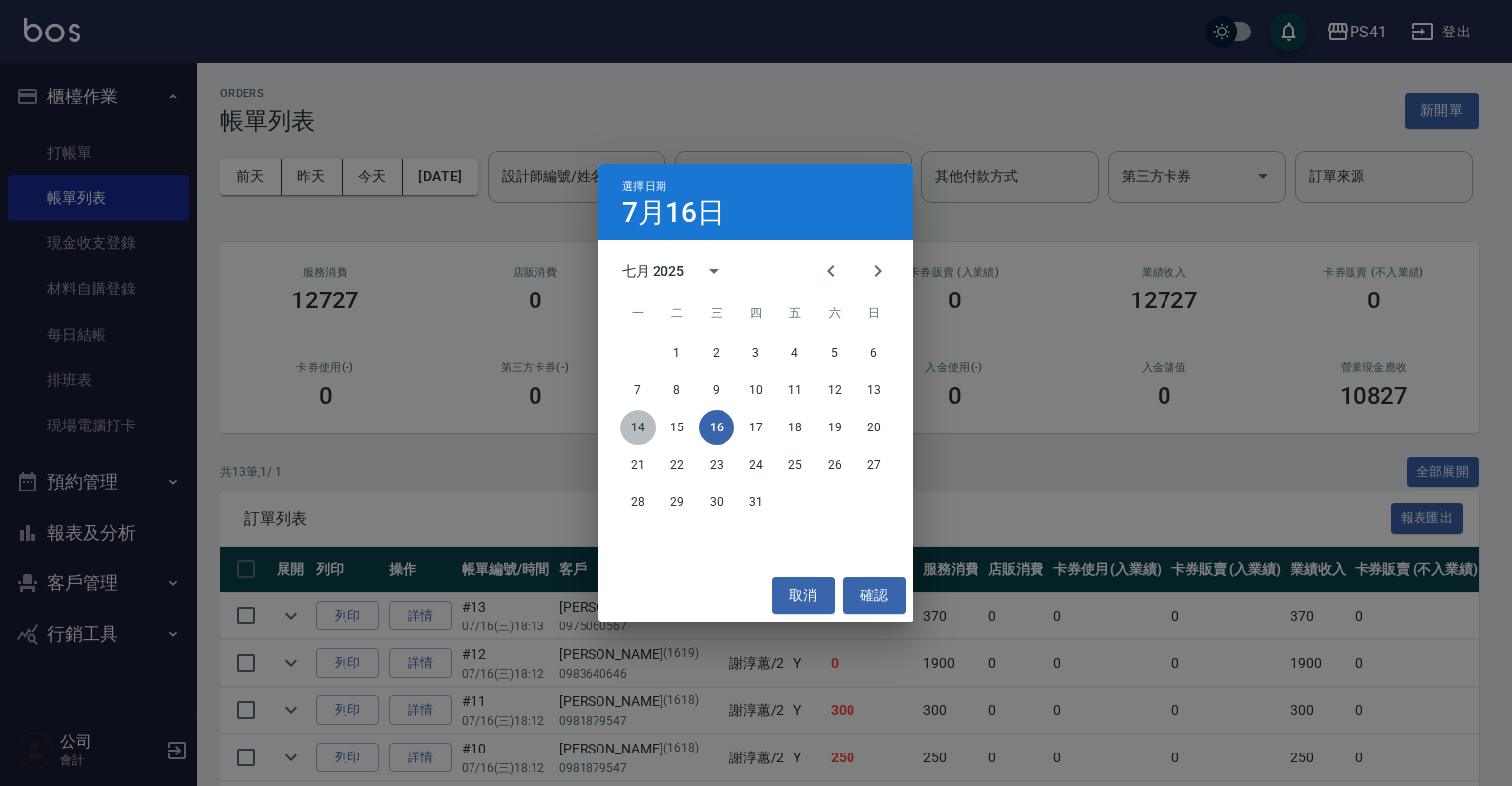 click on "14" at bounding box center [638, 427] 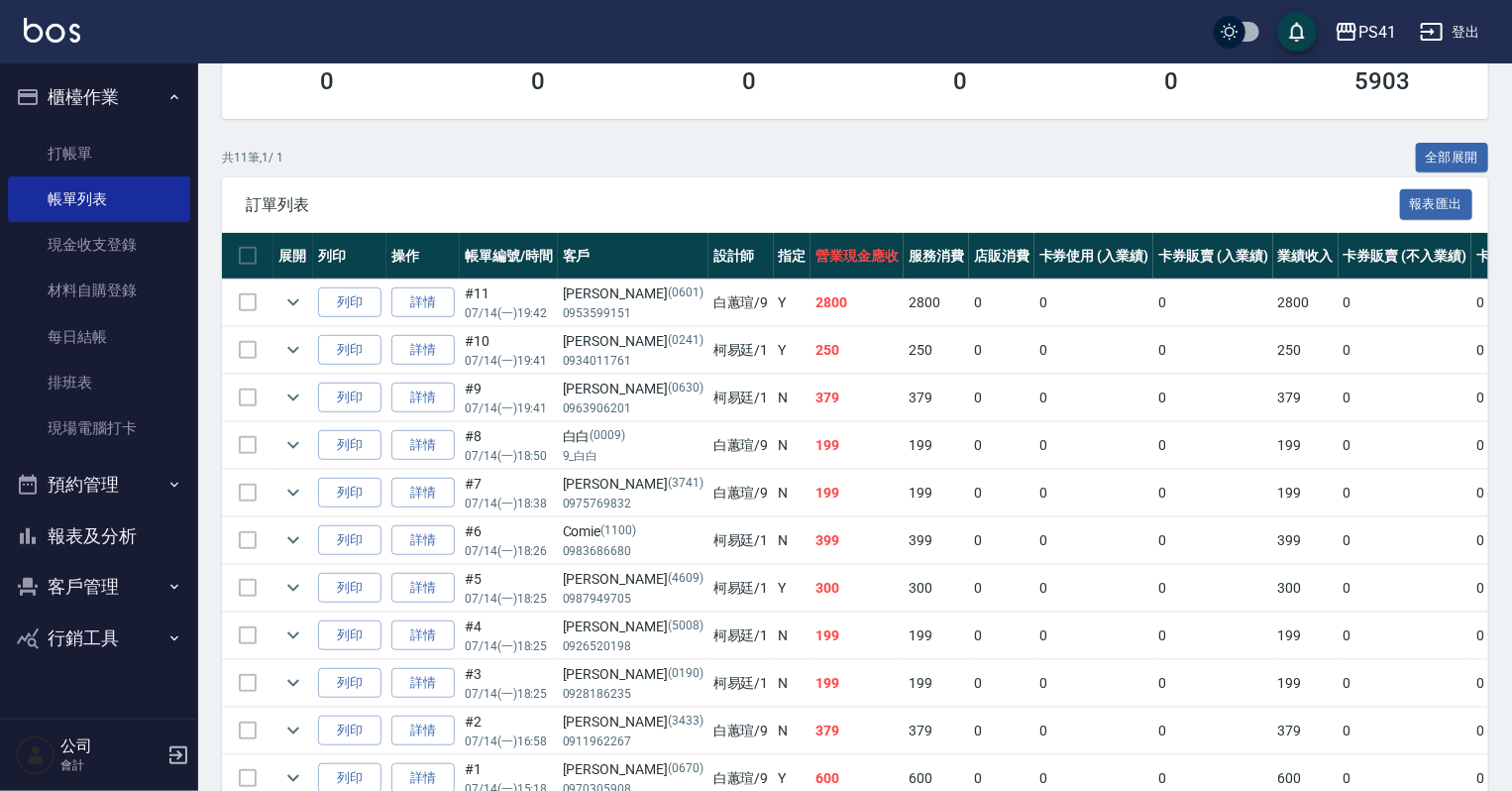 scroll, scrollTop: 396, scrollLeft: 0, axis: vertical 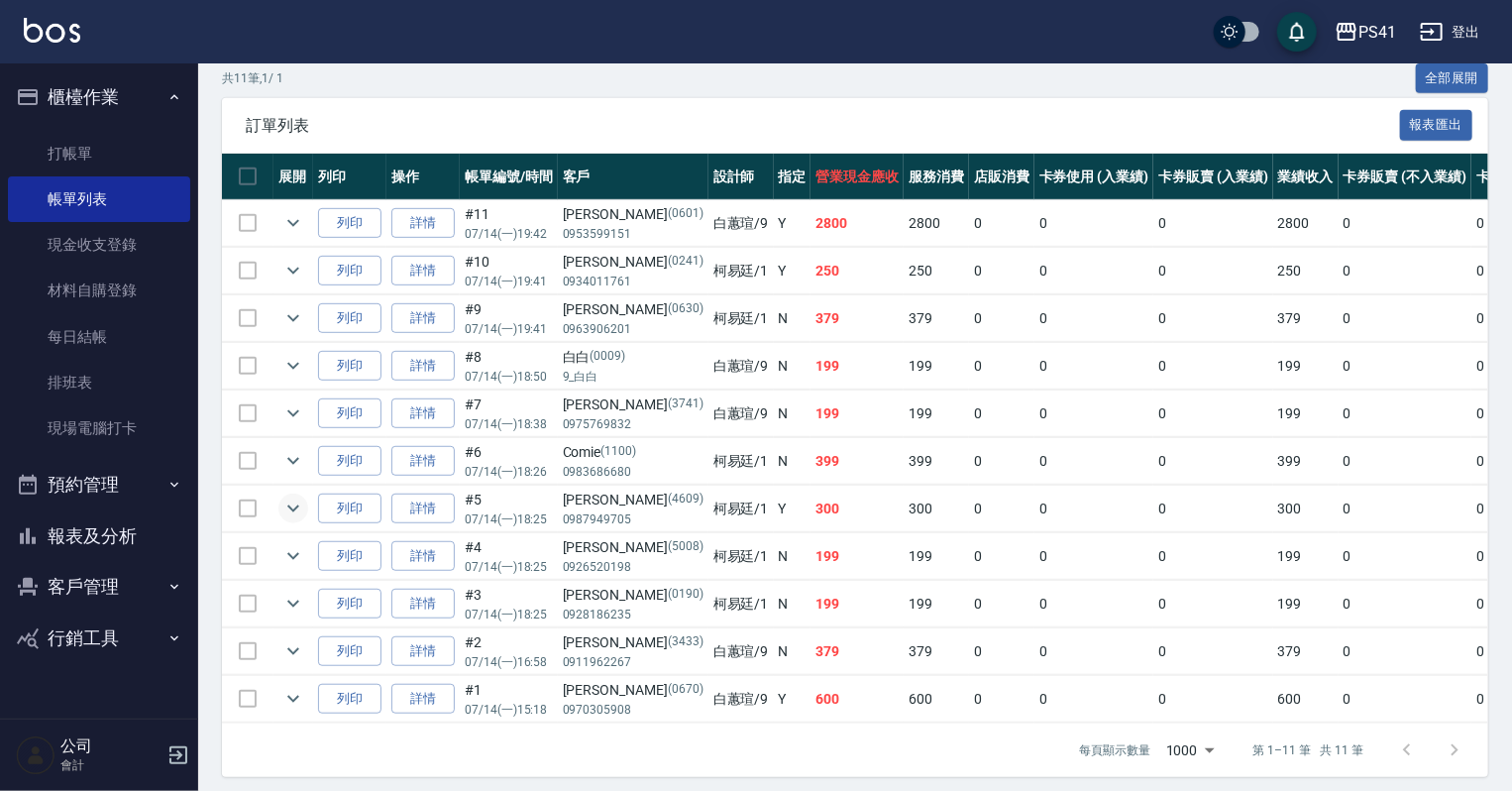 click 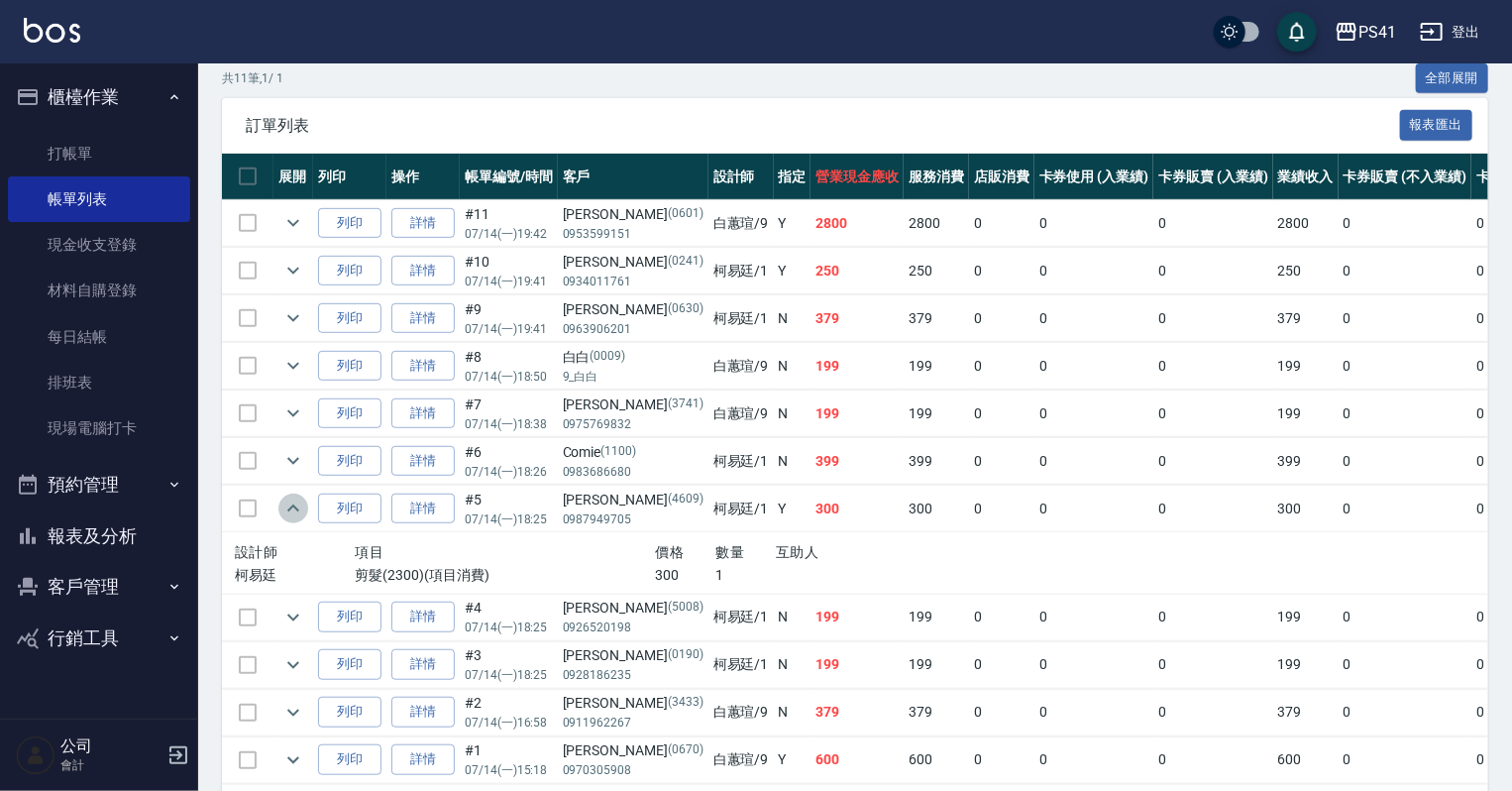 click 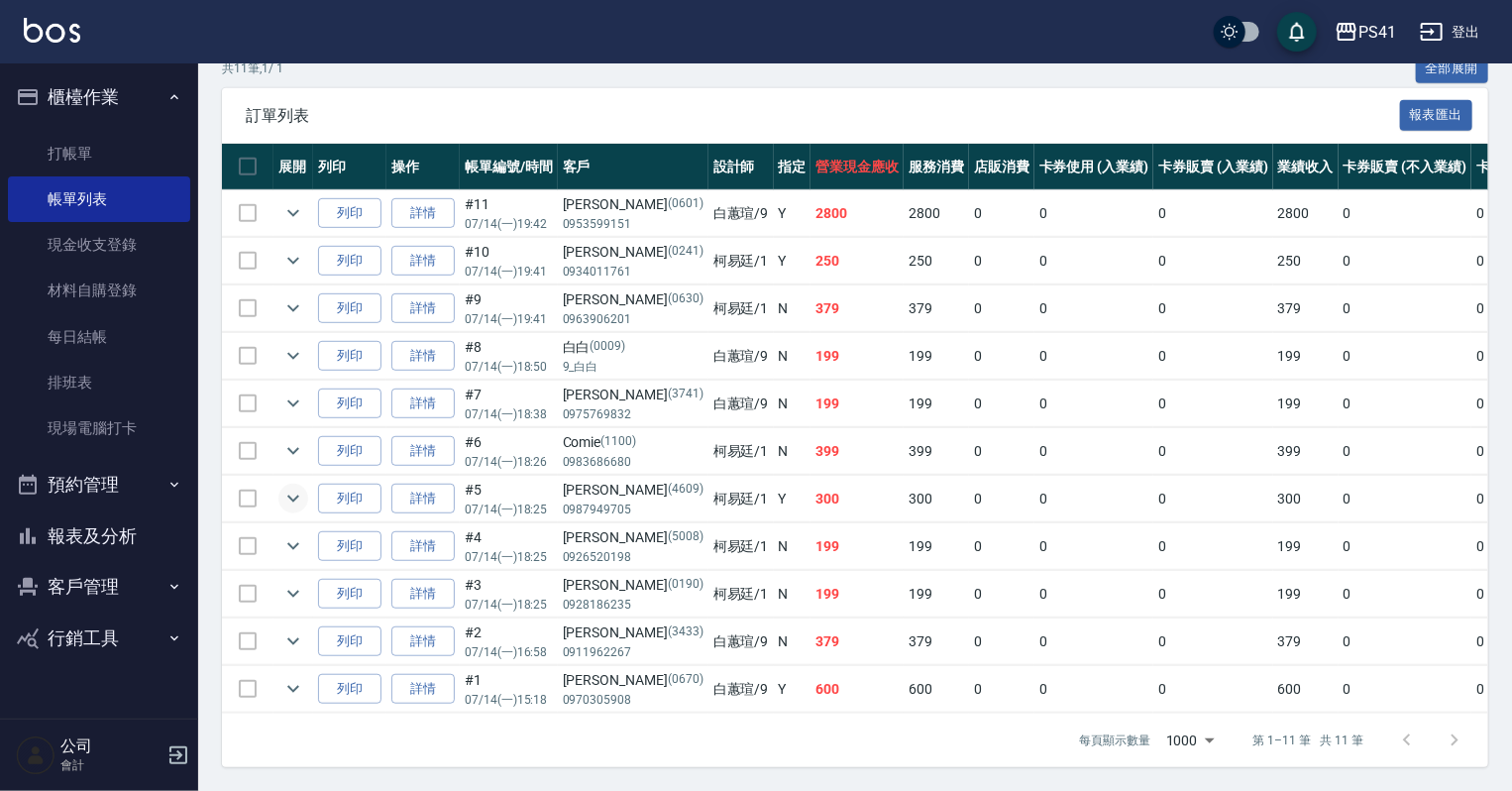 scroll, scrollTop: 476, scrollLeft: 0, axis: vertical 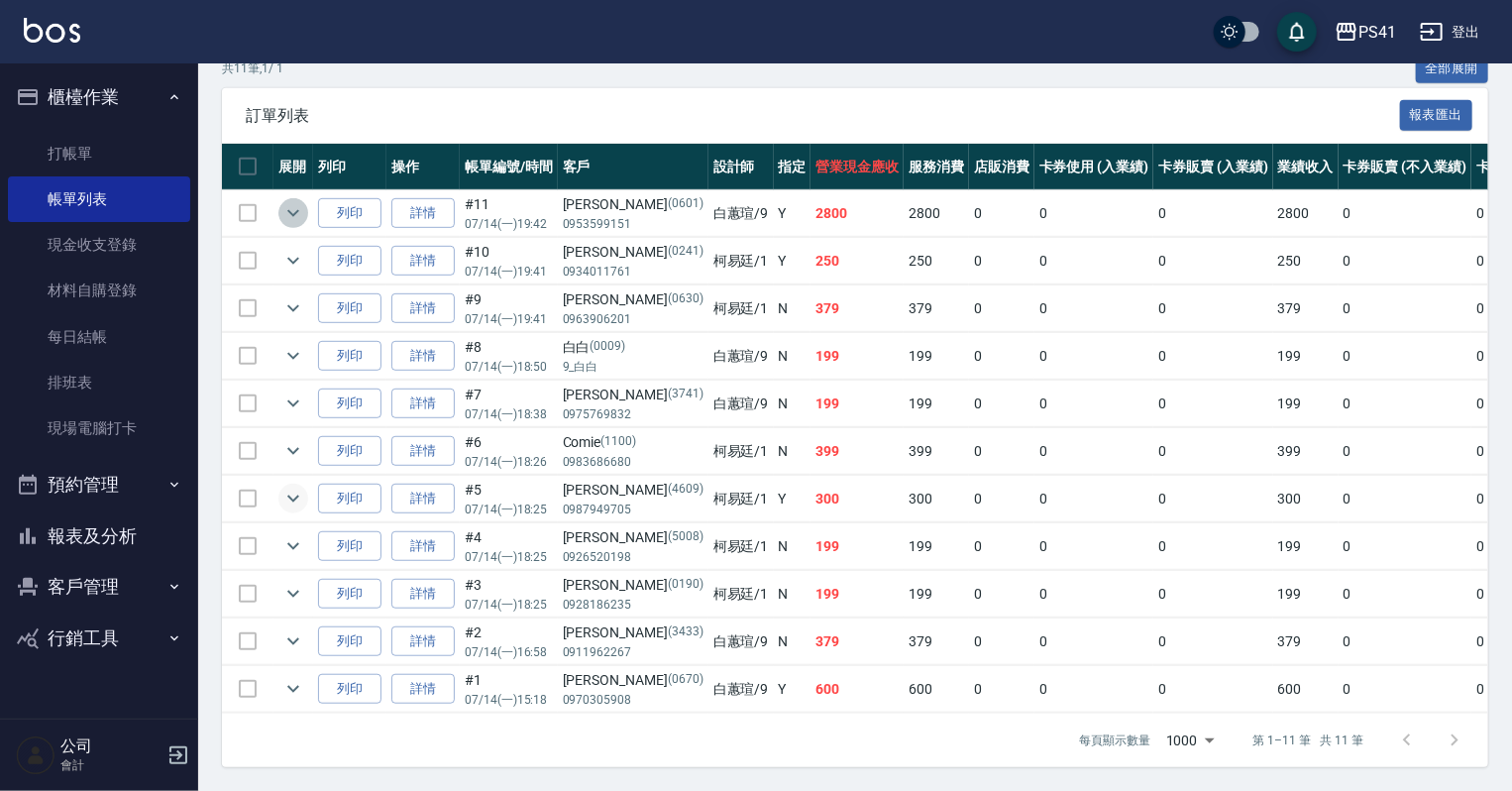 click 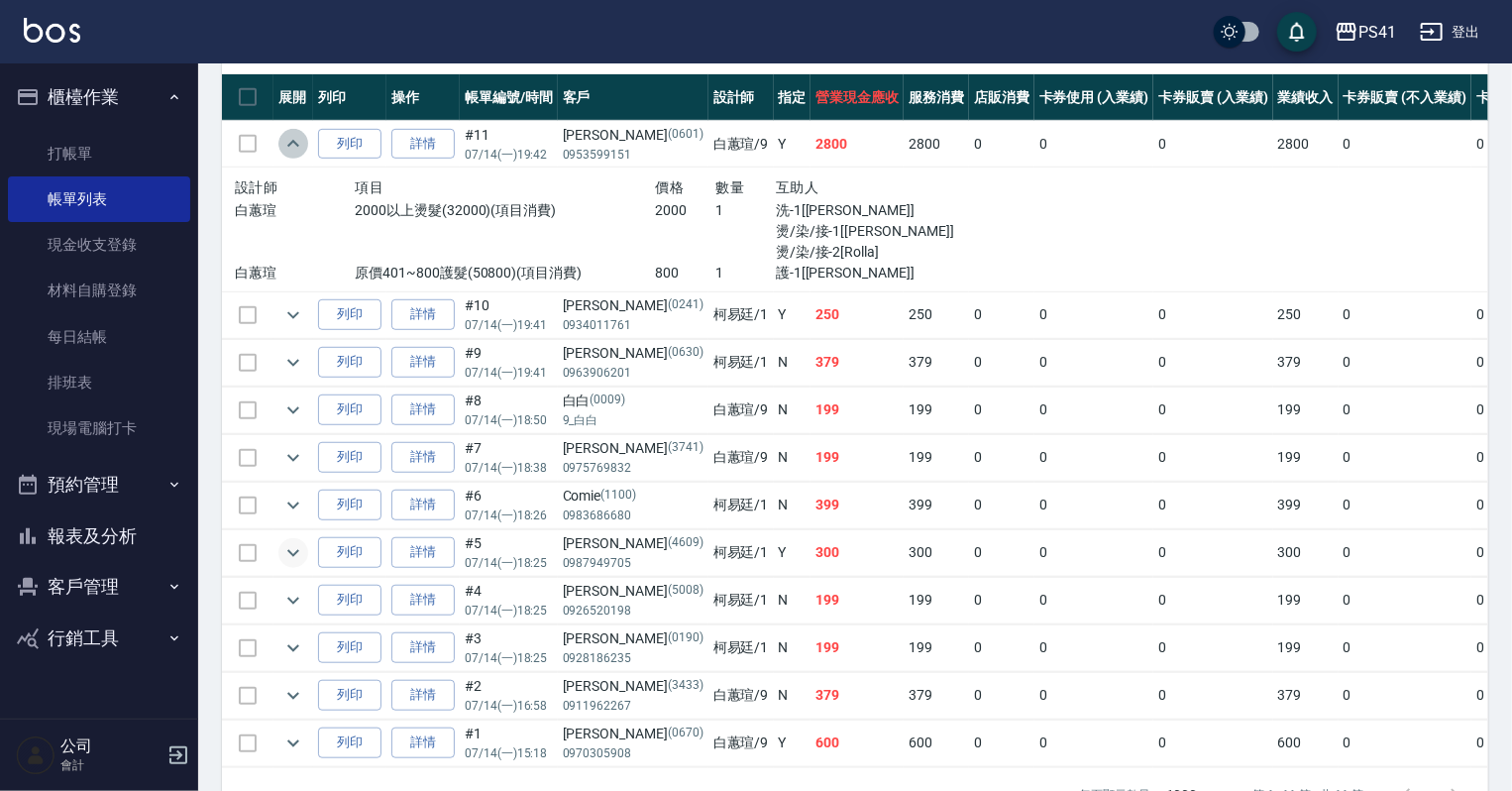 click 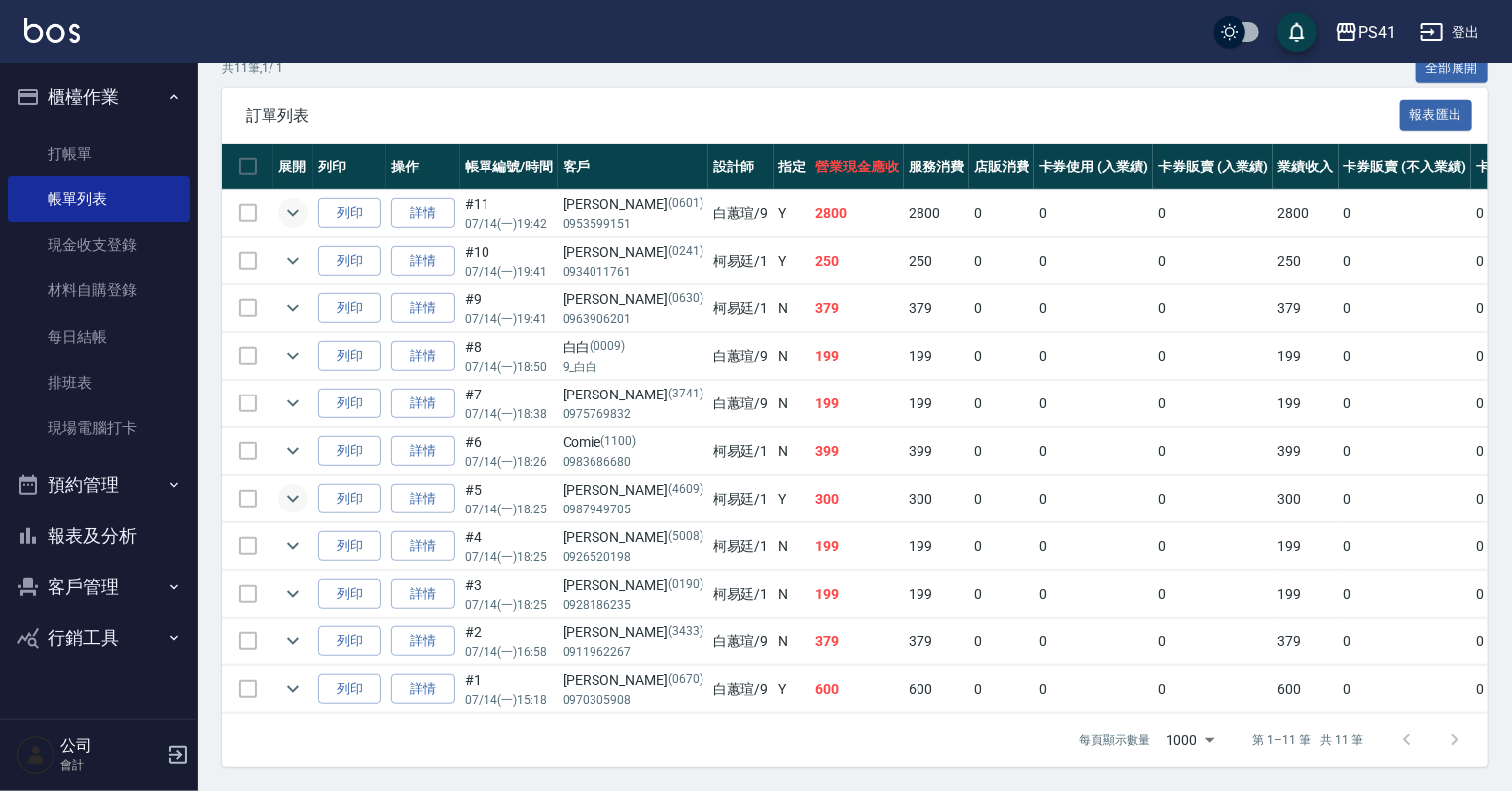 drag, startPoint x: 108, startPoint y: 539, endPoint x: 109, endPoint y: 527, distance: 12.0415946 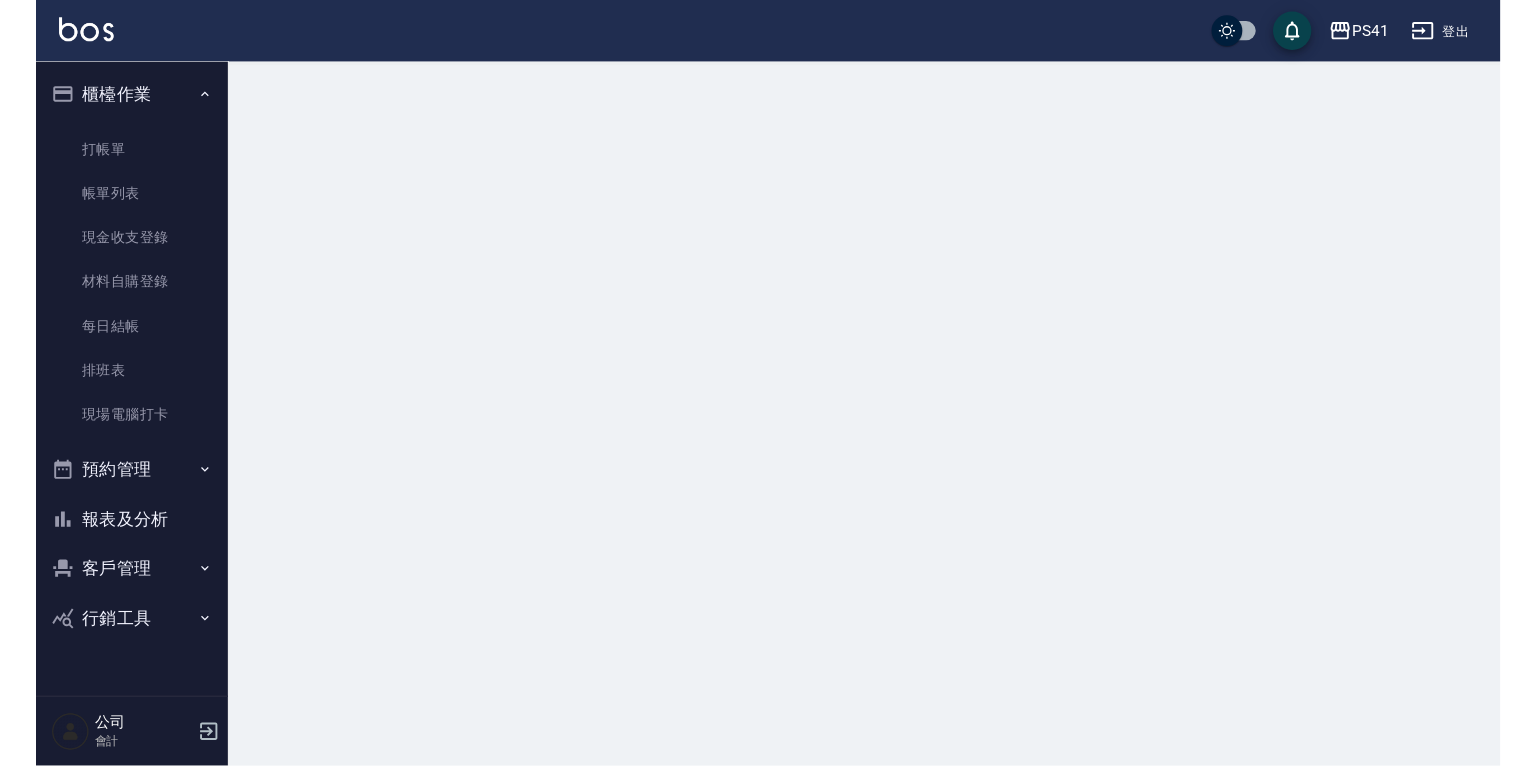 scroll, scrollTop: 0, scrollLeft: 0, axis: both 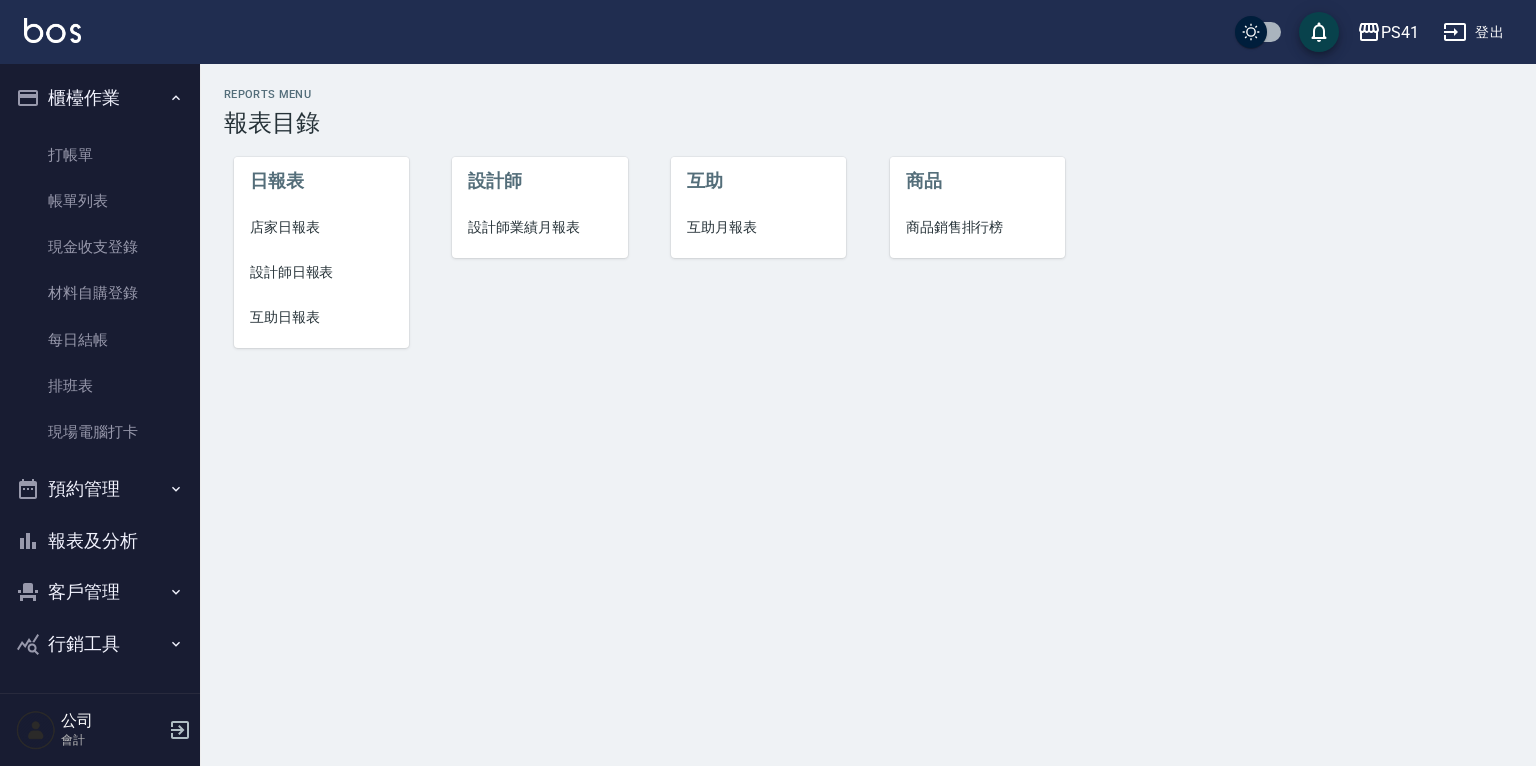 click on "客戶管理" at bounding box center (100, 592) 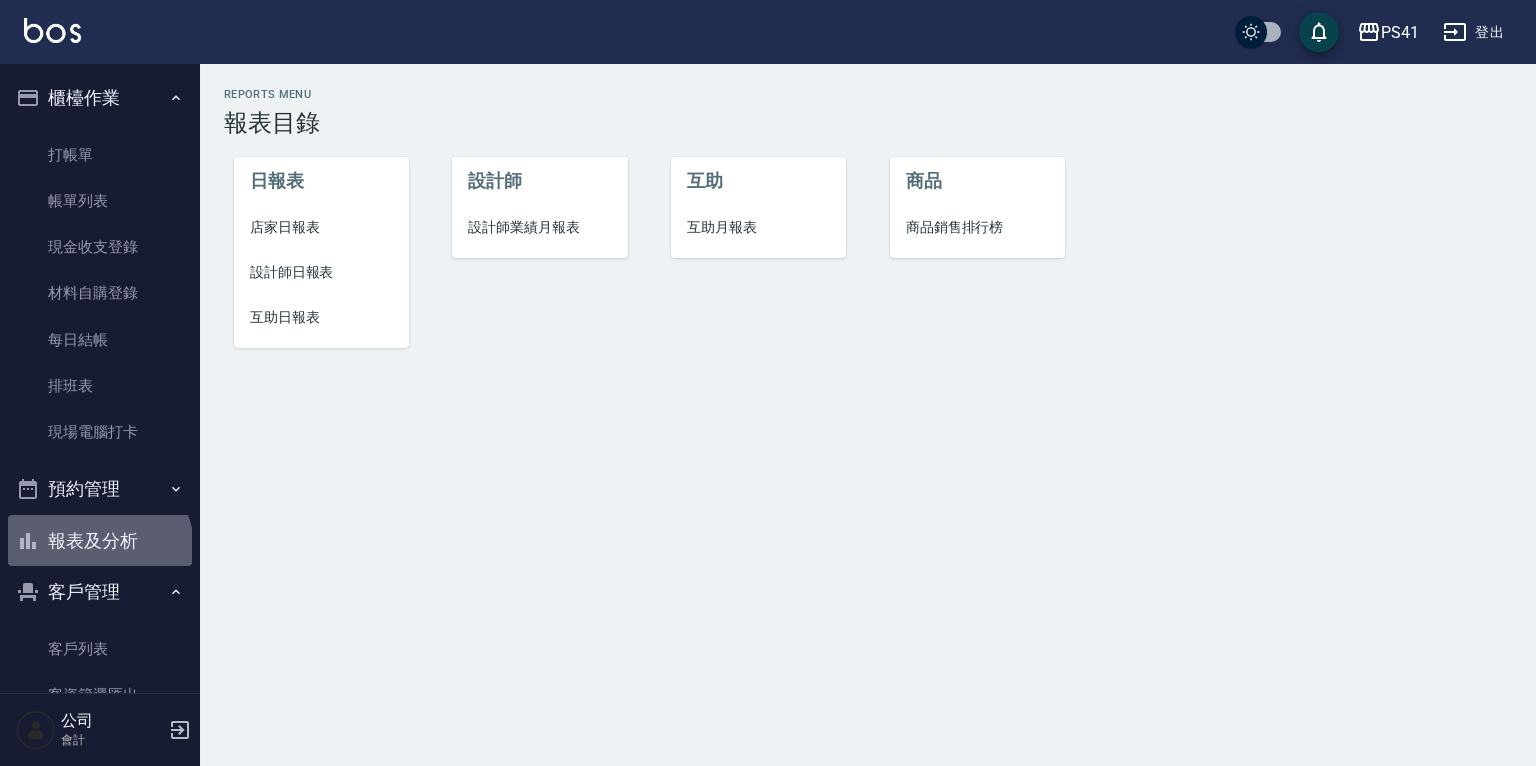 click on "報表及分析" at bounding box center (100, 541) 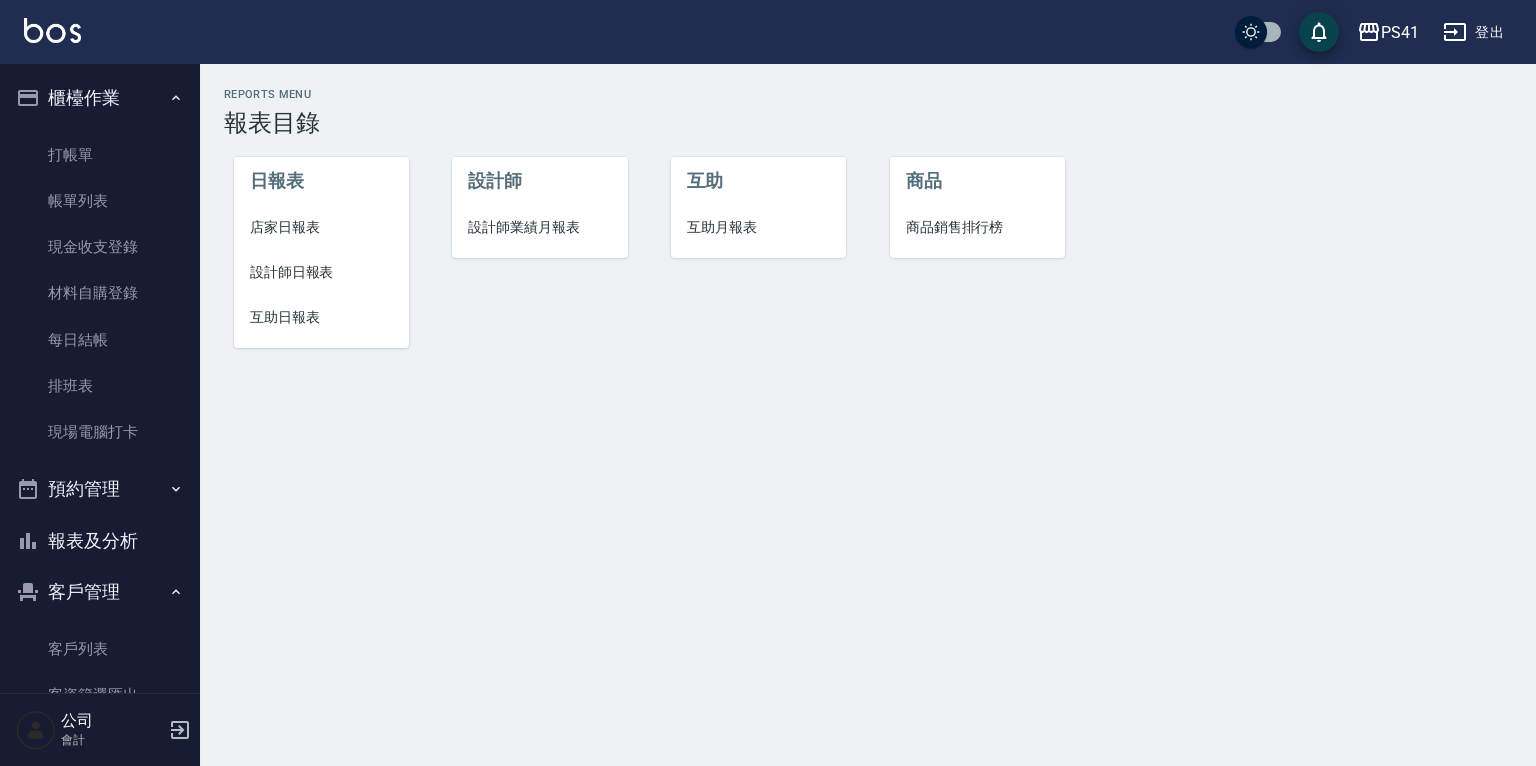 click on "設計師業績月報表" at bounding box center [539, 227] 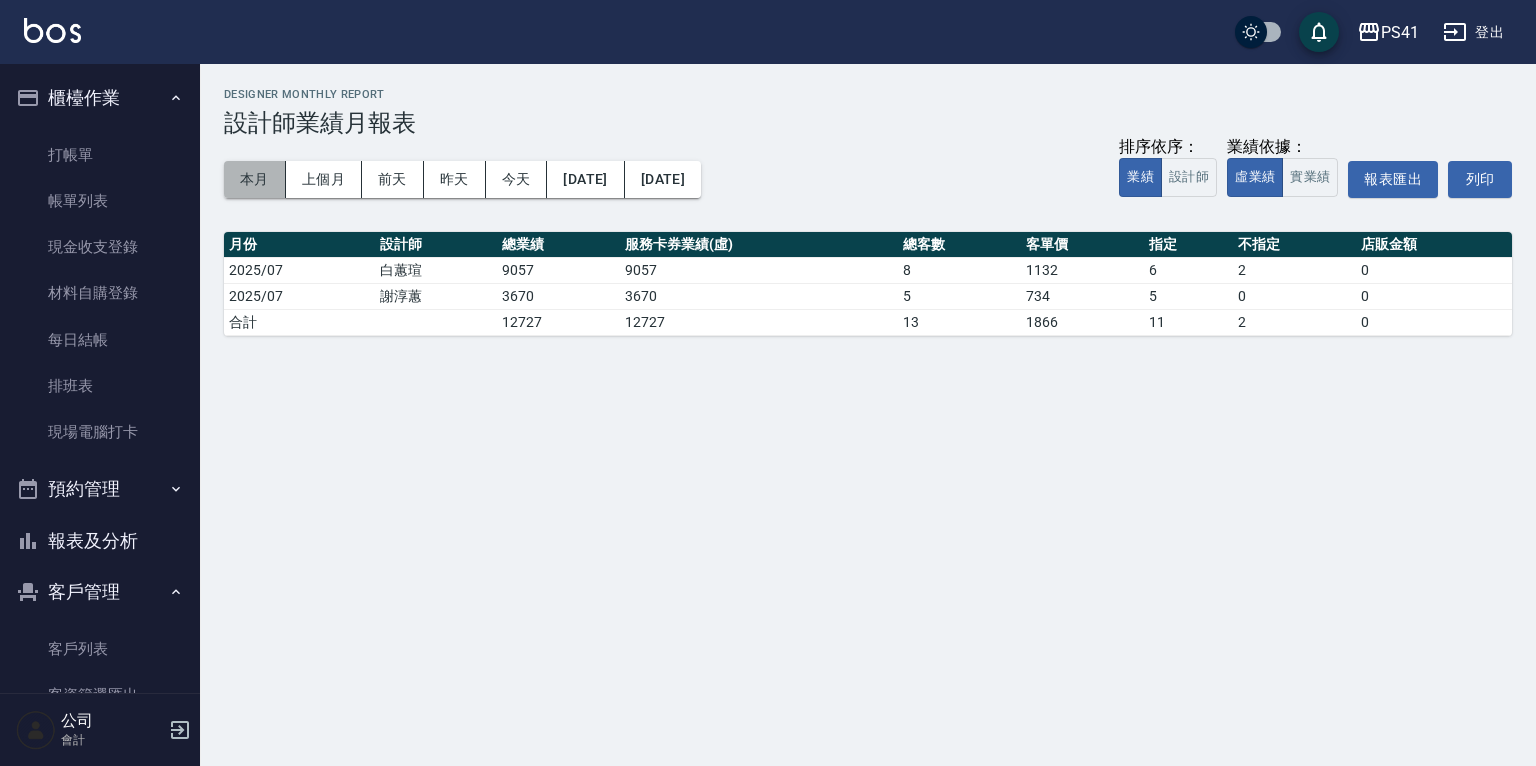 click on "本月" at bounding box center [255, 179] 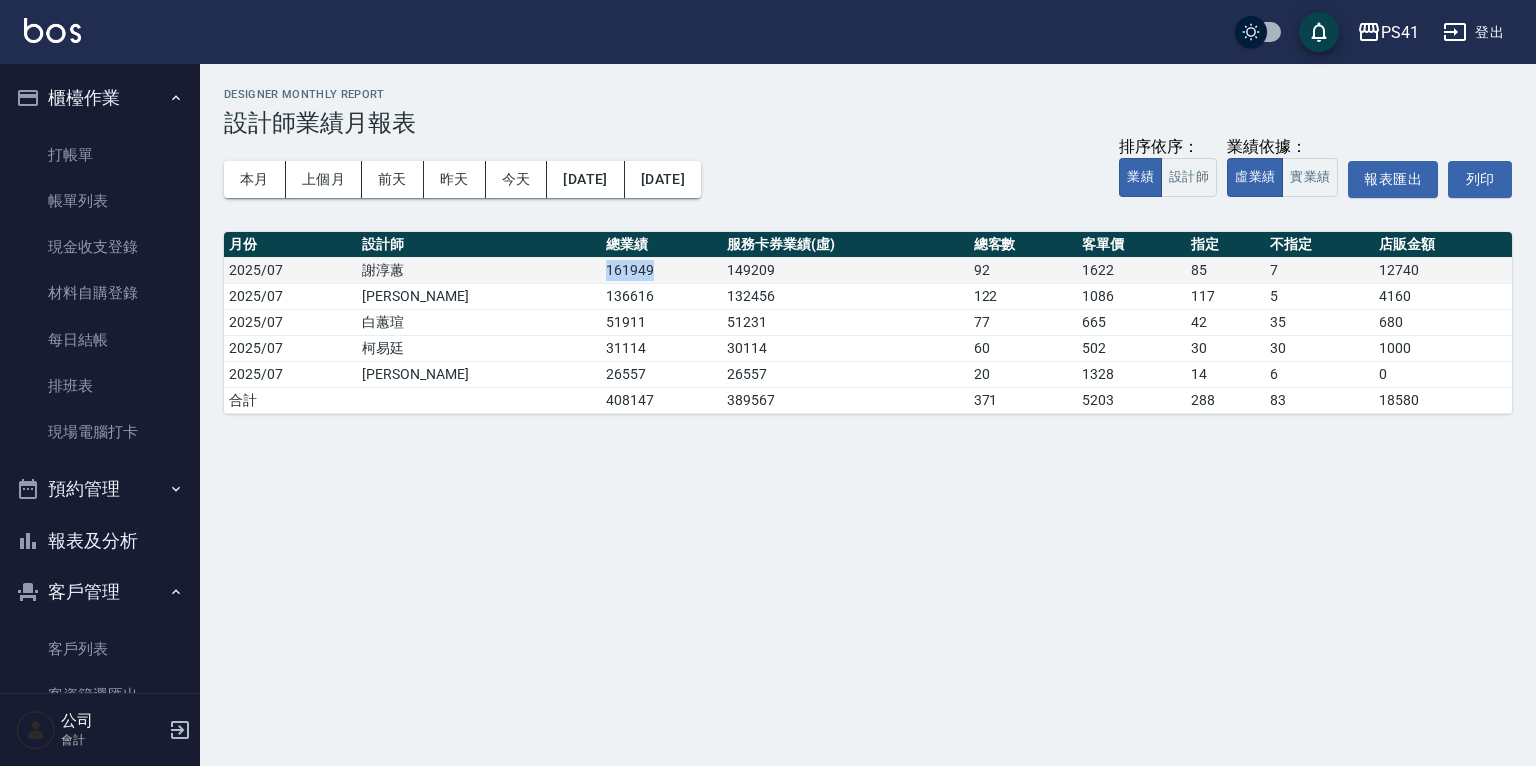 drag, startPoint x: 551, startPoint y: 264, endPoint x: 452, endPoint y: 276, distance: 99.724625 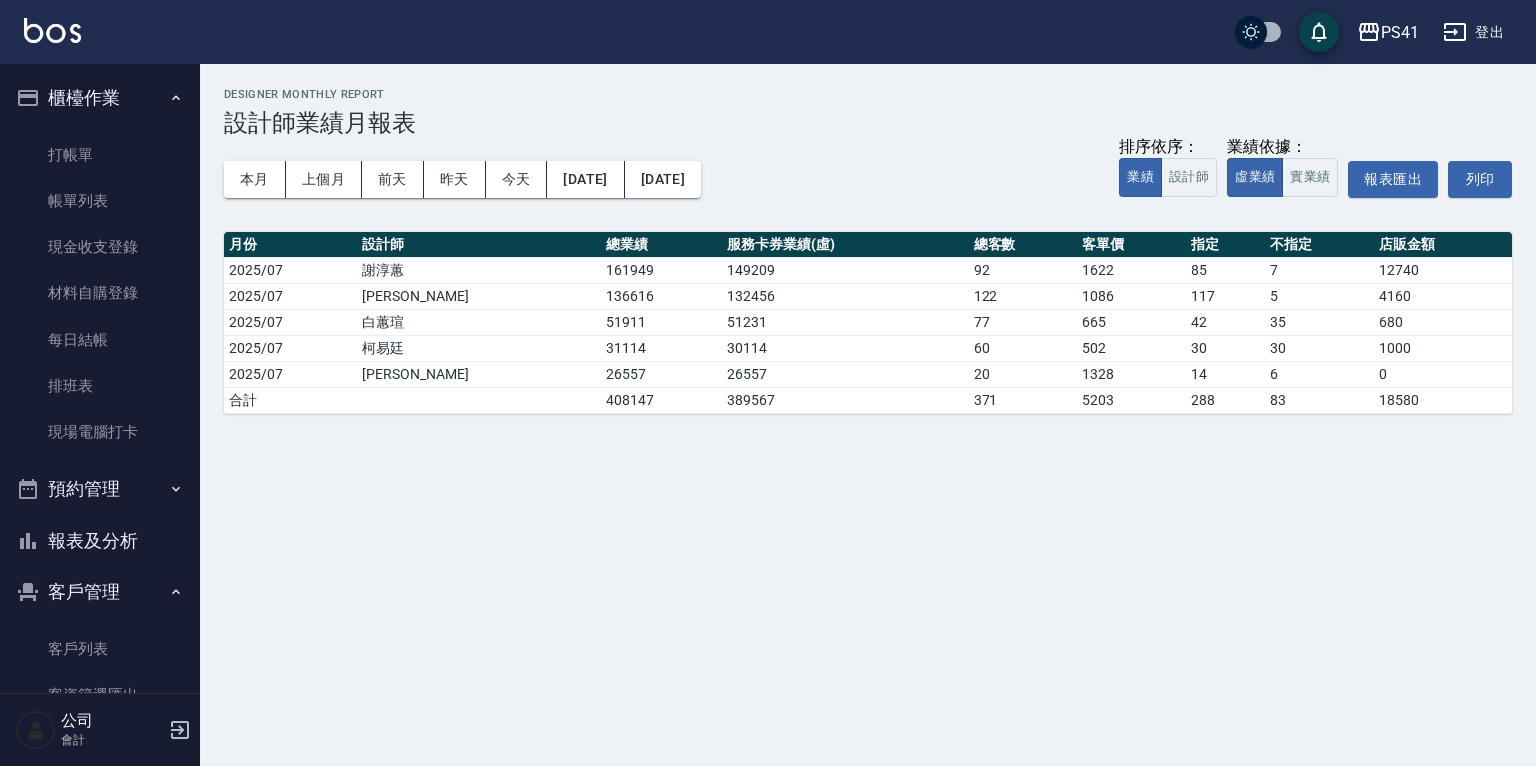 click on "PS41   2025-07-01  - 2025-07-31   設計師業績月報表 列印時間： 2025-07-16-18:24 Designer Monthly Report 設計師業績月報表 本月 上個月 前天 昨天 今天 2025/07/01 2025/07/31 排序依序： 業績 設計師 業績依據： 虛業績 實業績 報表匯出 列印 月份 設計師 總業績 服務卡券業績(虛) 總客數 客單價 指定 不指定 店販金額 2025/07 謝淳蕙 161949 149209 92 1622 85 7 12740 2025/07 李靜芳 136616 132456 122 1086 117 5 4160 2025/07 白蕙瑄 51911 51231 77 665 42 35 680 2025/07 柯易廷 31114 30114 60 502 30 30 1000 2025/07 李欣容 26557 26557 20 1328 14 6 0 合計 408147 389567 371 5203 288 83 18580" at bounding box center (768, 383) 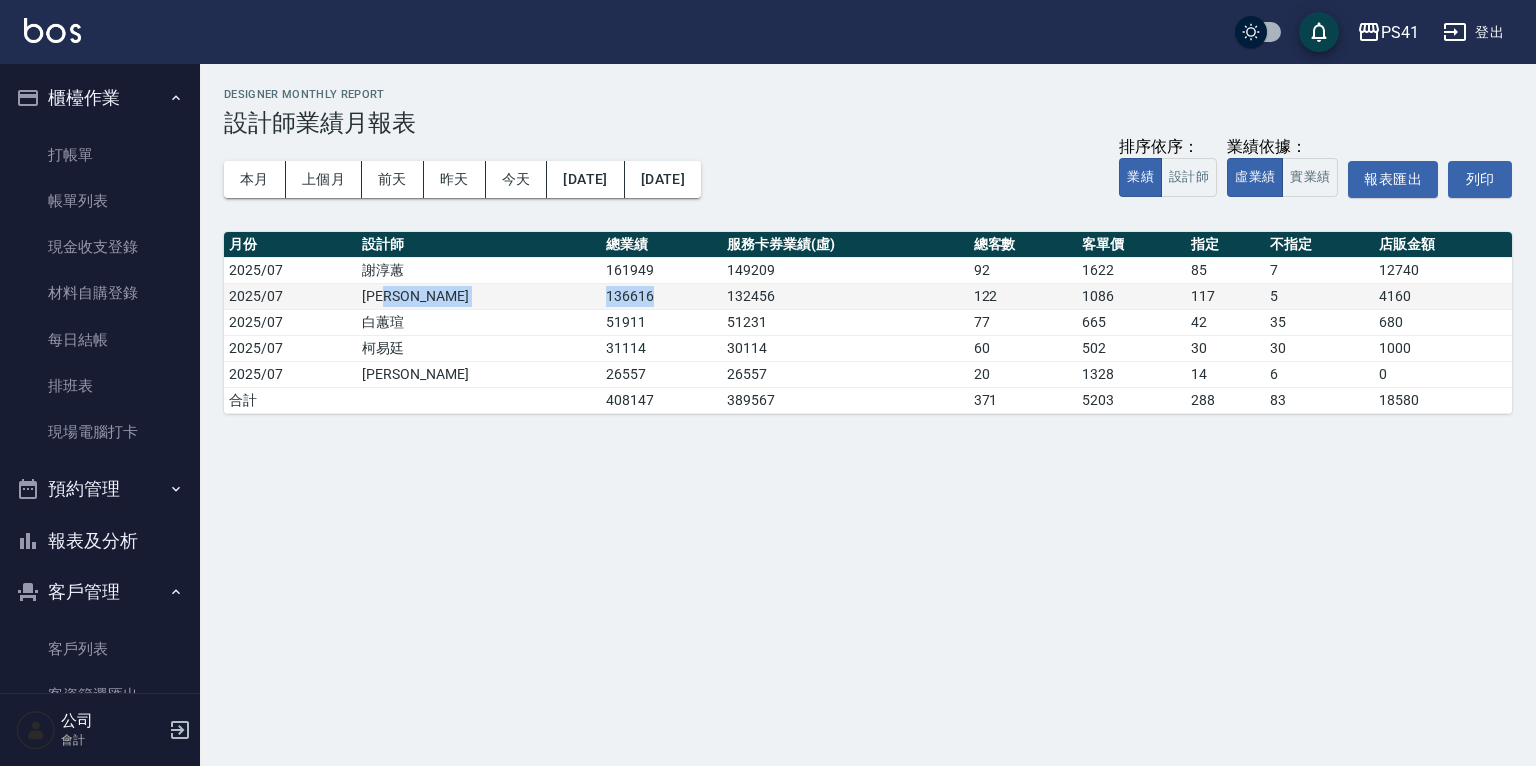 drag, startPoint x: 560, startPoint y: 292, endPoint x: 476, endPoint y: 299, distance: 84.29116 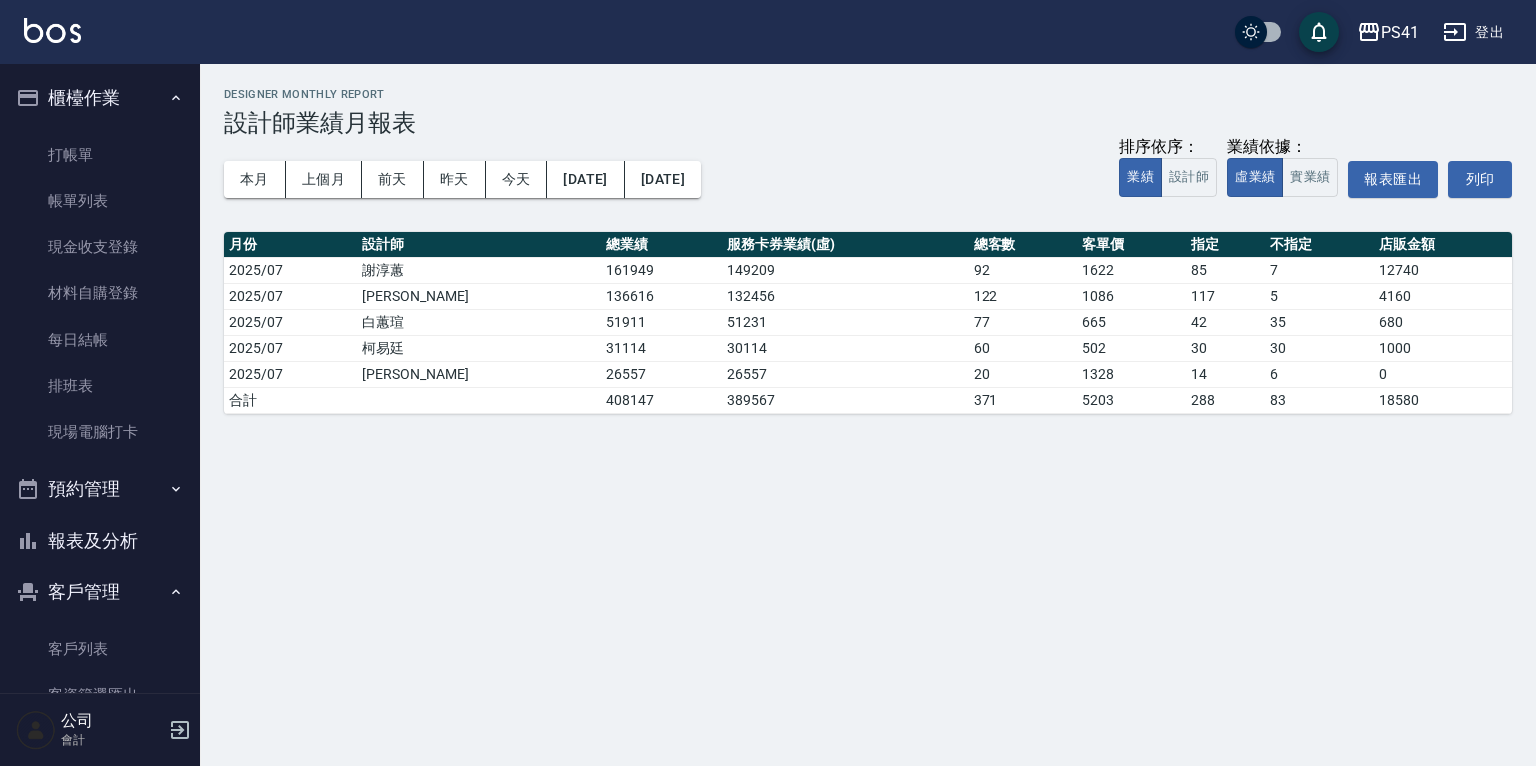 drag, startPoint x: 476, startPoint y: 299, endPoint x: 550, endPoint y: 462, distance: 179.01117 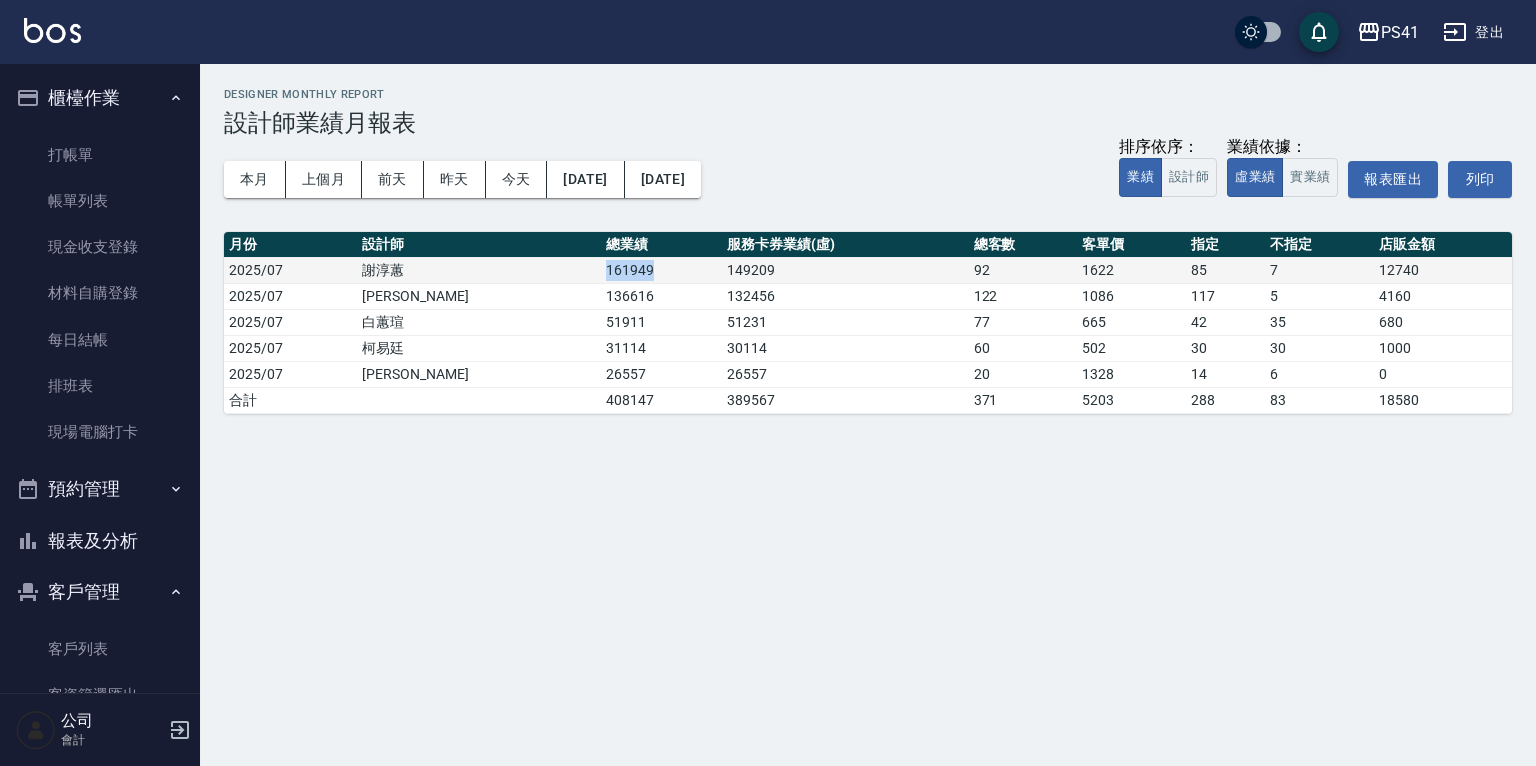 drag, startPoint x: 559, startPoint y: 275, endPoint x: 448, endPoint y: 271, distance: 111.07205 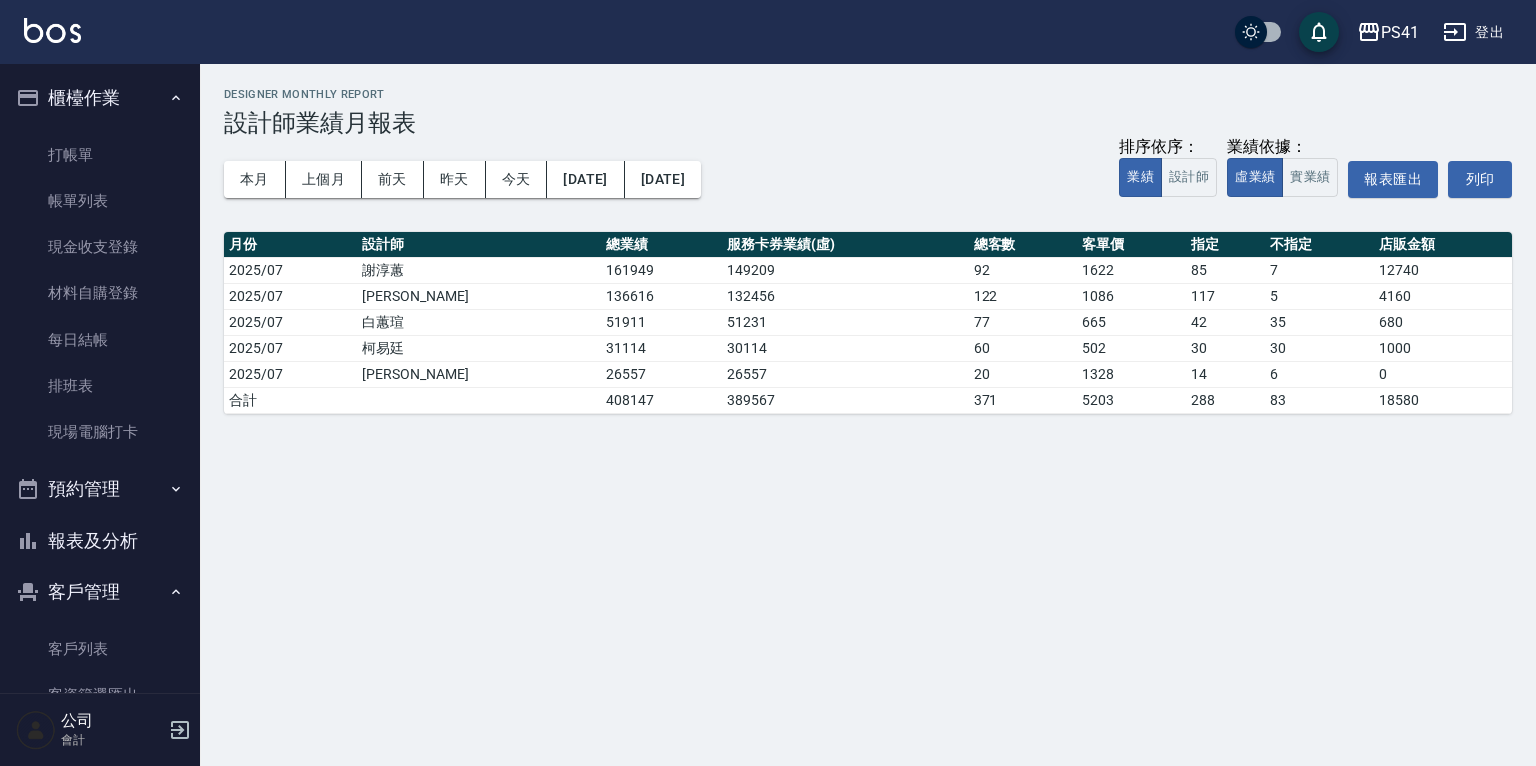 drag, startPoint x: 448, startPoint y: 271, endPoint x: 540, endPoint y: 430, distance: 183.69812 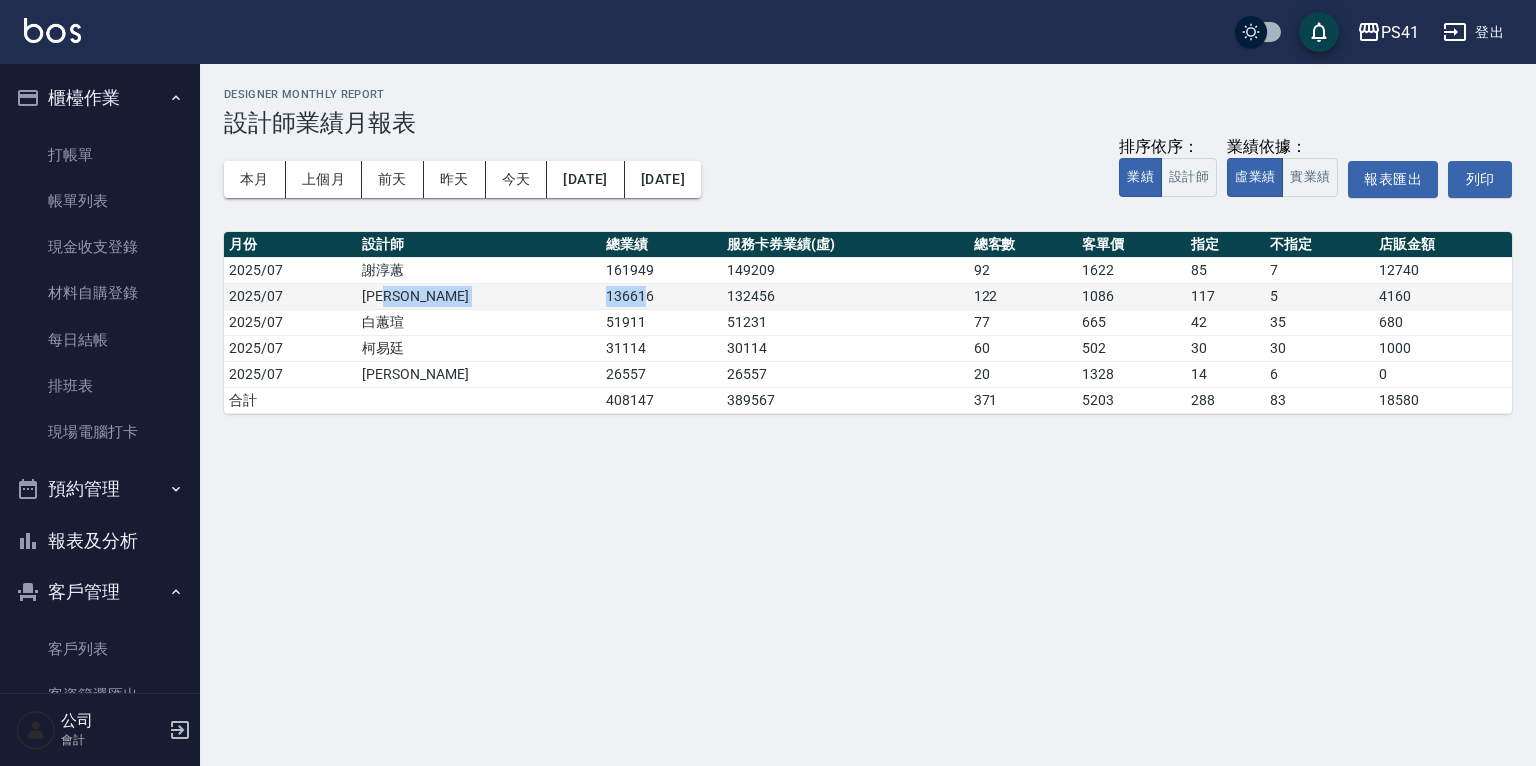drag, startPoint x: 537, startPoint y: 292, endPoint x: 482, endPoint y: 301, distance: 55.7315 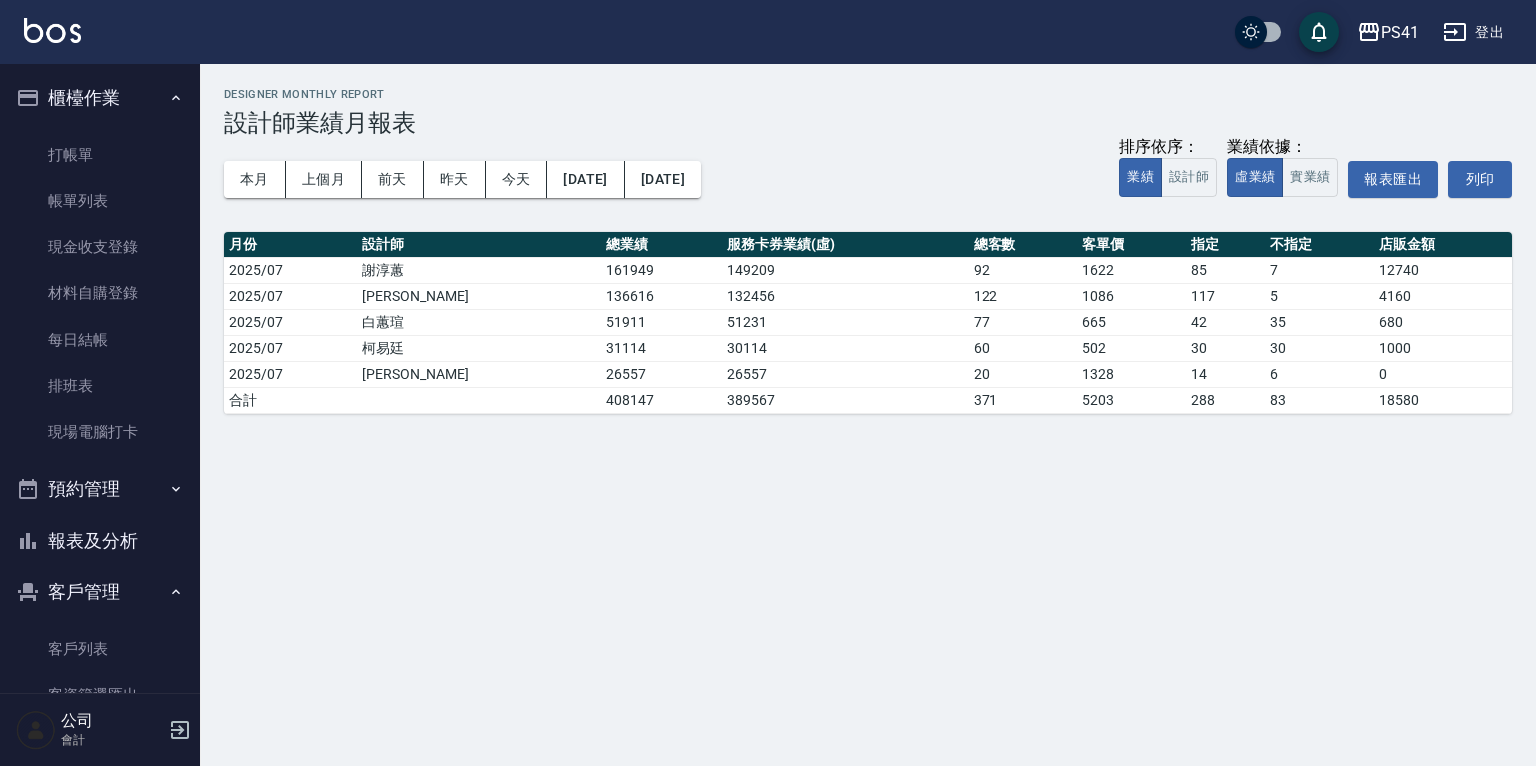 click on "本月 上個月 前天 昨天 今天 2025/07/01 2025/07/31 排序依序： 業績 設計師 業績依據： 虛業績 實業績 報表匯出 列印" at bounding box center (868, 179) 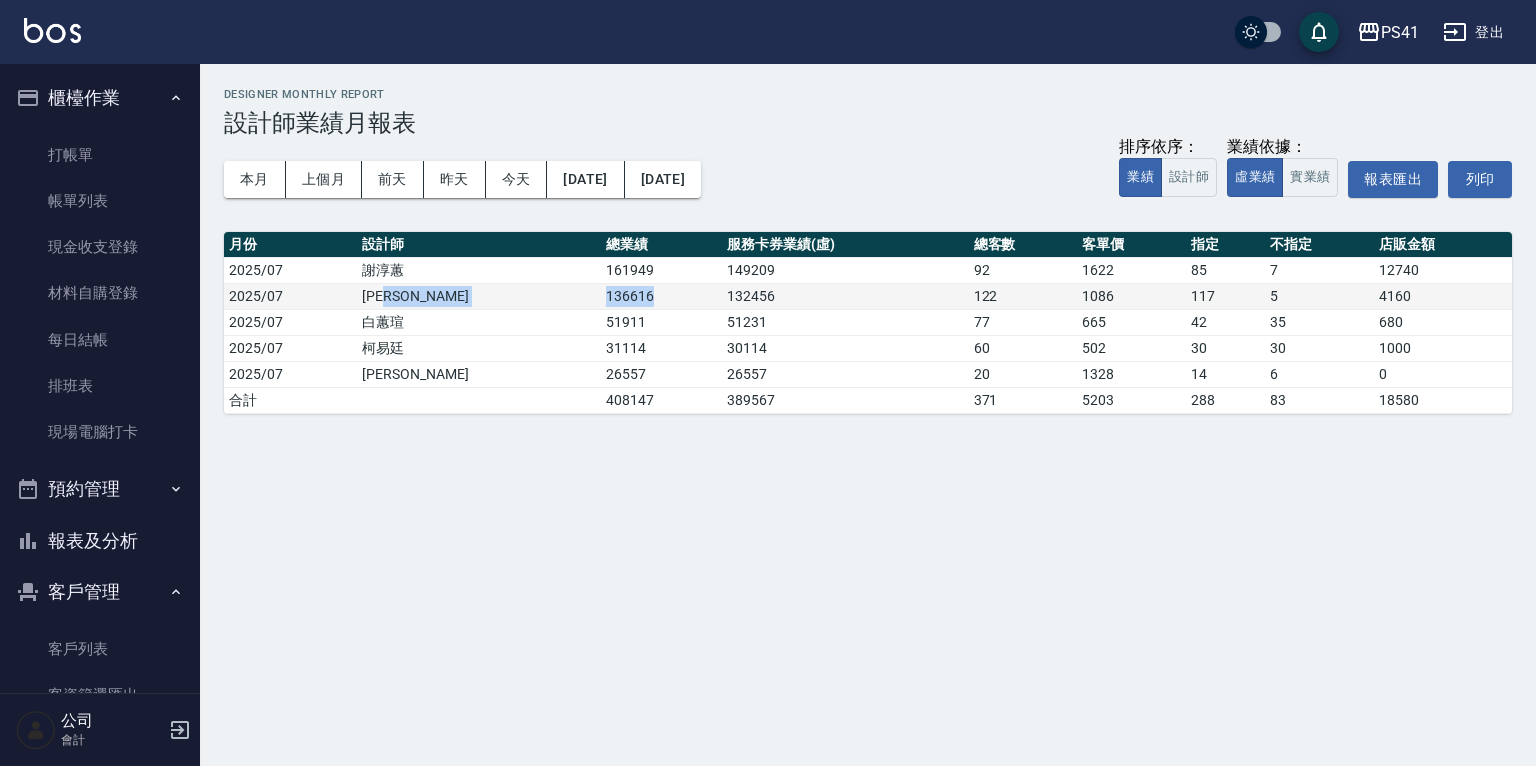 drag, startPoint x: 498, startPoint y: 281, endPoint x: 442, endPoint y: 285, distance: 56.142673 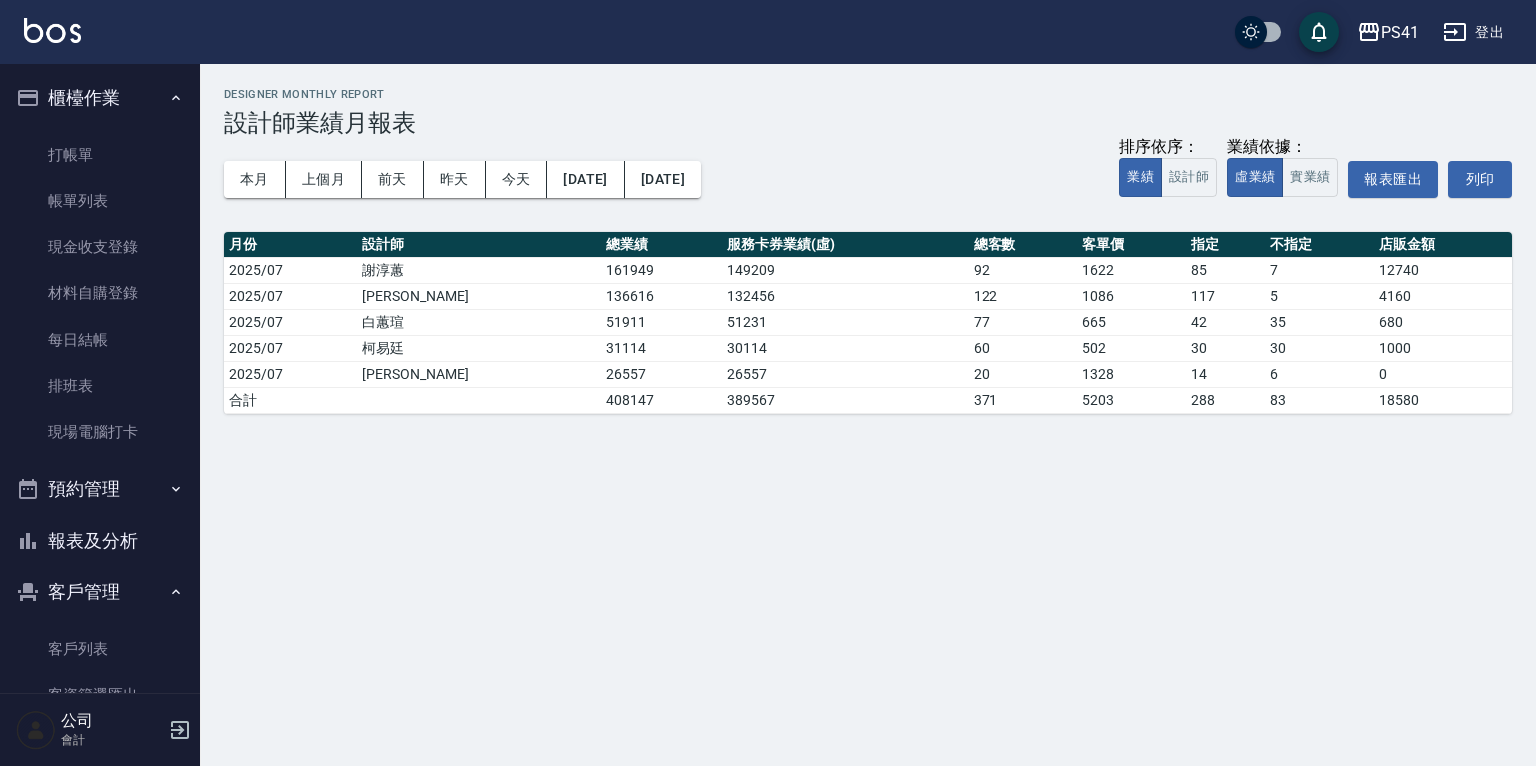 click on "本月 上個月 前天 昨天 今天 2025/07/01 2025/07/31 排序依序： 業績 設計師 業績依據： 虛業績 實業績 報表匯出 列印" at bounding box center [868, 179] 